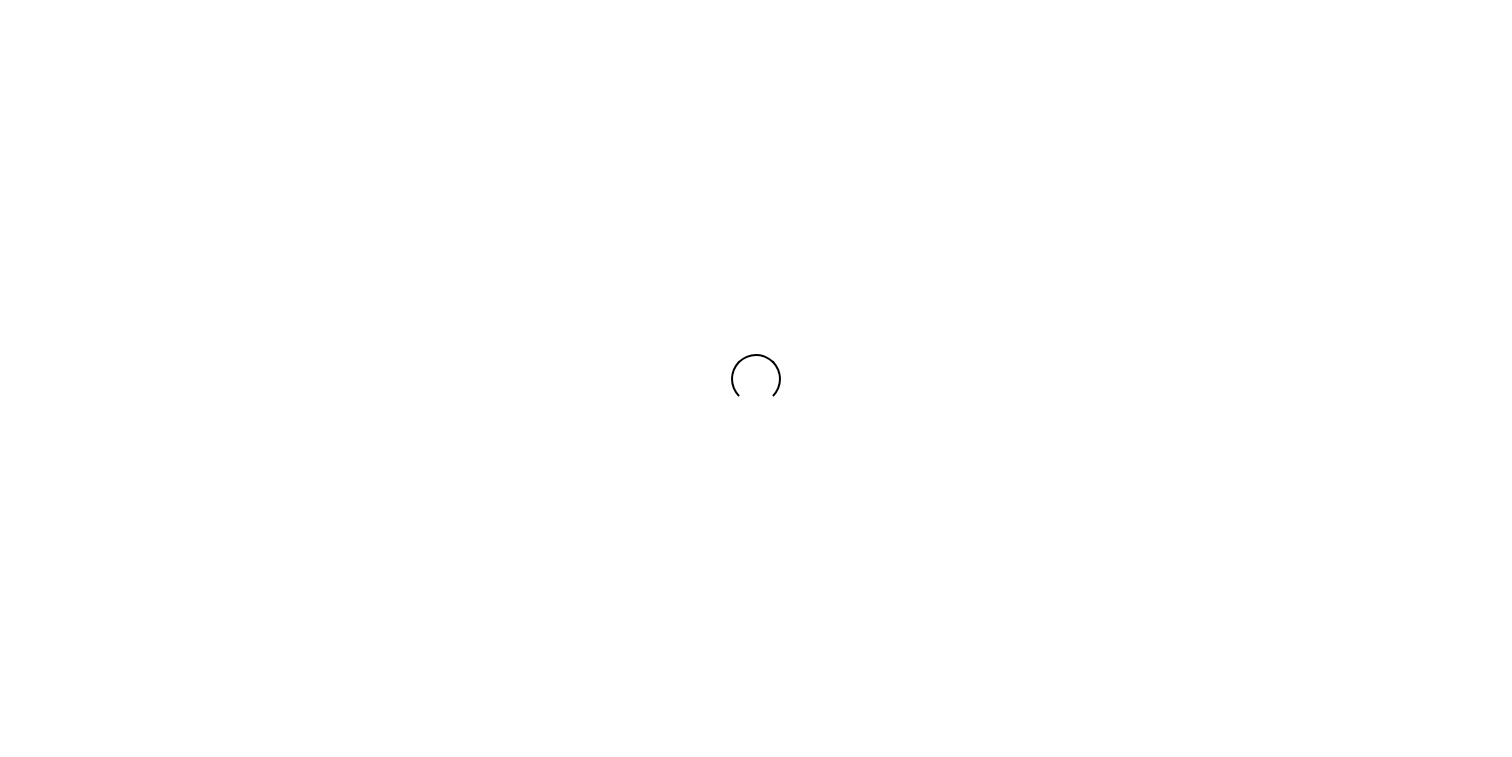 scroll, scrollTop: 0, scrollLeft: 0, axis: both 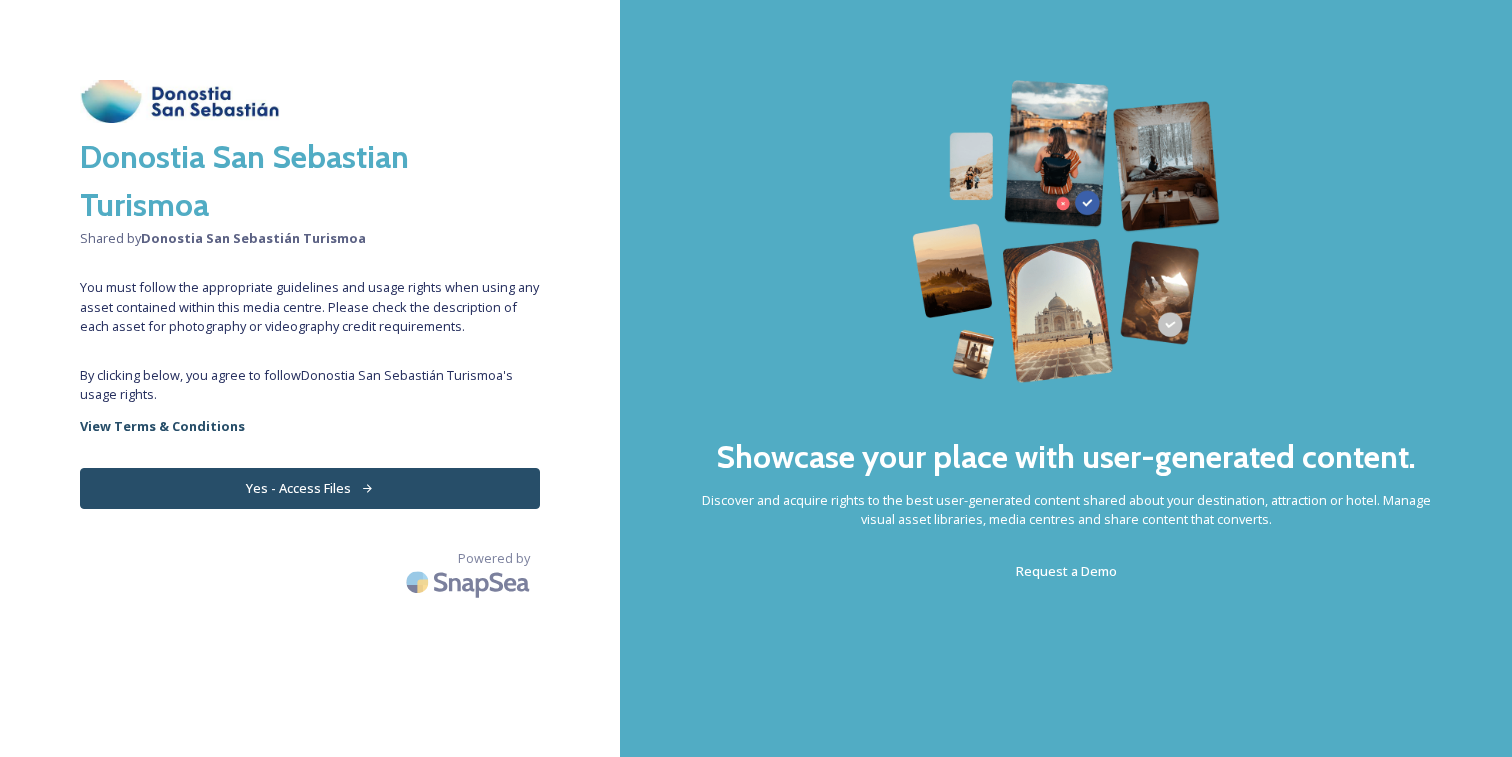 click on "Yes - Access Files" at bounding box center (310, 488) 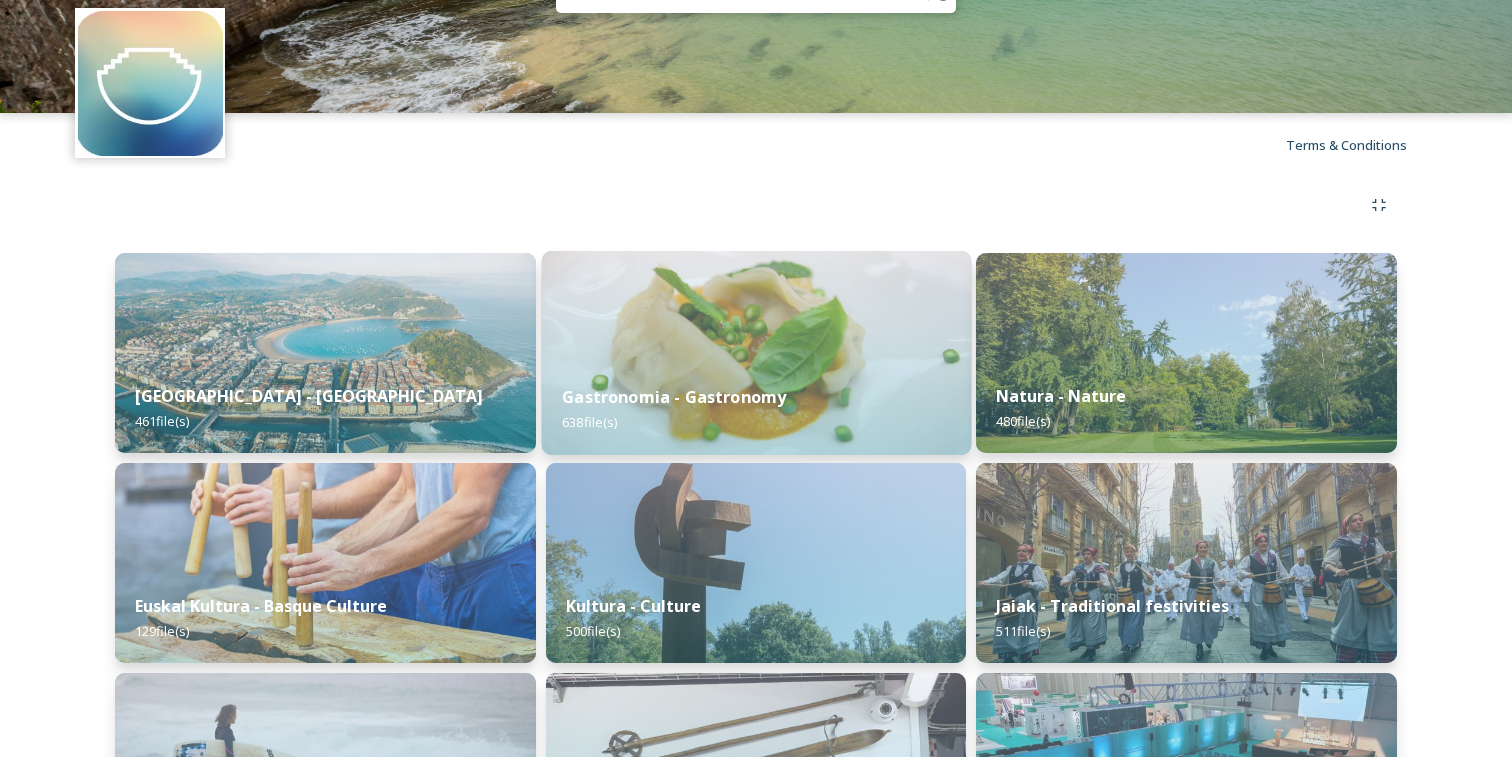 scroll, scrollTop: 87, scrollLeft: 0, axis: vertical 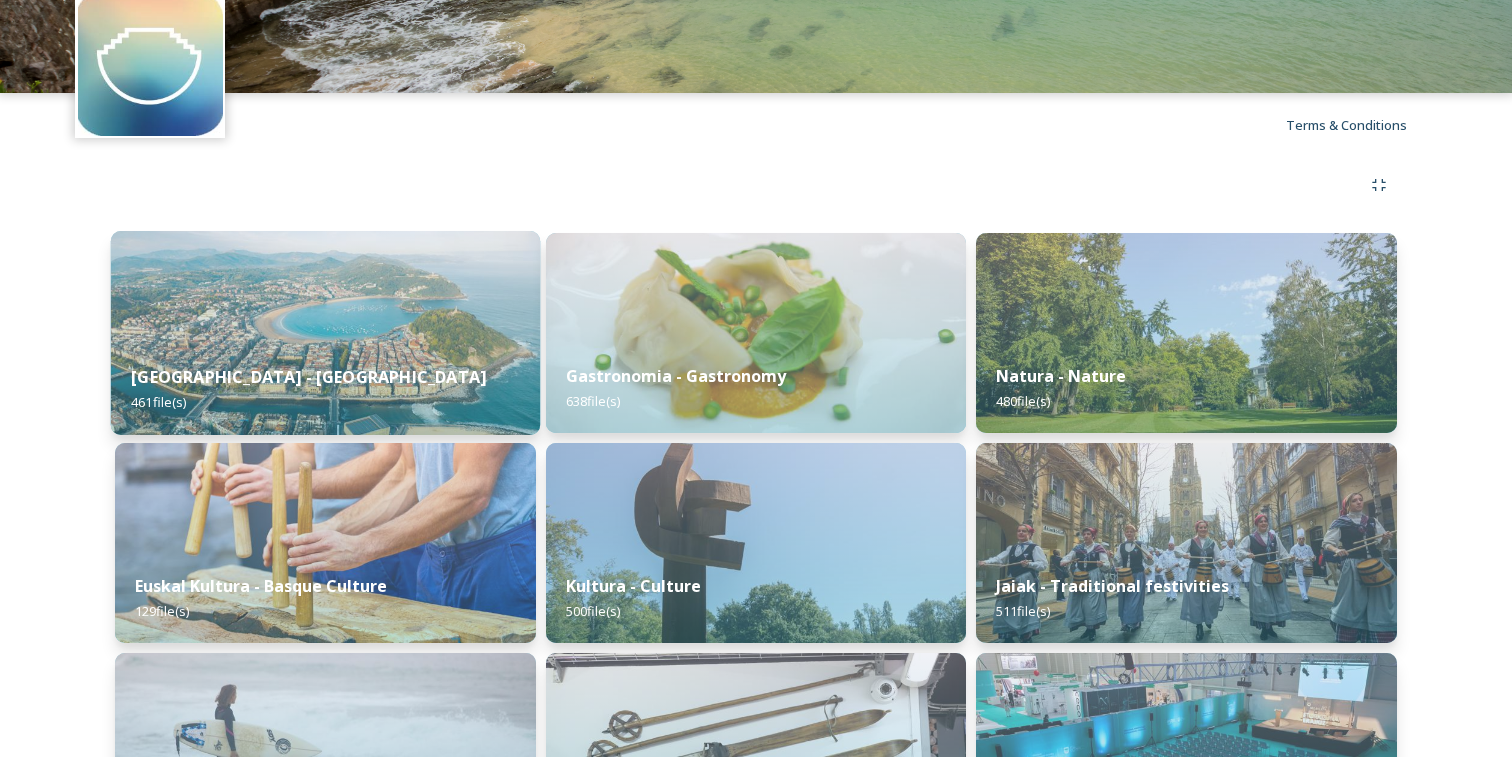 click on "[GEOGRAPHIC_DATA] - San Sebastian 461  file(s)" at bounding box center [325, 389] 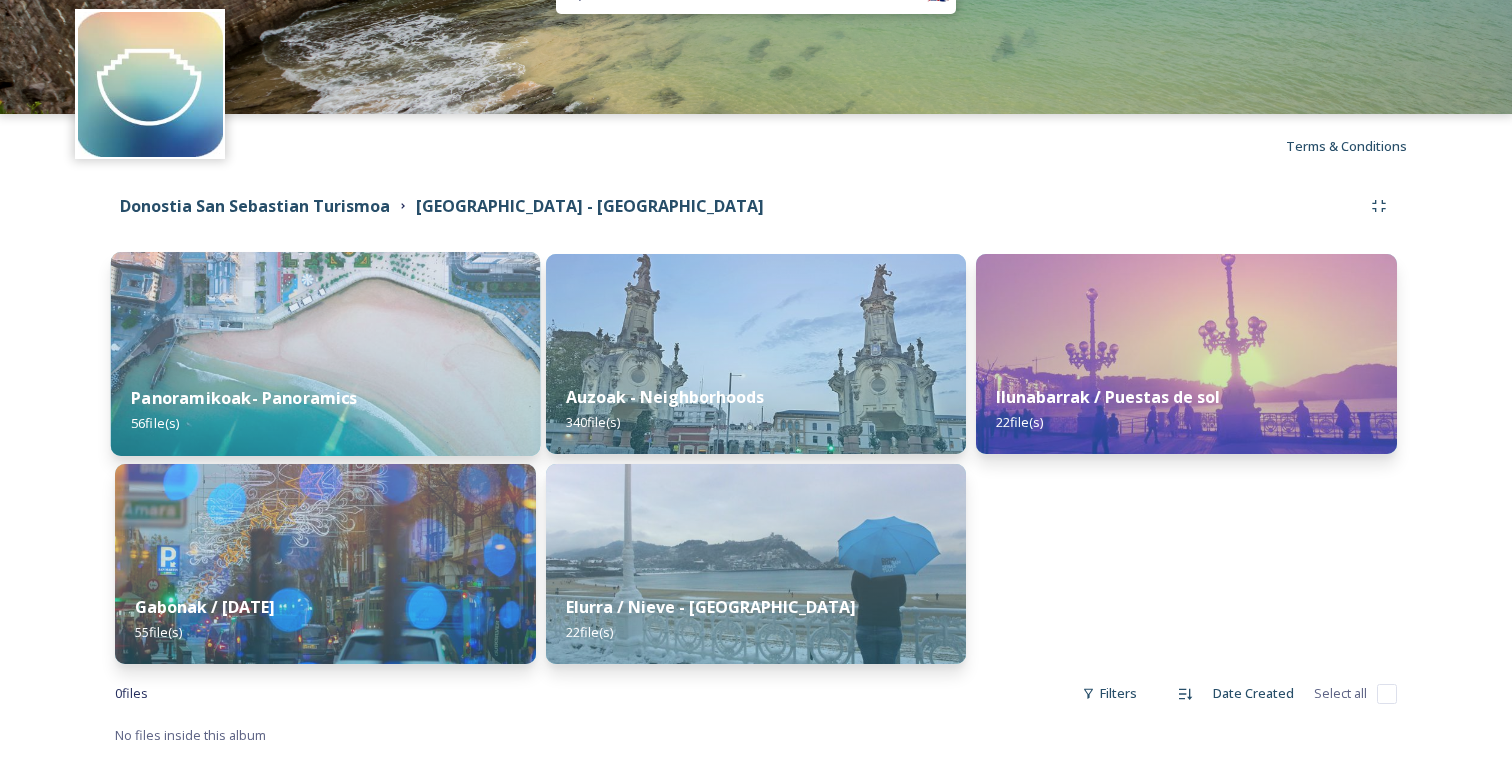 scroll, scrollTop: 66, scrollLeft: 0, axis: vertical 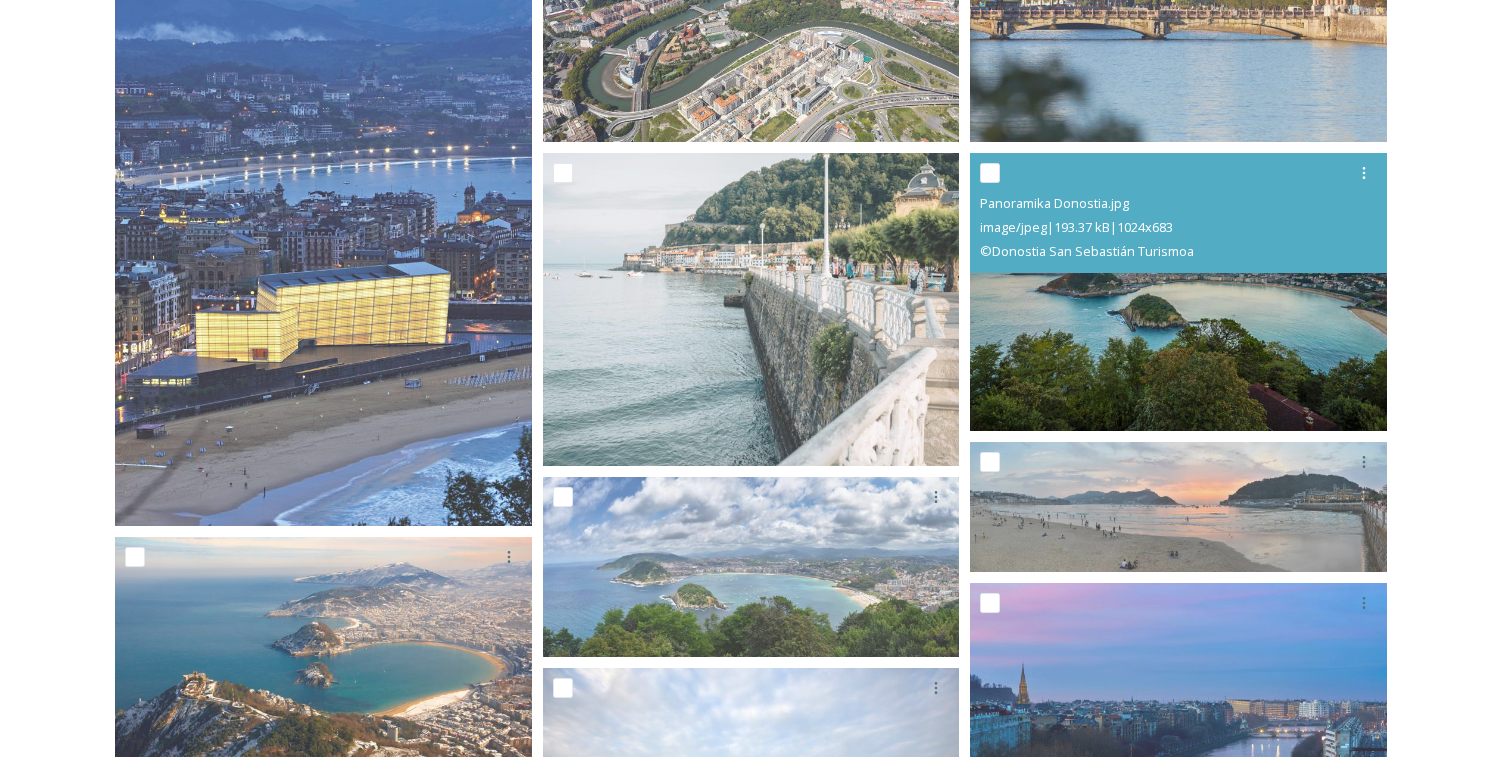 click at bounding box center (990, 173) 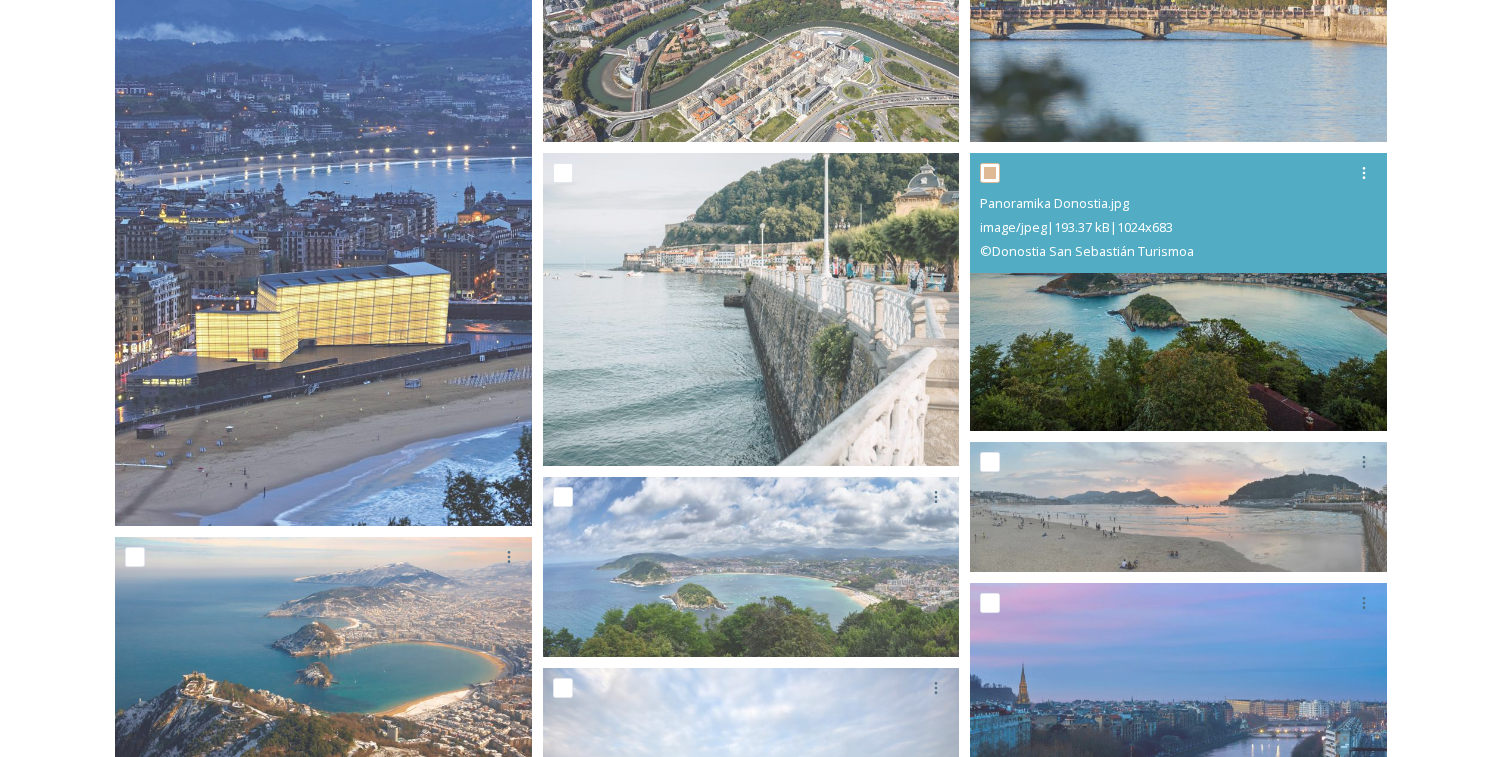 checkbox on "true" 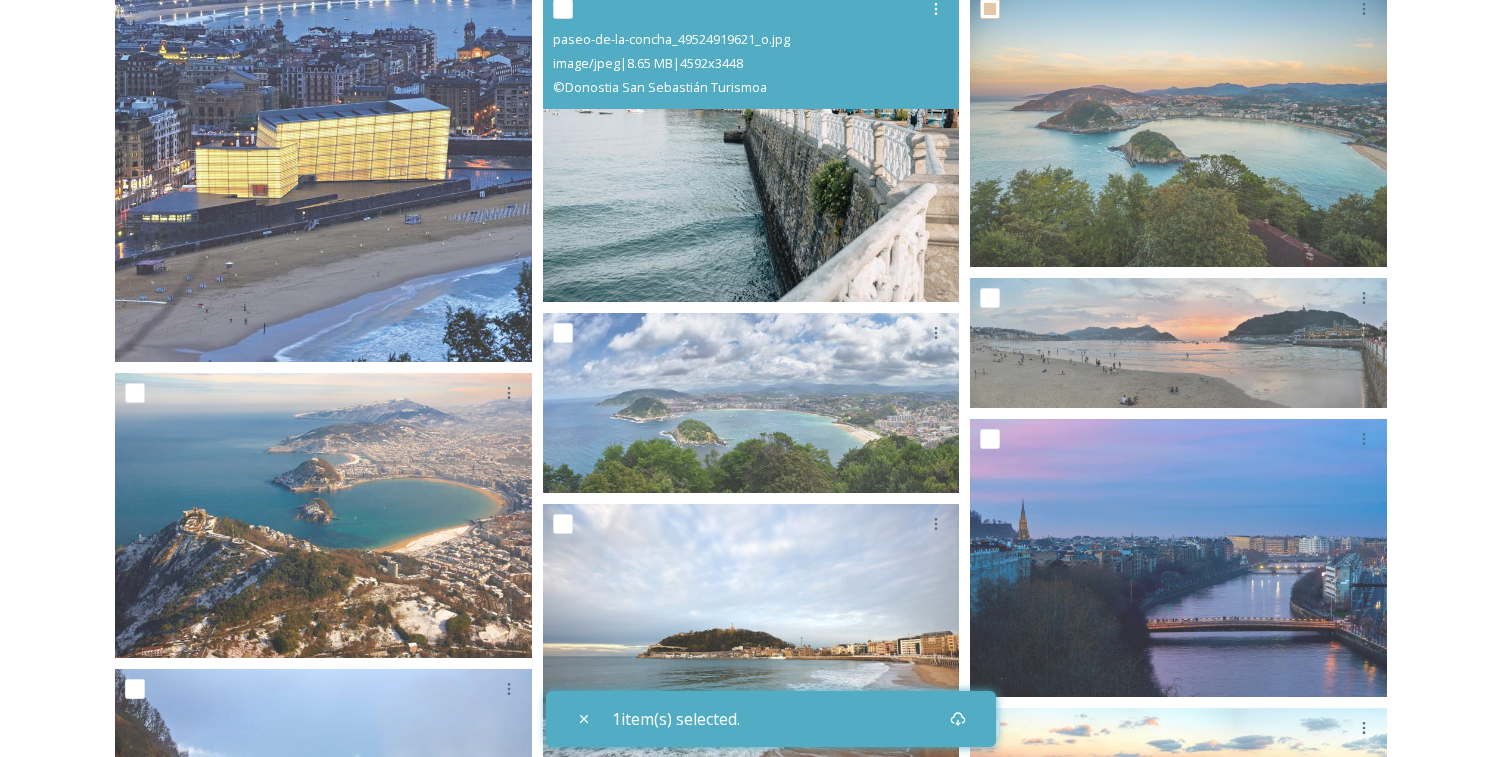 scroll, scrollTop: 1020, scrollLeft: 0, axis: vertical 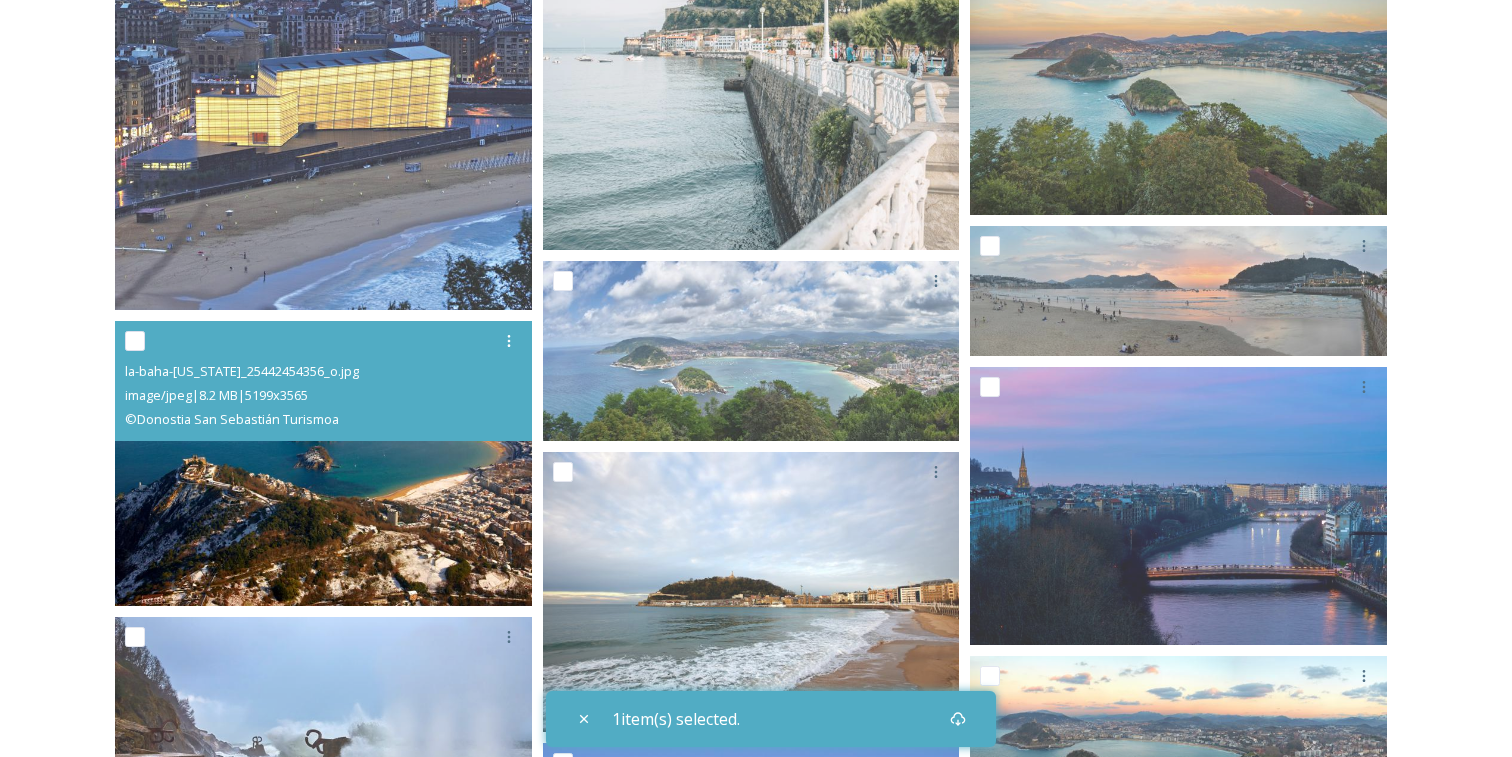 click at bounding box center [135, 341] 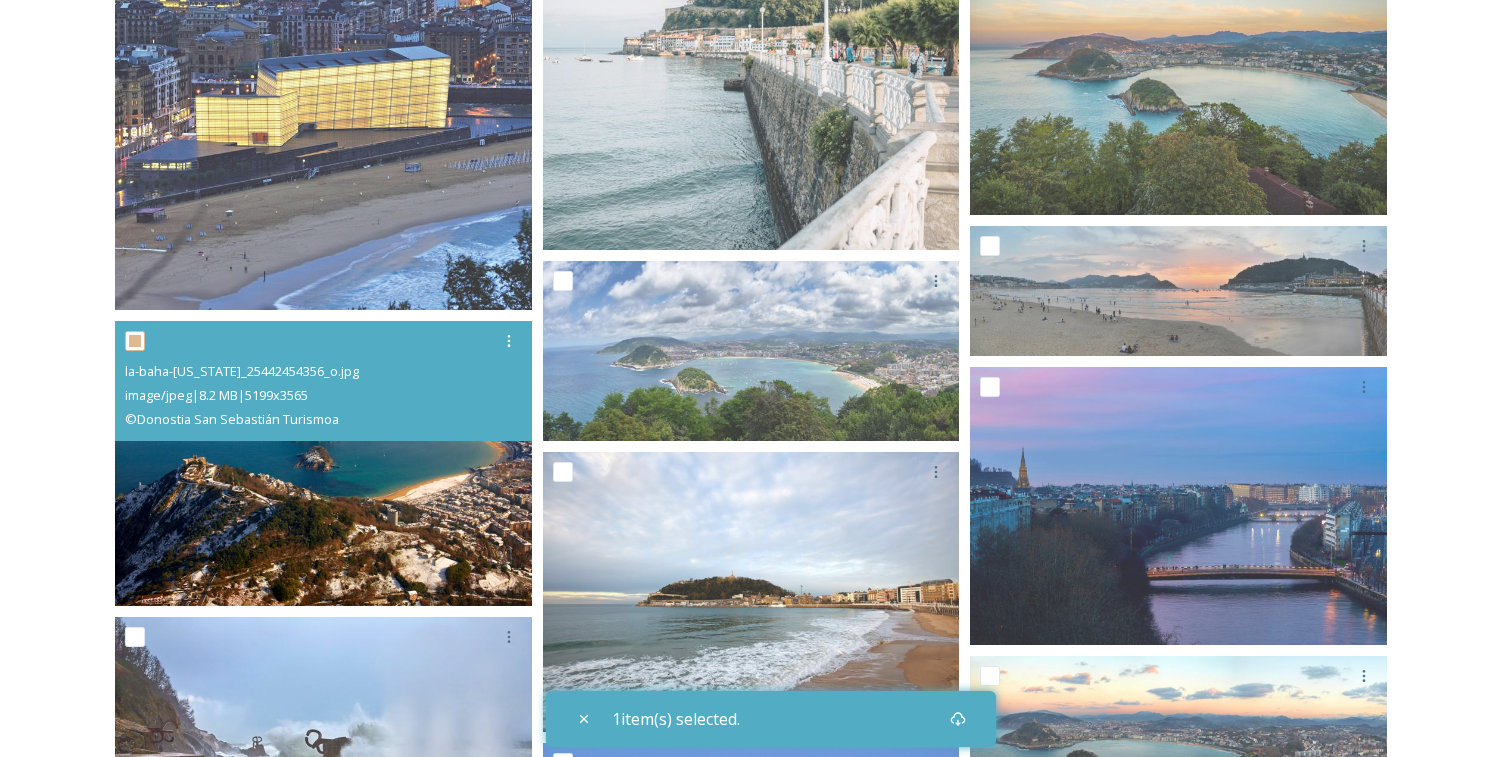 checkbox on "true" 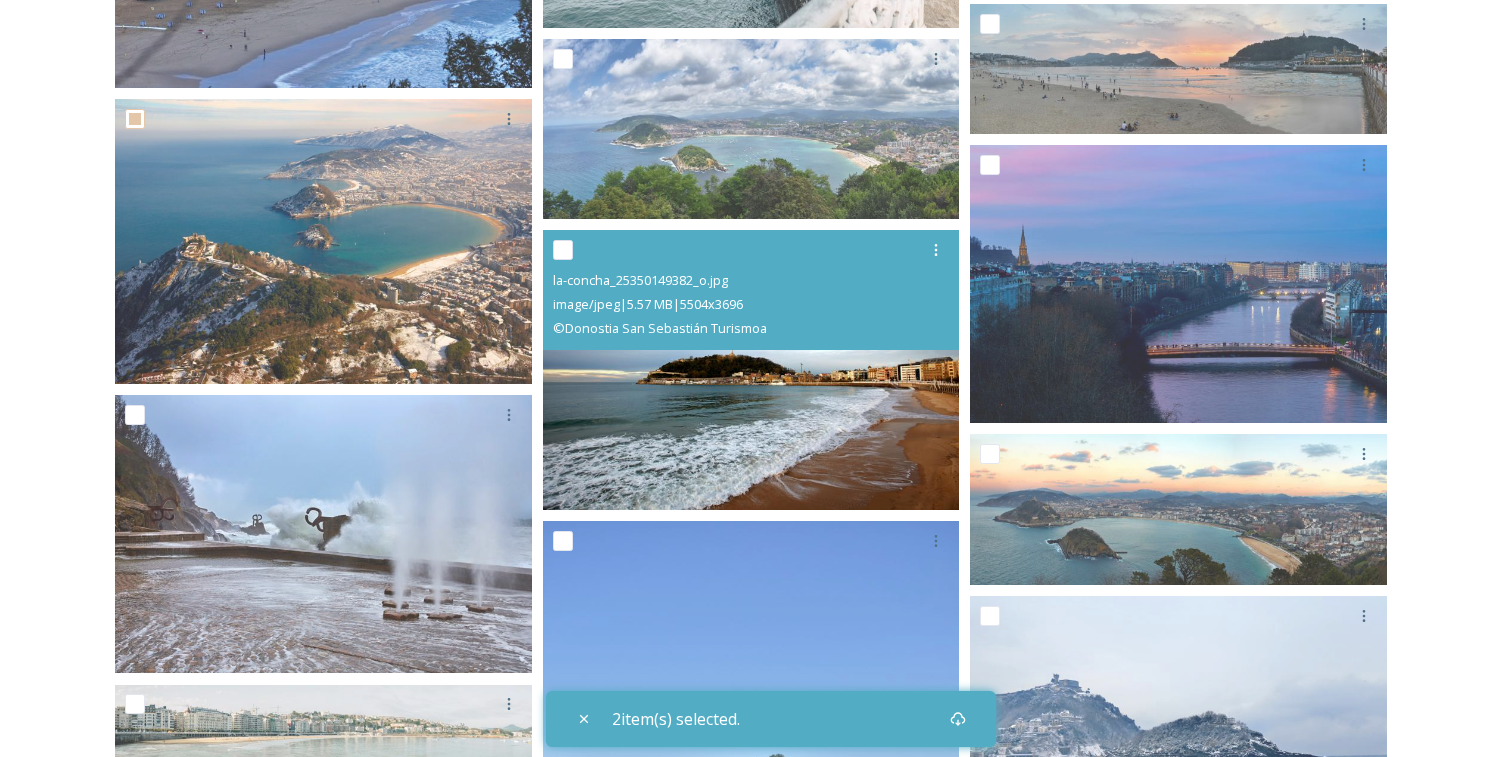 scroll, scrollTop: 1246, scrollLeft: 0, axis: vertical 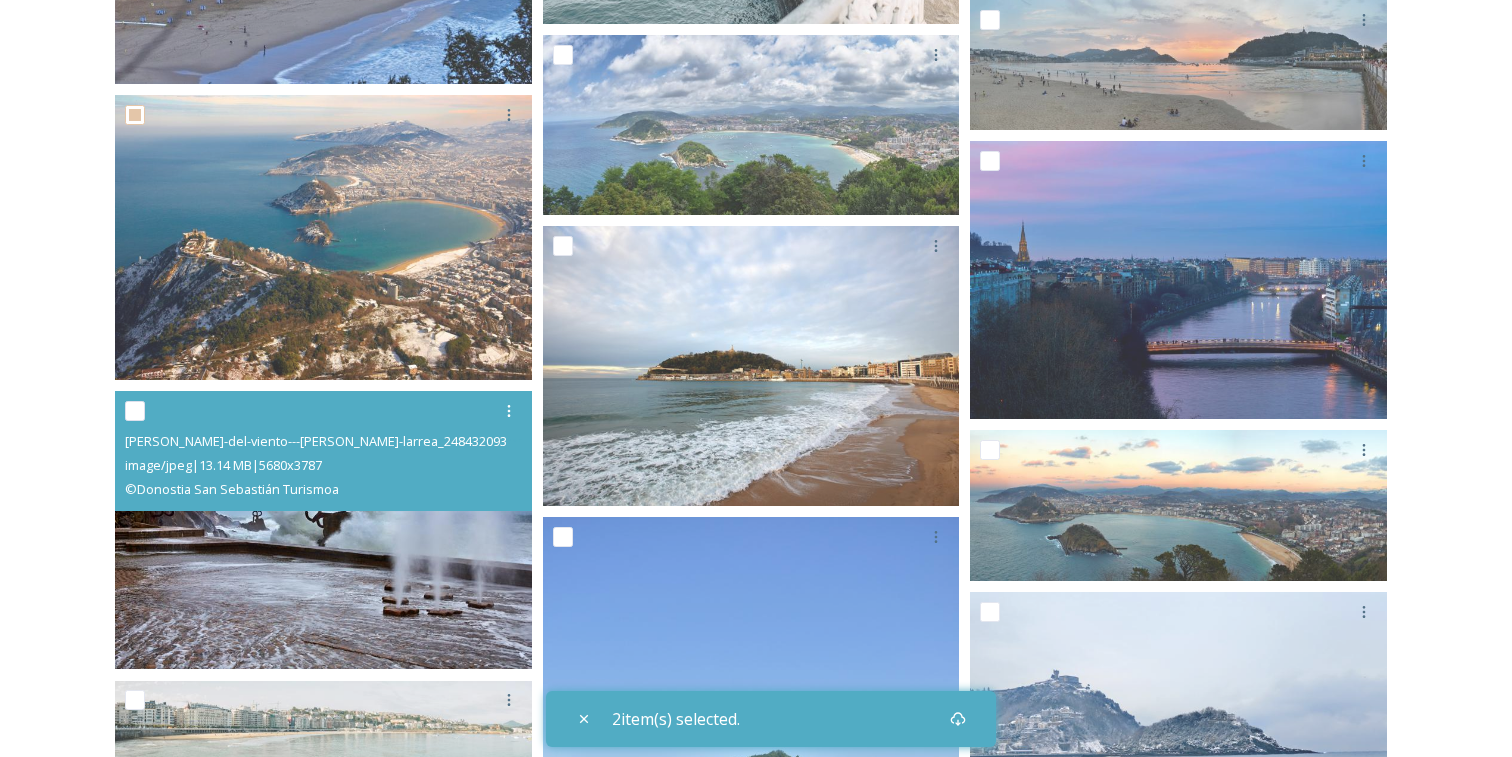 click on "[PERSON_NAME]-del-viento---[PERSON_NAME]-larrea_24843209313_o.jpg image/jpeg  |  13.14 MB  |  5680  x  3787 © Donostia San Sebastián Turismoa" at bounding box center (323, 451) 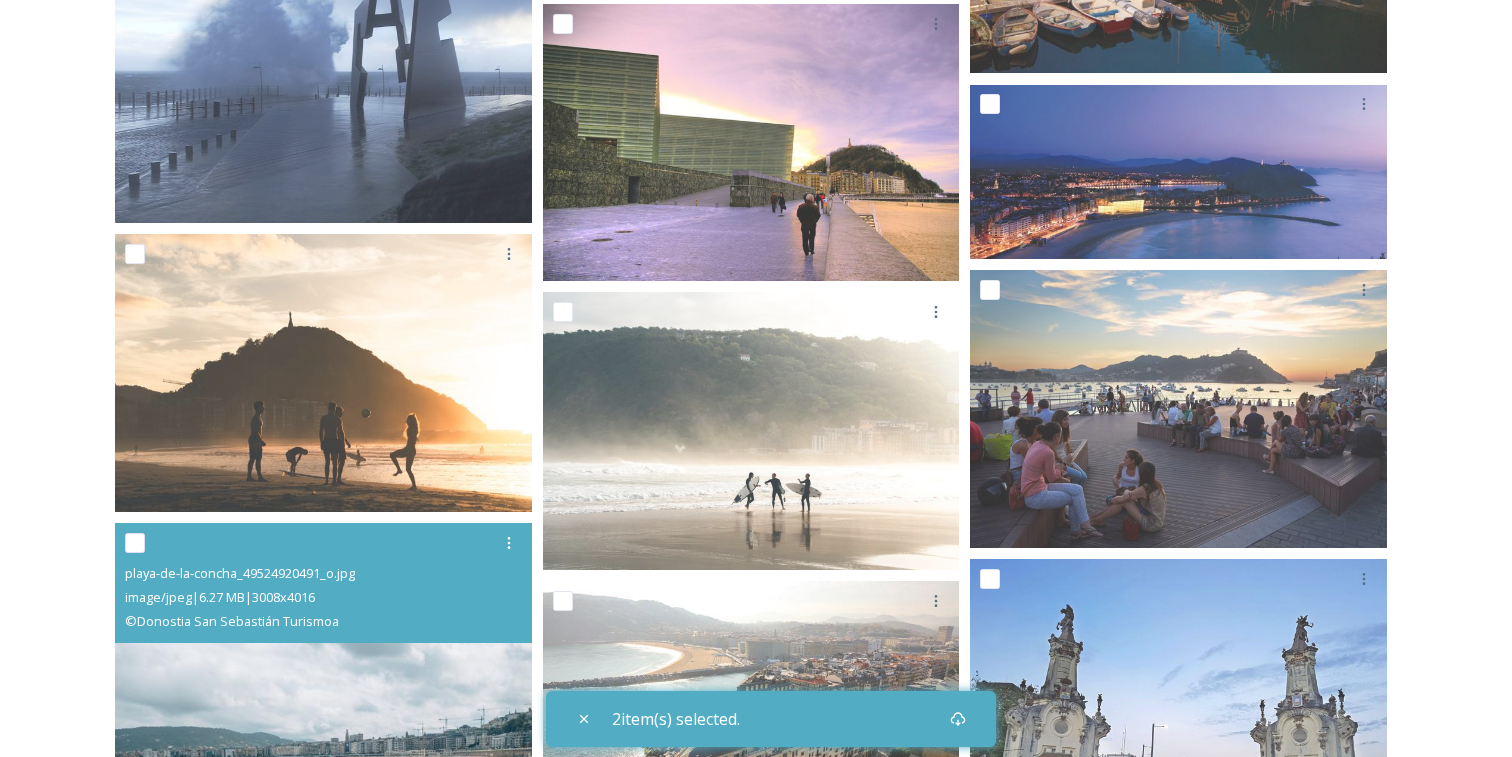 scroll, scrollTop: 2683, scrollLeft: 0, axis: vertical 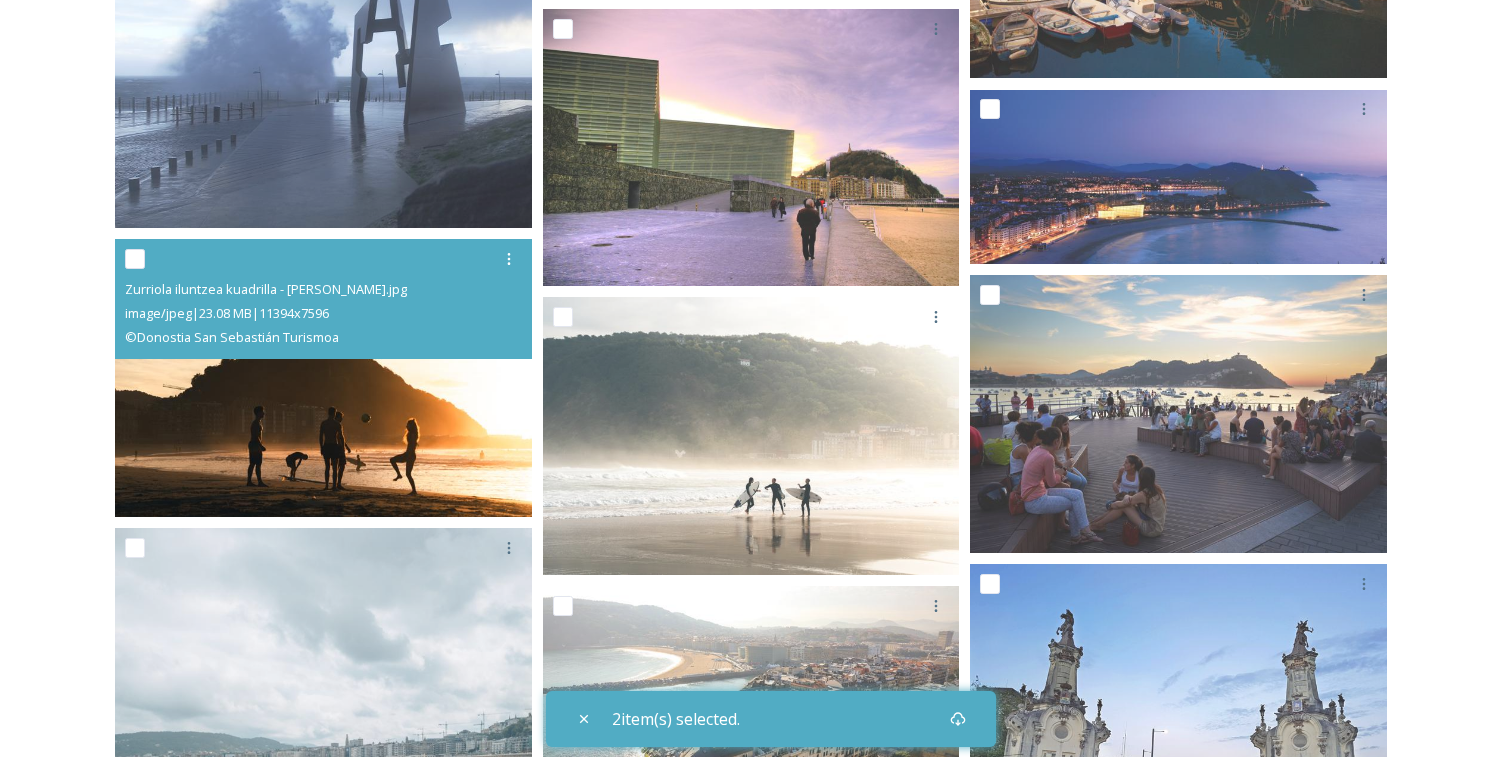 click at bounding box center (135, 259) 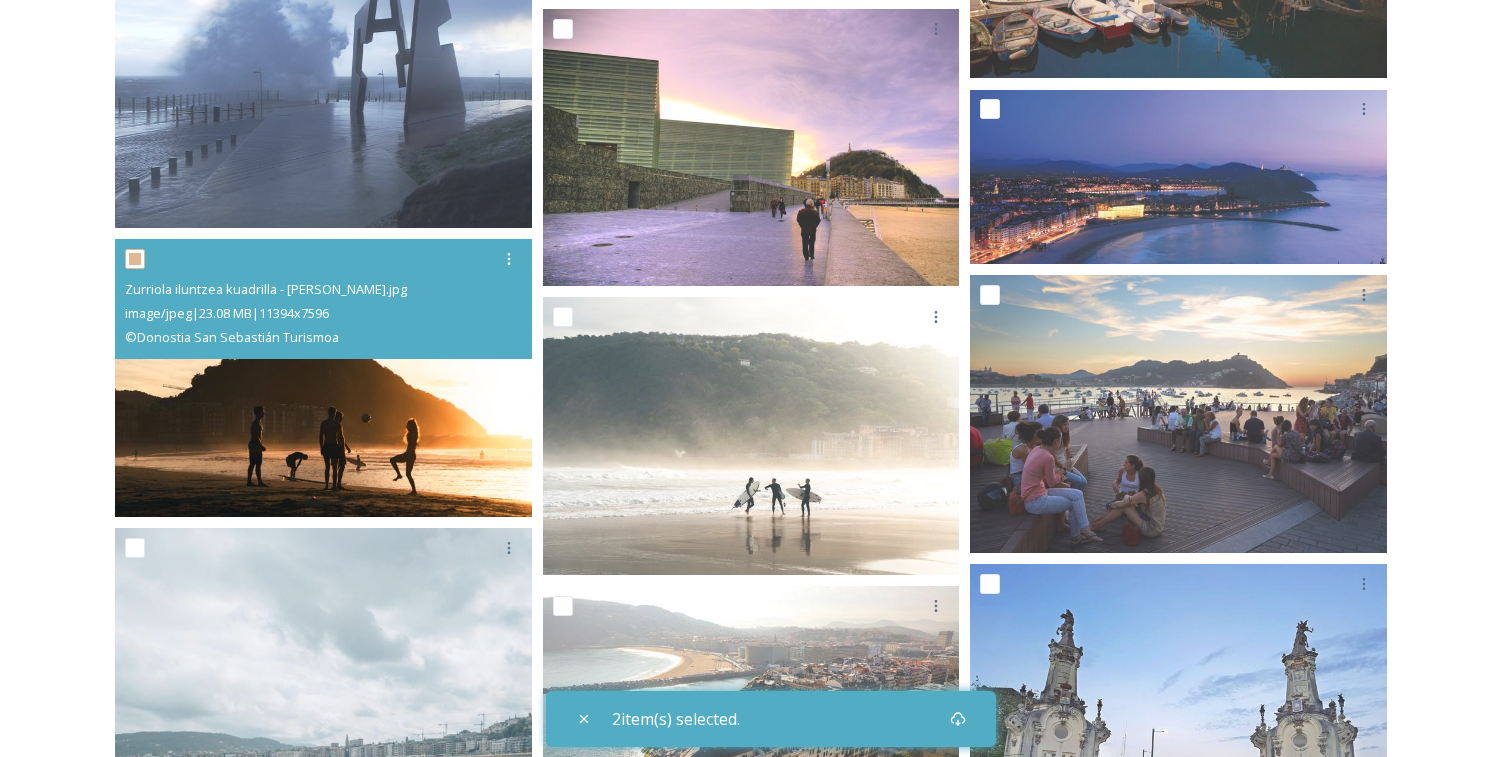 checkbox on "true" 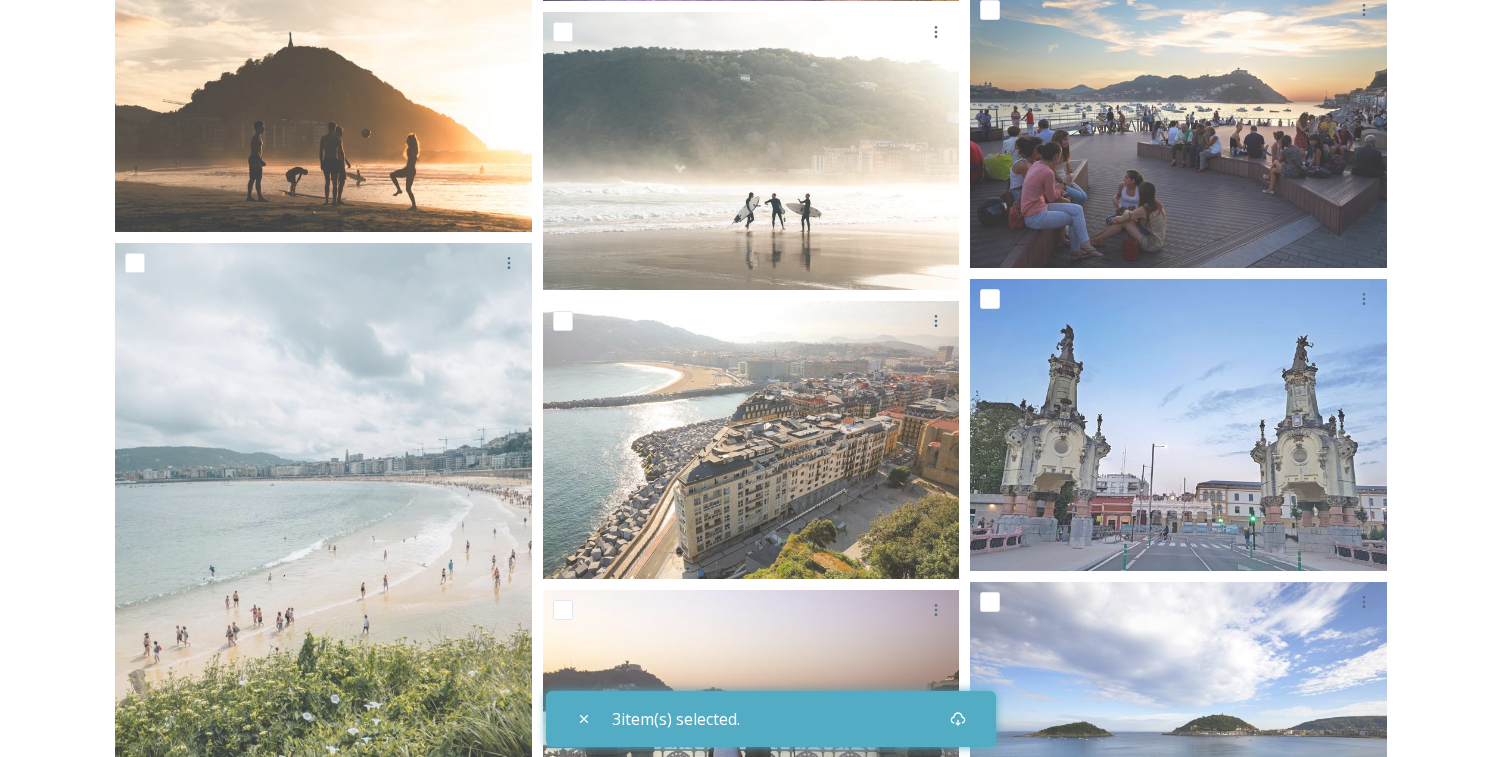 scroll, scrollTop: 3099, scrollLeft: 0, axis: vertical 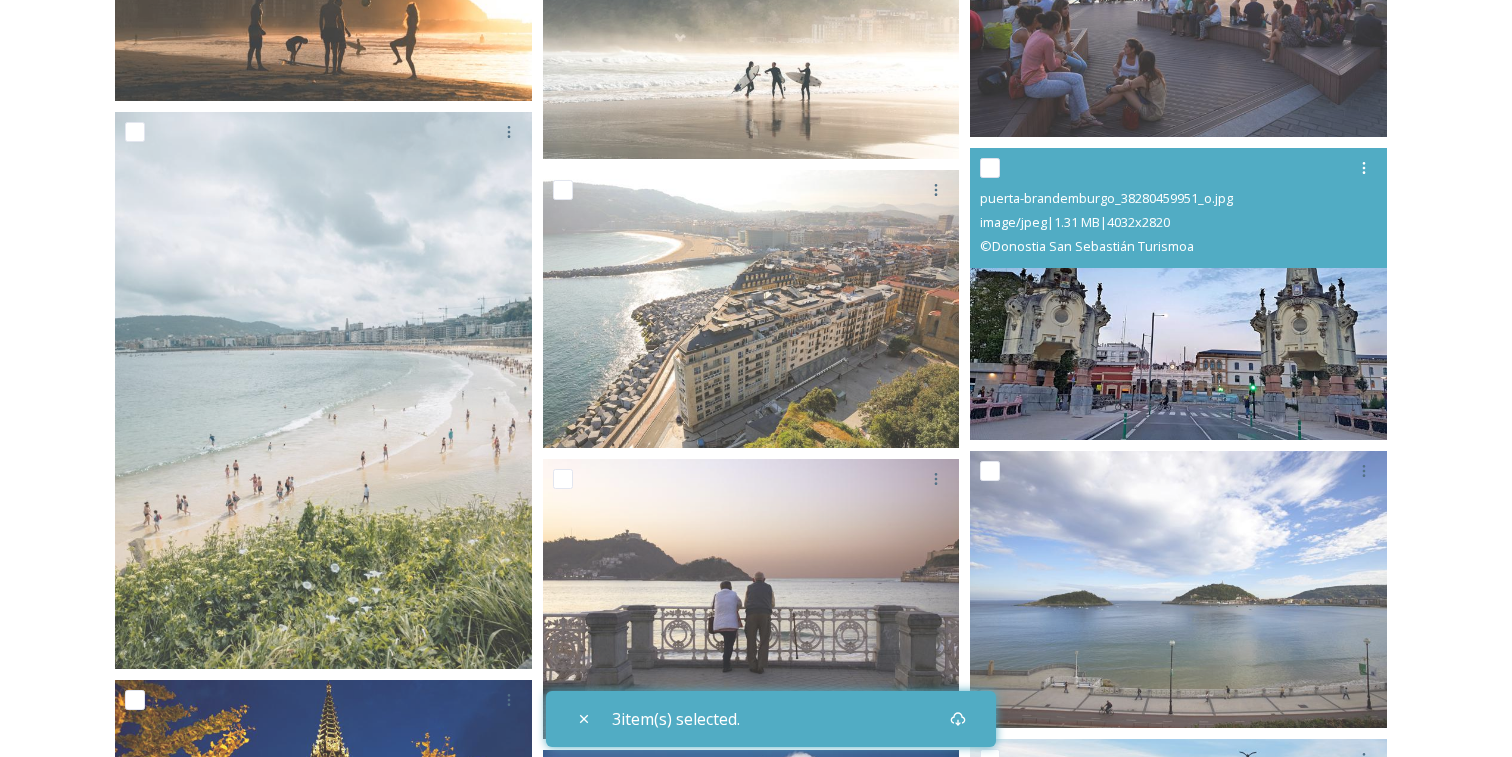 click at bounding box center [1181, 168] 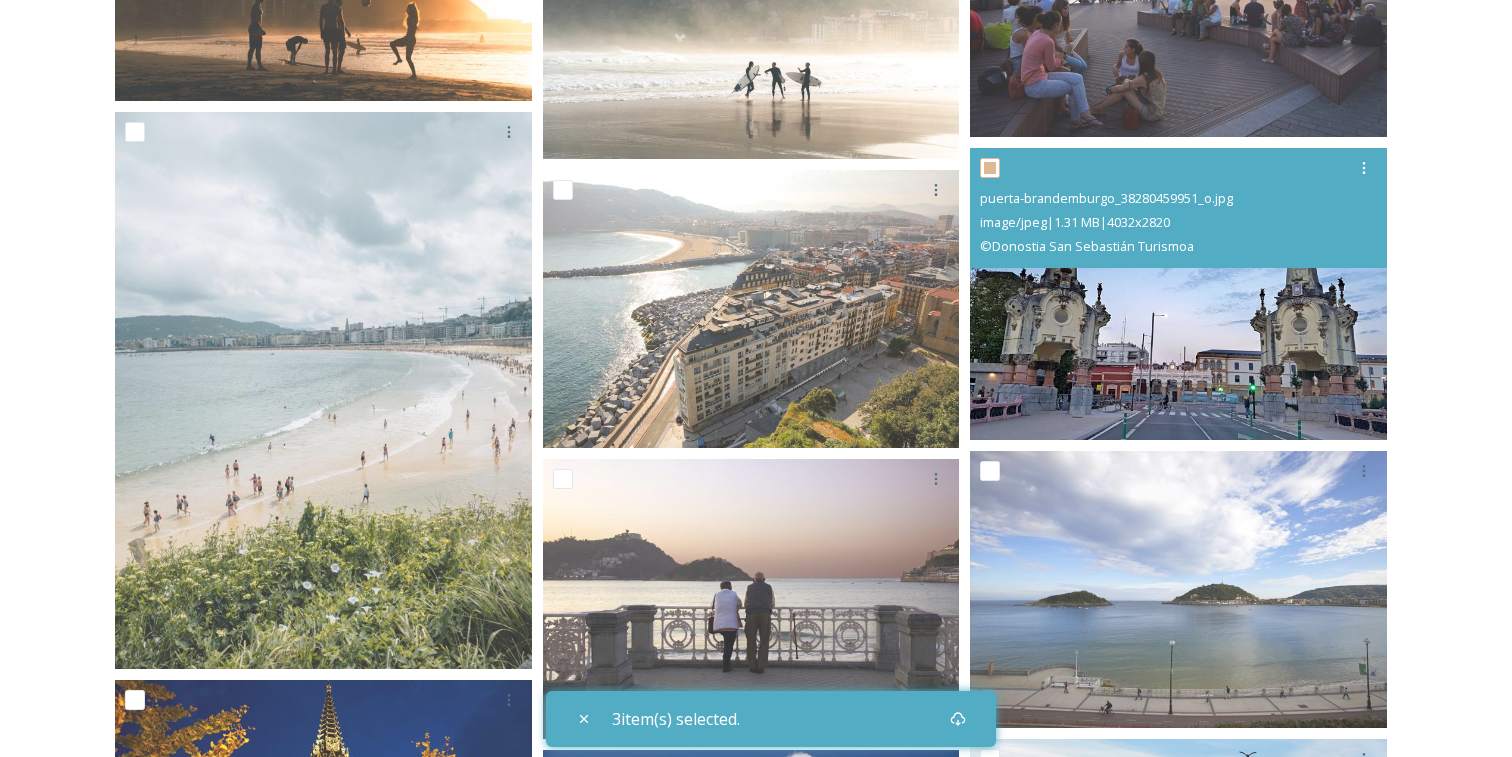 checkbox on "true" 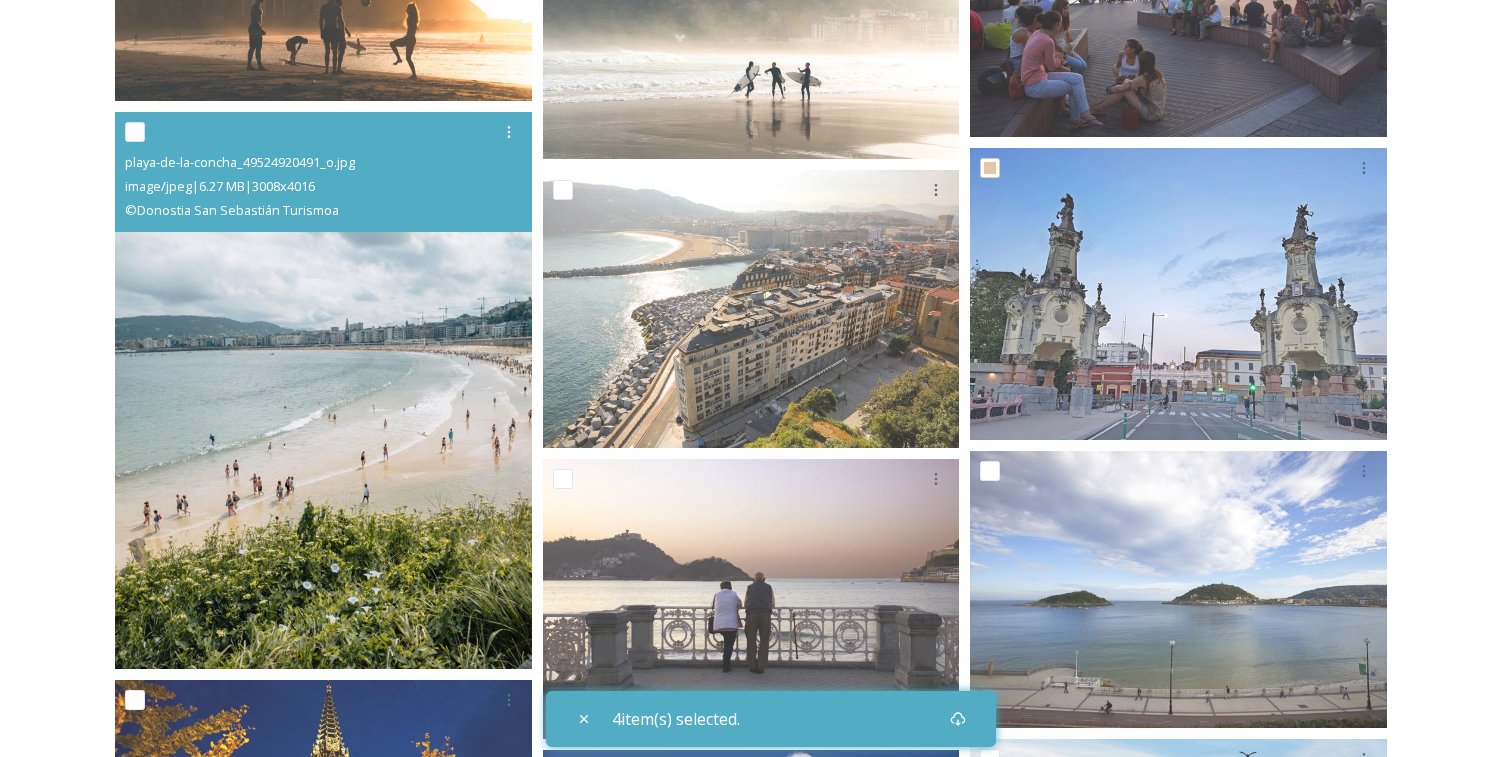 click at bounding box center (135, 132) 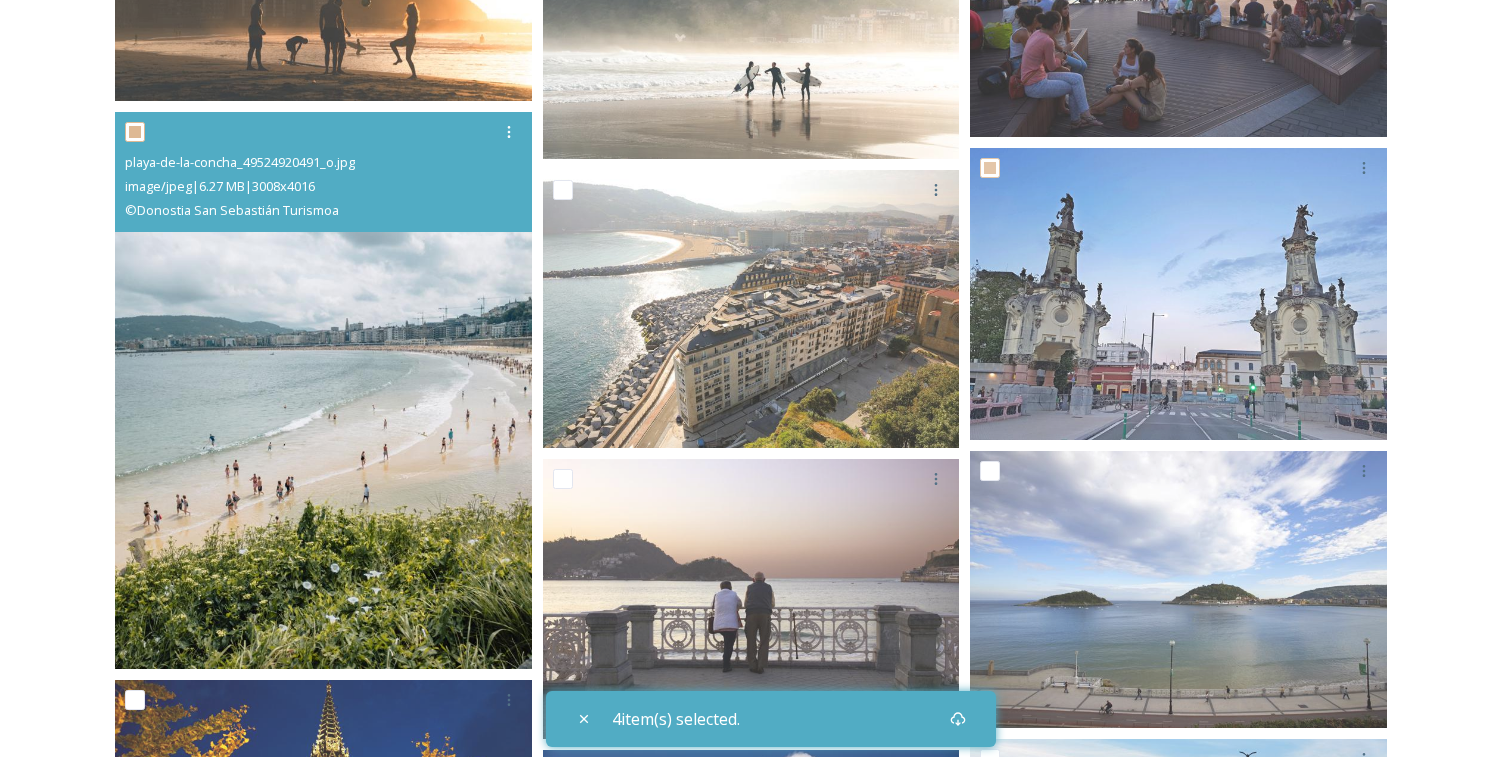 checkbox on "true" 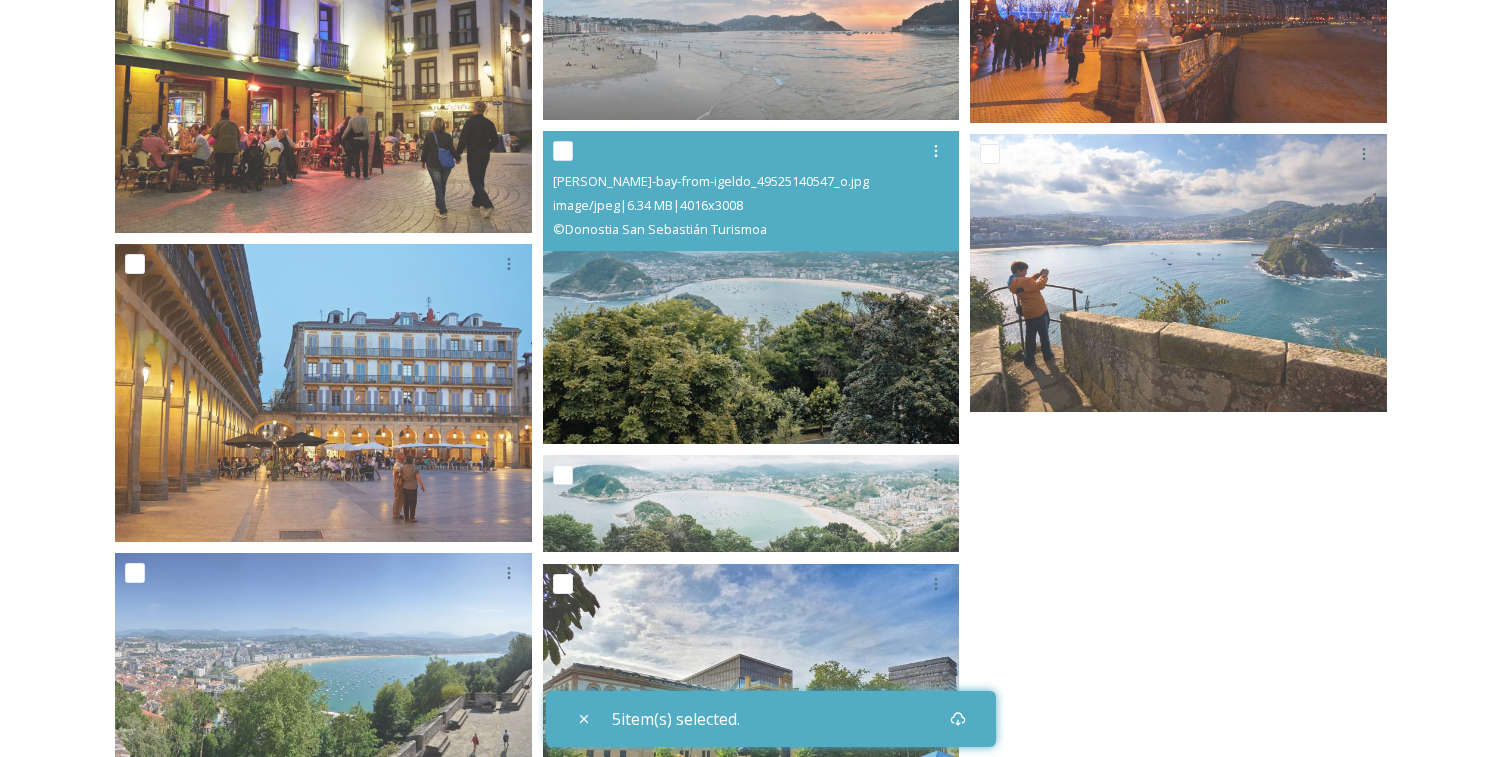 scroll, scrollTop: 4762, scrollLeft: 0, axis: vertical 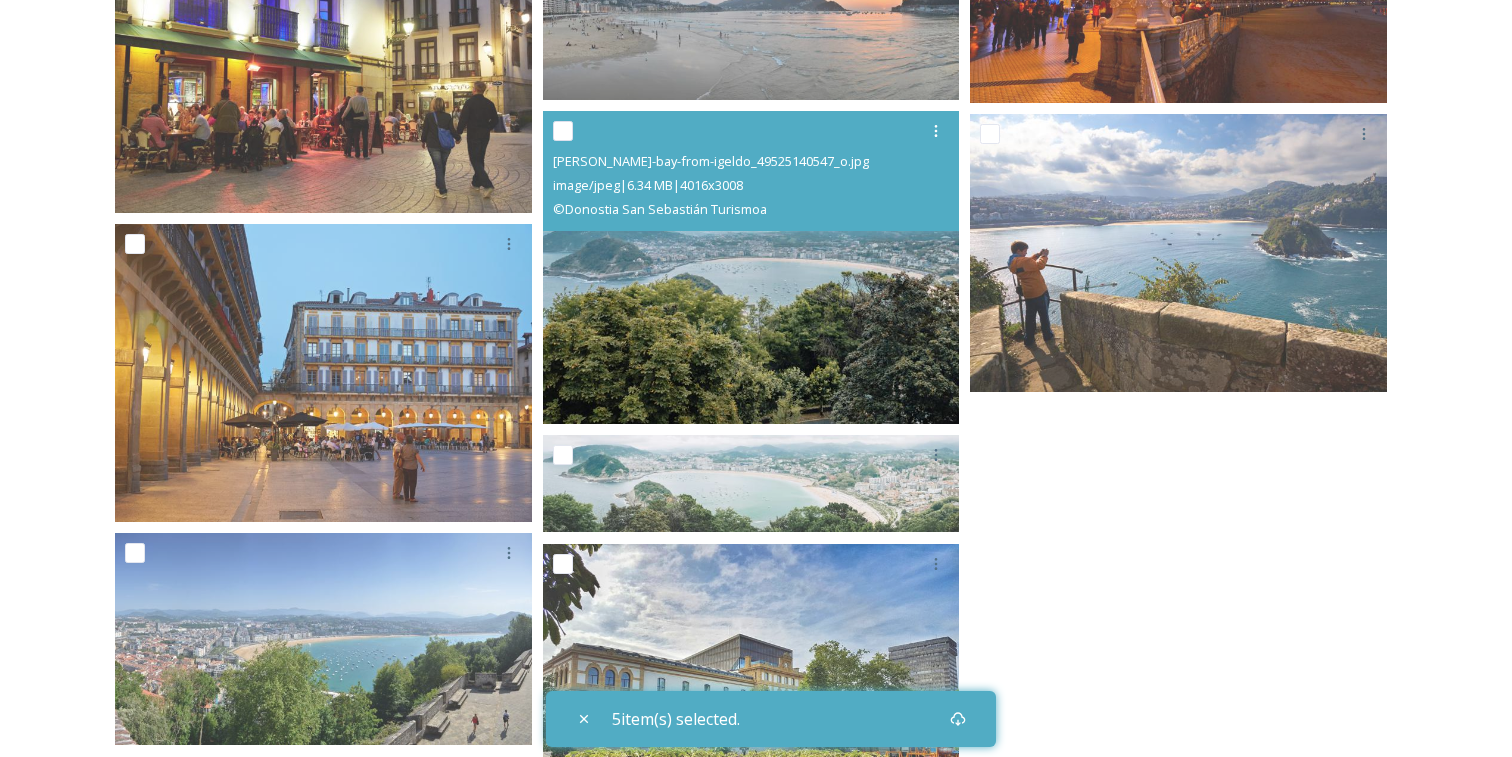 click at bounding box center (563, 131) 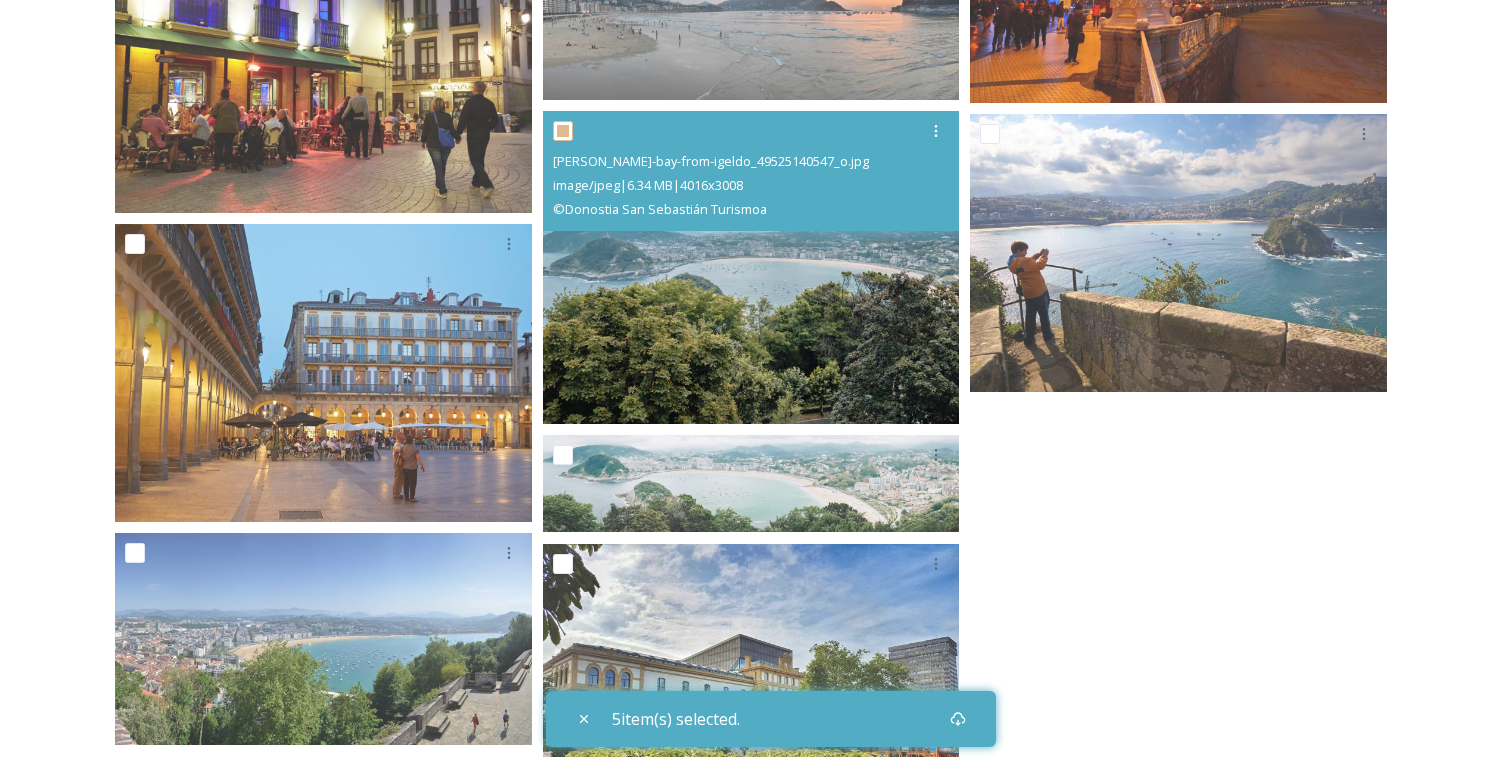 checkbox on "true" 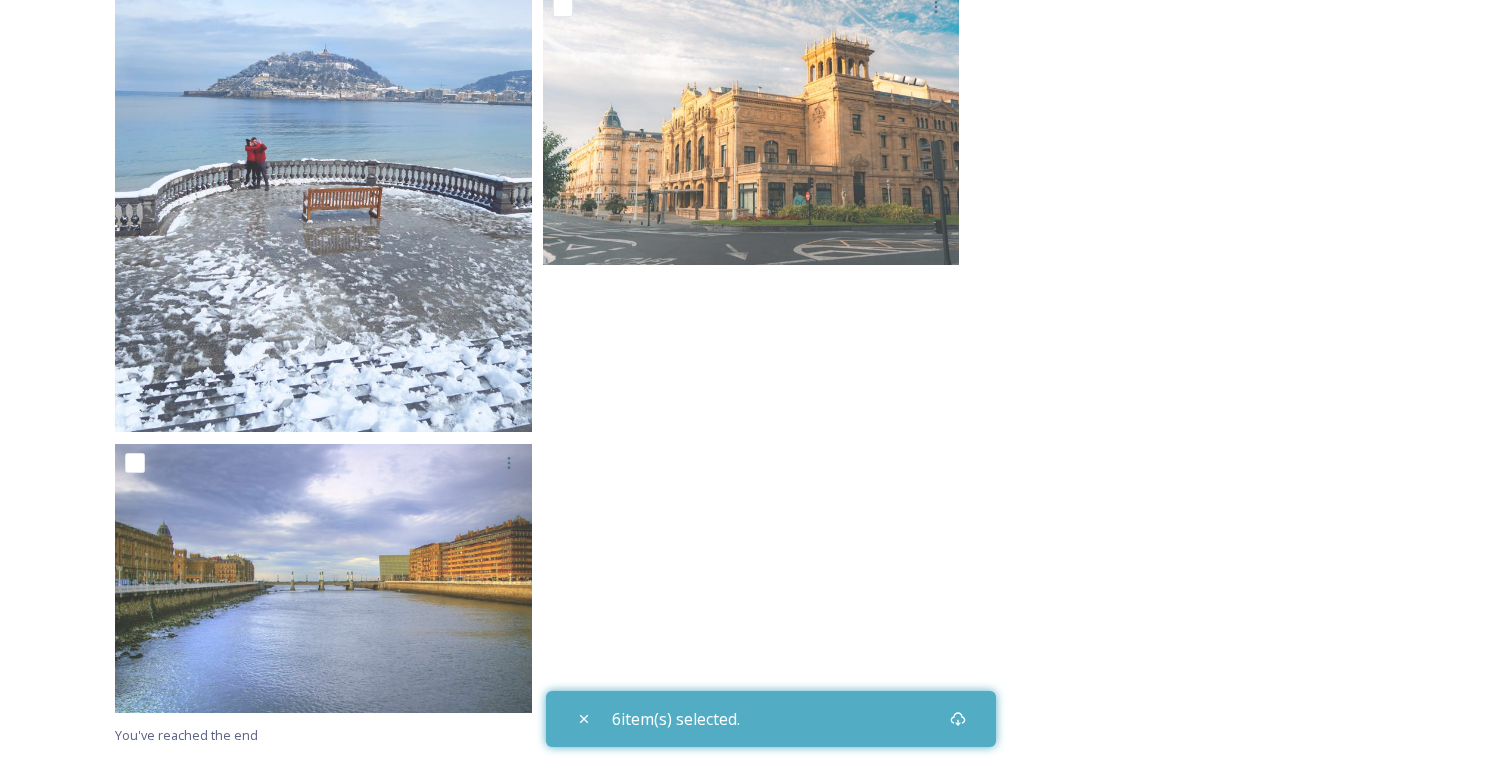 scroll, scrollTop: 5642, scrollLeft: 0, axis: vertical 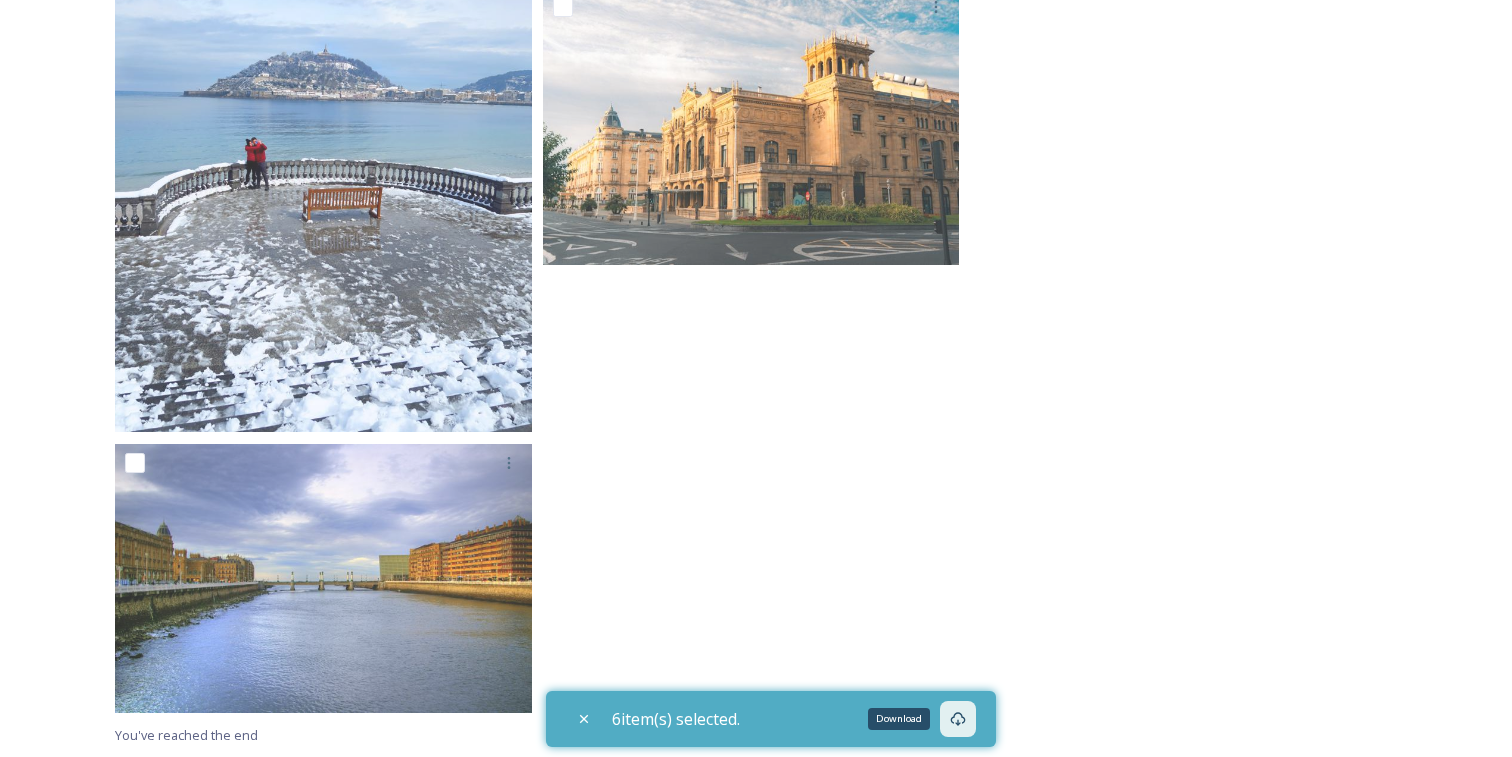 click 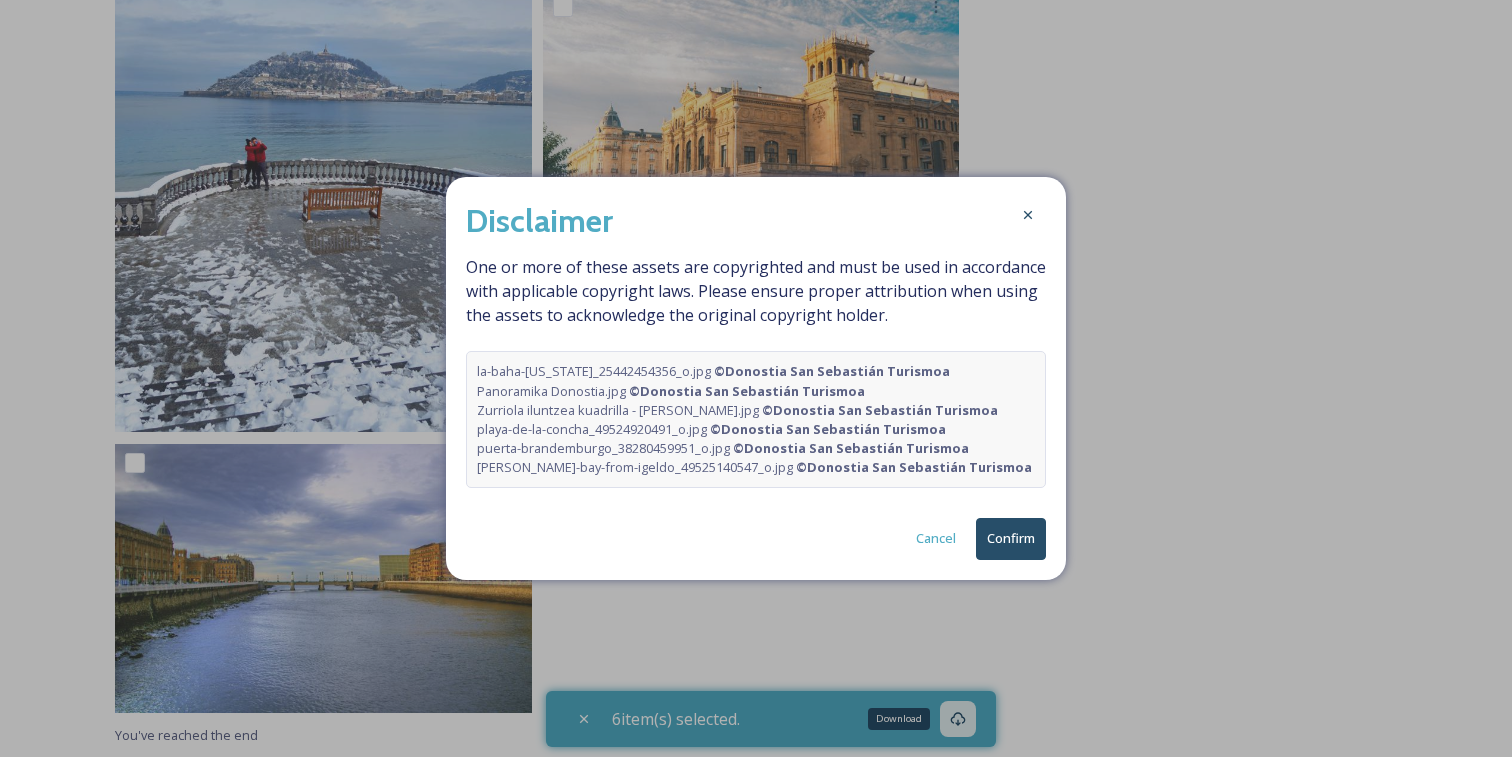 click on "Confirm" at bounding box center (1011, 538) 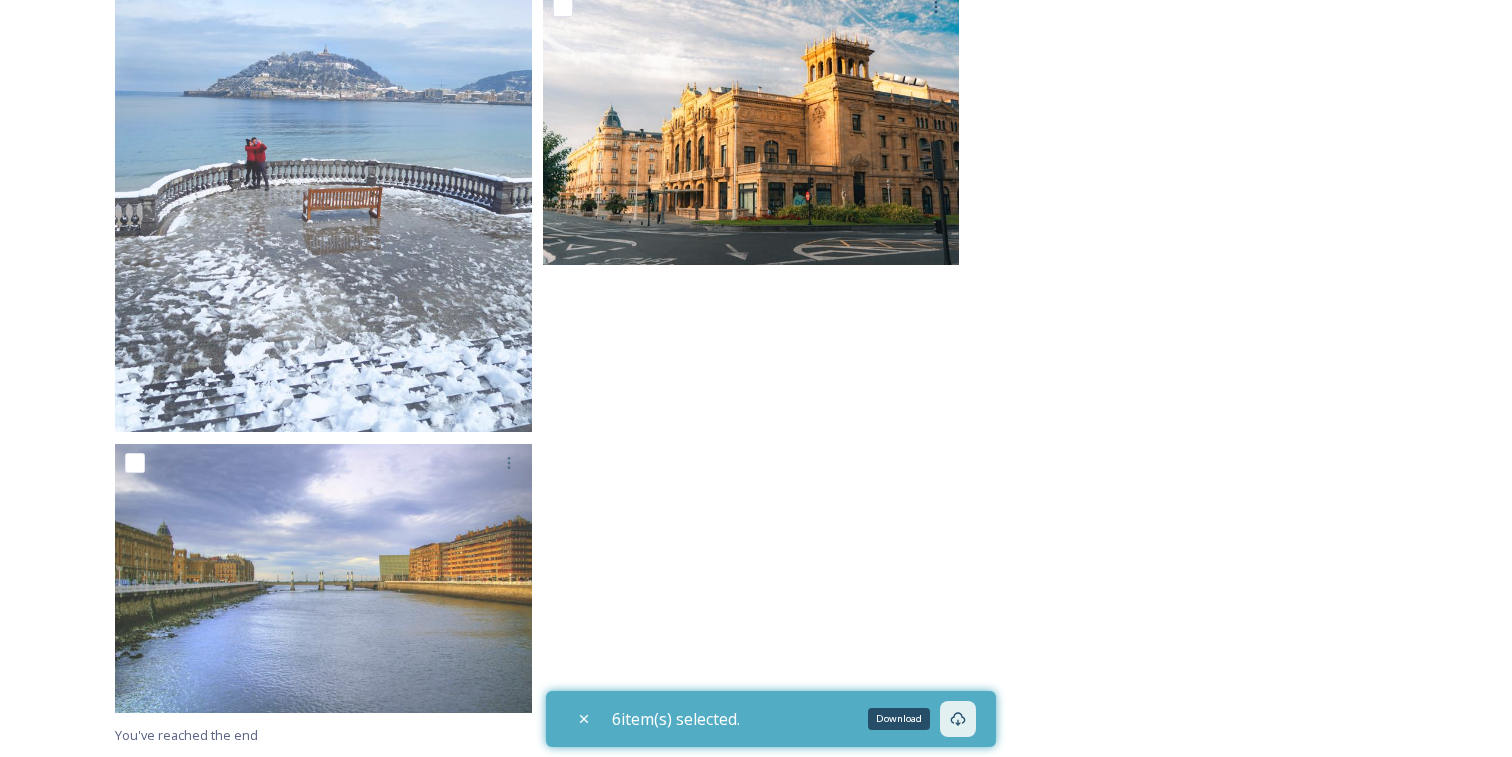 scroll, scrollTop: 0, scrollLeft: 0, axis: both 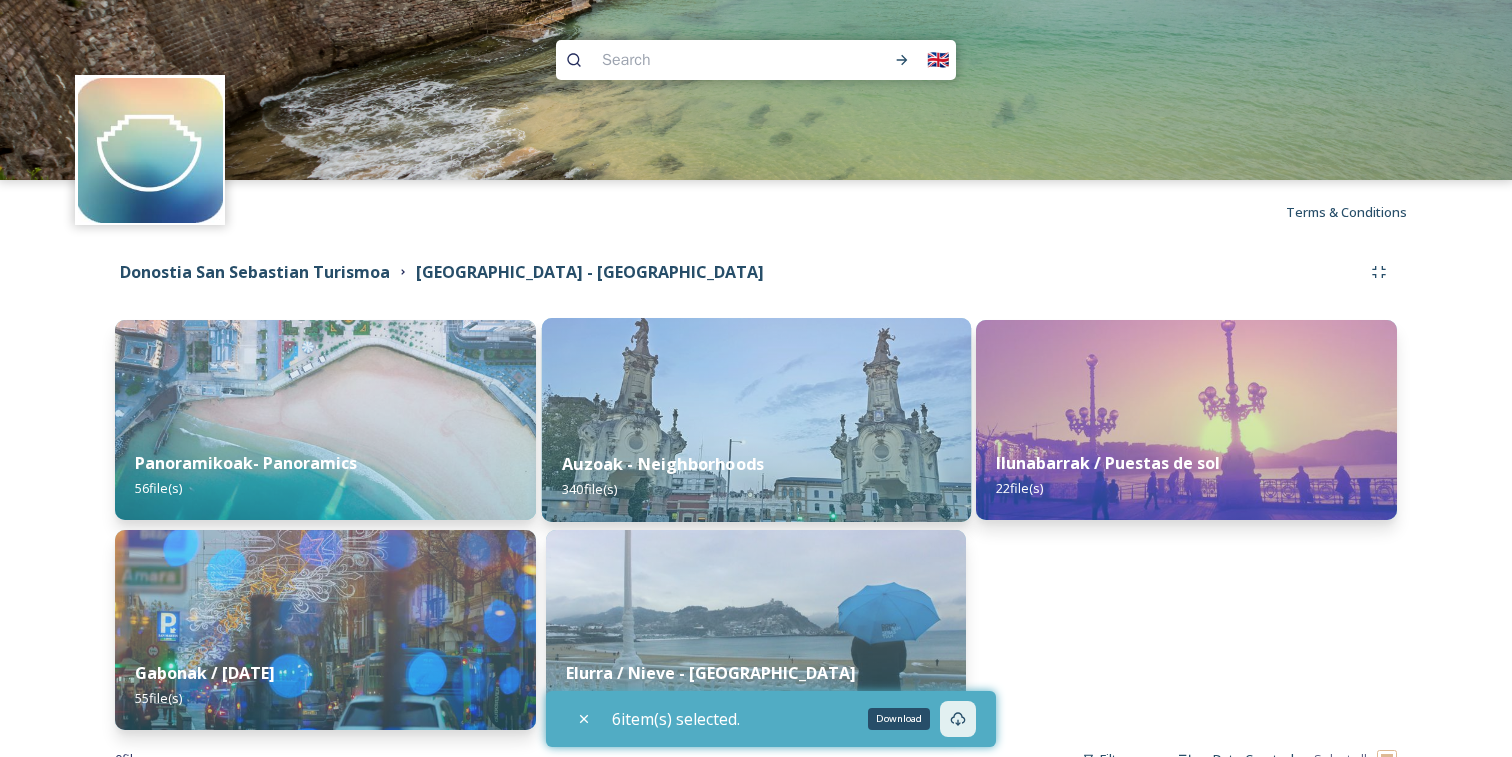 click at bounding box center (755, 420) 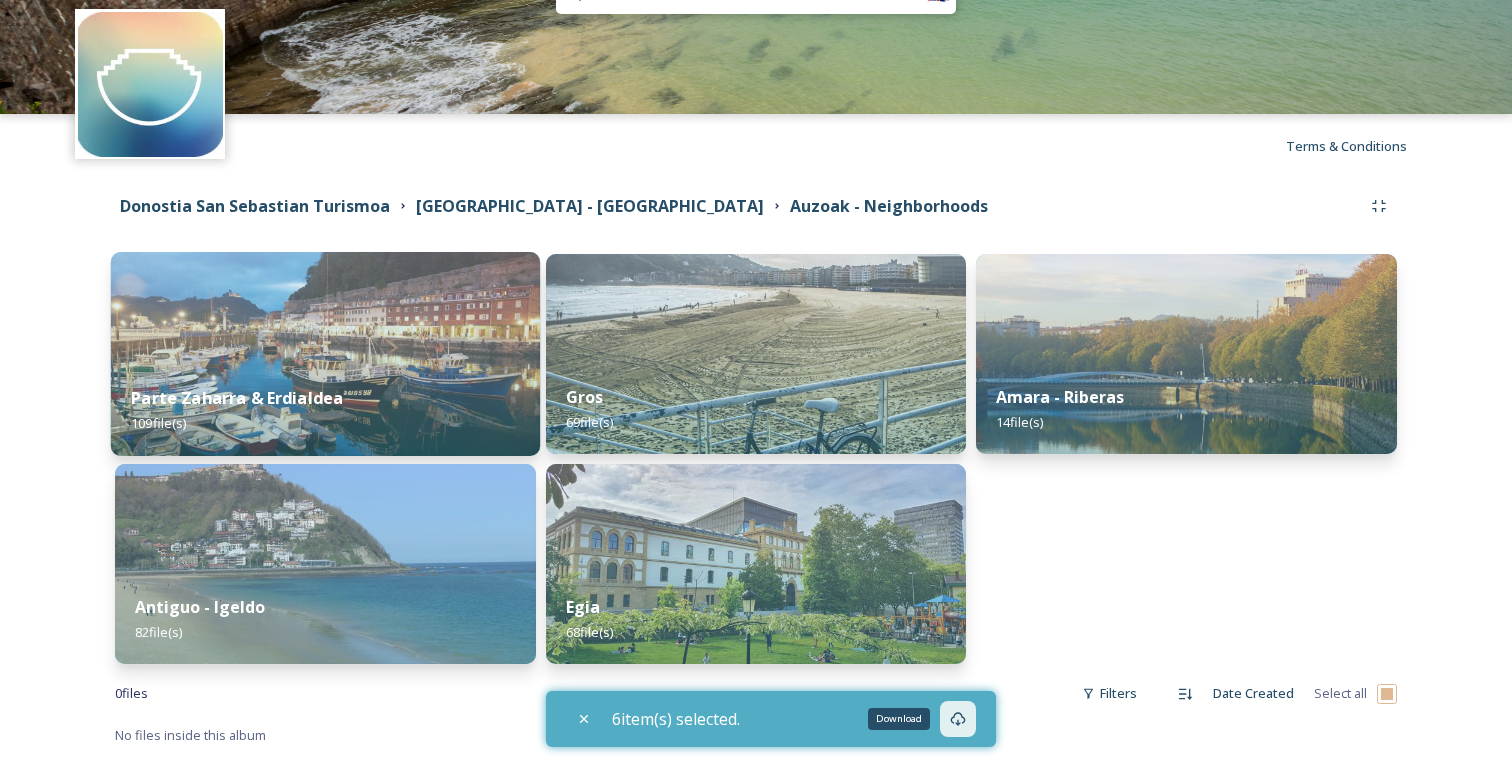 scroll, scrollTop: 66, scrollLeft: 0, axis: vertical 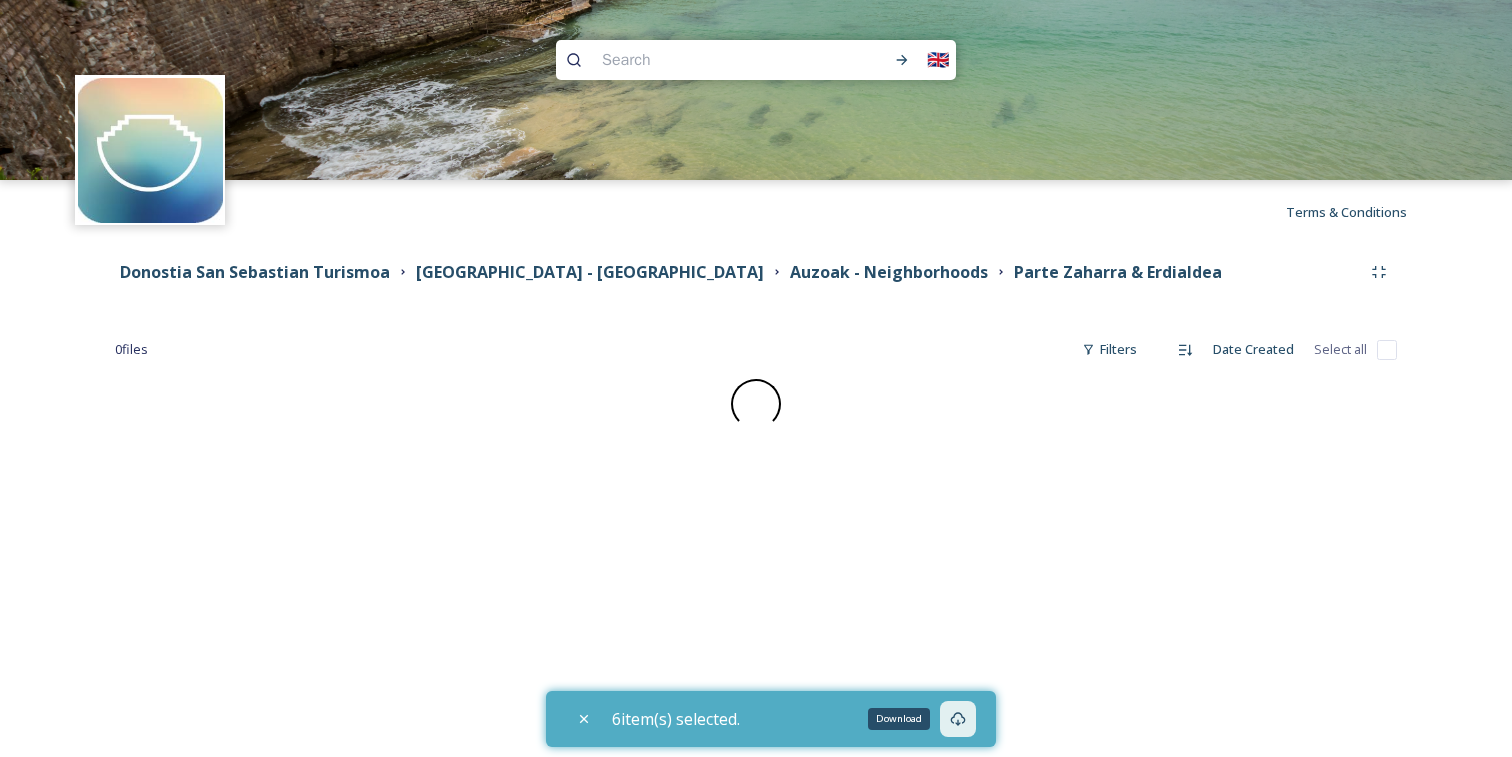 checkbox on "false" 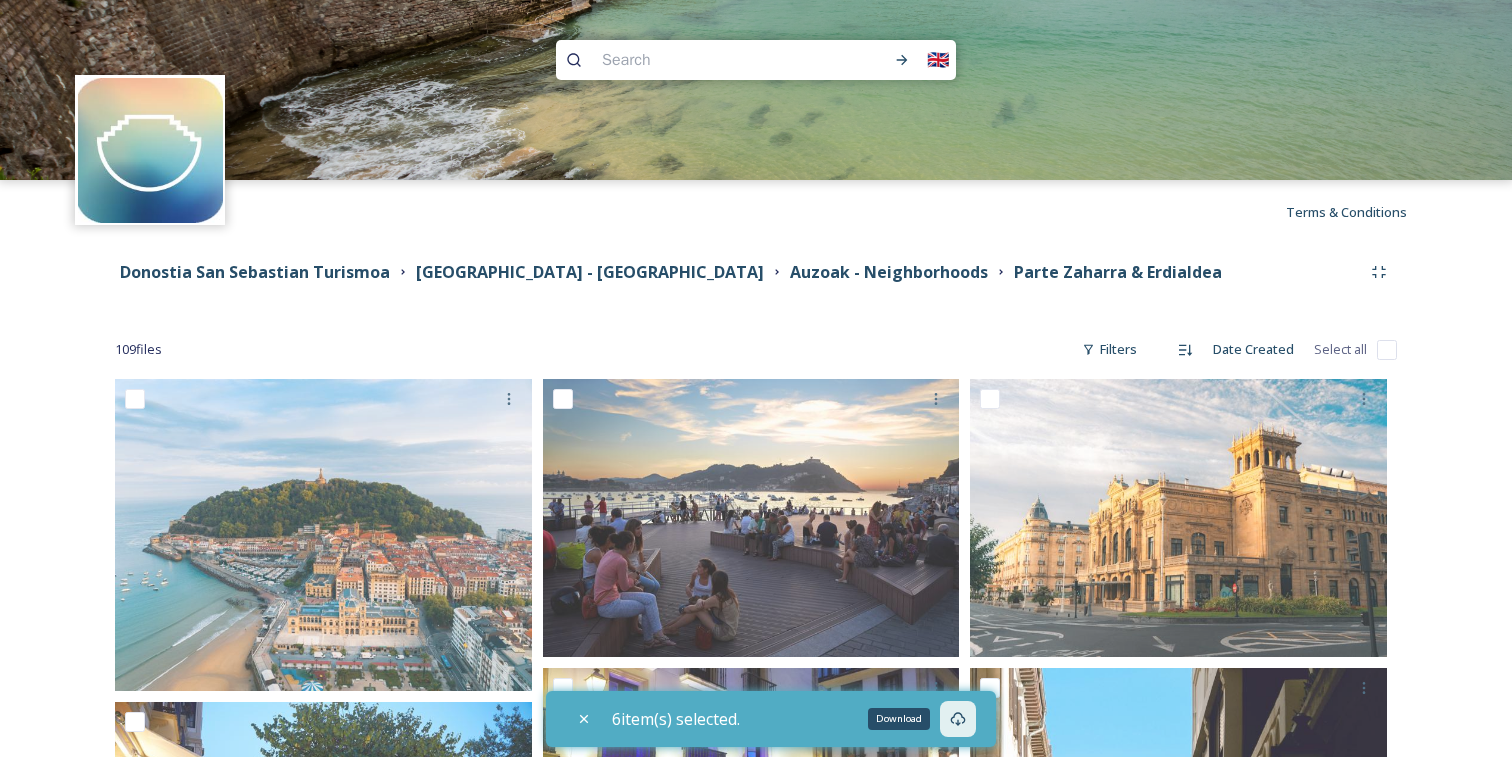 click on "Download" at bounding box center [899, 719] 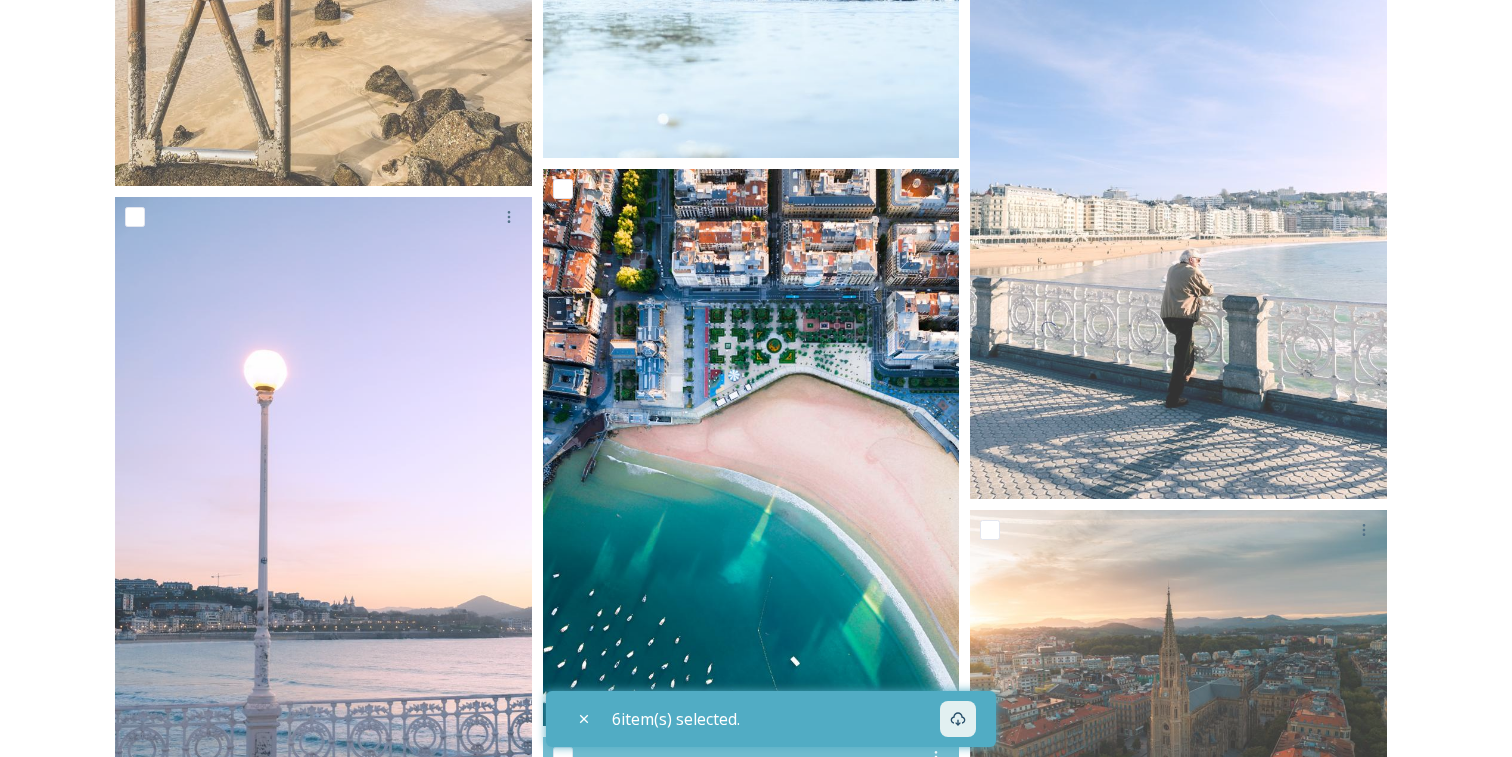 scroll, scrollTop: 1309, scrollLeft: 0, axis: vertical 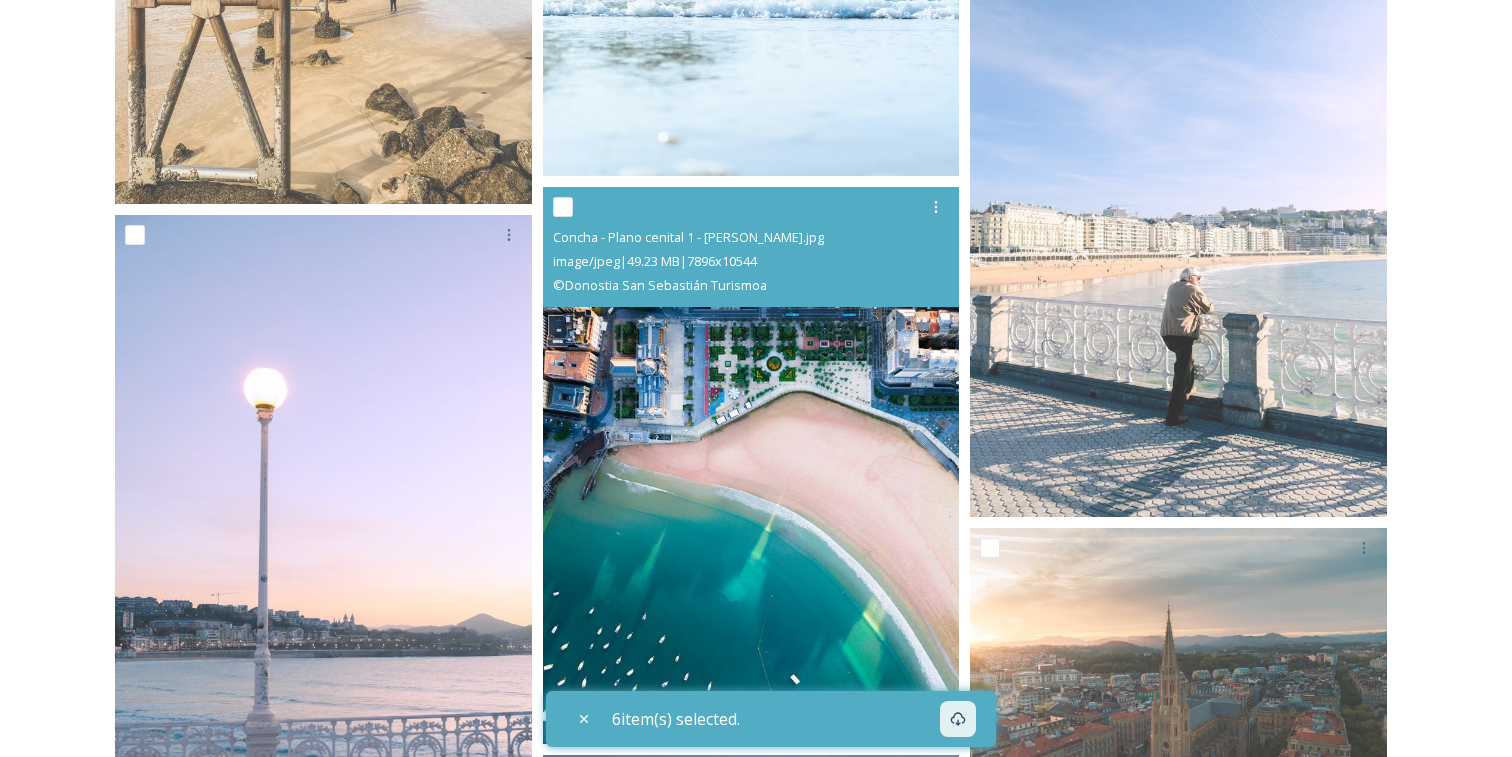 click at bounding box center [563, 207] 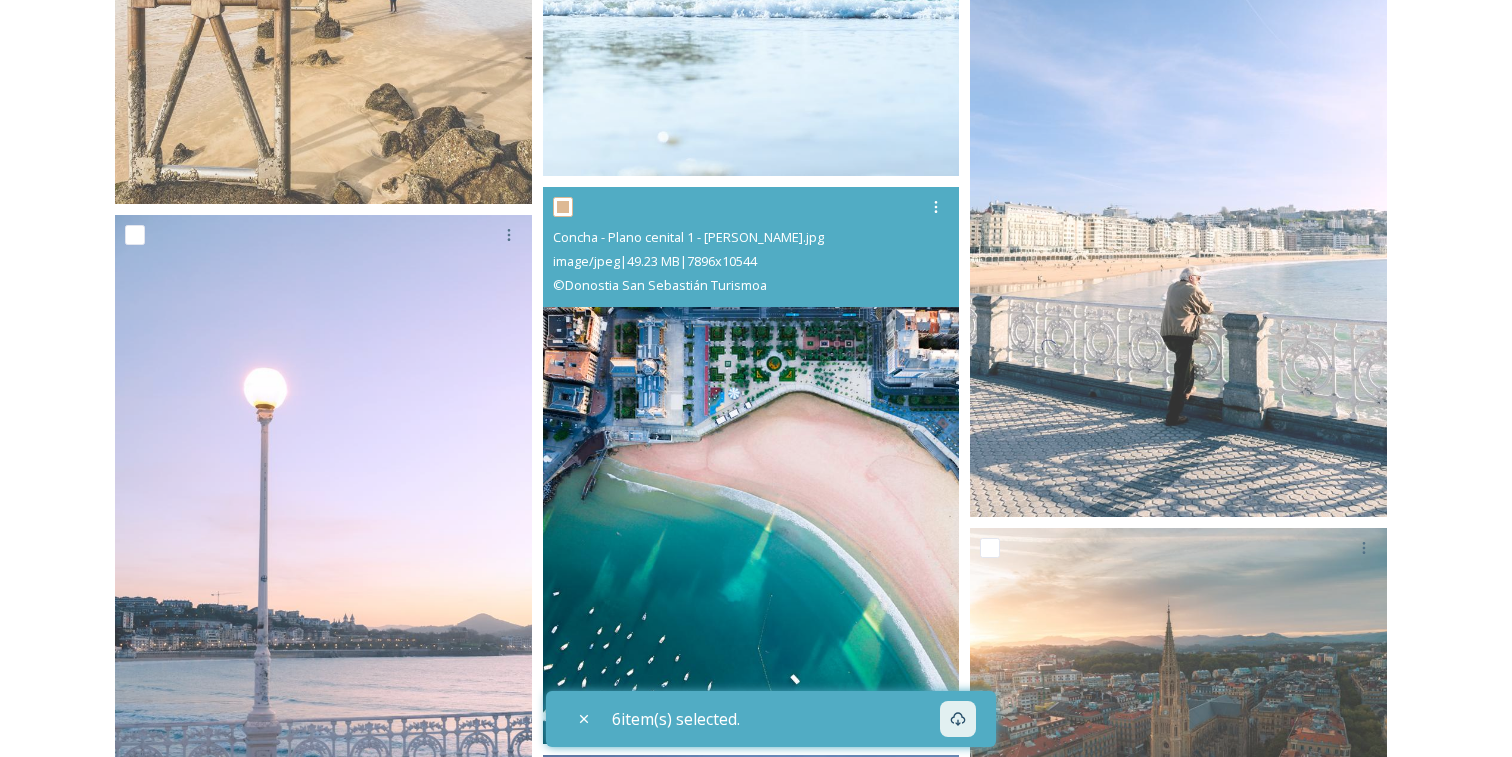 checkbox on "true" 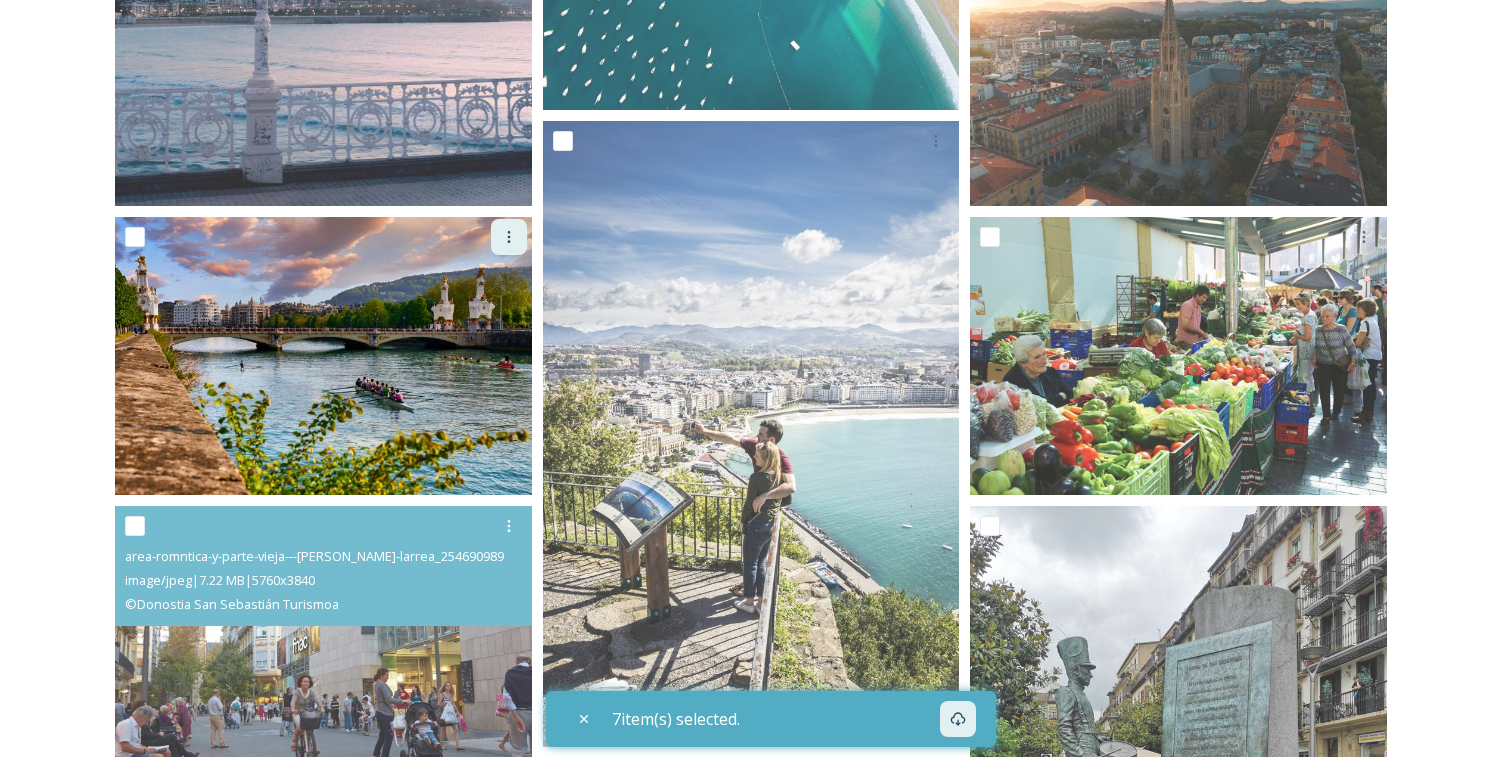 scroll, scrollTop: 1811, scrollLeft: 0, axis: vertical 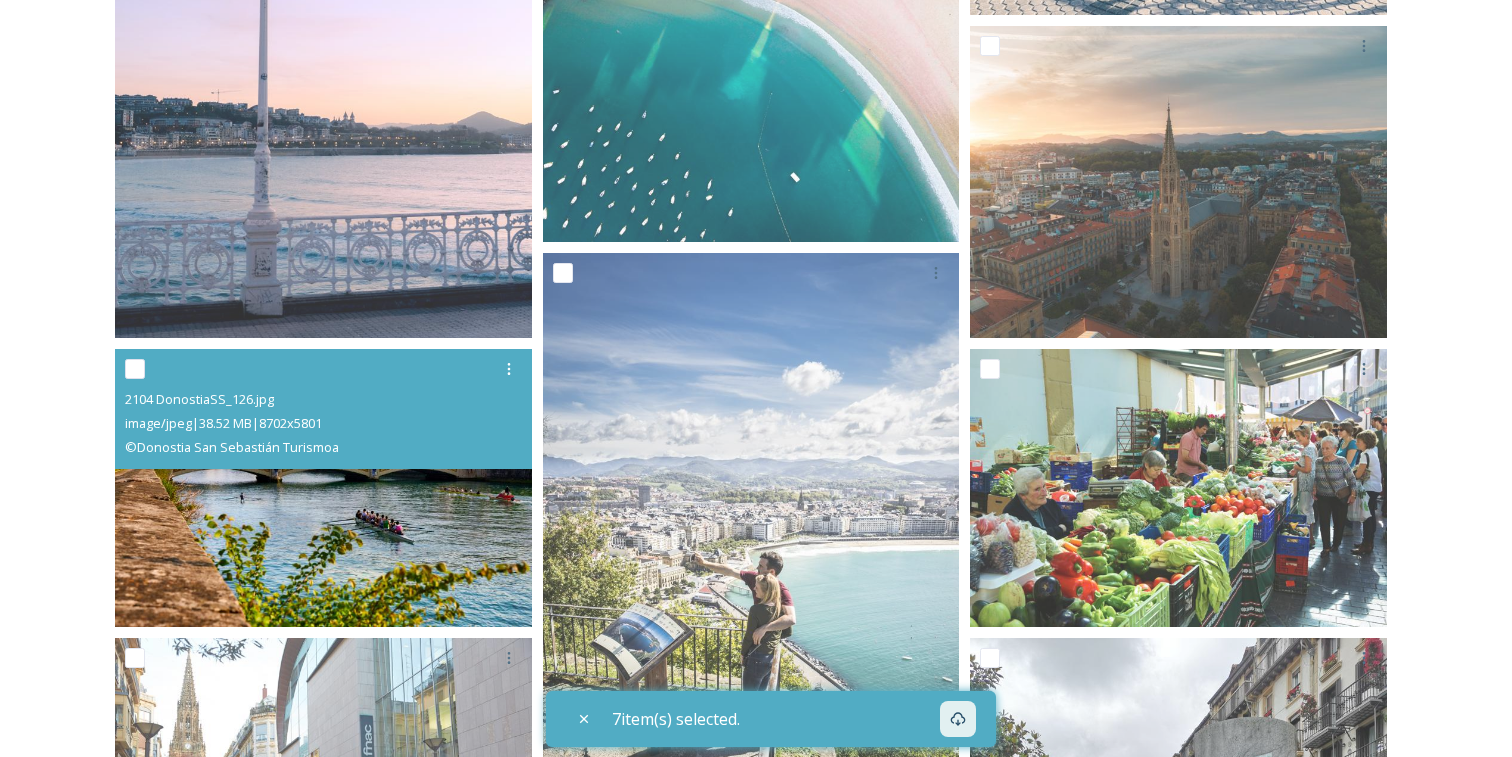 click at bounding box center (135, 369) 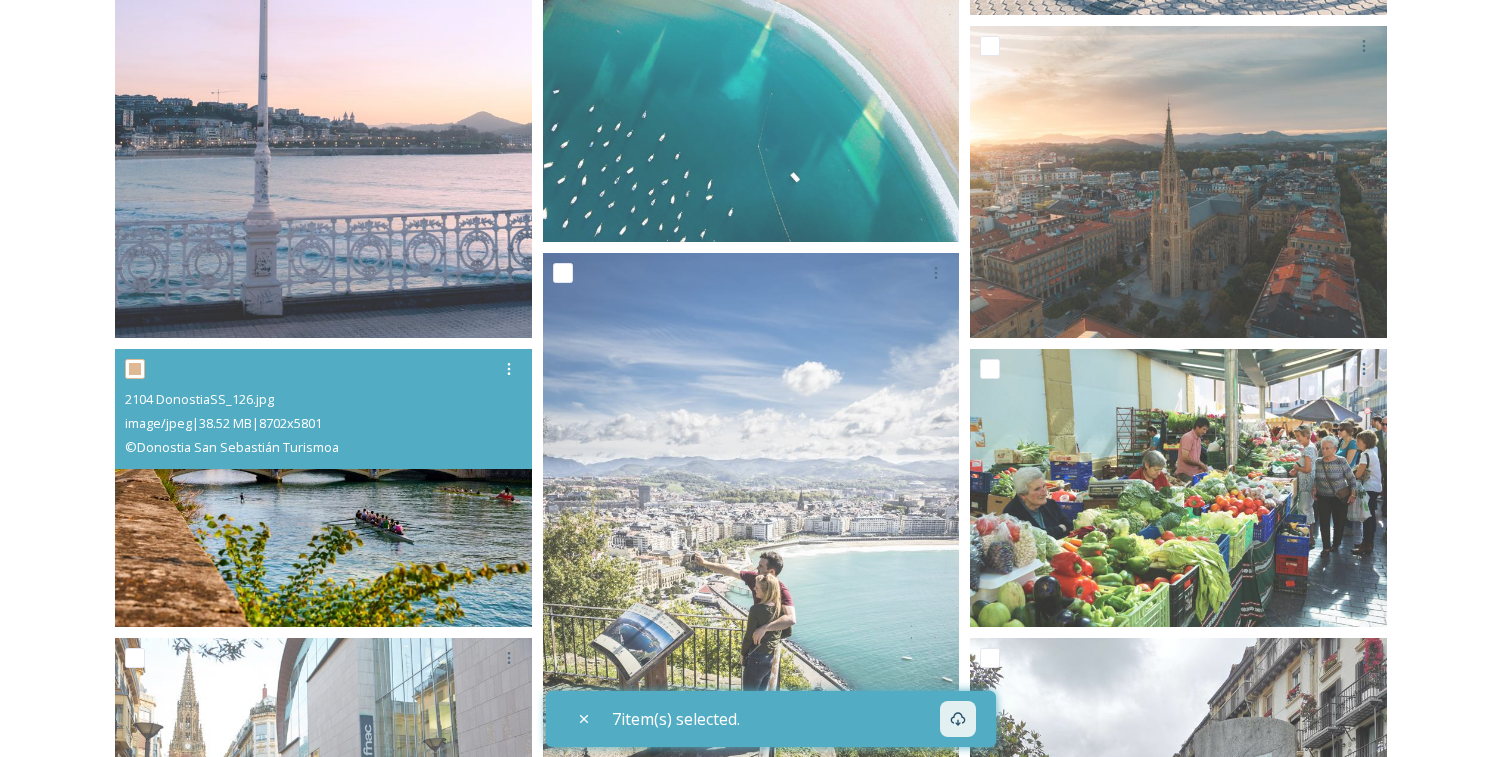 checkbox on "true" 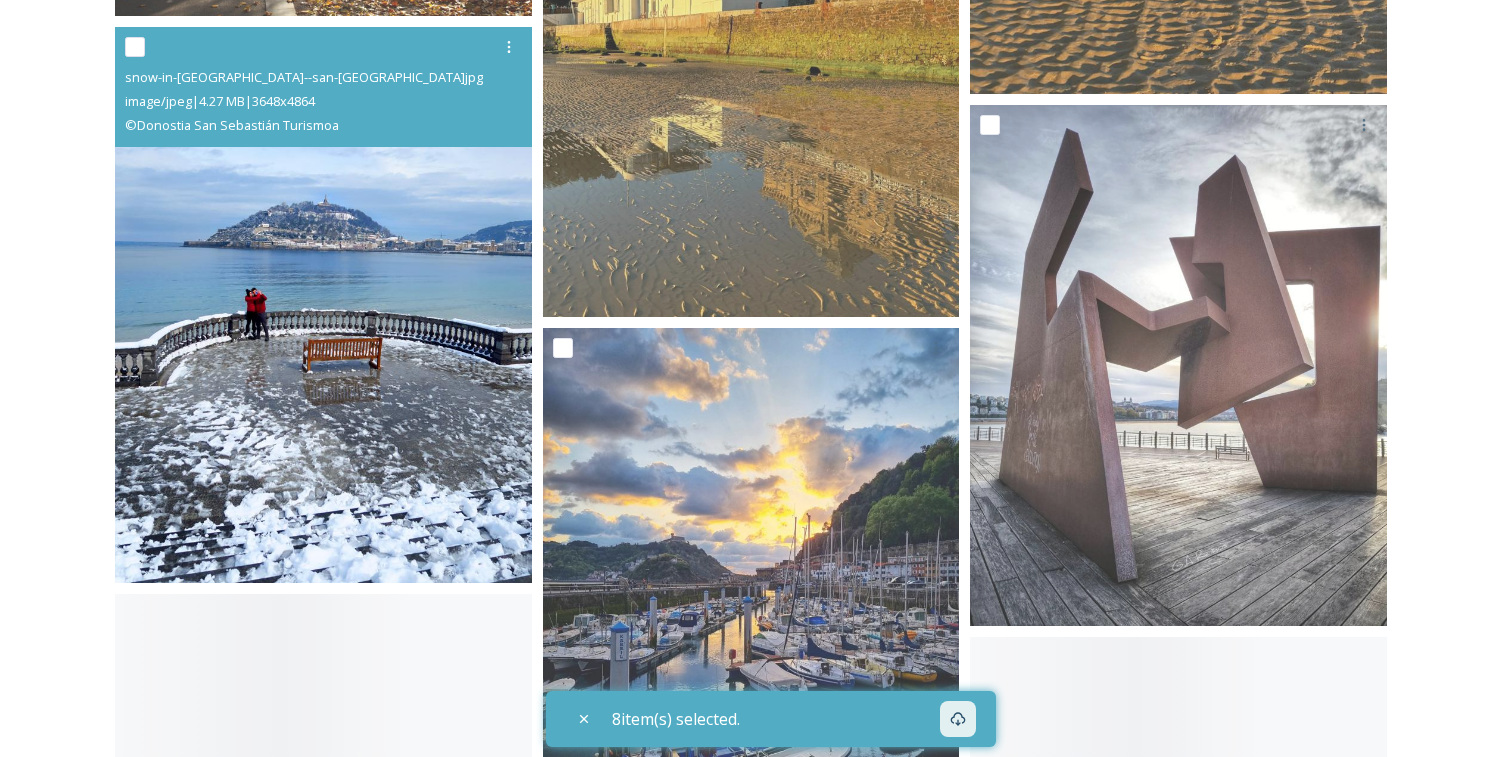 scroll, scrollTop: 9597, scrollLeft: 0, axis: vertical 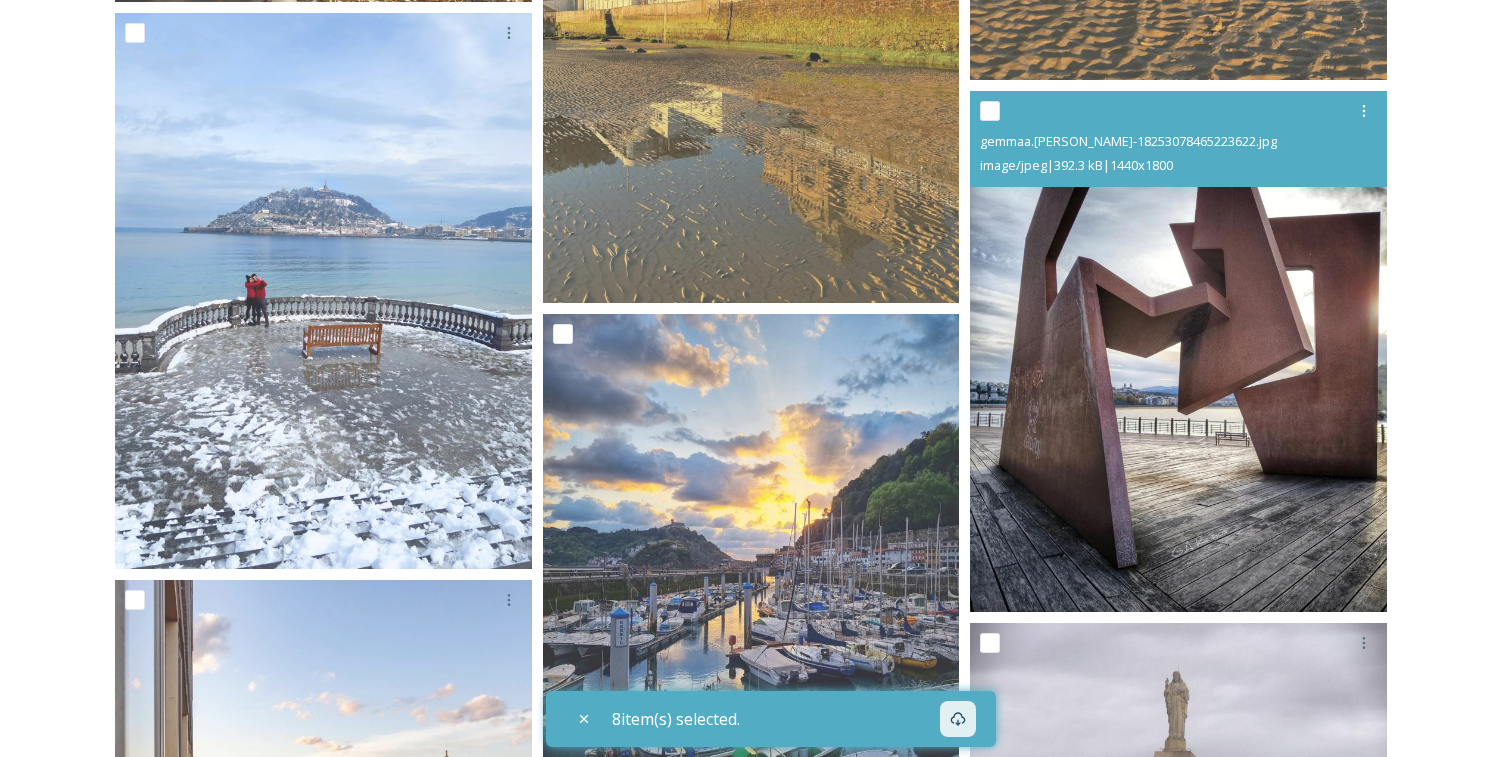 click at bounding box center [1178, 351] 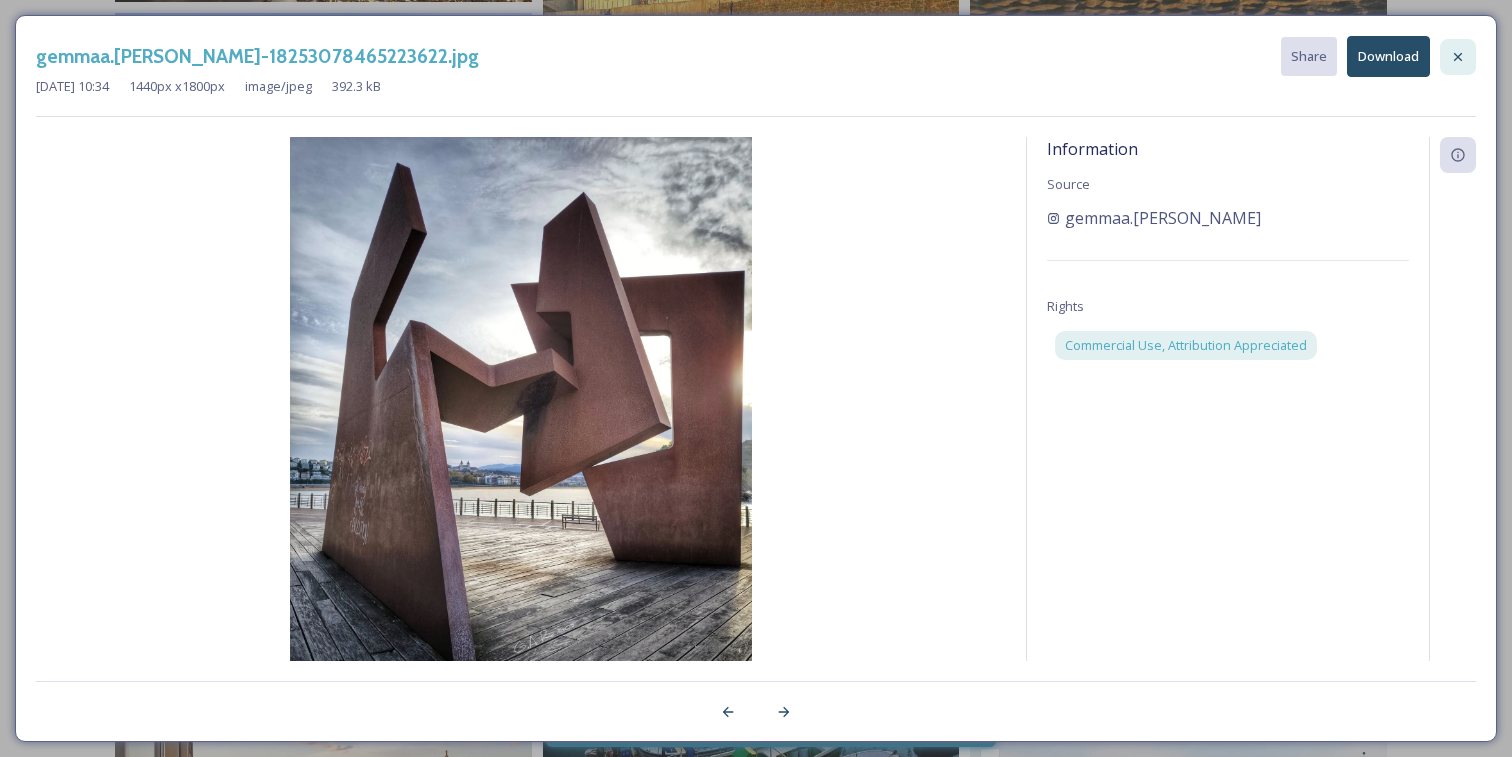 click 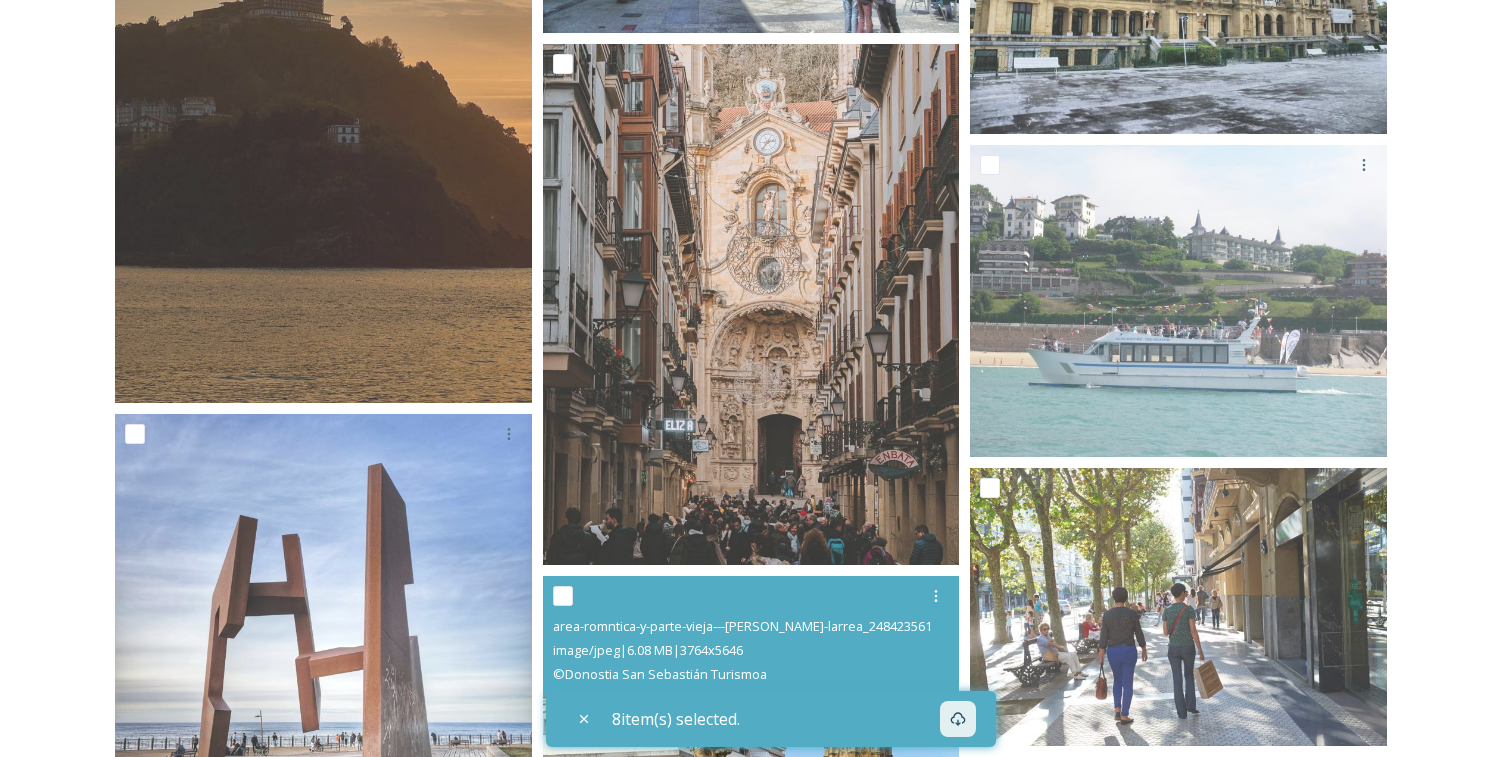 scroll, scrollTop: 10411, scrollLeft: 0, axis: vertical 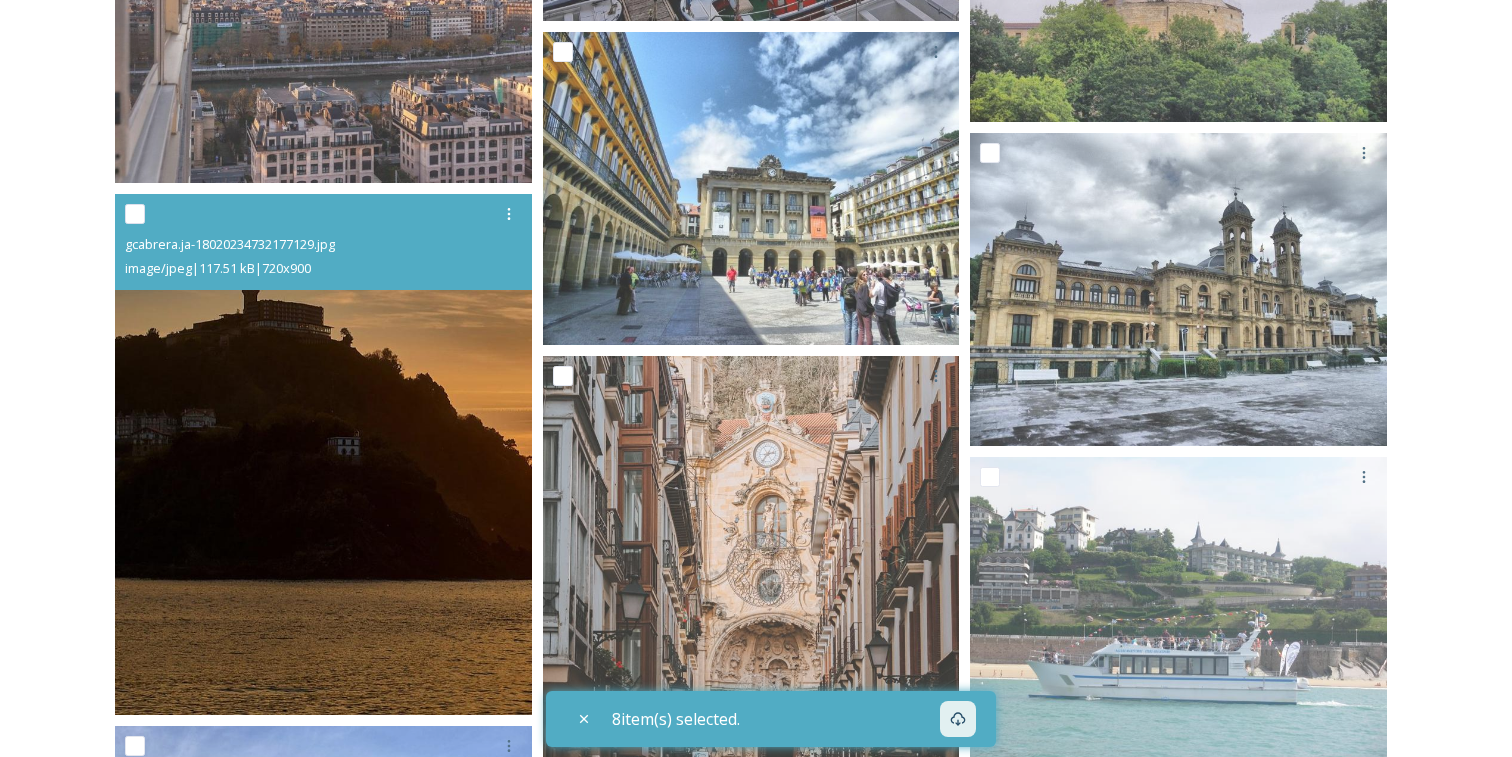 click at bounding box center [135, 214] 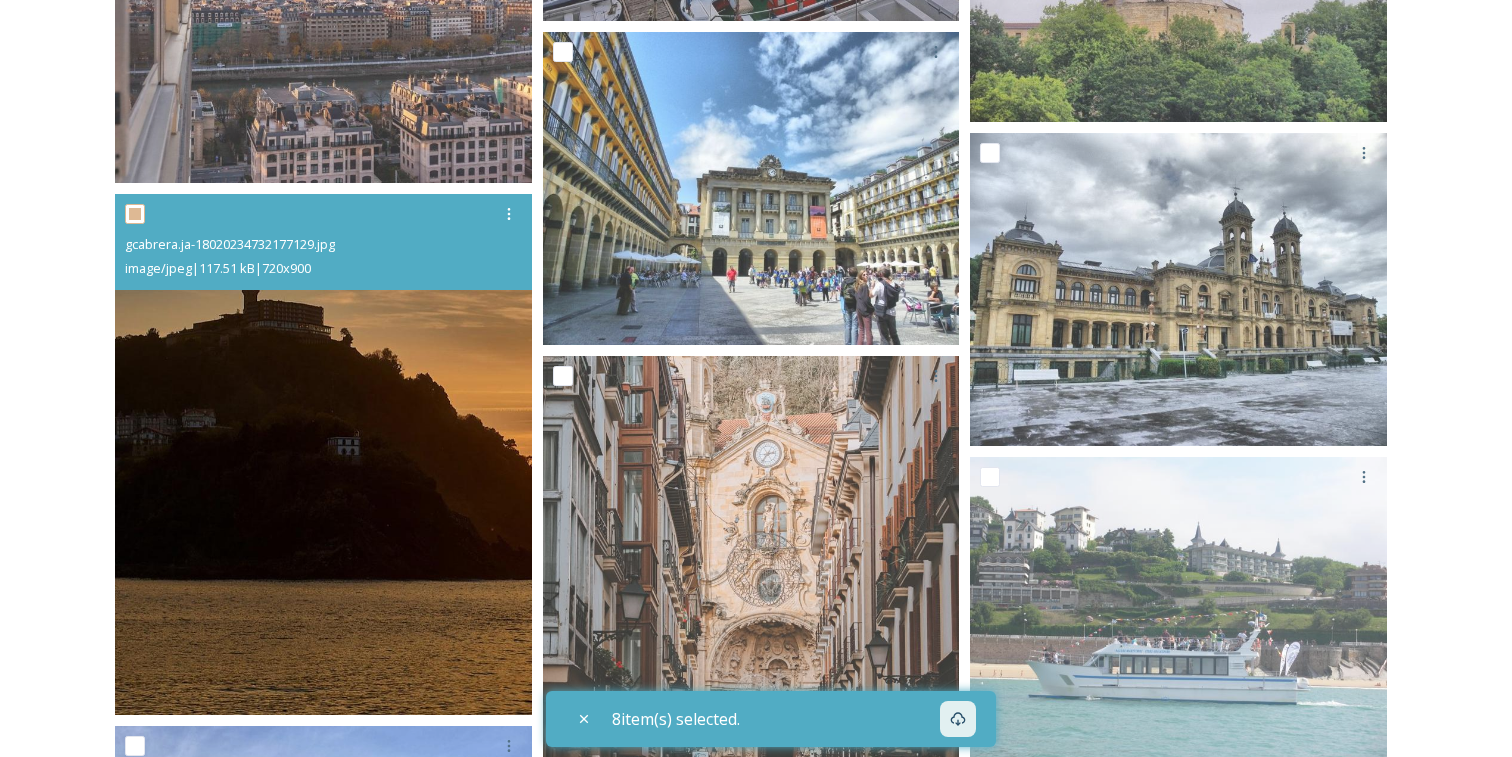 checkbox on "true" 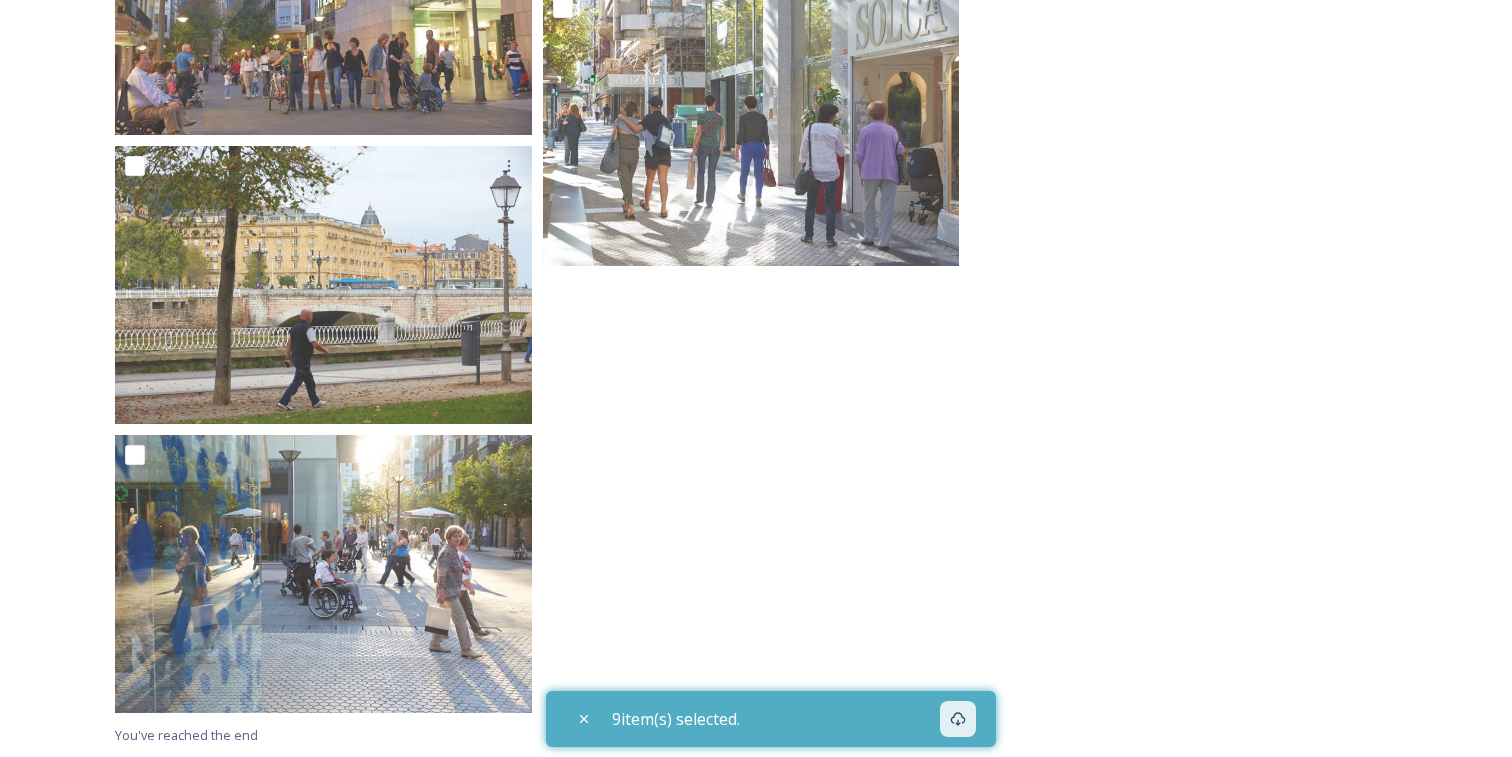 scroll, scrollTop: 14025, scrollLeft: 0, axis: vertical 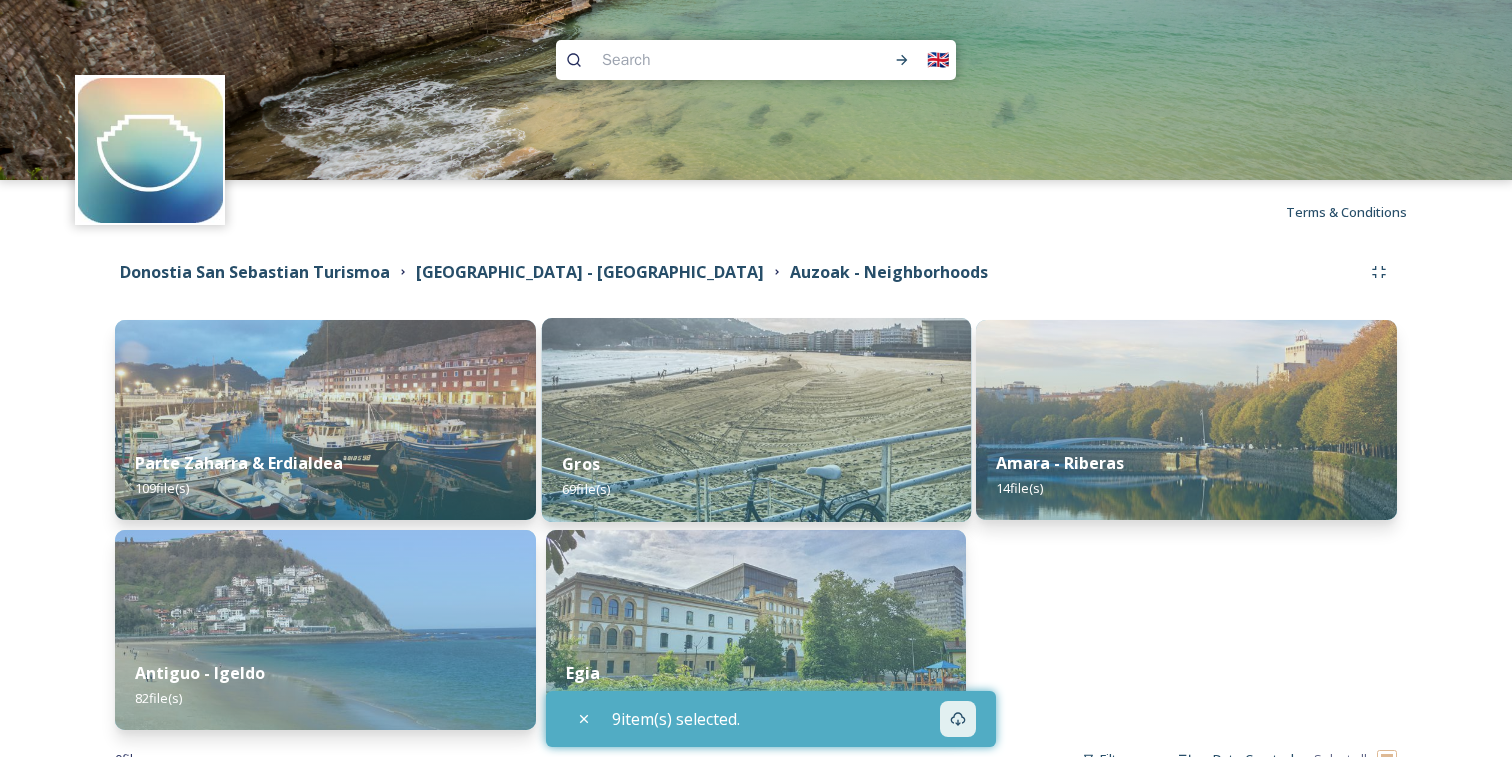 click at bounding box center (755, 420) 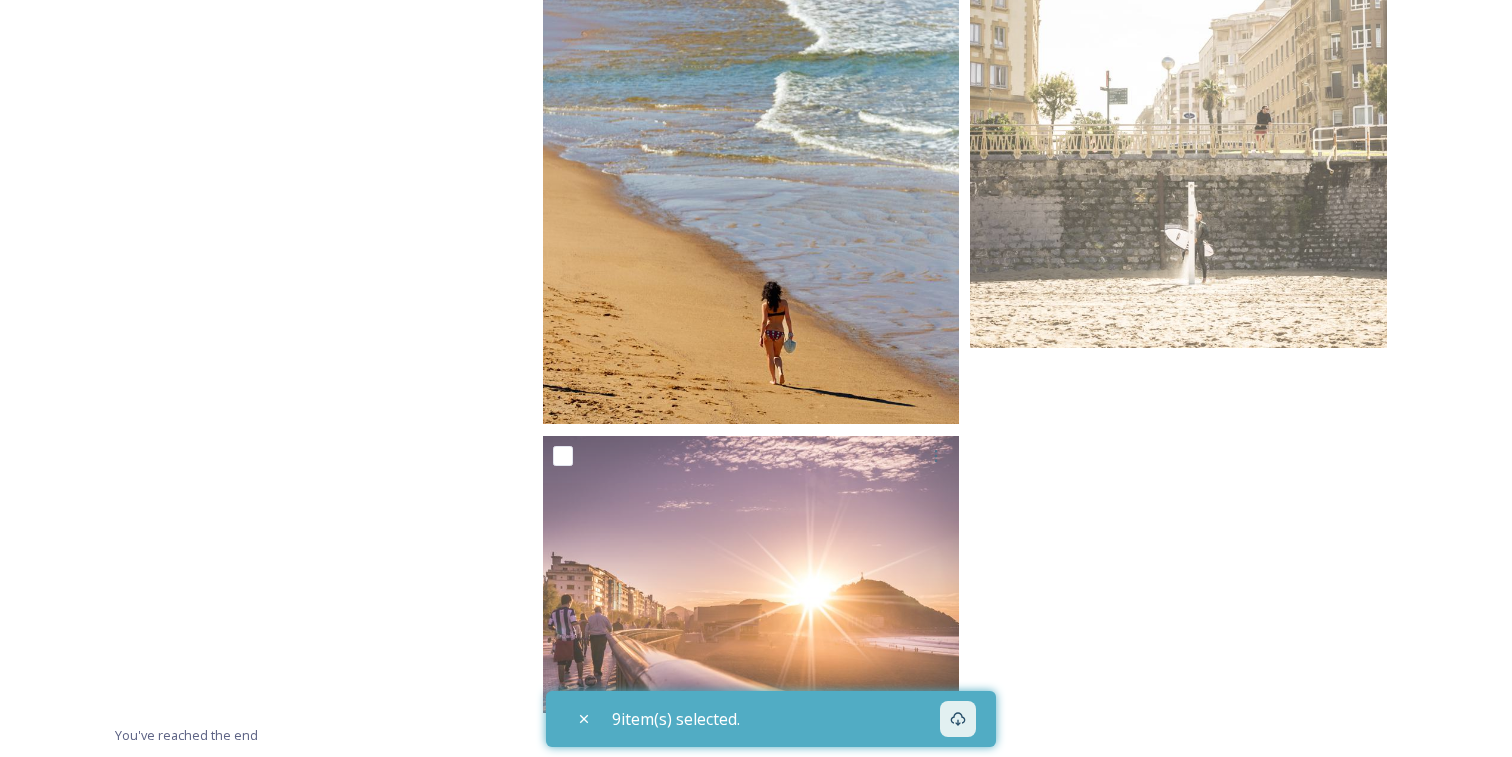 scroll, scrollTop: 8496, scrollLeft: 0, axis: vertical 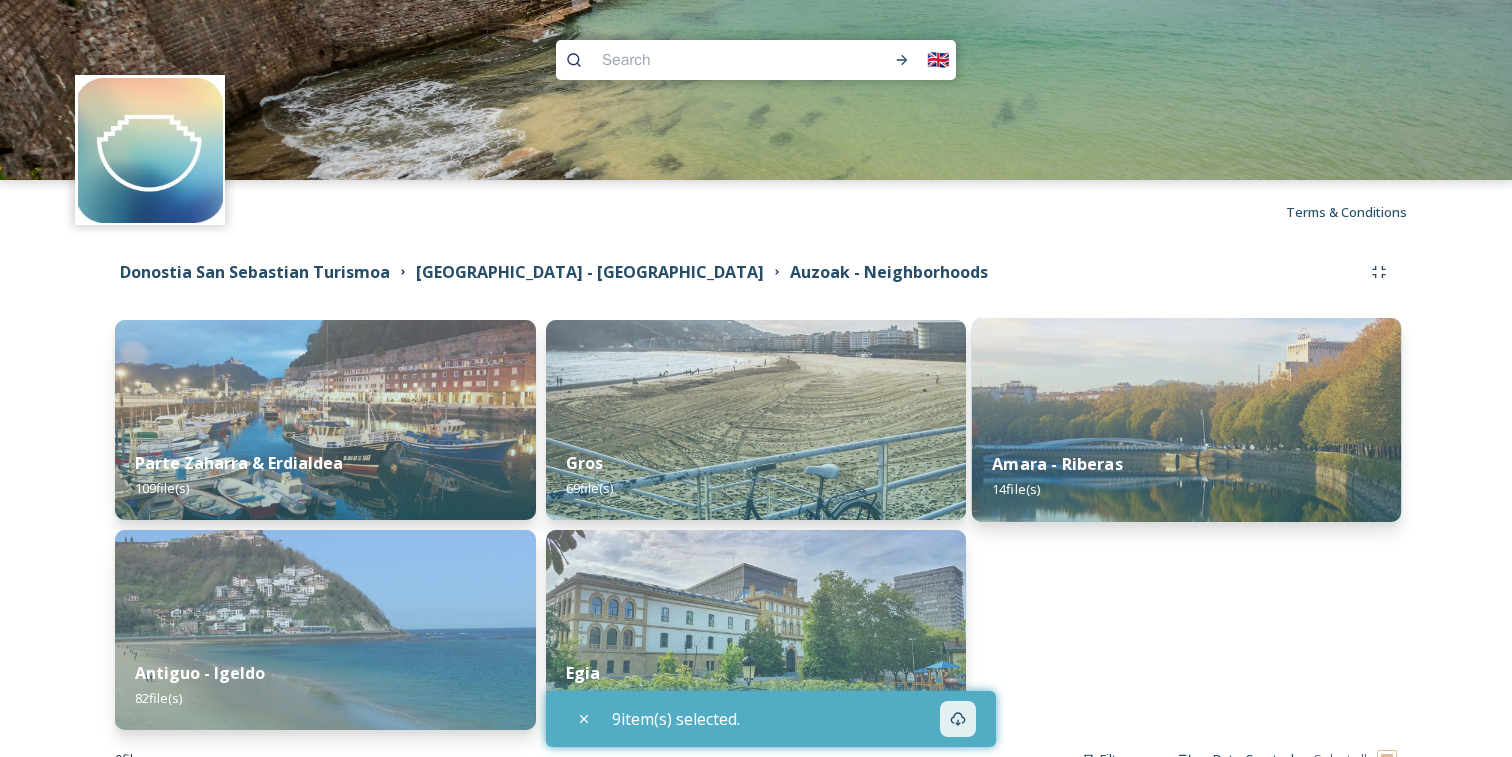click on "Amara - Riberas 14  file(s)" at bounding box center (1186, 476) 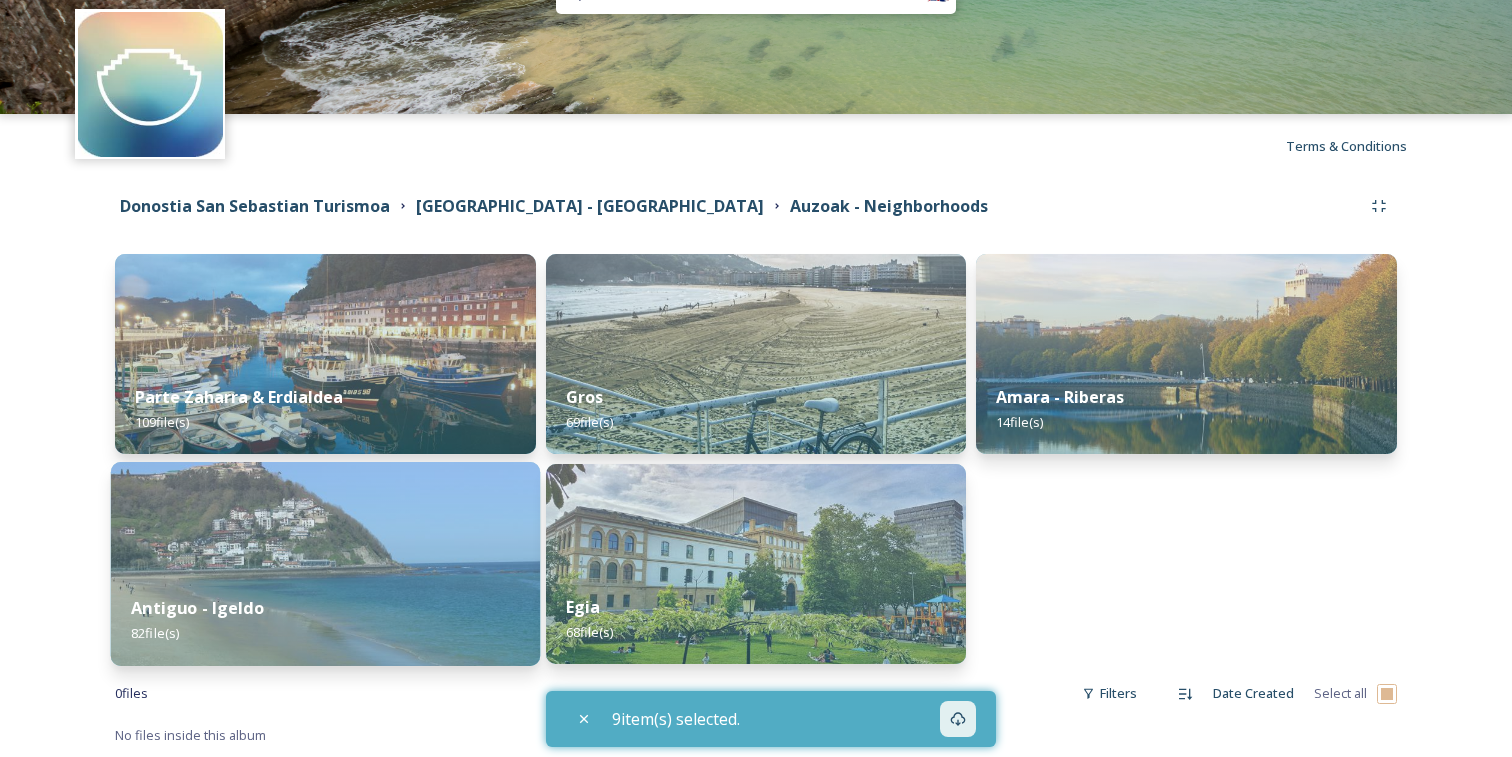 scroll, scrollTop: 66, scrollLeft: 0, axis: vertical 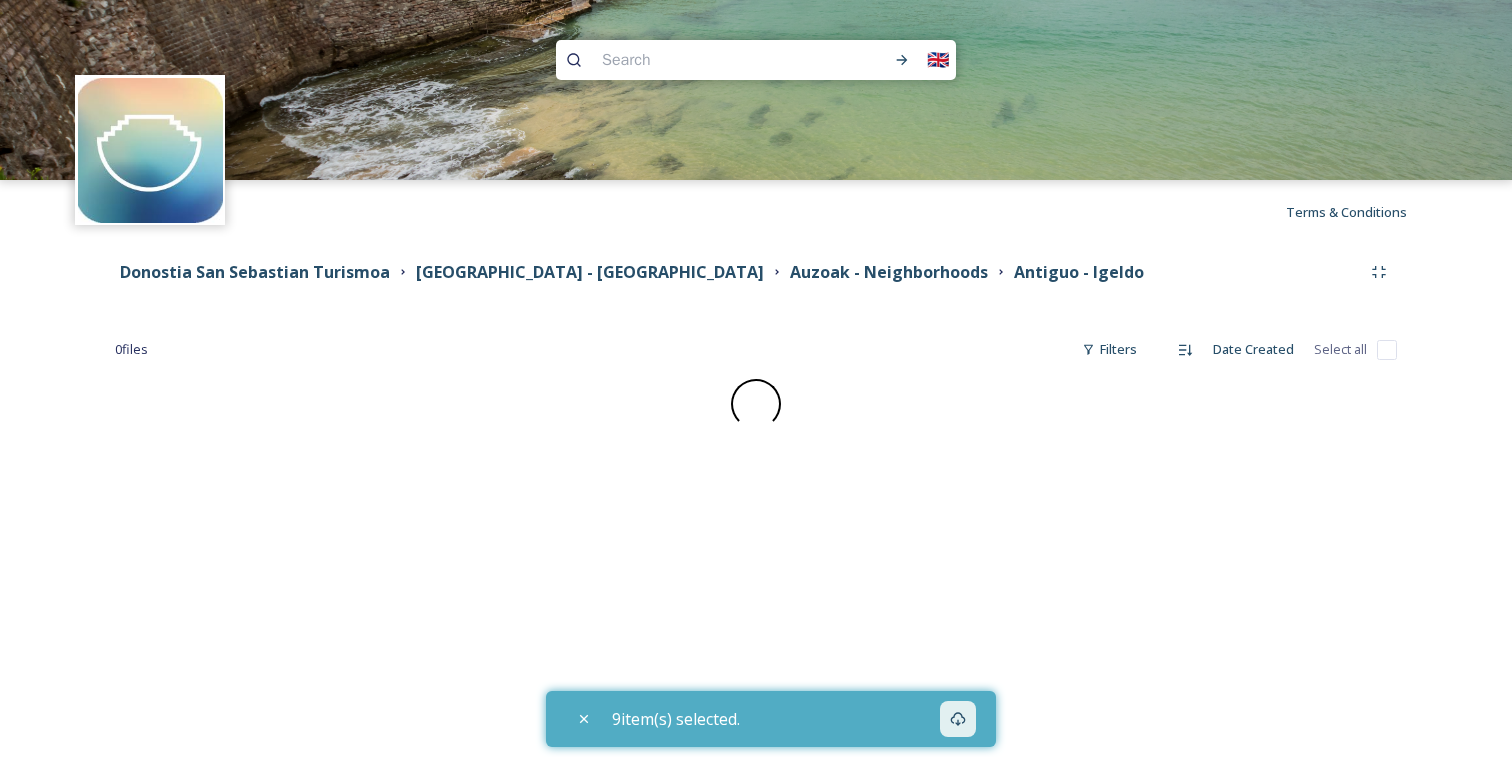 checkbox on "false" 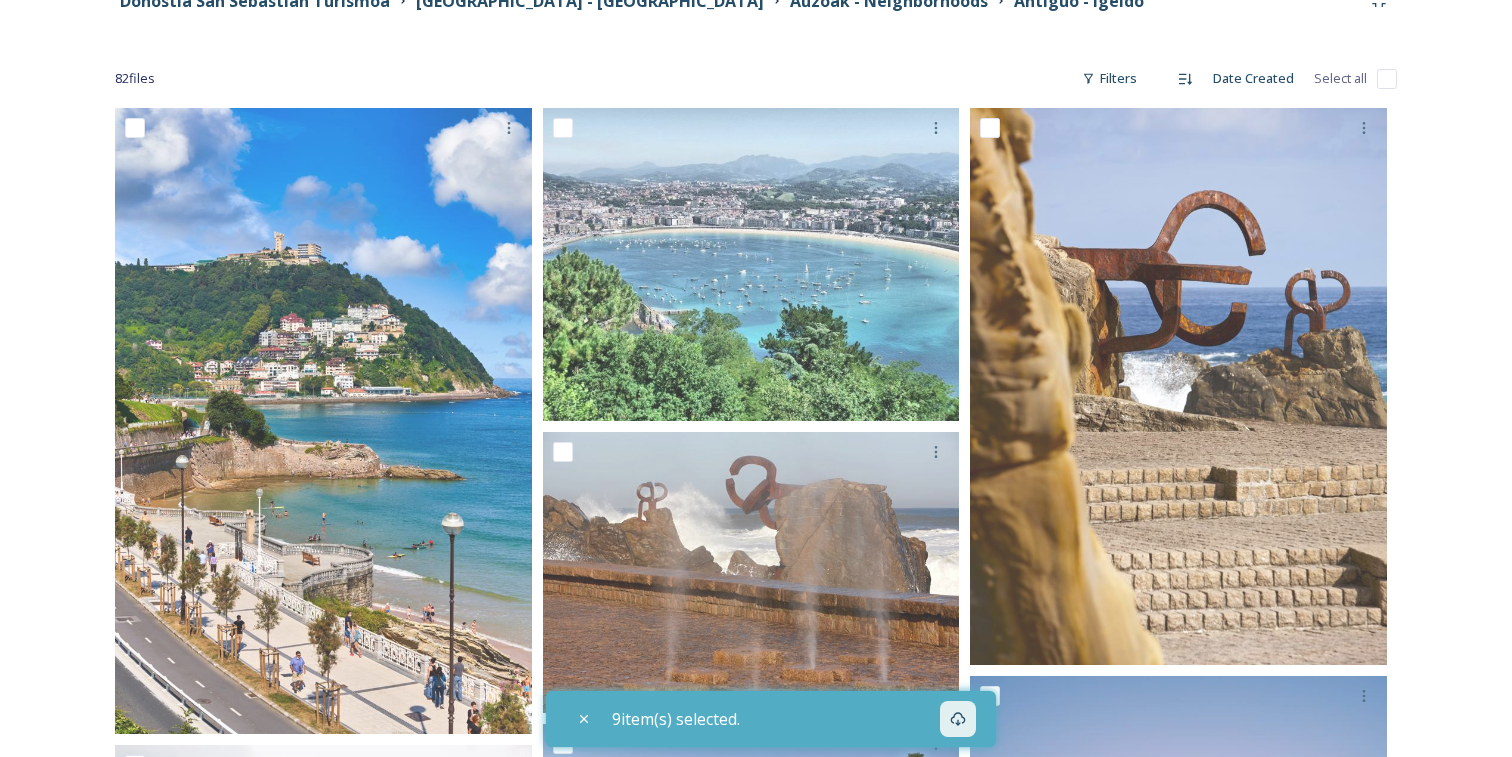 scroll, scrollTop: 317, scrollLeft: 0, axis: vertical 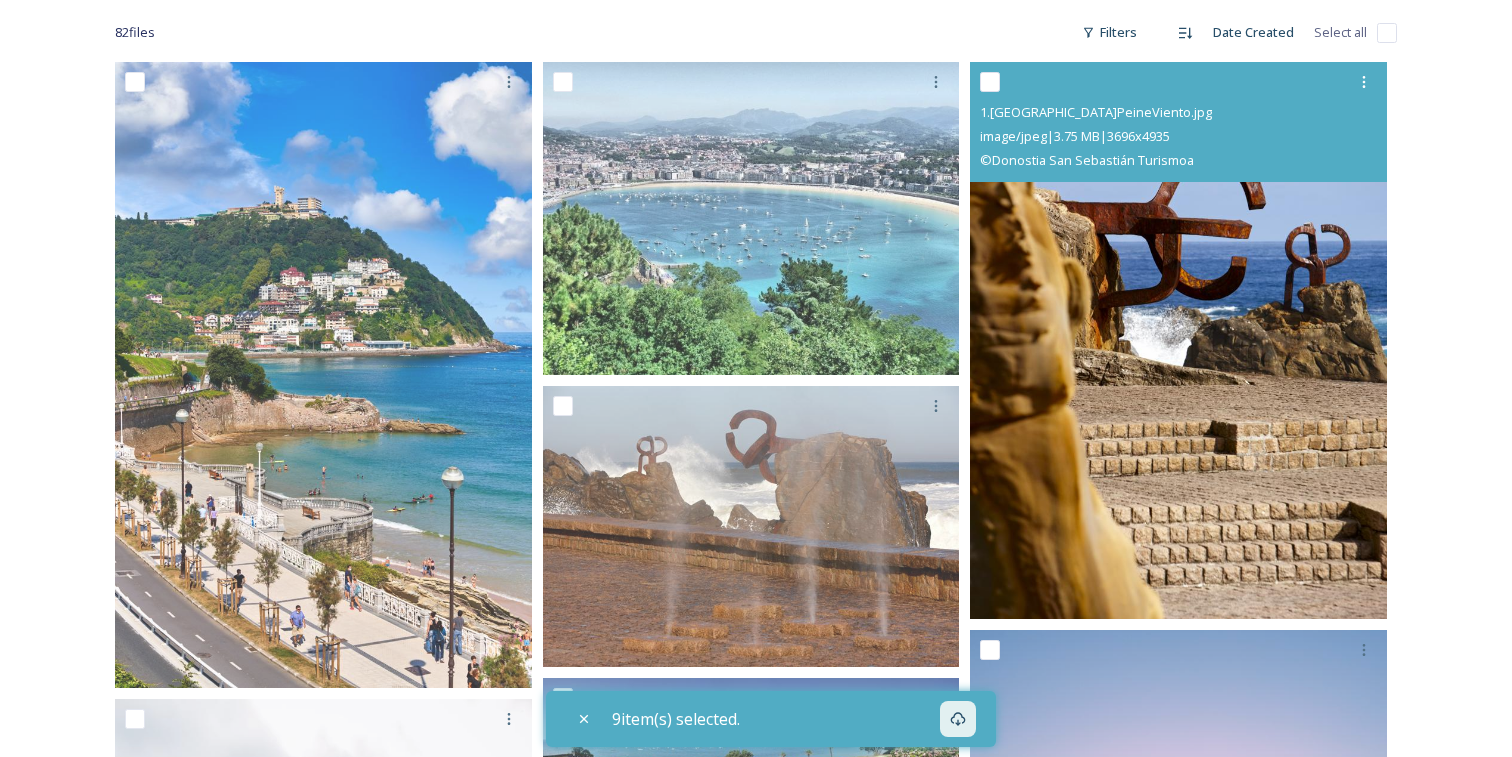 click at bounding box center [990, 82] 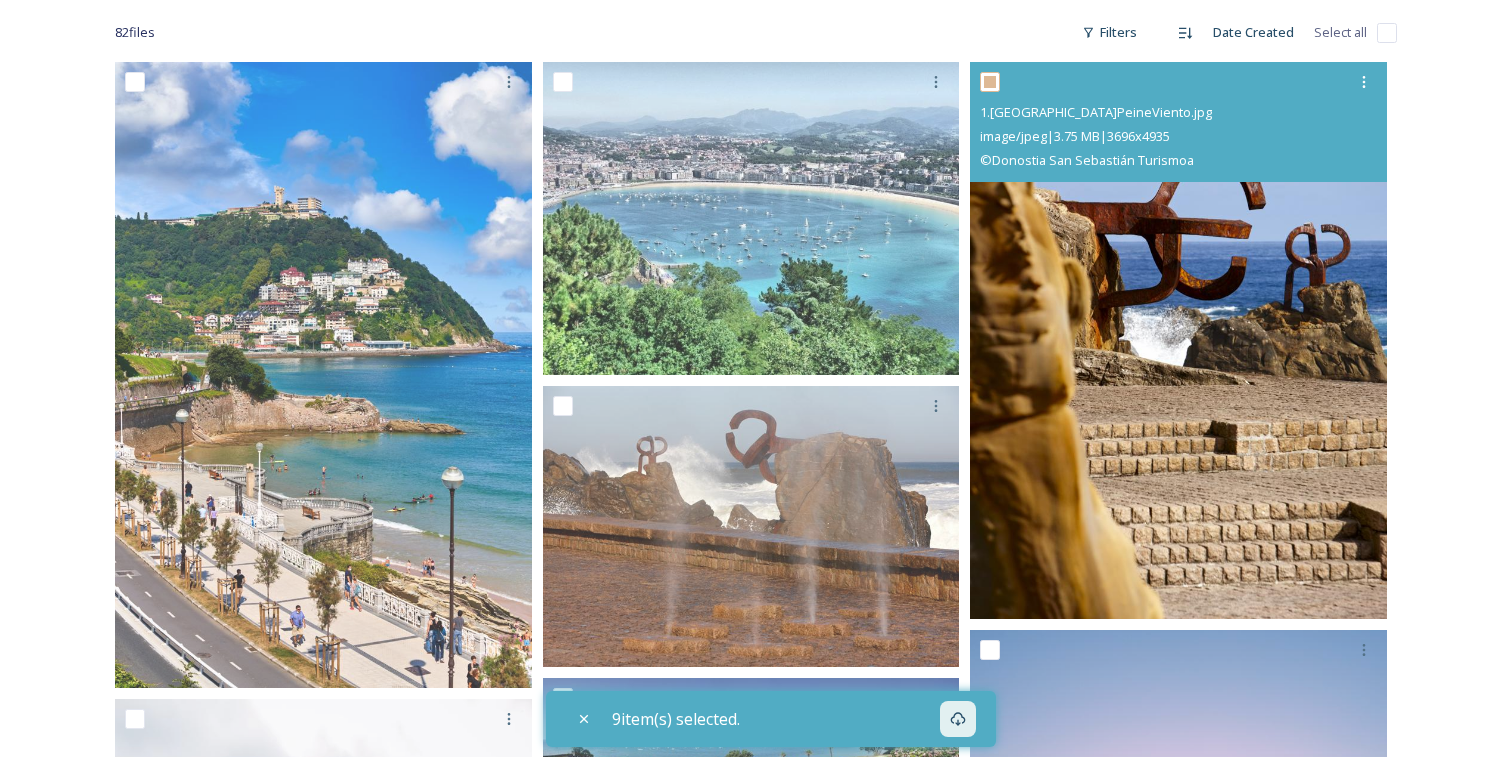 checkbox on "true" 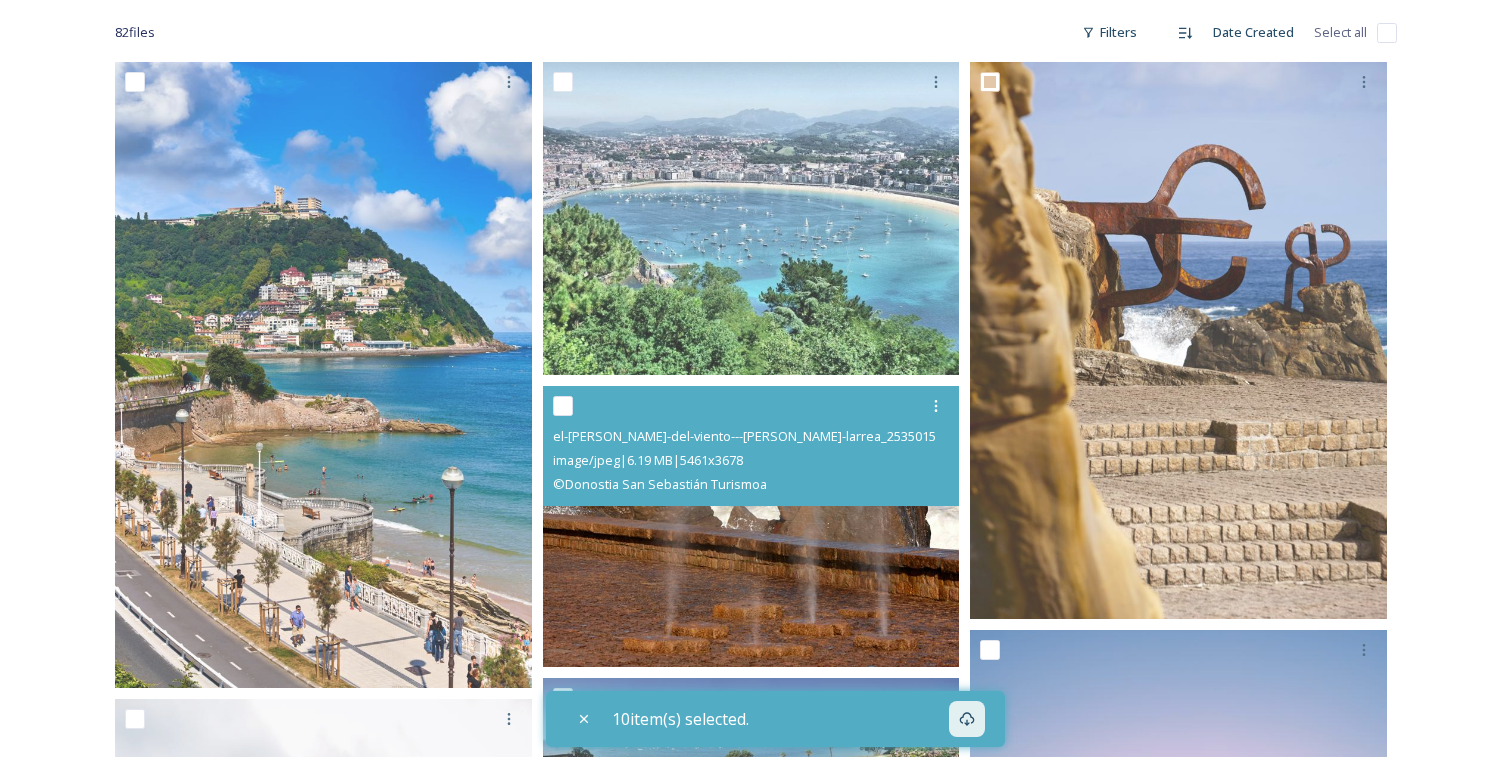 click at bounding box center [563, 406] 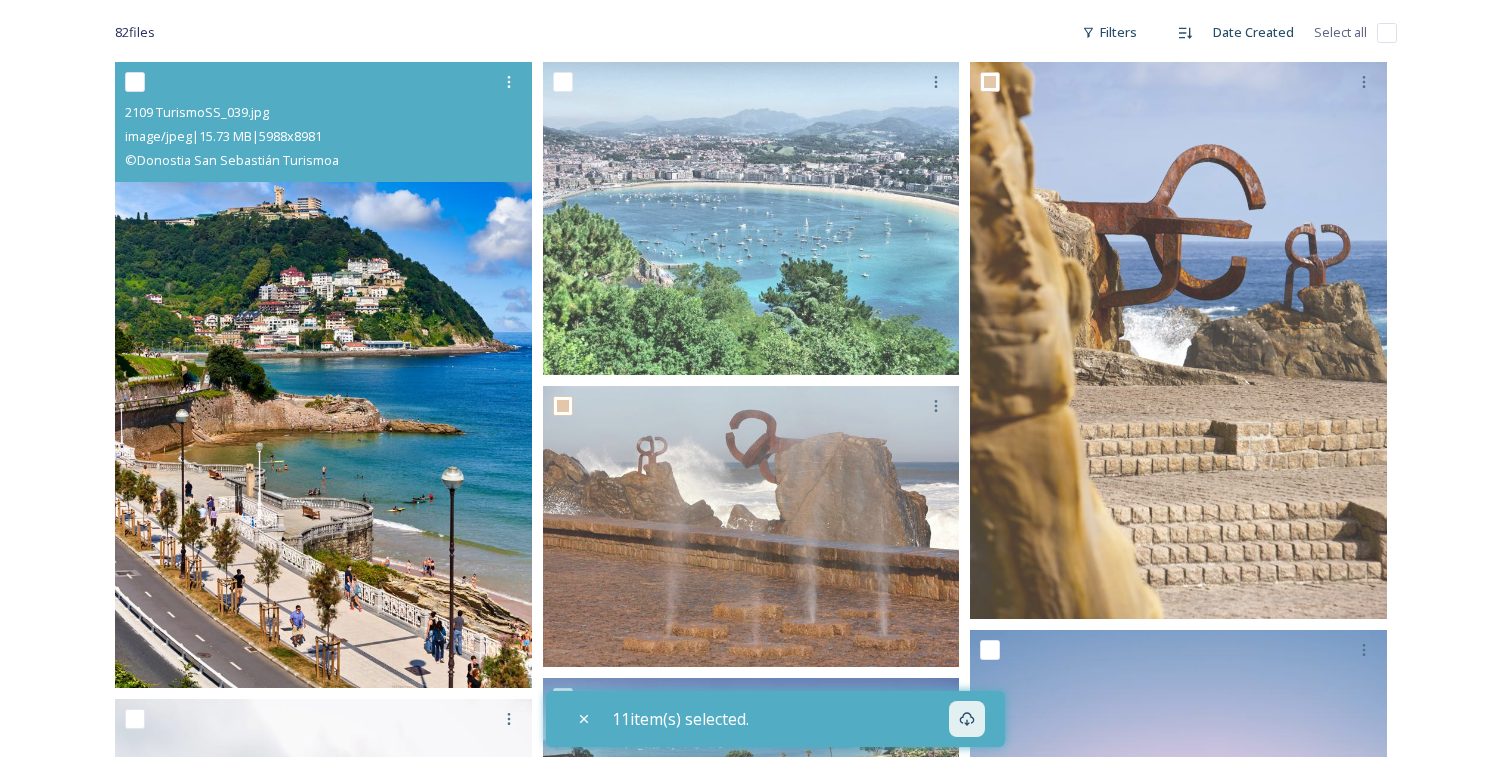 click at bounding box center [135, 82] 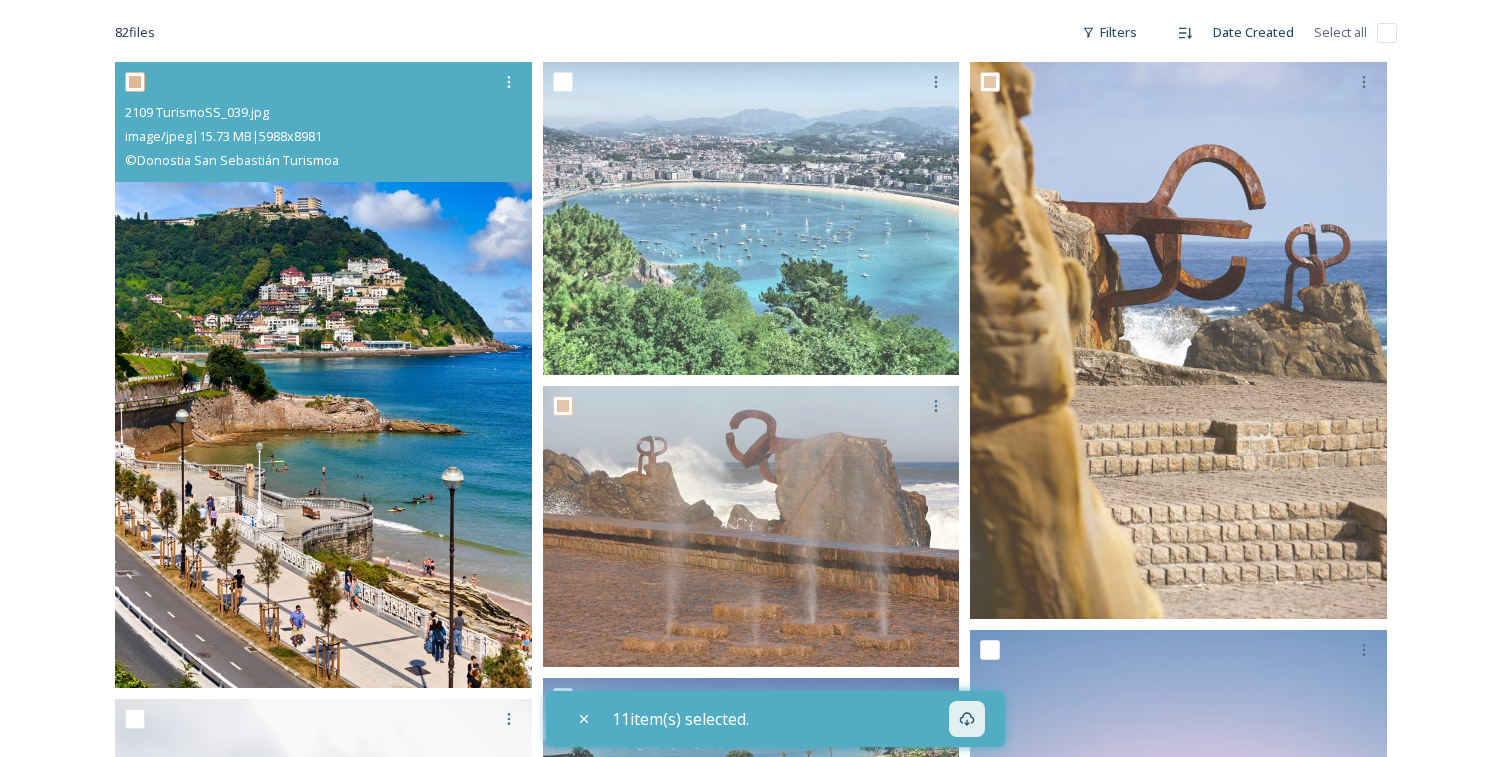 checkbox on "true" 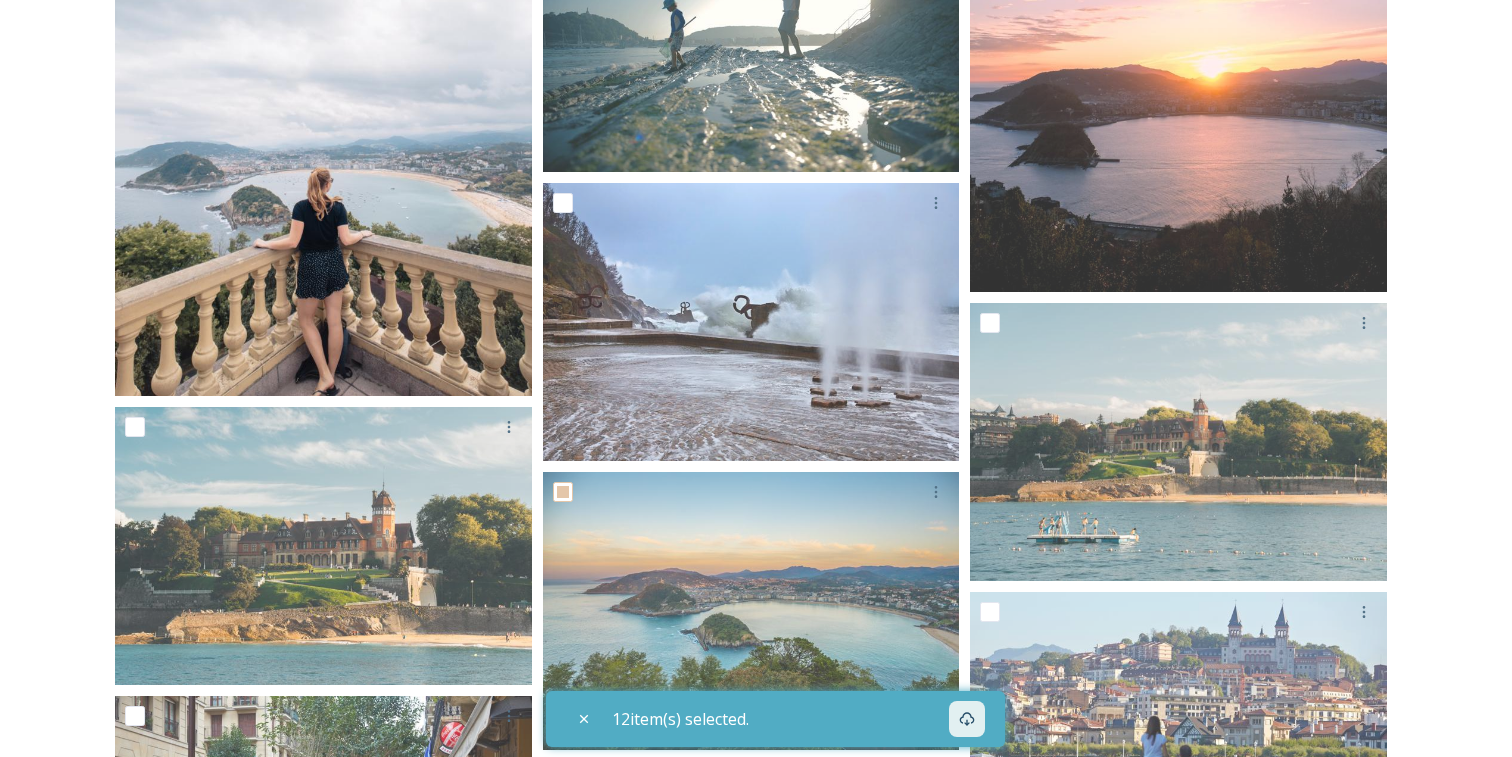 scroll, scrollTop: 1174, scrollLeft: 0, axis: vertical 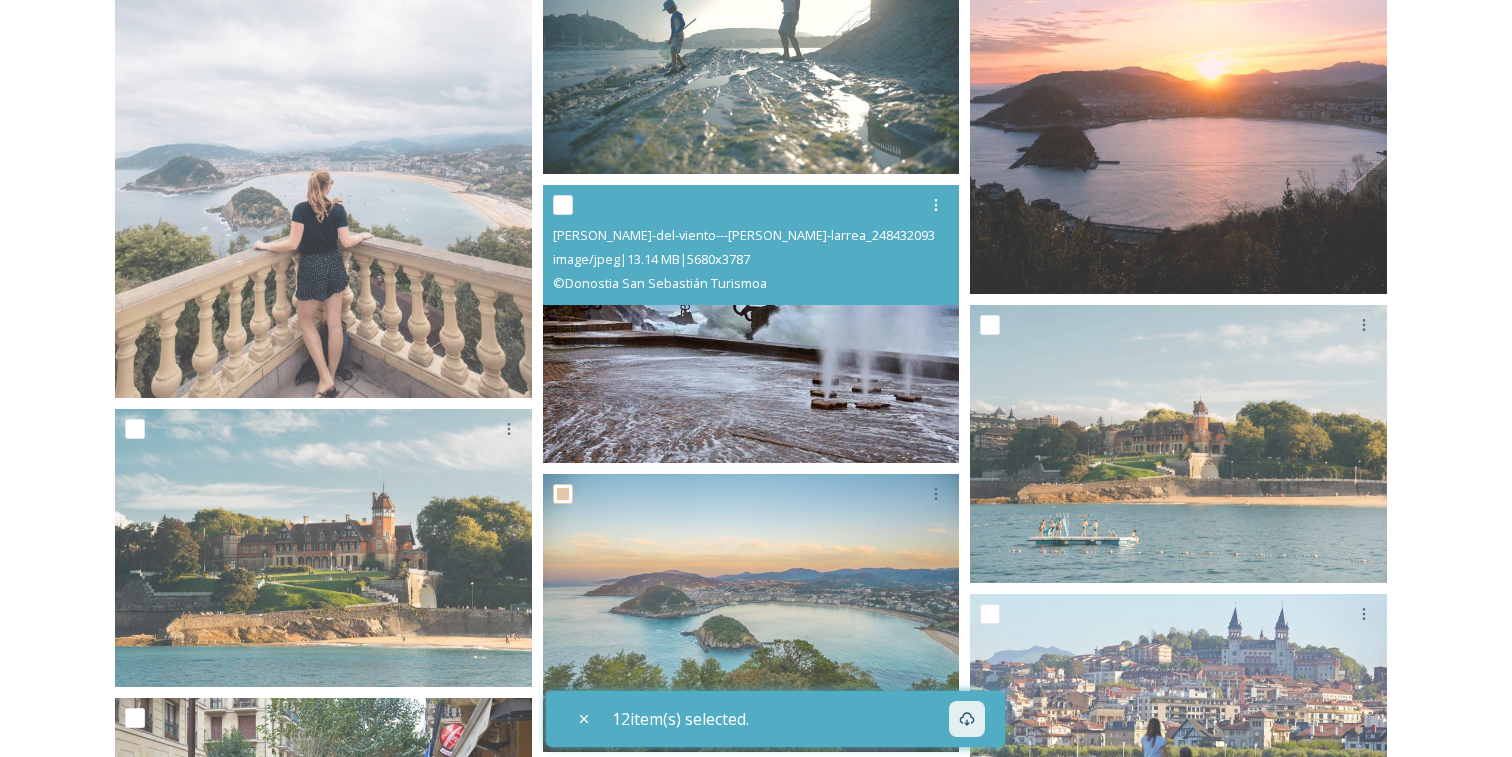 click at bounding box center [563, 205] 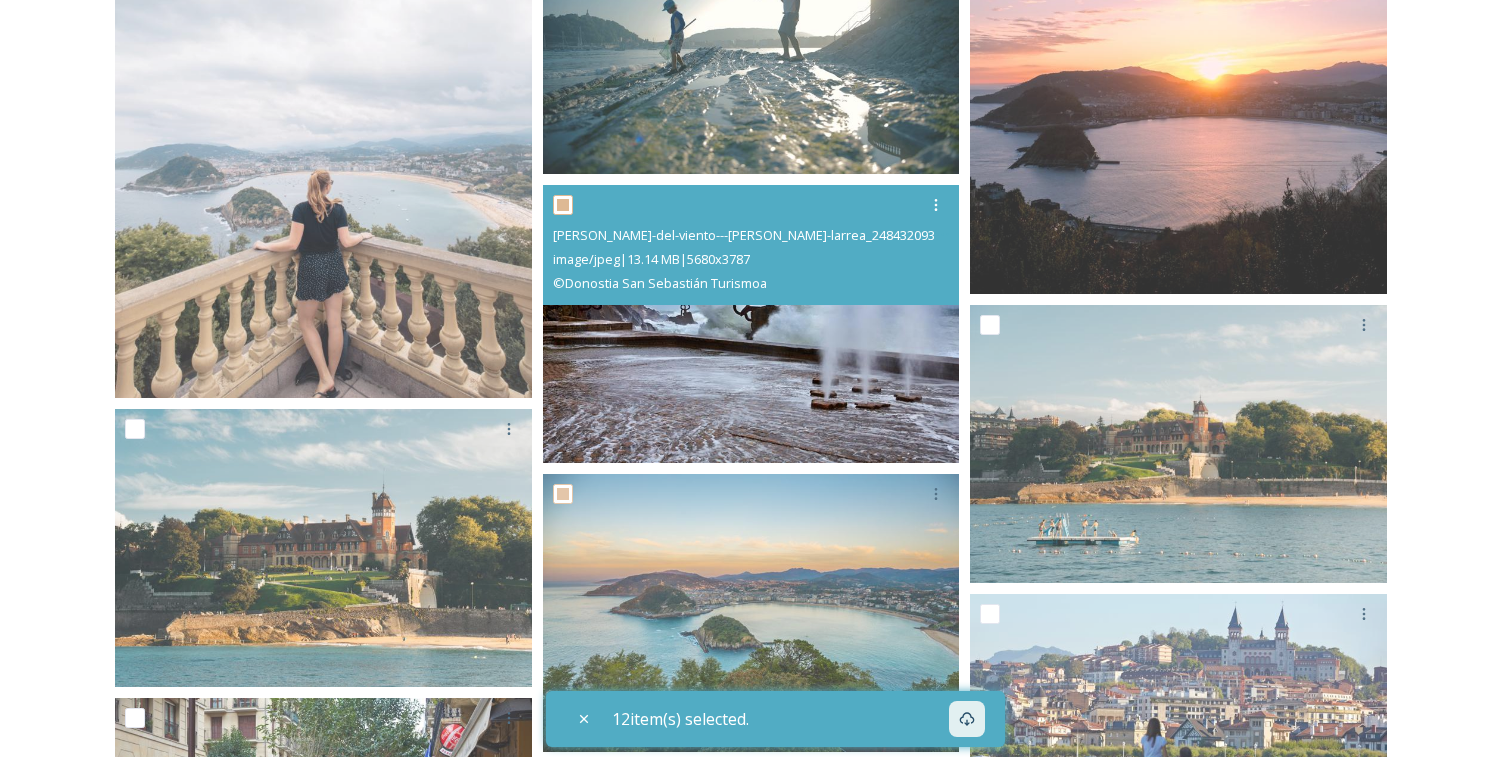 checkbox on "true" 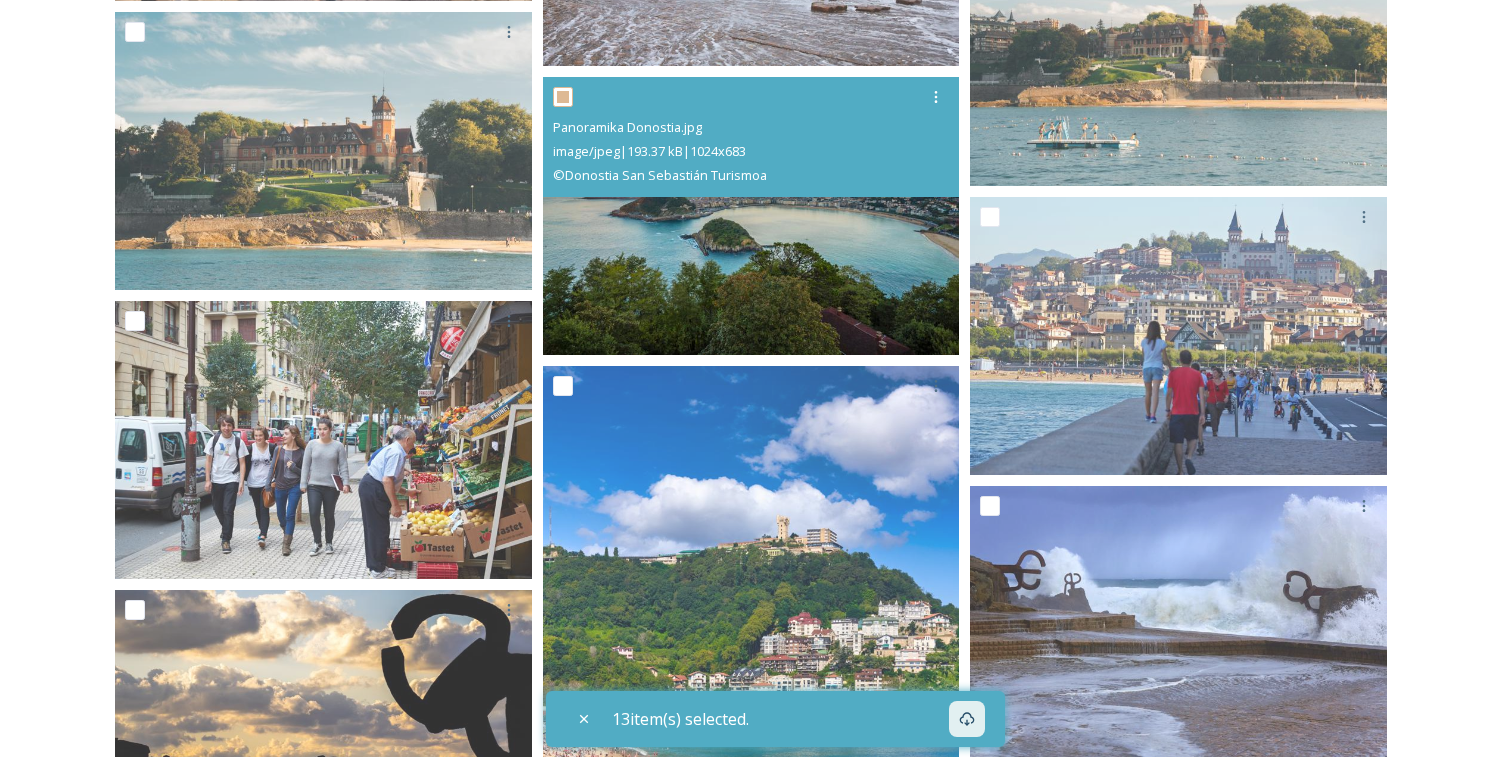 scroll, scrollTop: 1587, scrollLeft: 0, axis: vertical 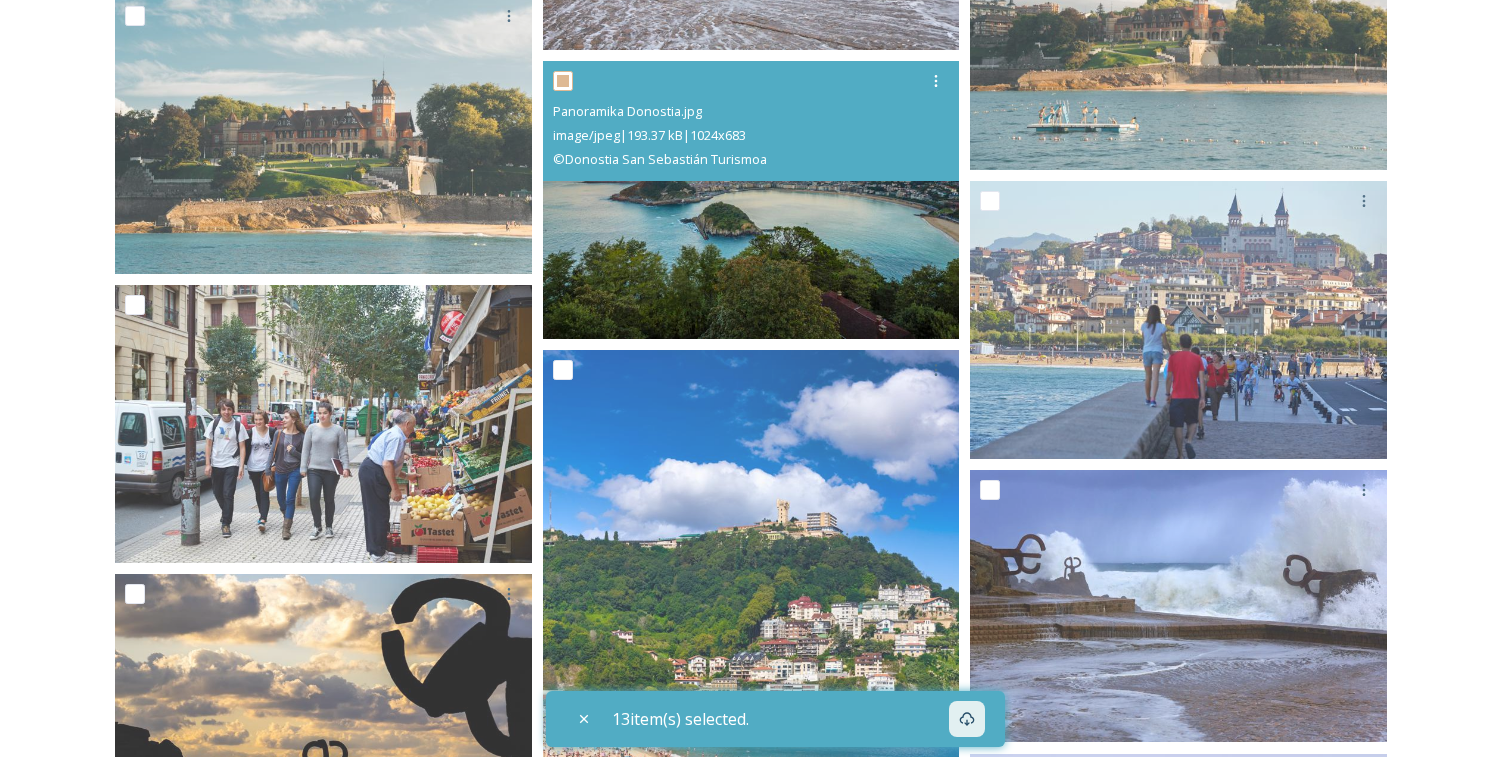 click at bounding box center (754, 81) 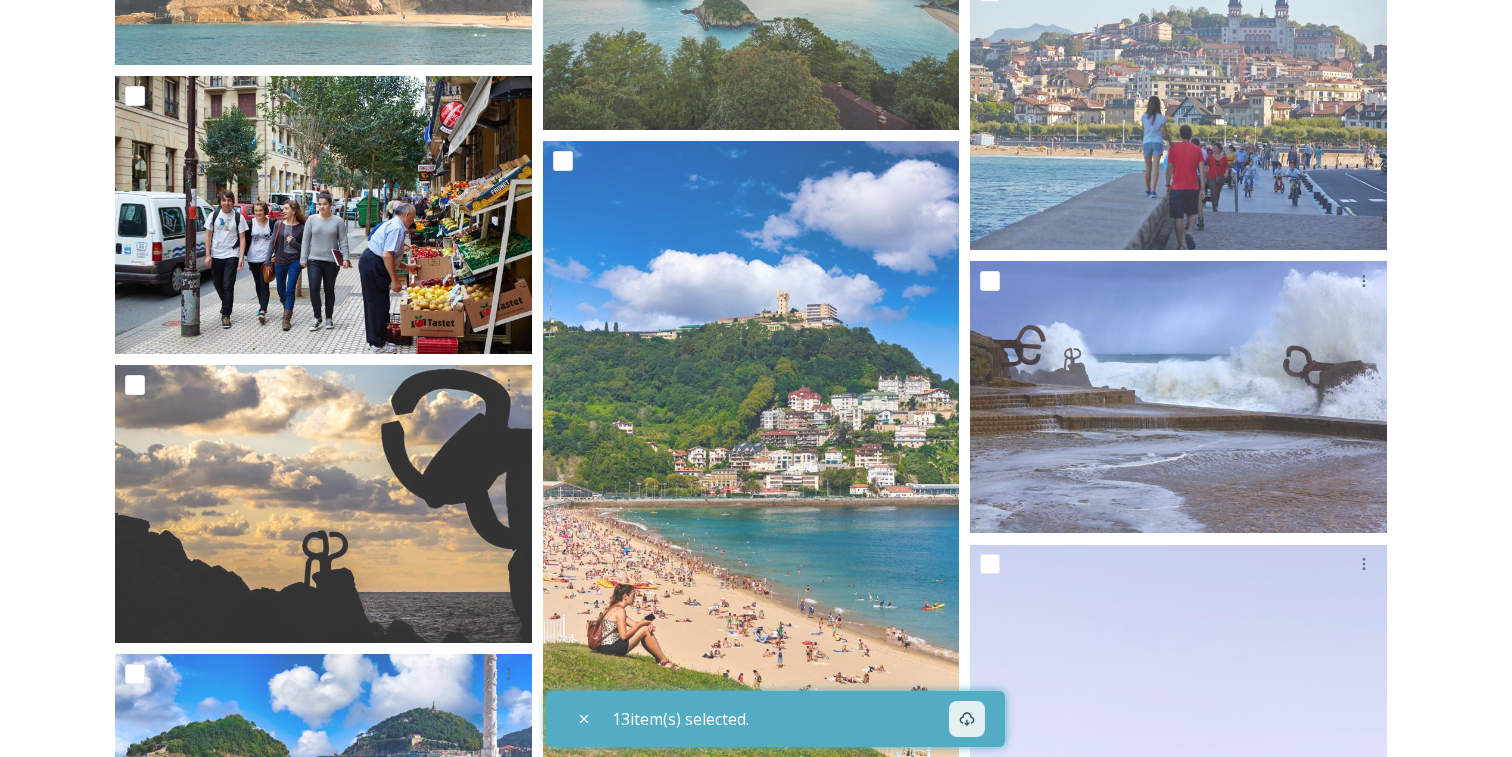 scroll, scrollTop: 1801, scrollLeft: 0, axis: vertical 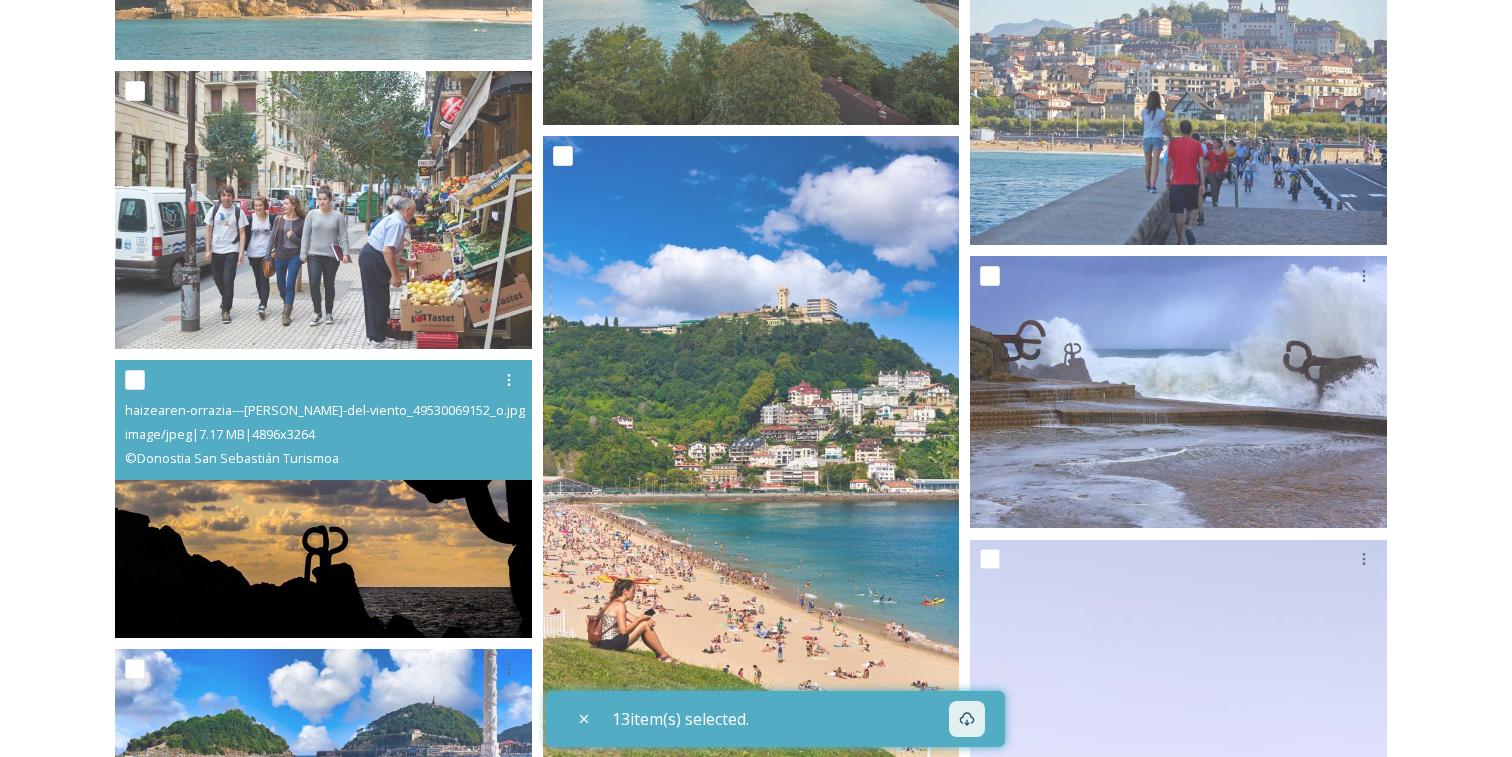click at bounding box center [135, 380] 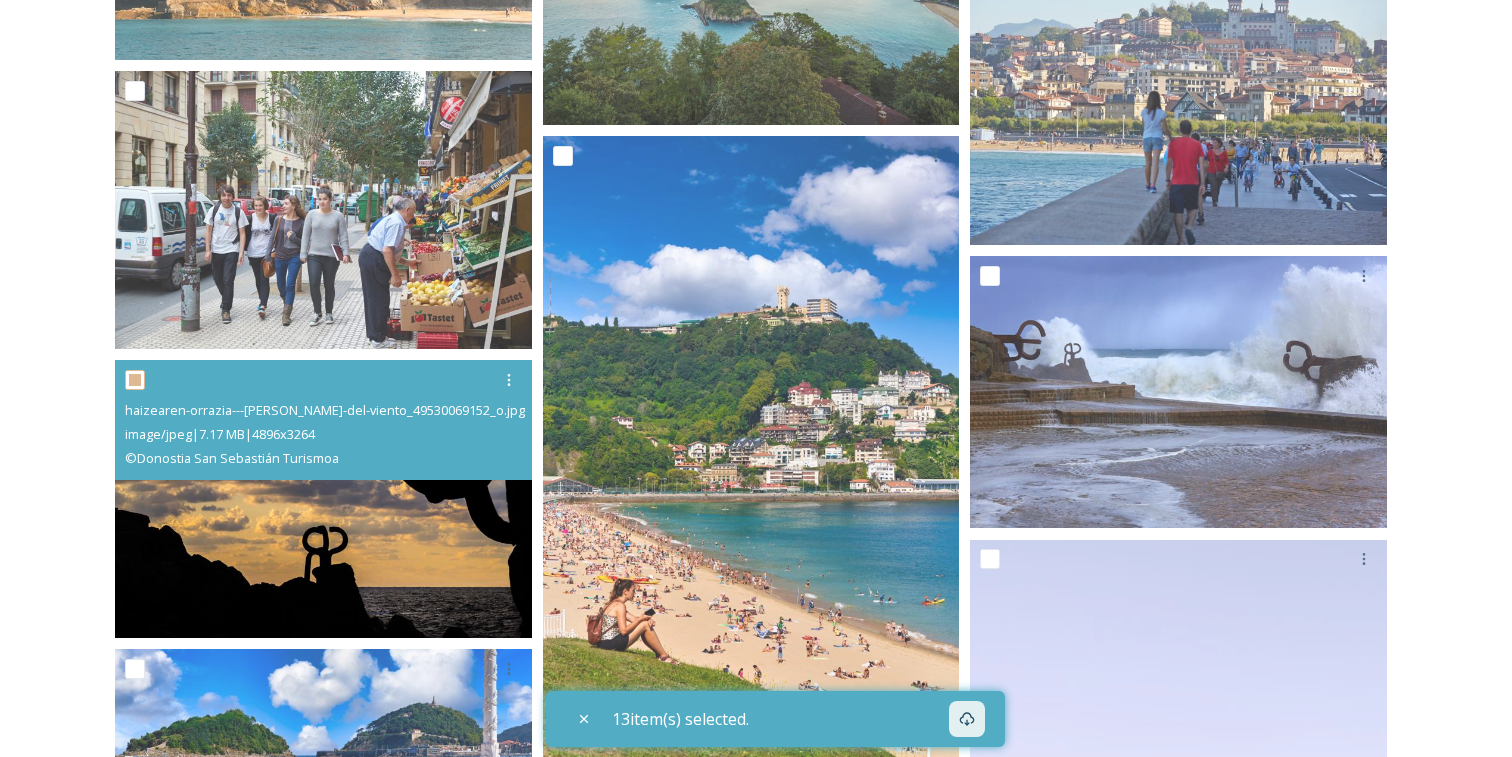 checkbox on "true" 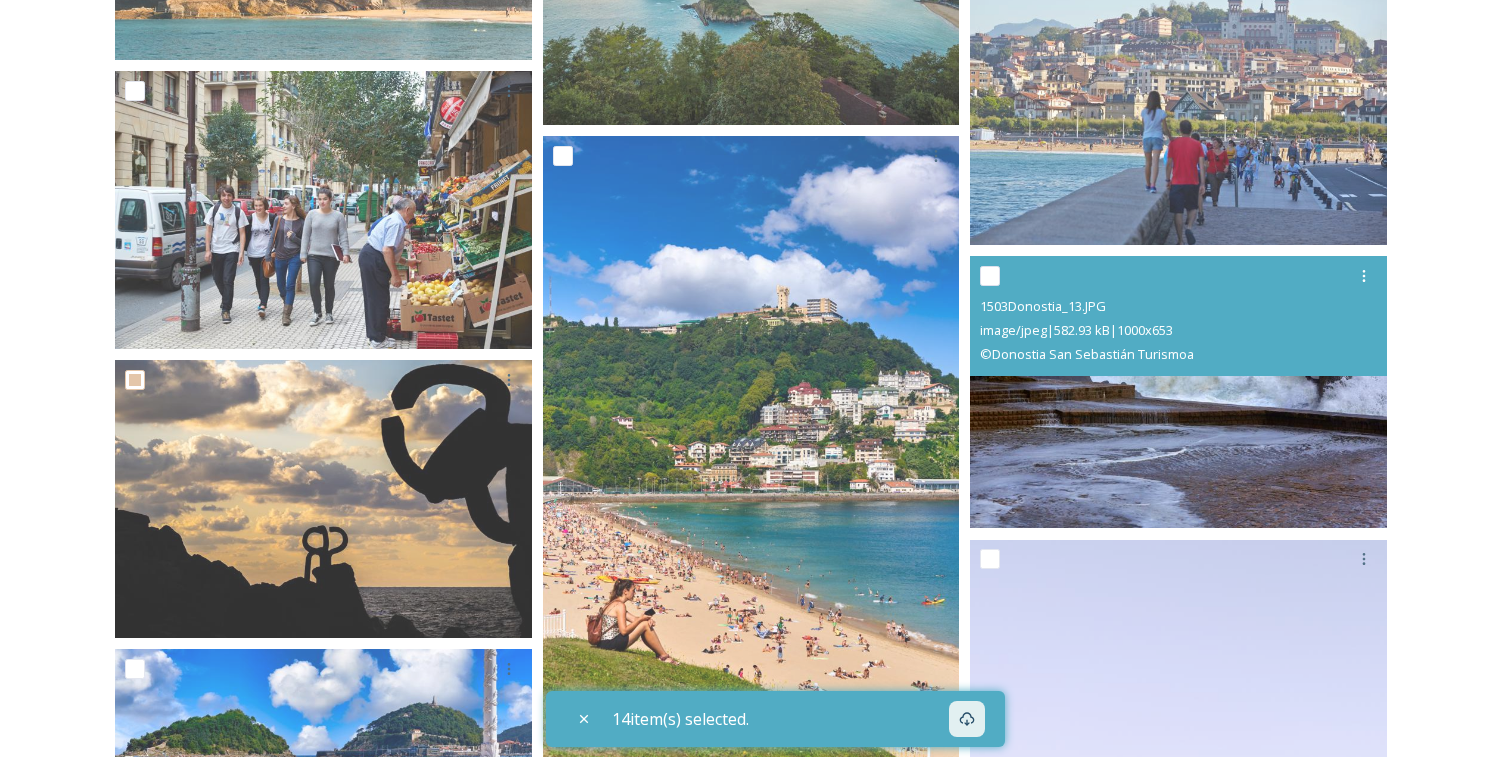 click at bounding box center (990, 276) 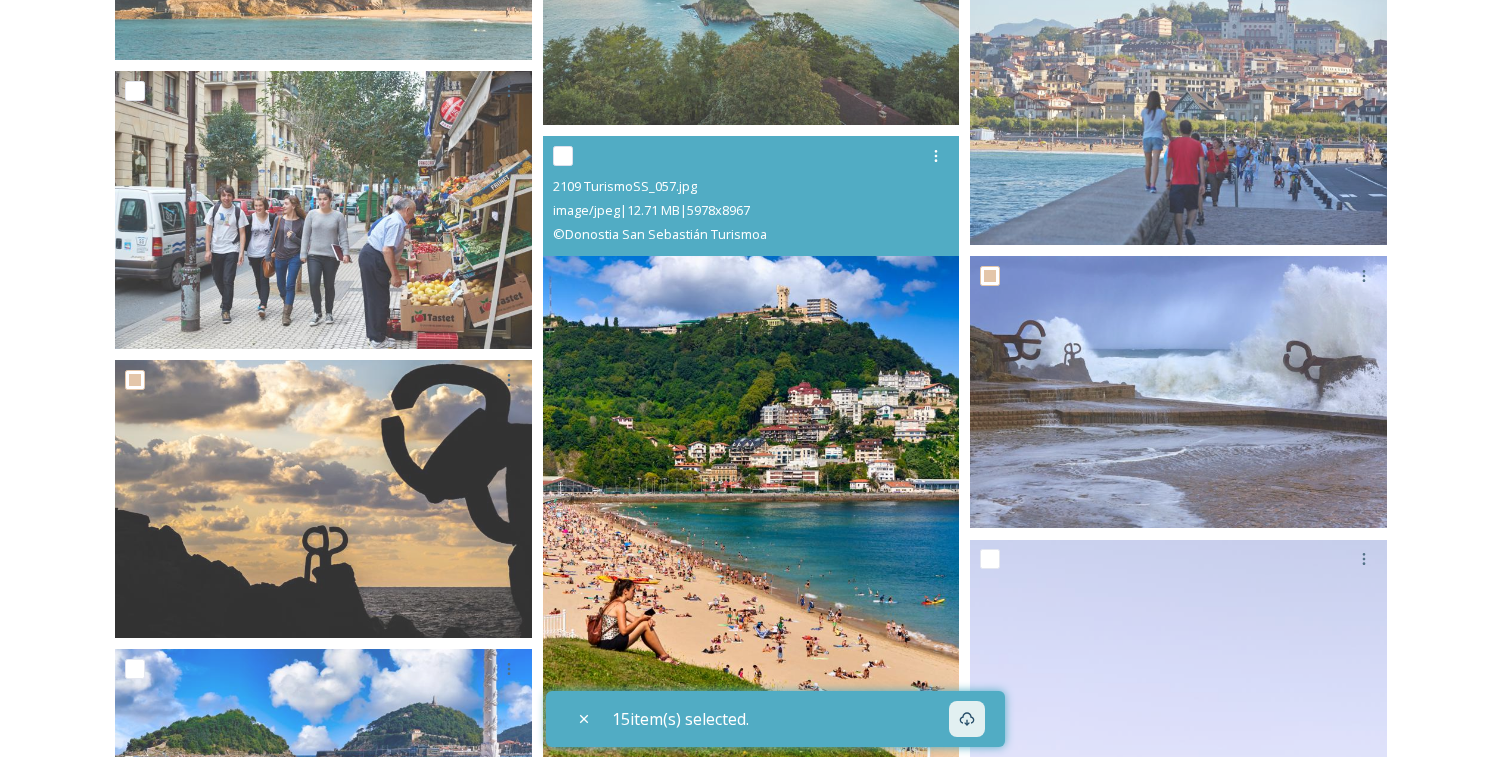 click on "2109 TurismoSS_057.jpg image/jpeg  |  12.71 MB  |  5978  x  8967 © Donostia San Sebastián Turismoa" at bounding box center [751, 196] 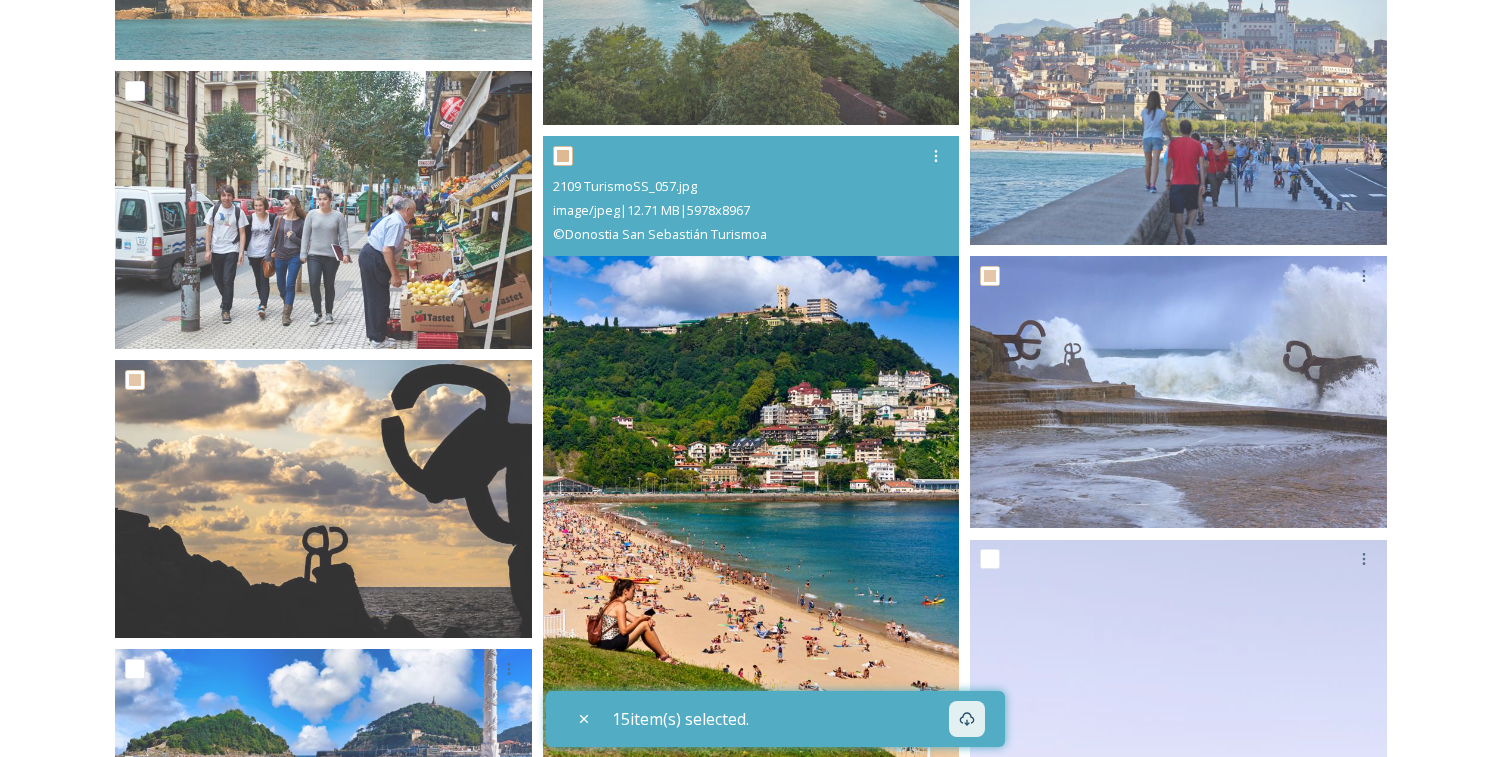 checkbox on "true" 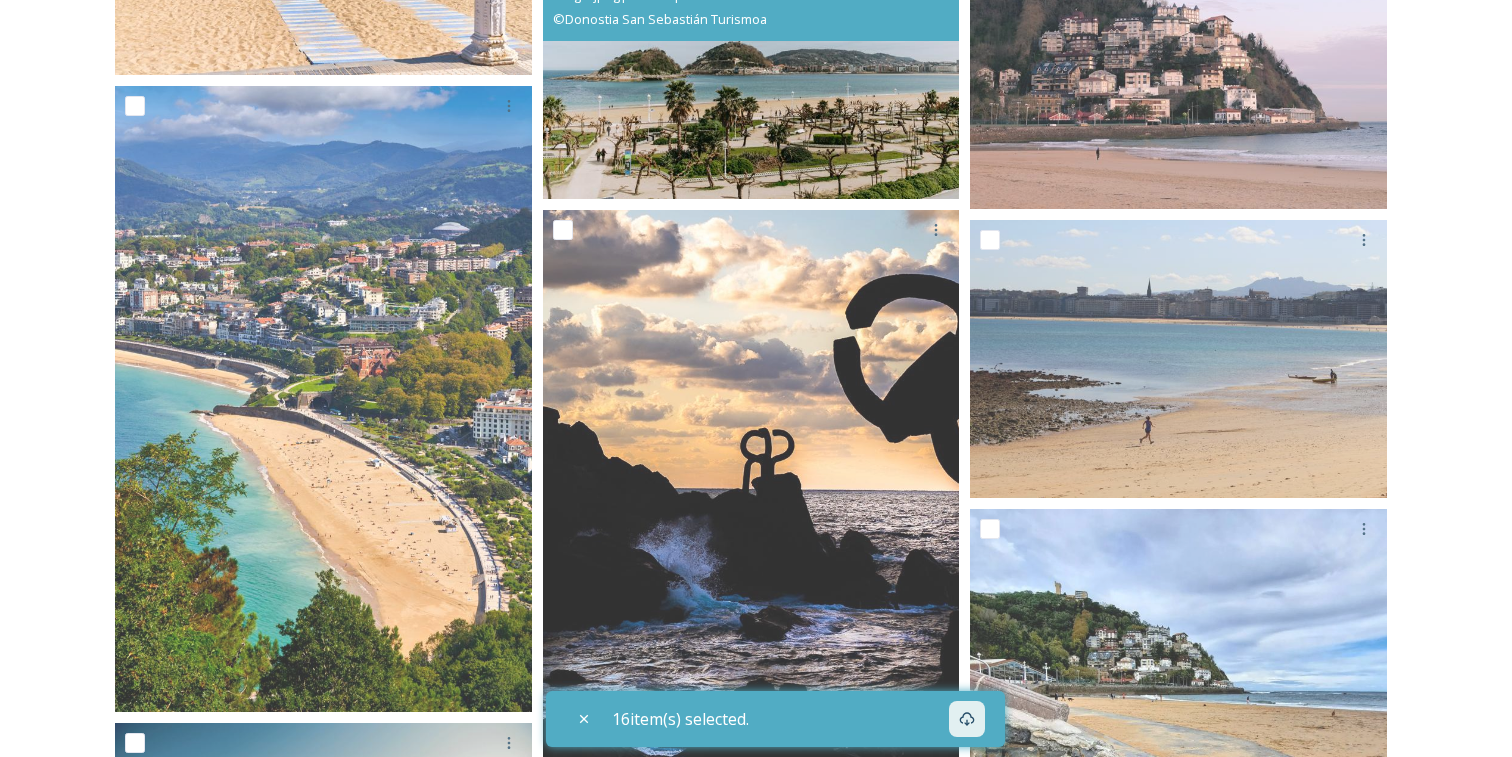 scroll, scrollTop: 2694, scrollLeft: 0, axis: vertical 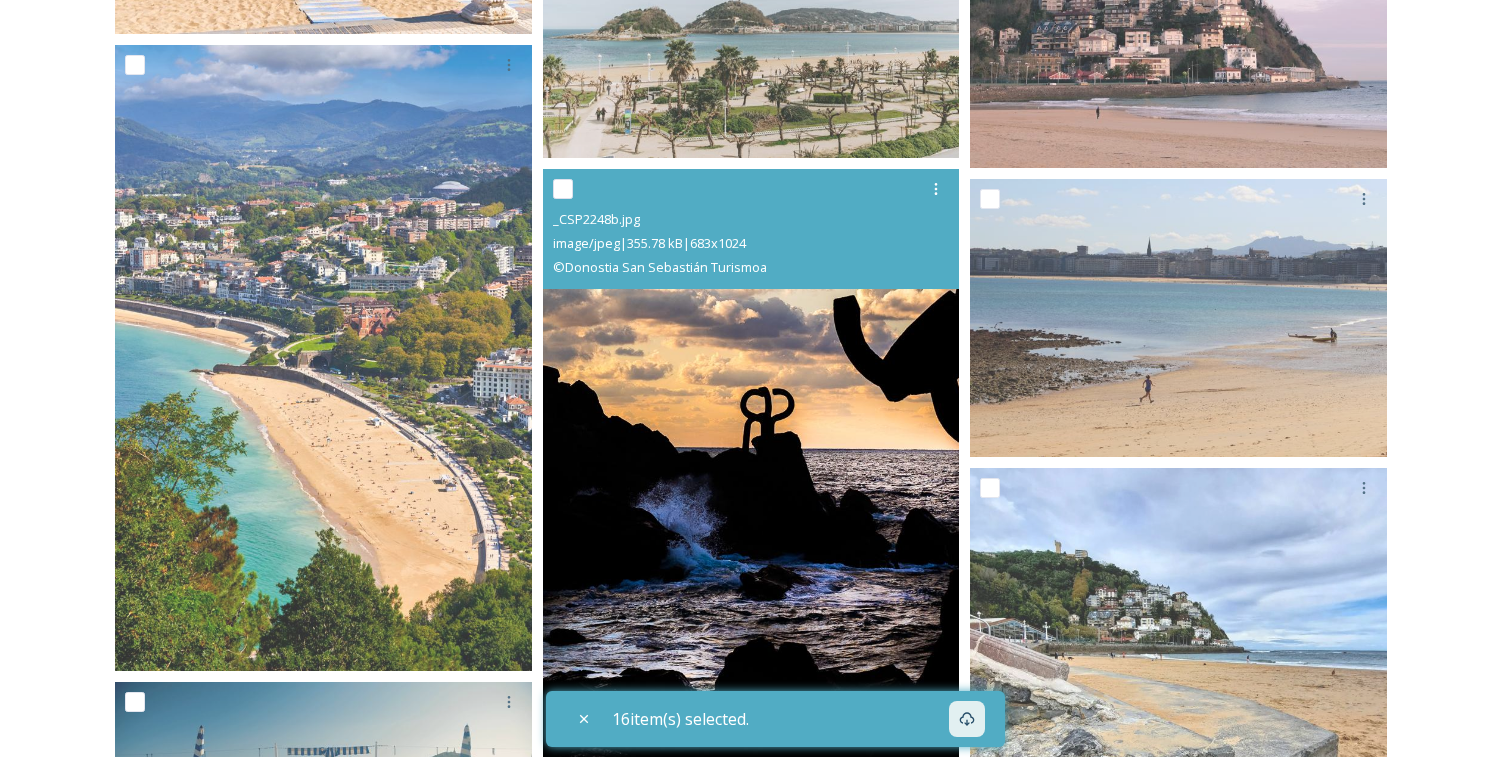 click at bounding box center [563, 189] 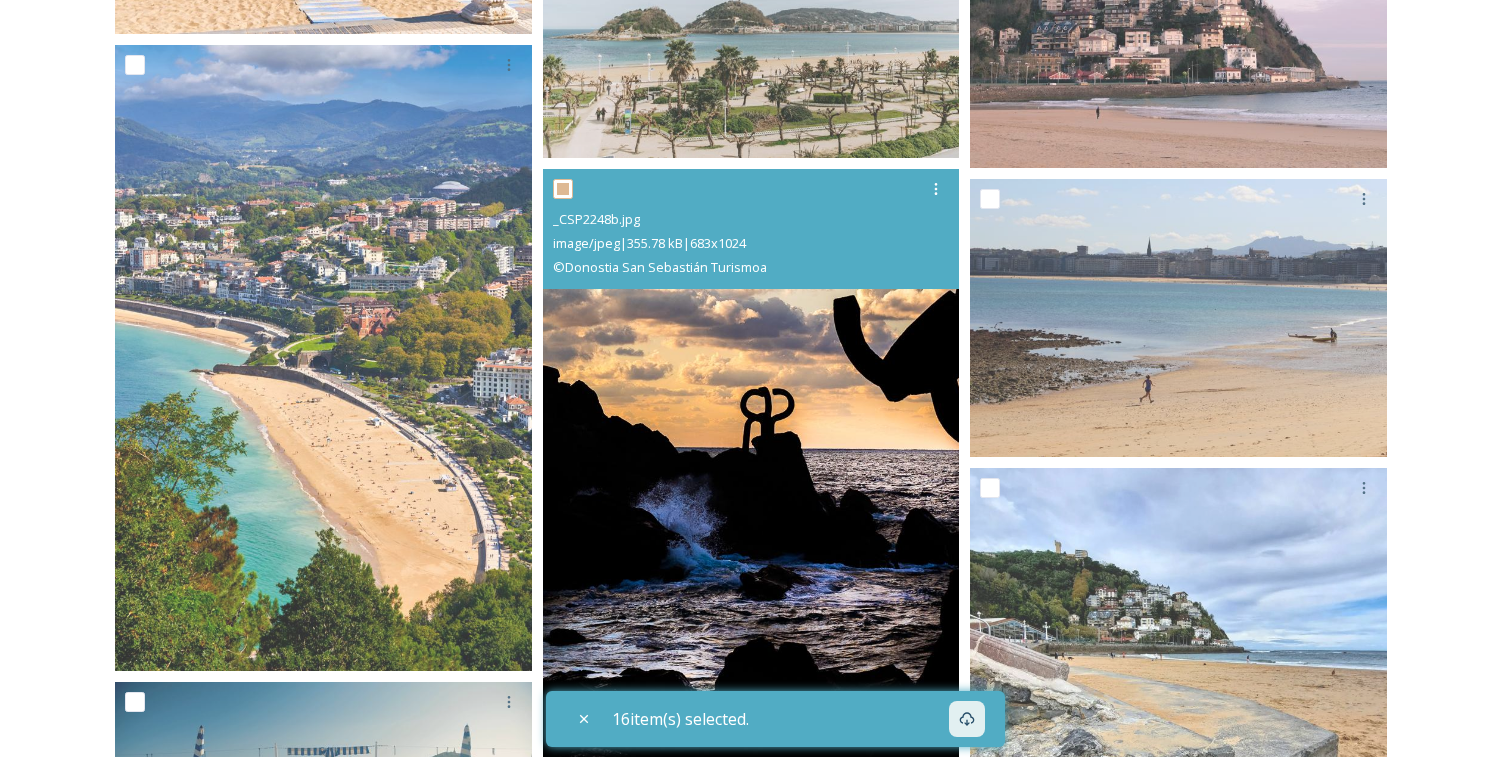 checkbox on "true" 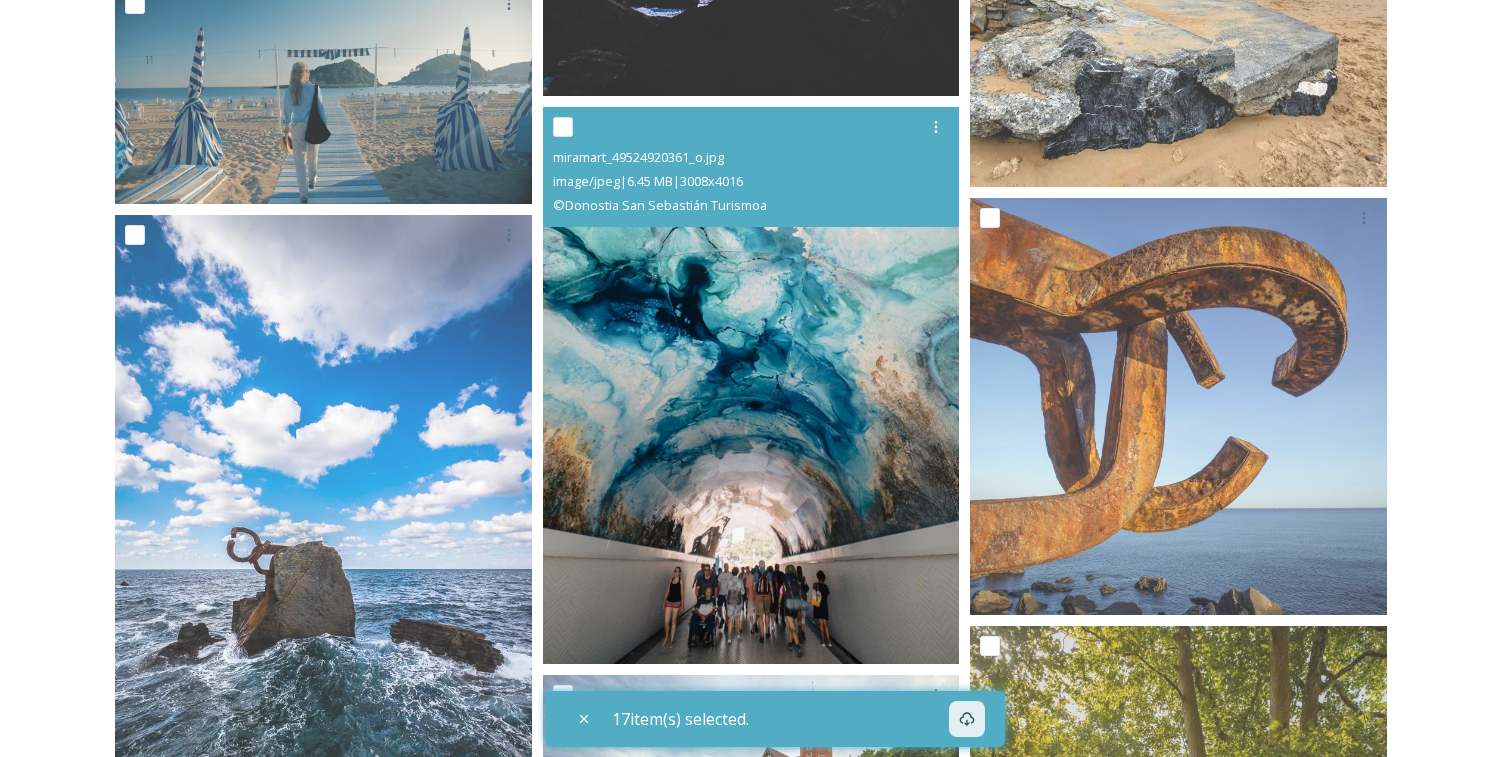 scroll, scrollTop: 3399, scrollLeft: 0, axis: vertical 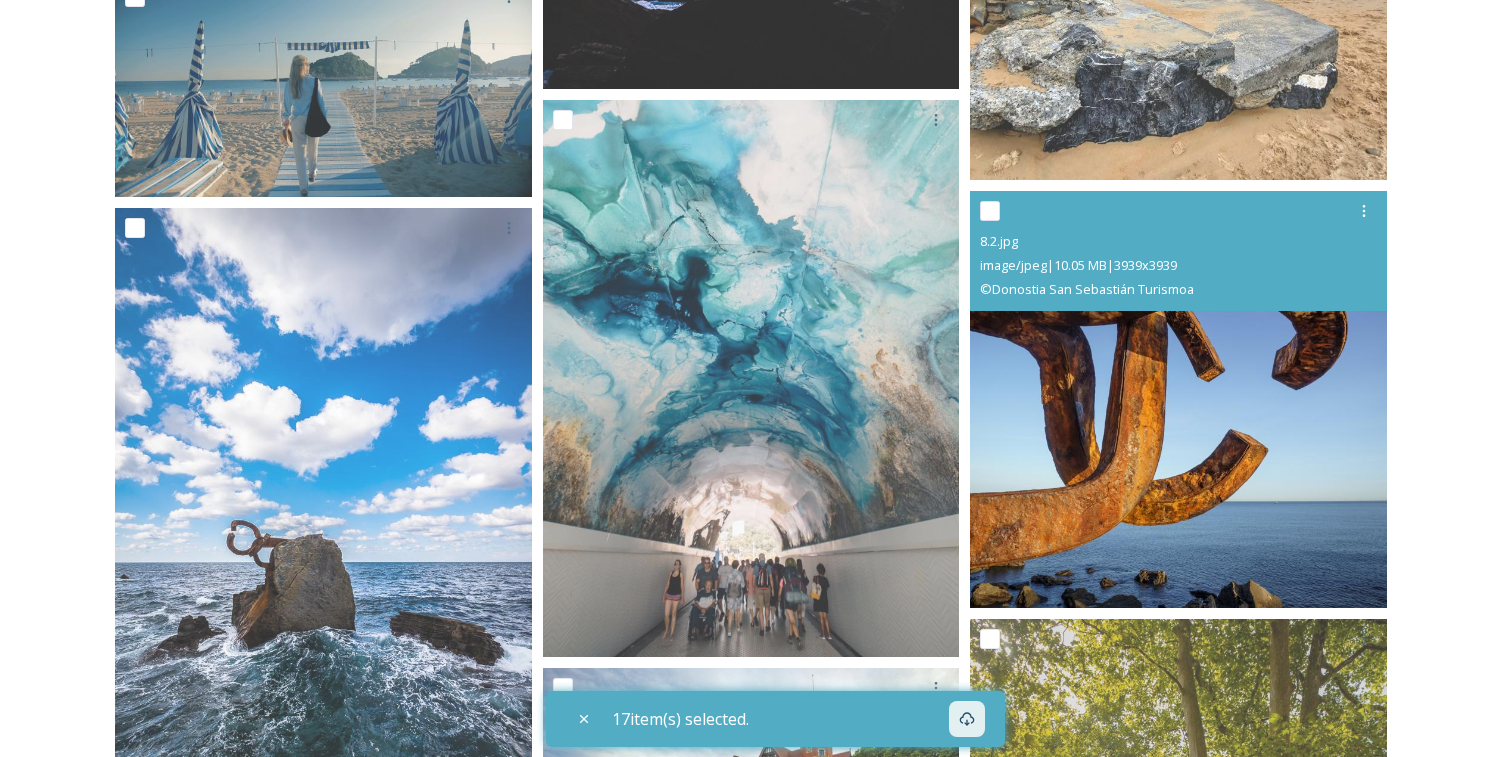 click at bounding box center [990, 211] 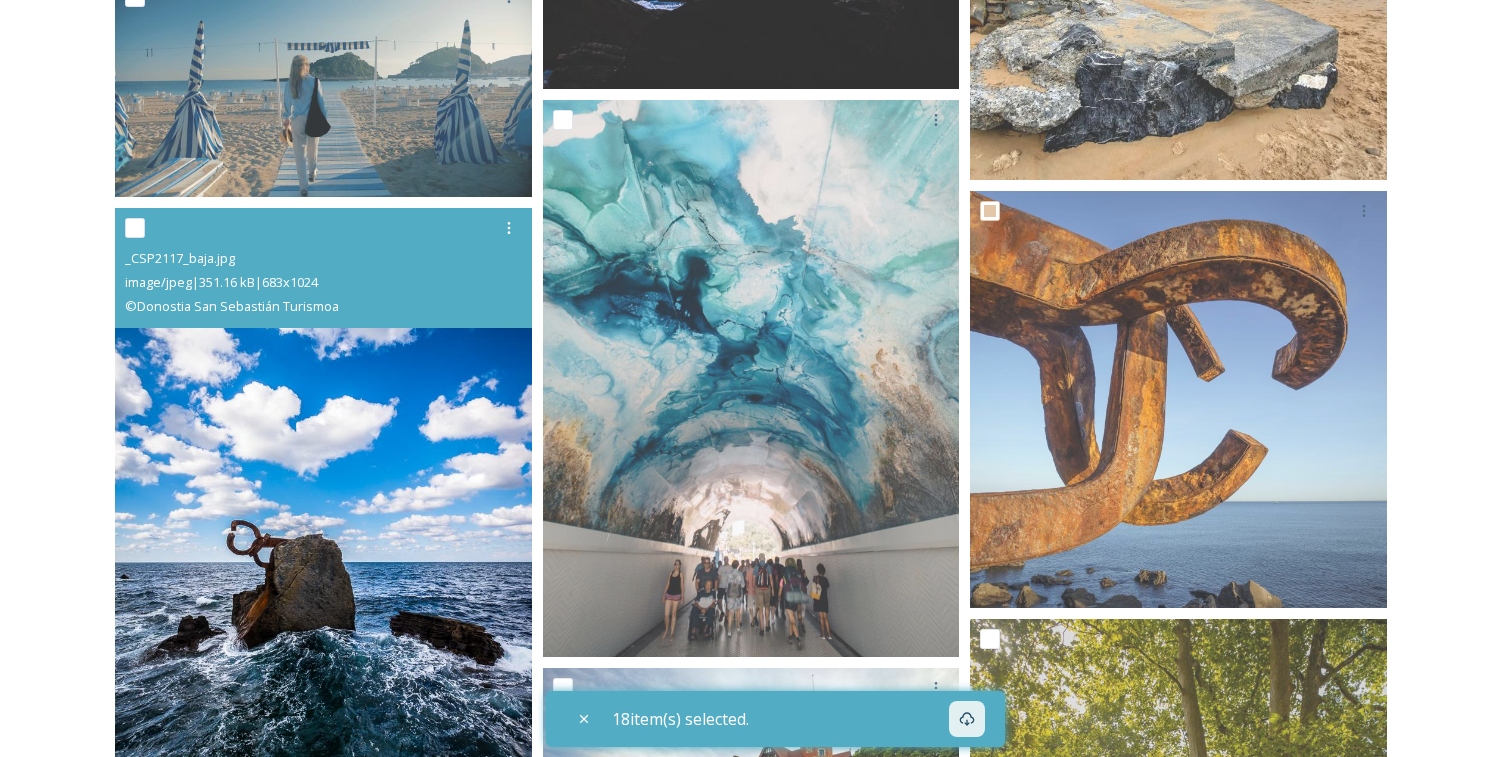 click on "_CSP2117_baja.jpg image/jpeg  |  351.16 kB  |  683  x  1024 © Donostia San Sebastián Turismoa" at bounding box center (323, 268) 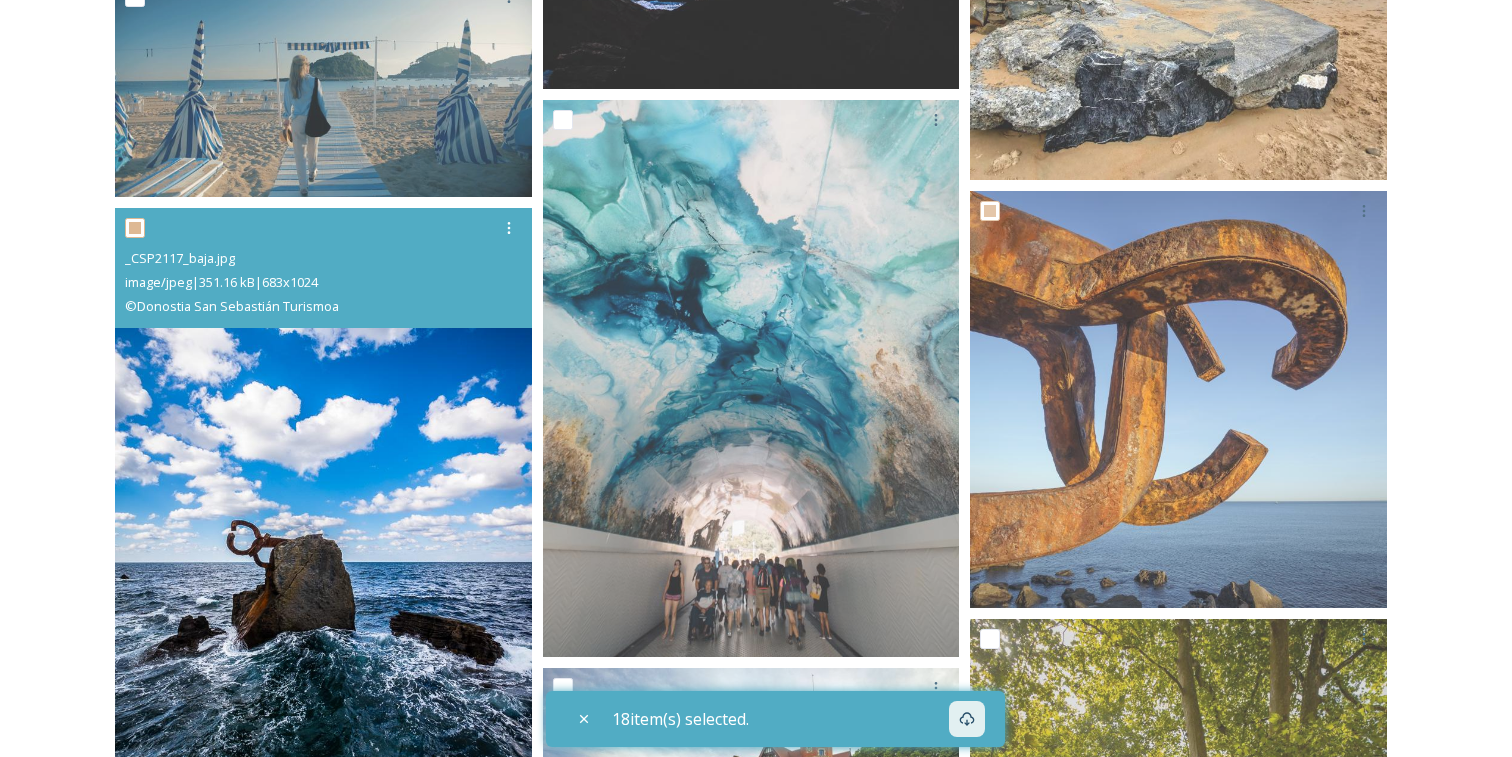checkbox on "true" 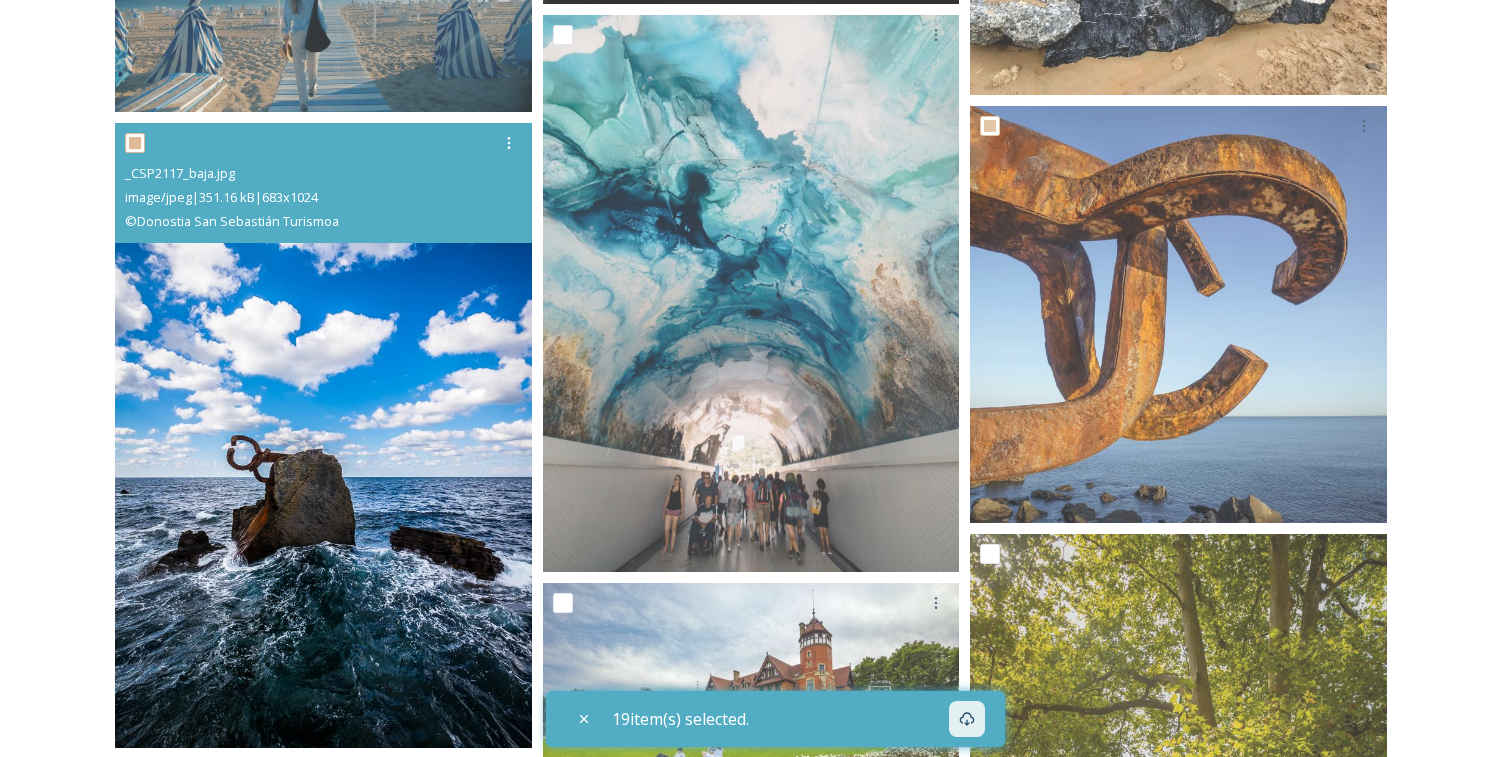 scroll, scrollTop: 3979, scrollLeft: 0, axis: vertical 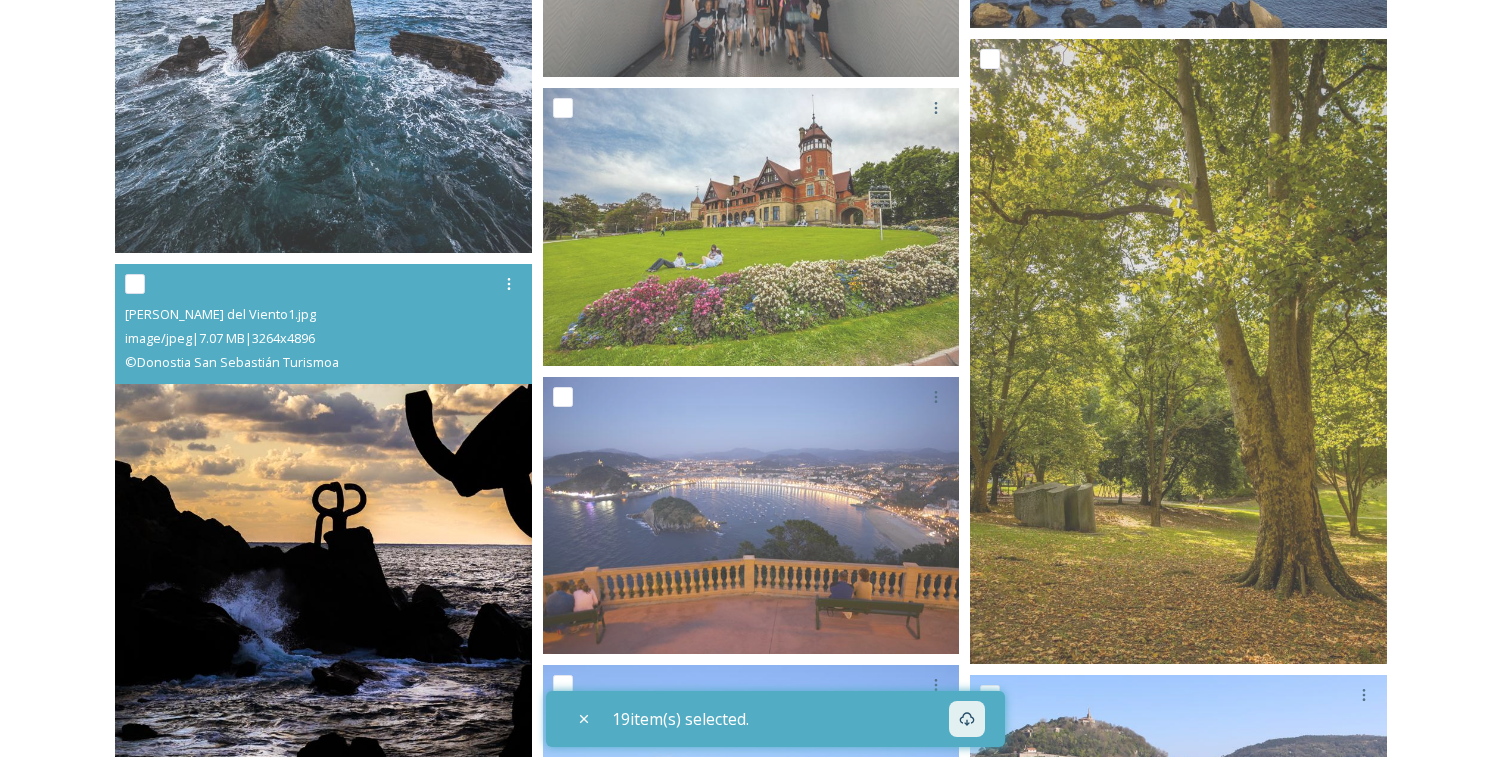 click at bounding box center (135, 284) 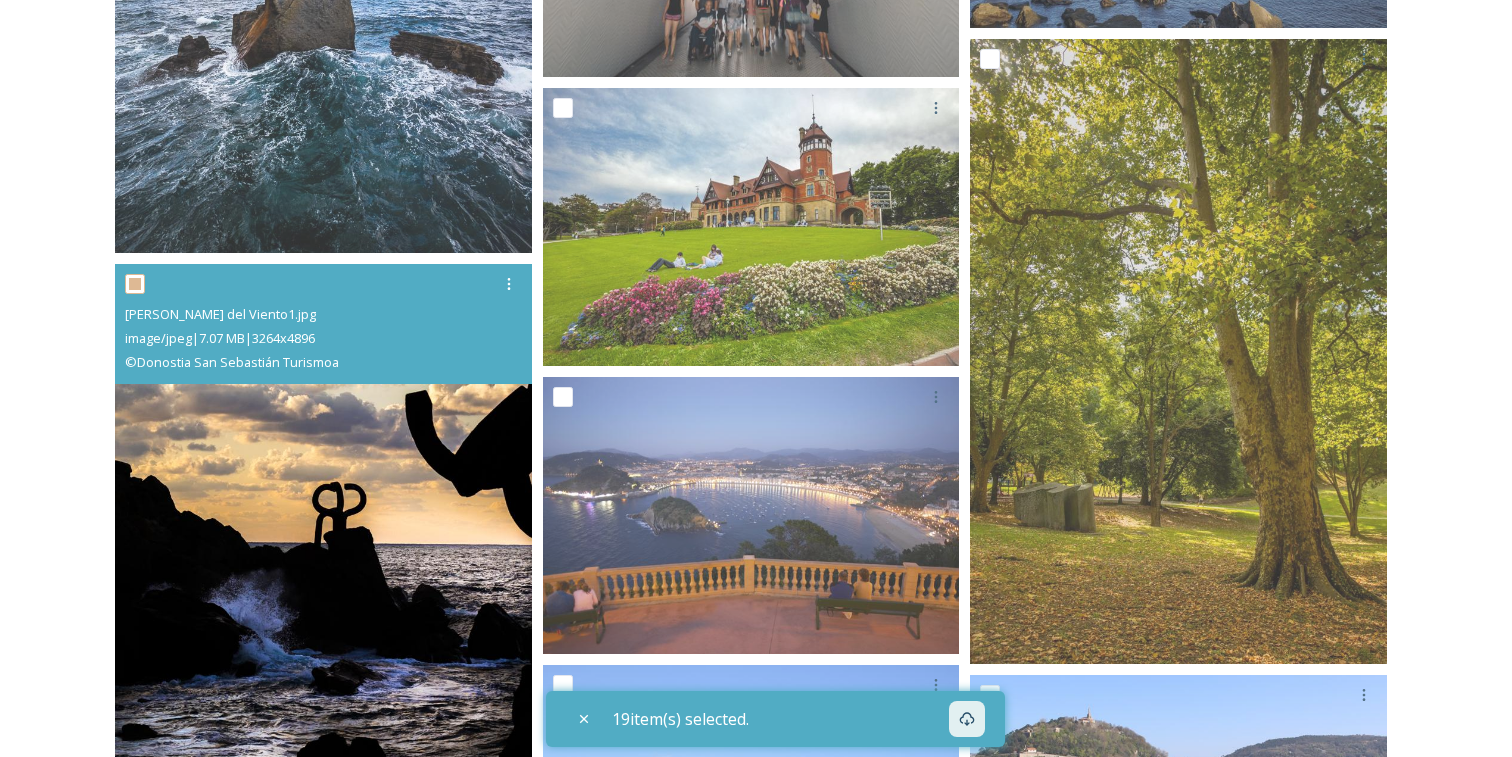checkbox on "true" 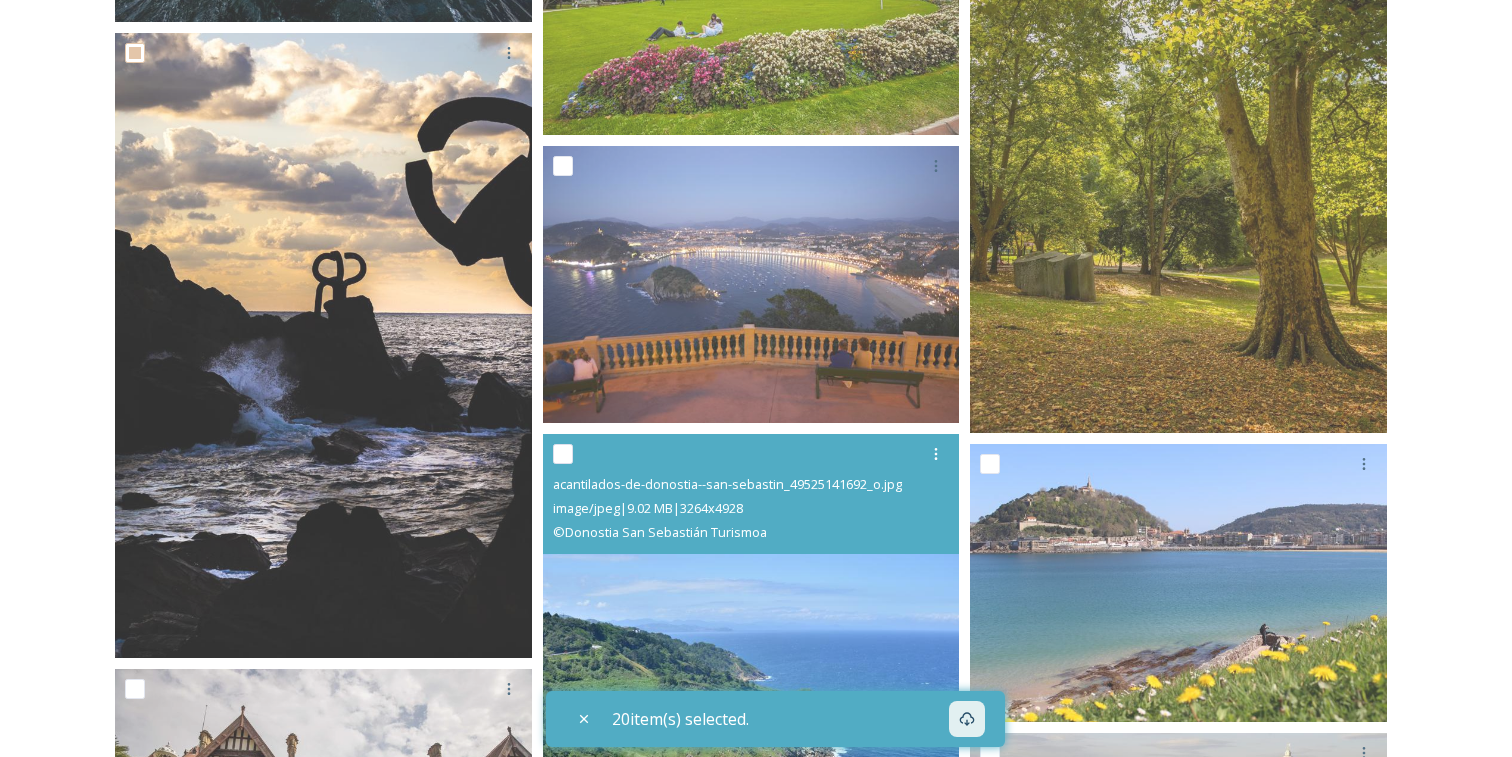 scroll, scrollTop: 3992, scrollLeft: 0, axis: vertical 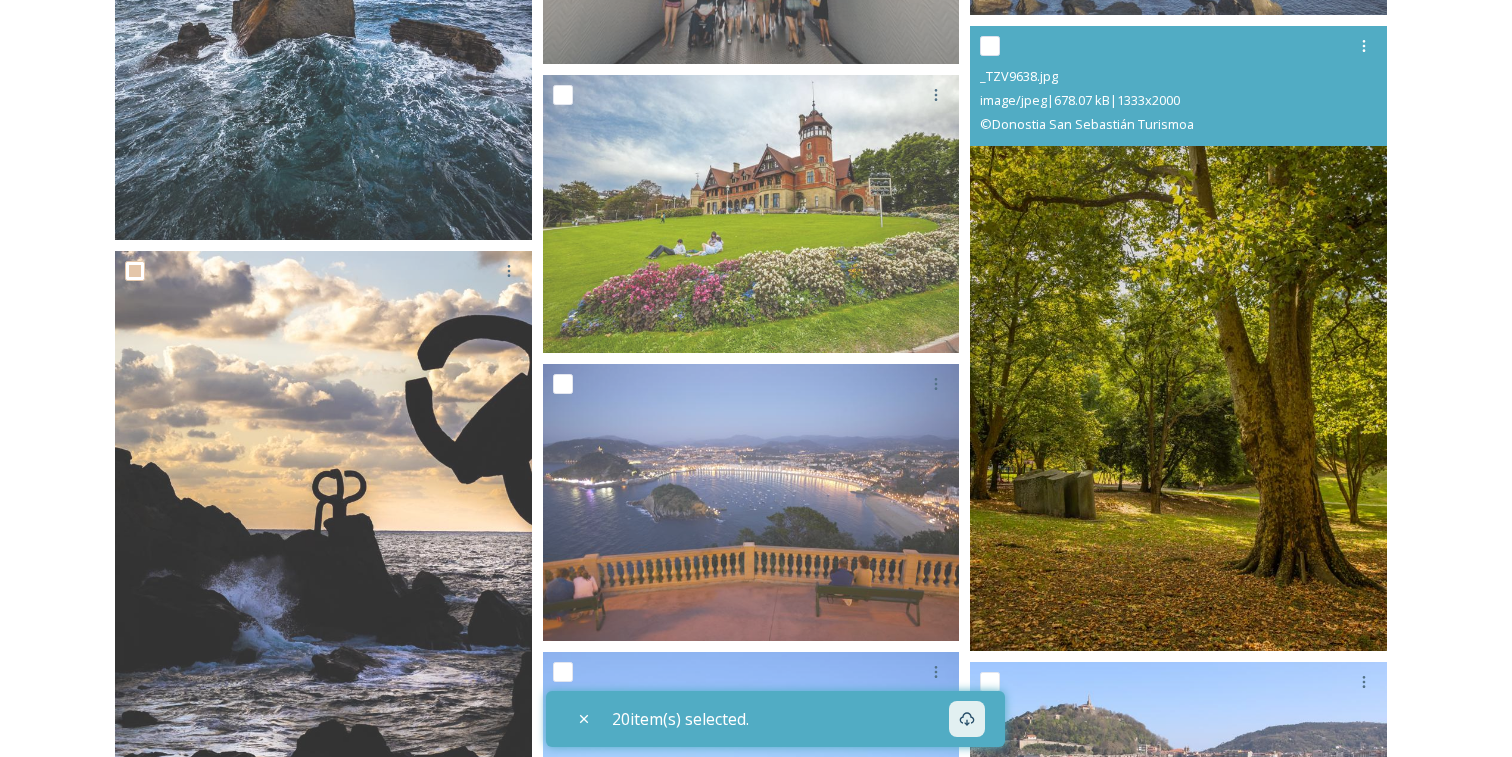 click at bounding box center [990, 46] 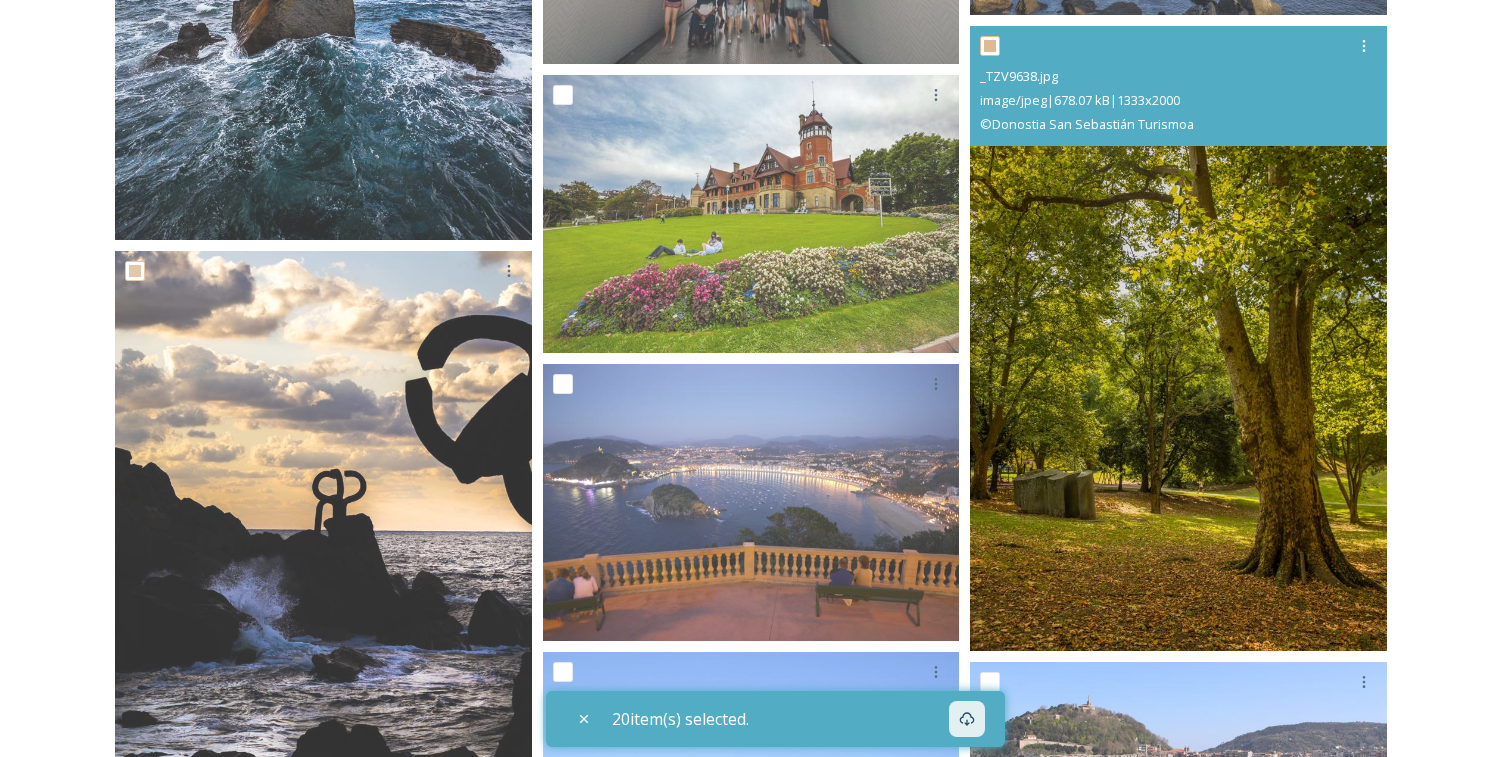 checkbox on "true" 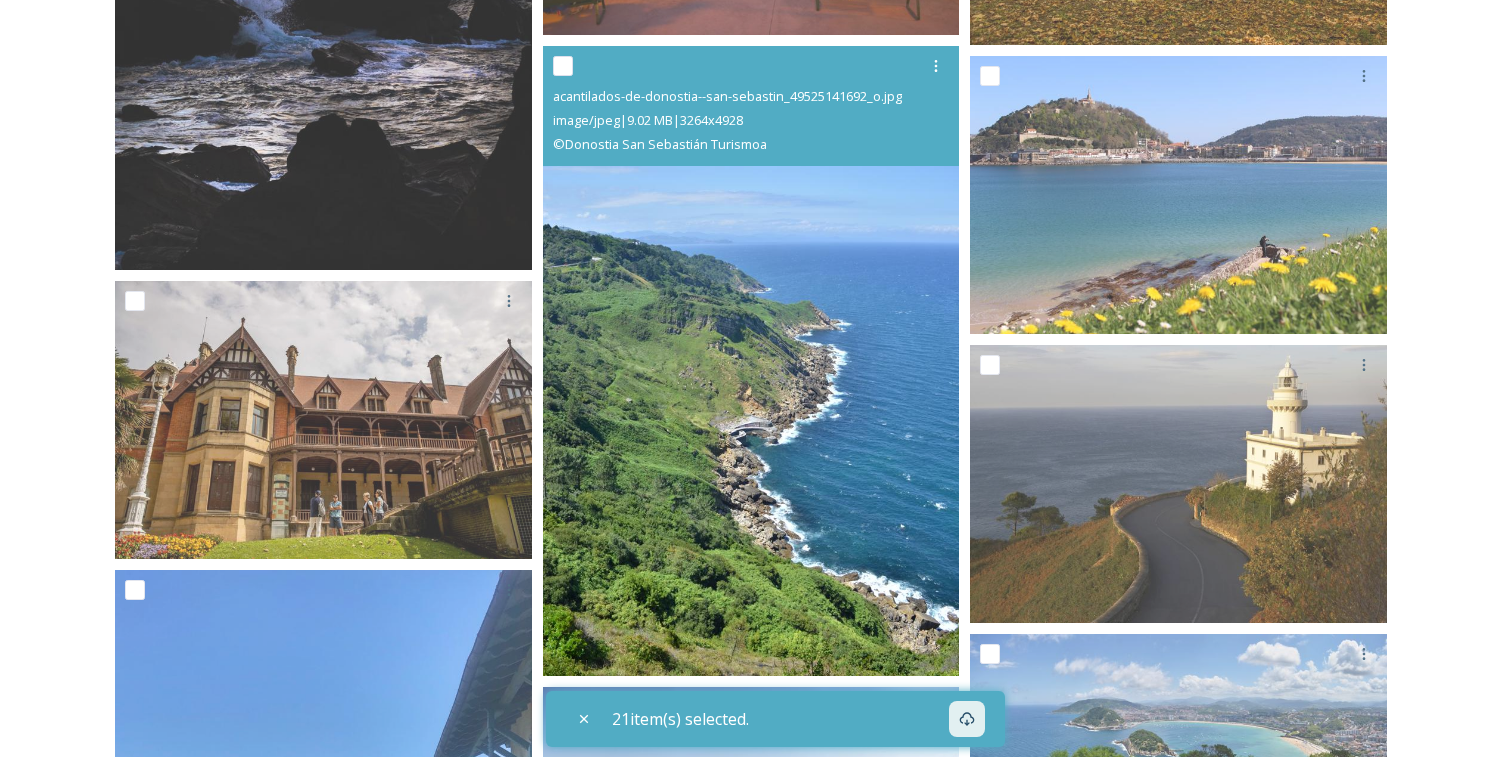 scroll, scrollTop: 4600, scrollLeft: 0, axis: vertical 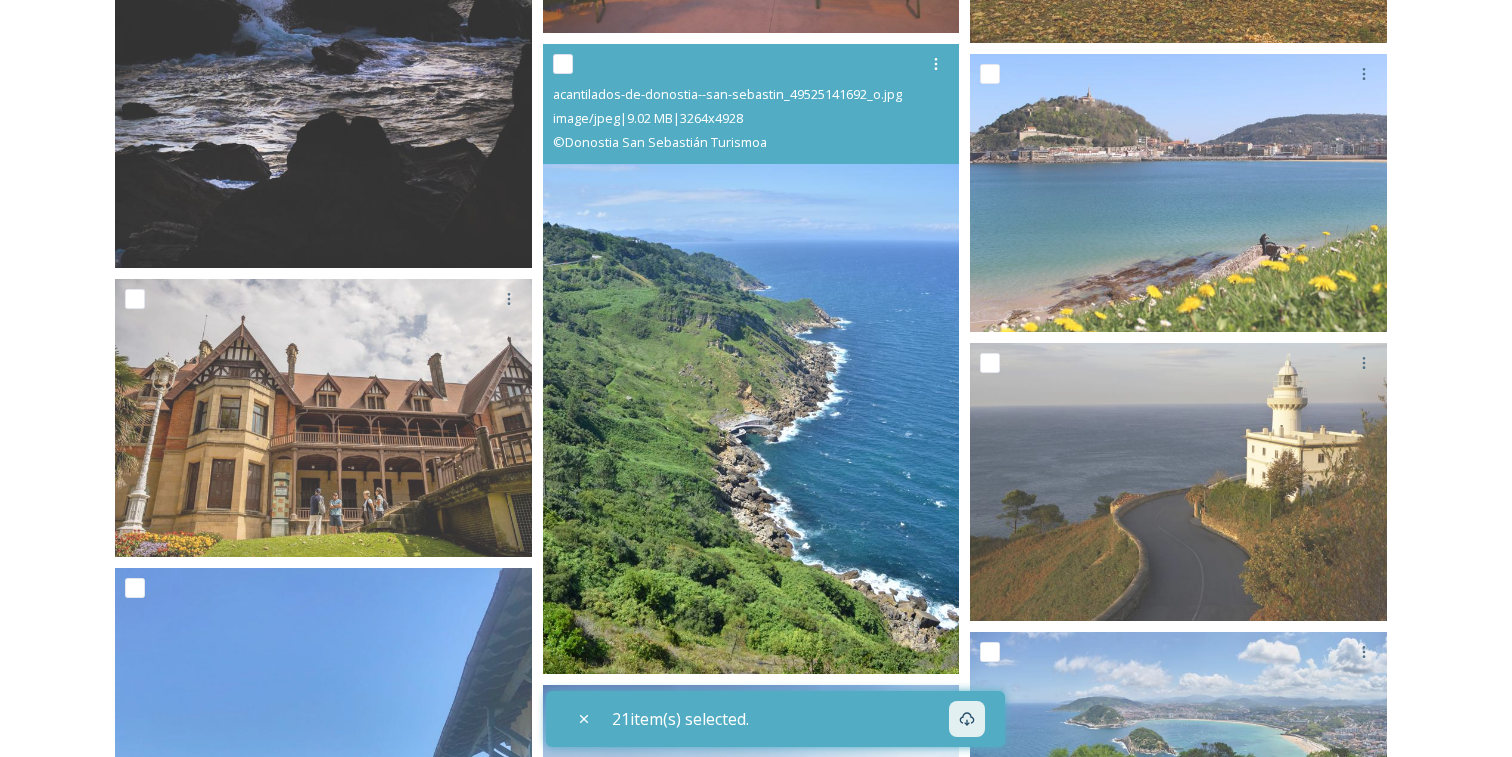 click at bounding box center (563, 64) 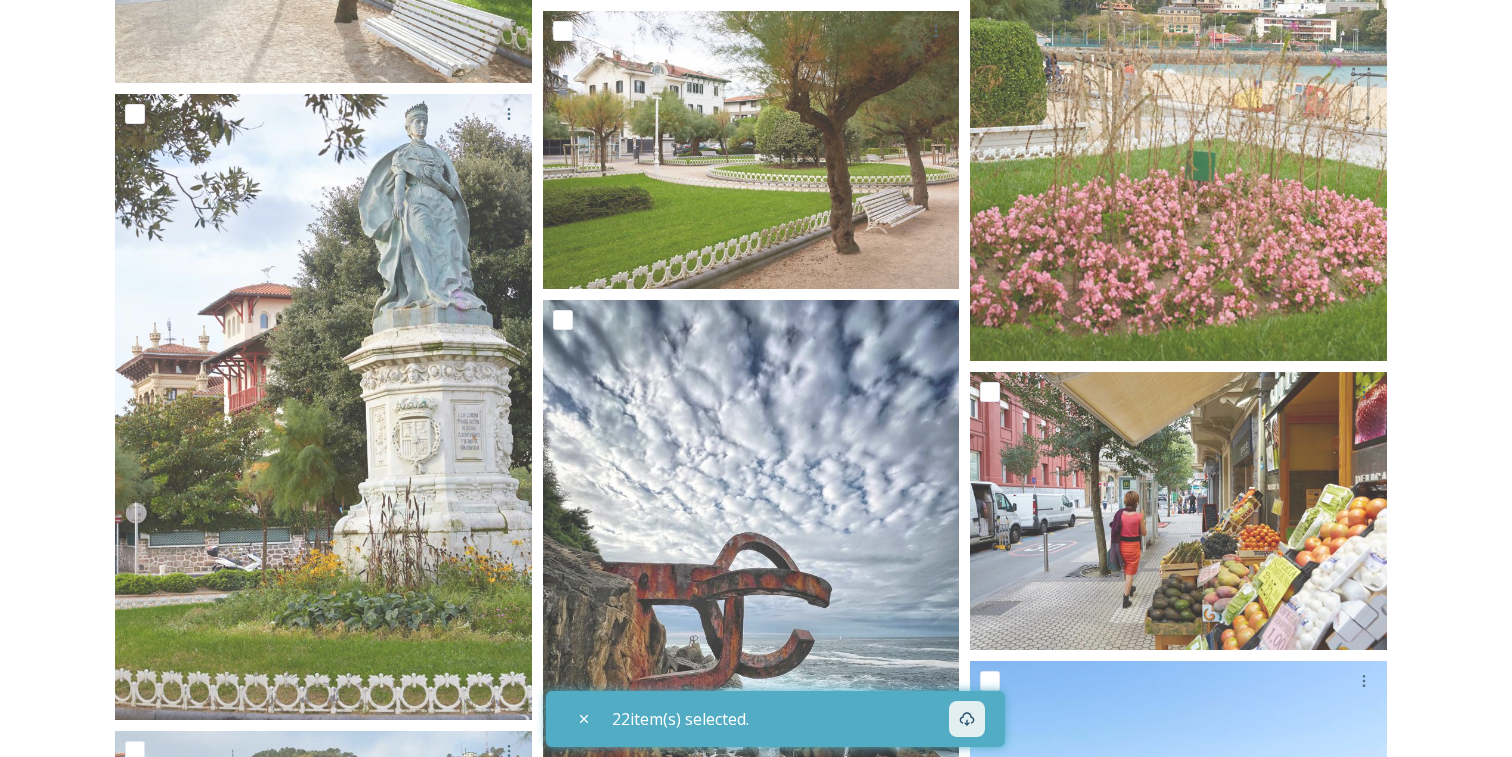 scroll, scrollTop: 8860, scrollLeft: 0, axis: vertical 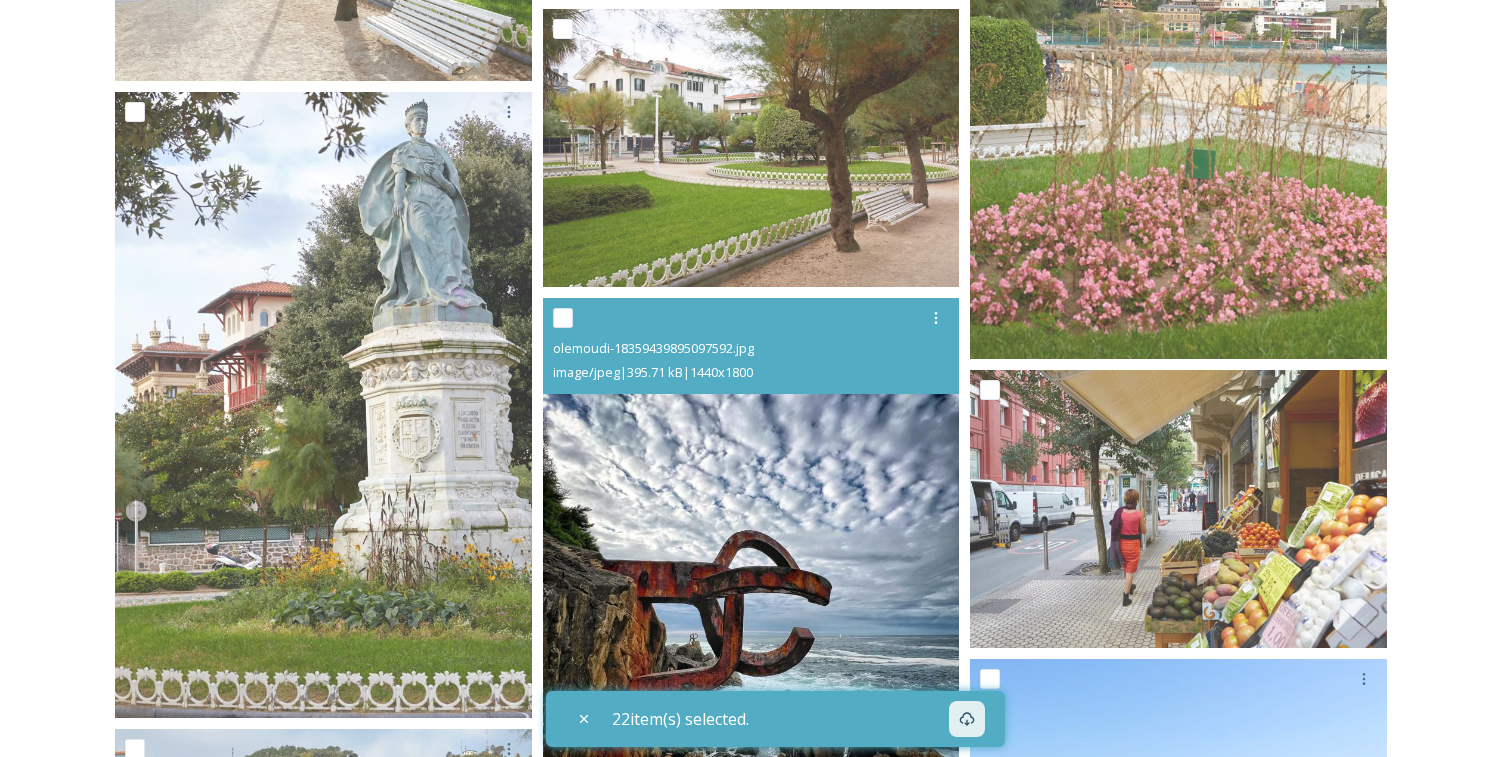 click at bounding box center [563, 318] 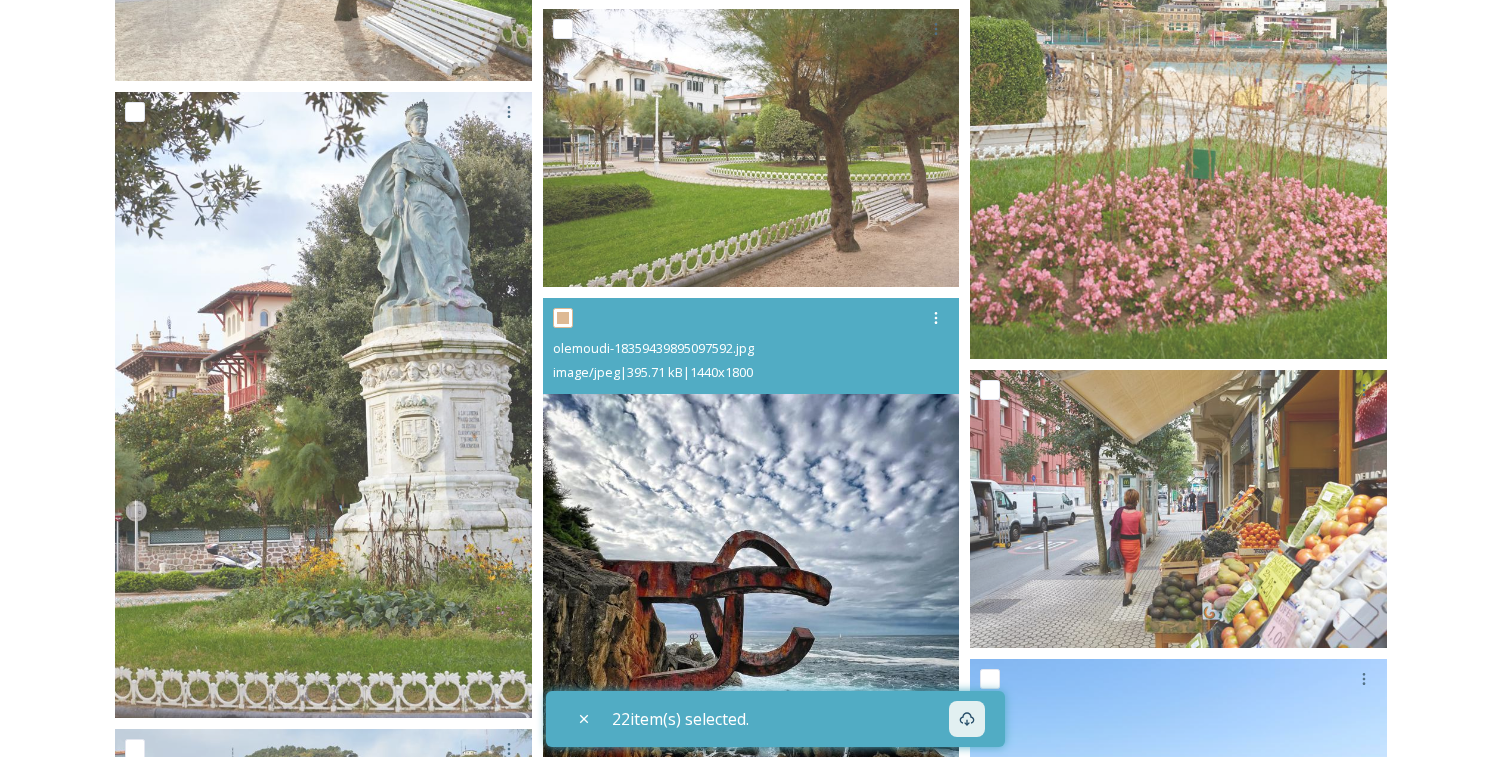 checkbox on "true" 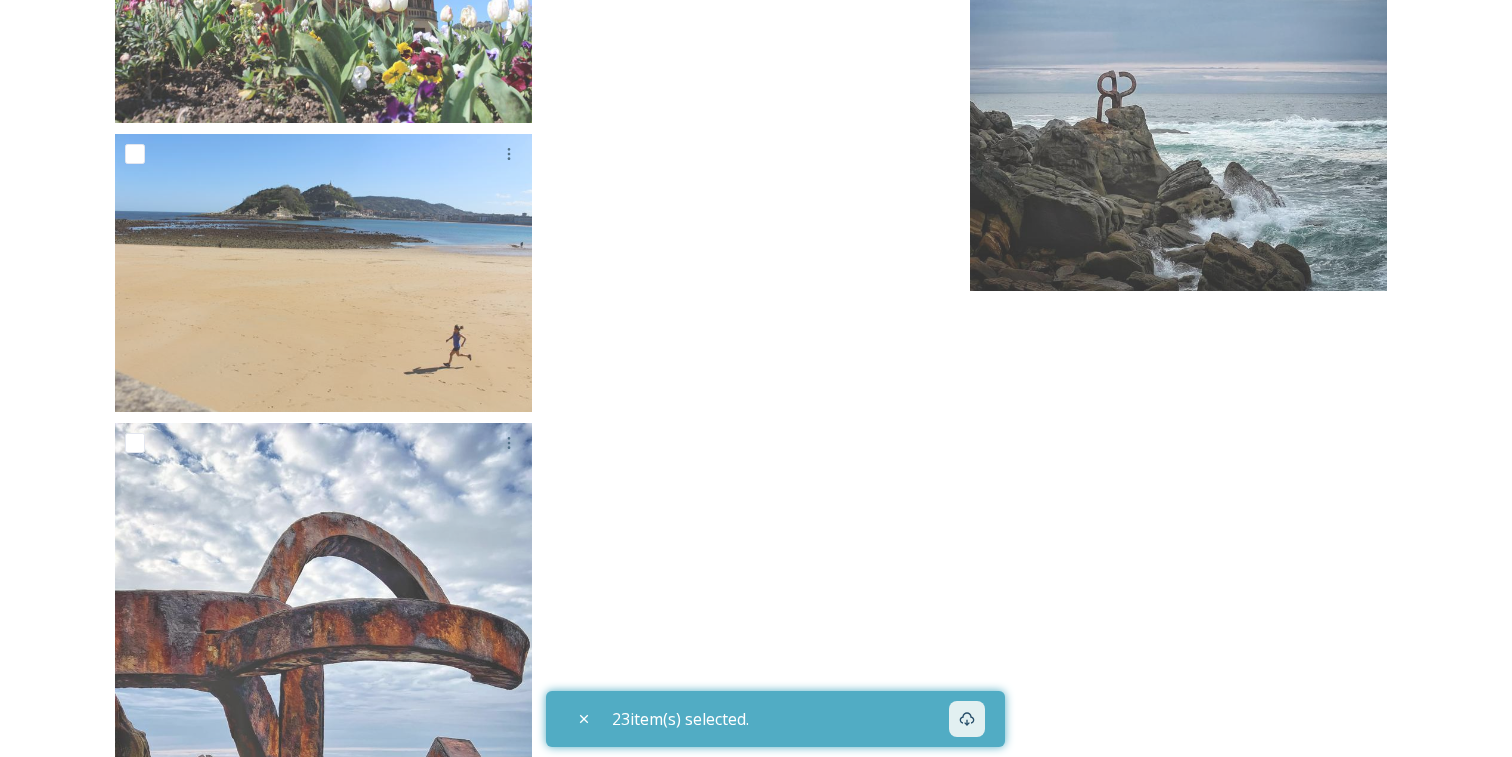 scroll, scrollTop: 10253, scrollLeft: 0, axis: vertical 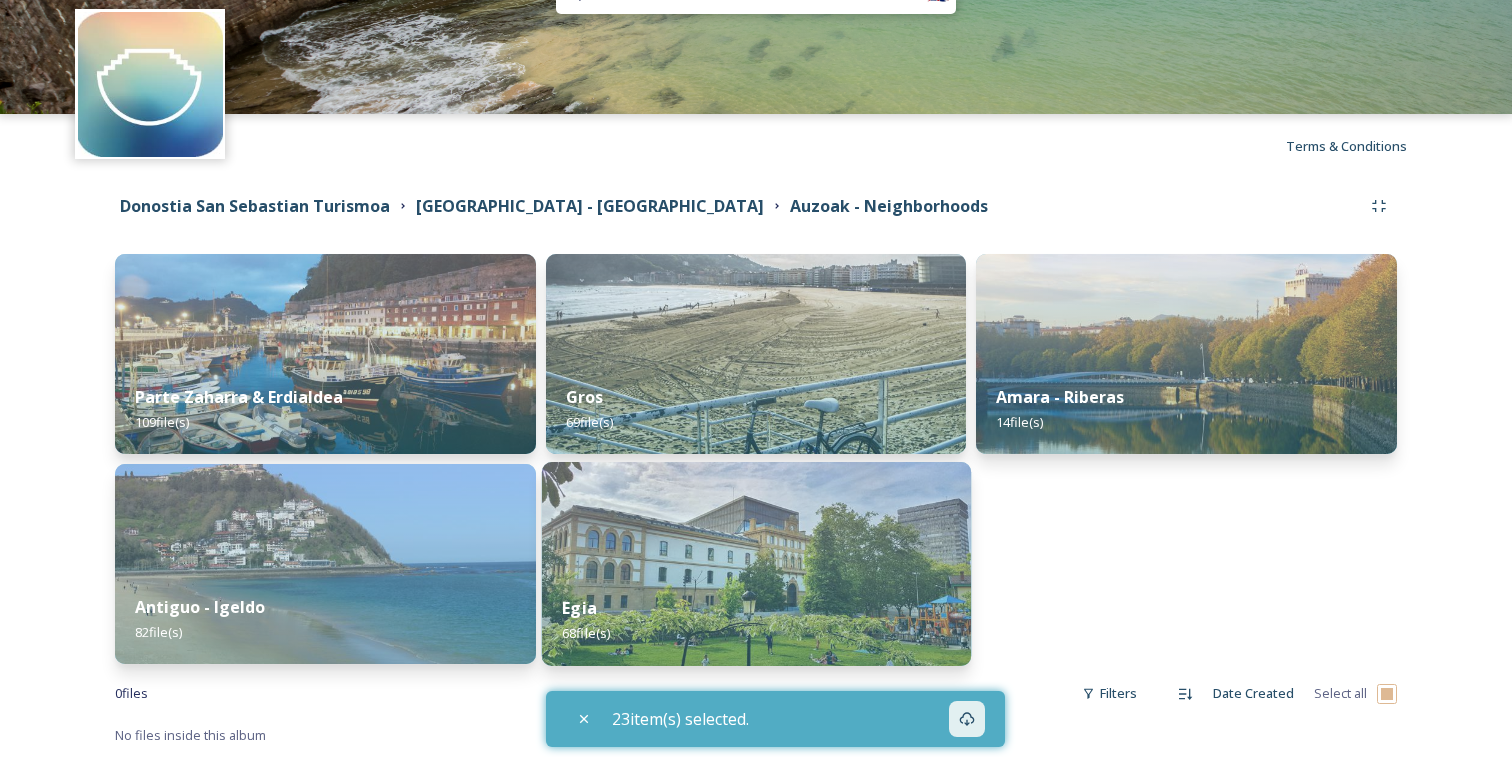 click at bounding box center [755, 564] 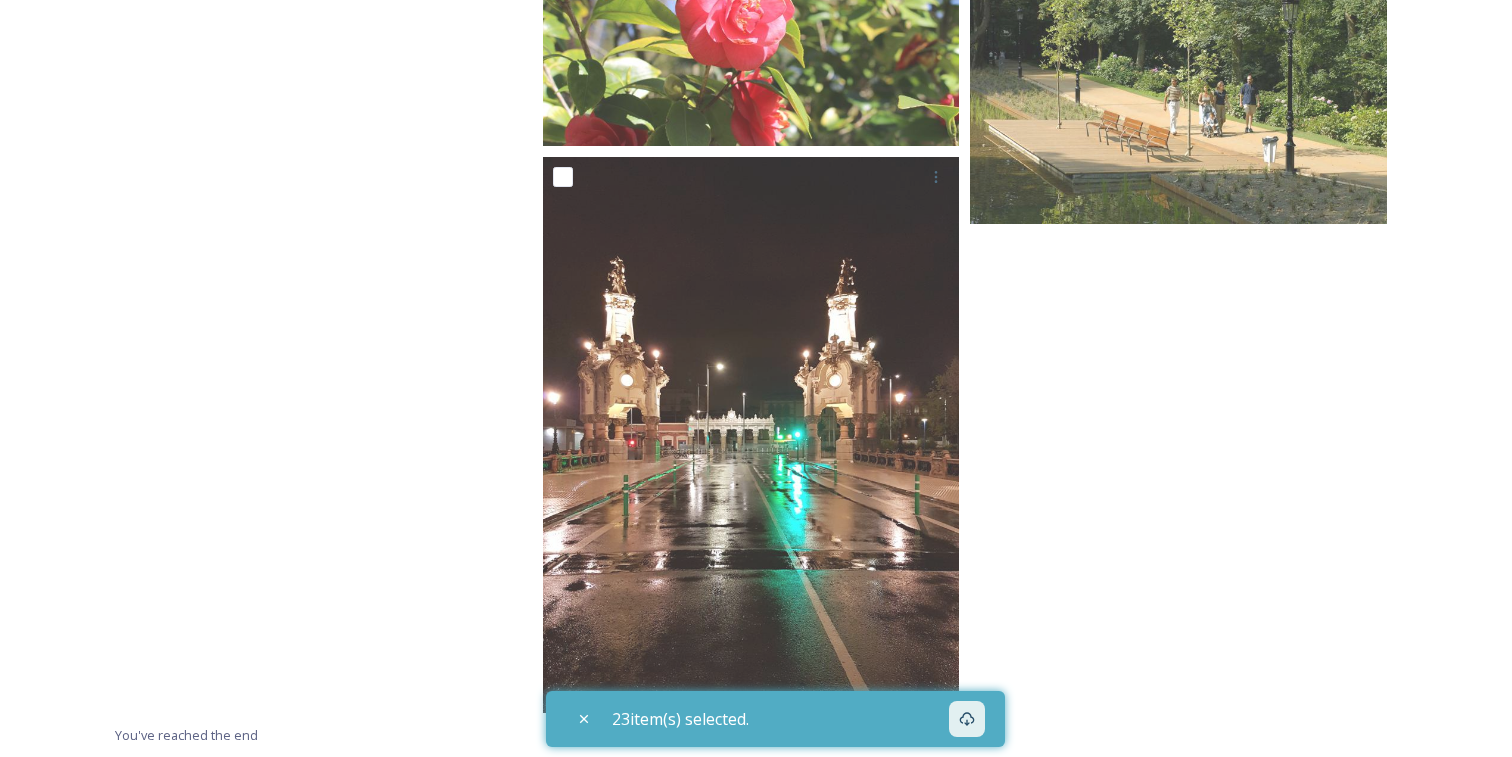 scroll, scrollTop: 8861, scrollLeft: 0, axis: vertical 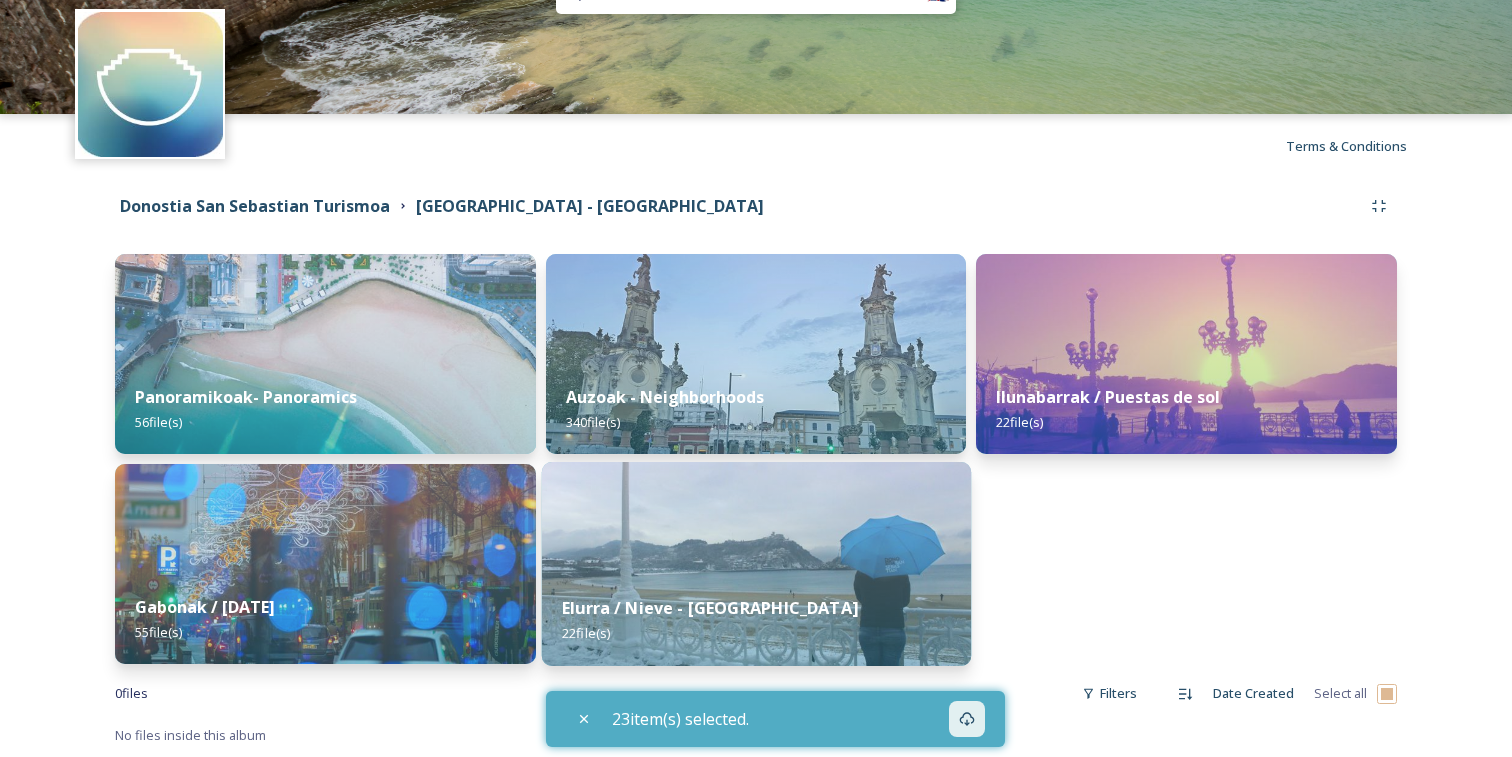 click at bounding box center [755, 564] 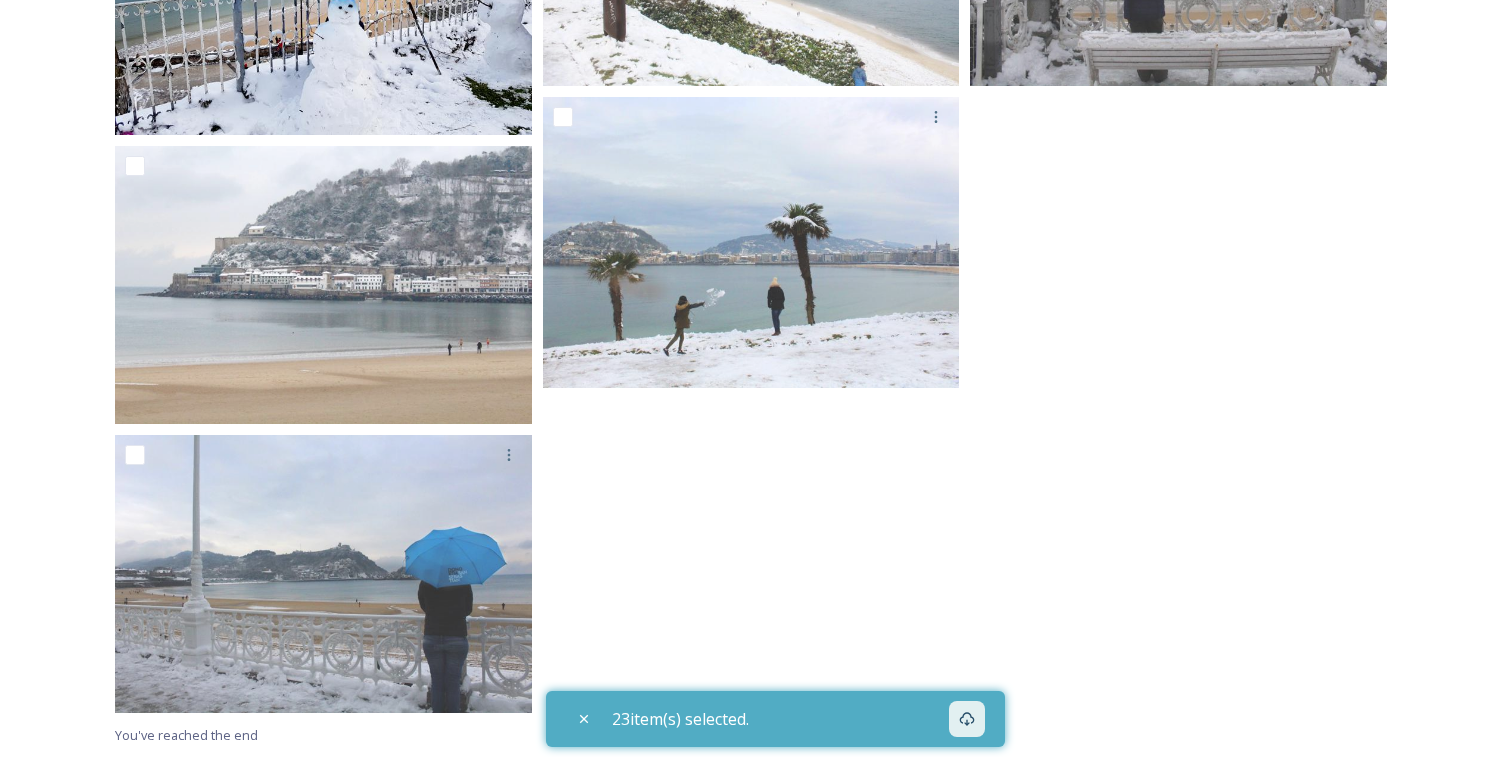 scroll, scrollTop: 2396, scrollLeft: 0, axis: vertical 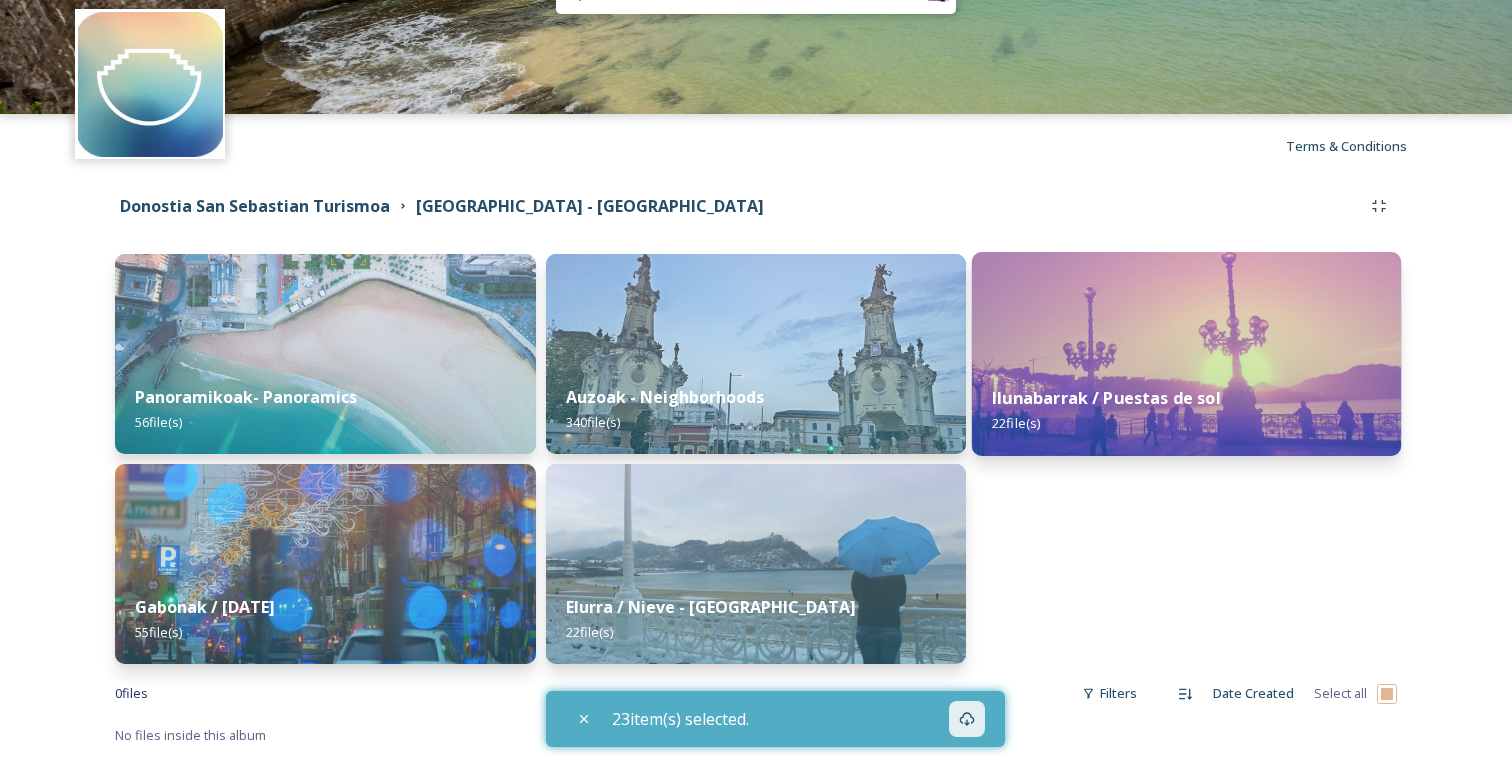 click at bounding box center [1186, 354] 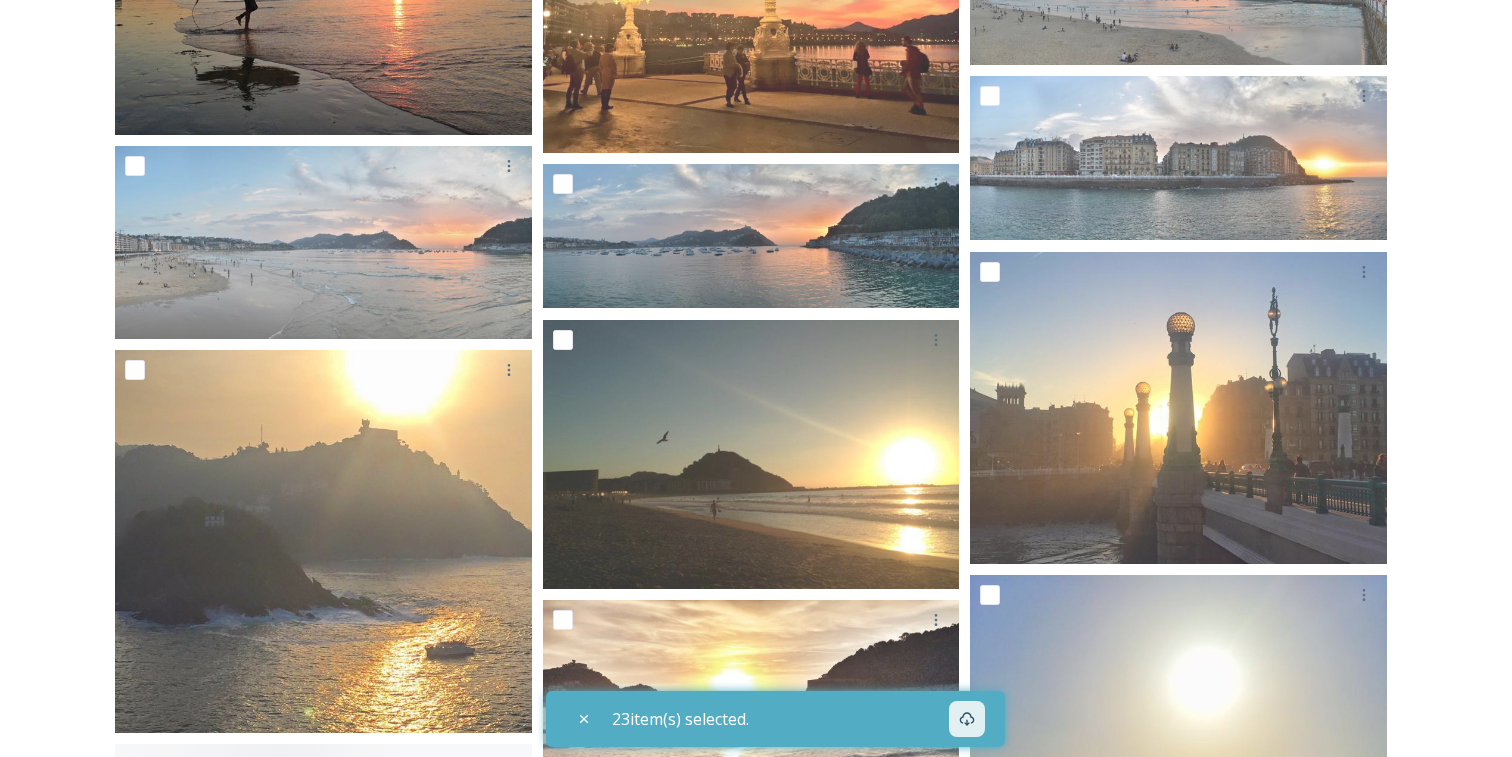 scroll, scrollTop: 1214, scrollLeft: 0, axis: vertical 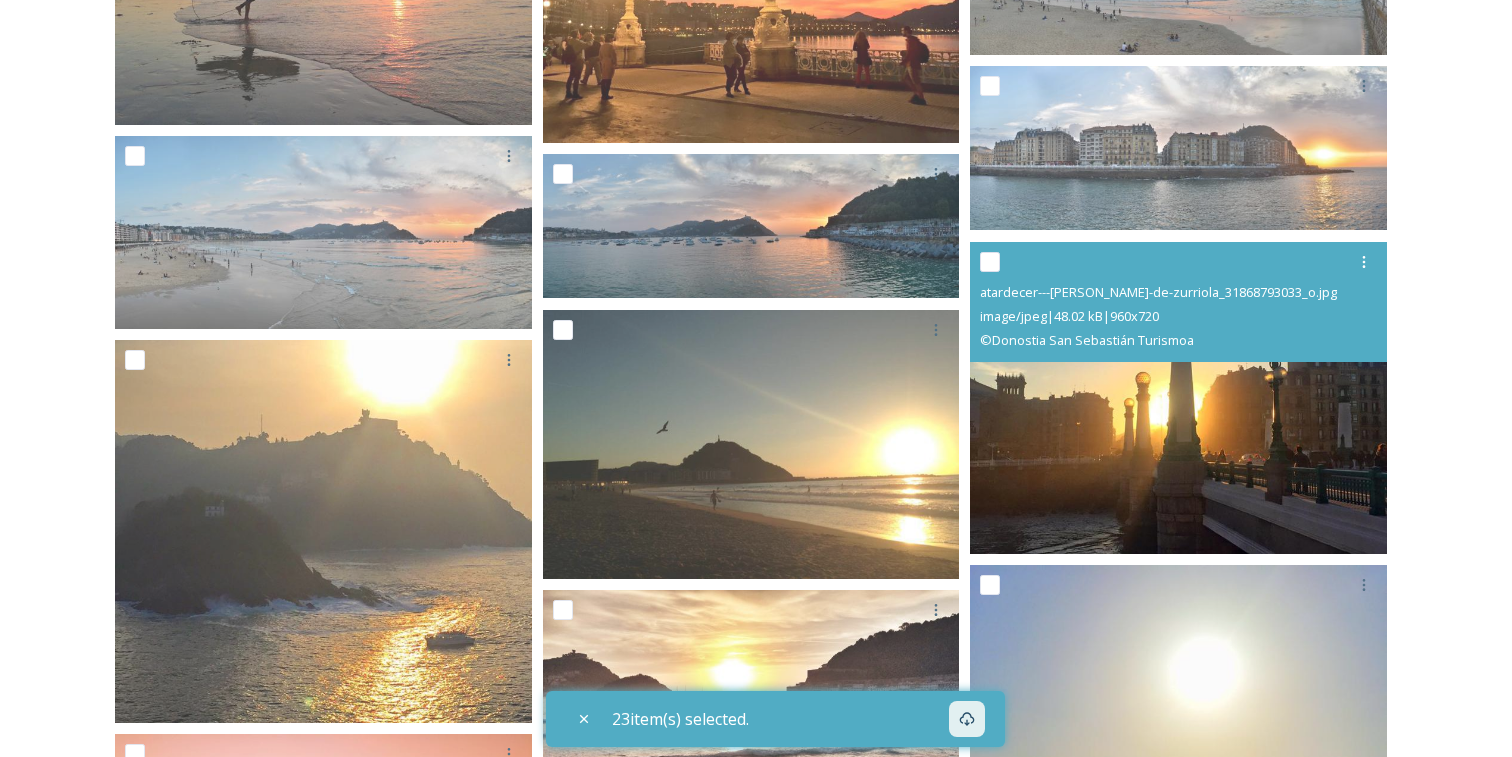 click at bounding box center [990, 262] 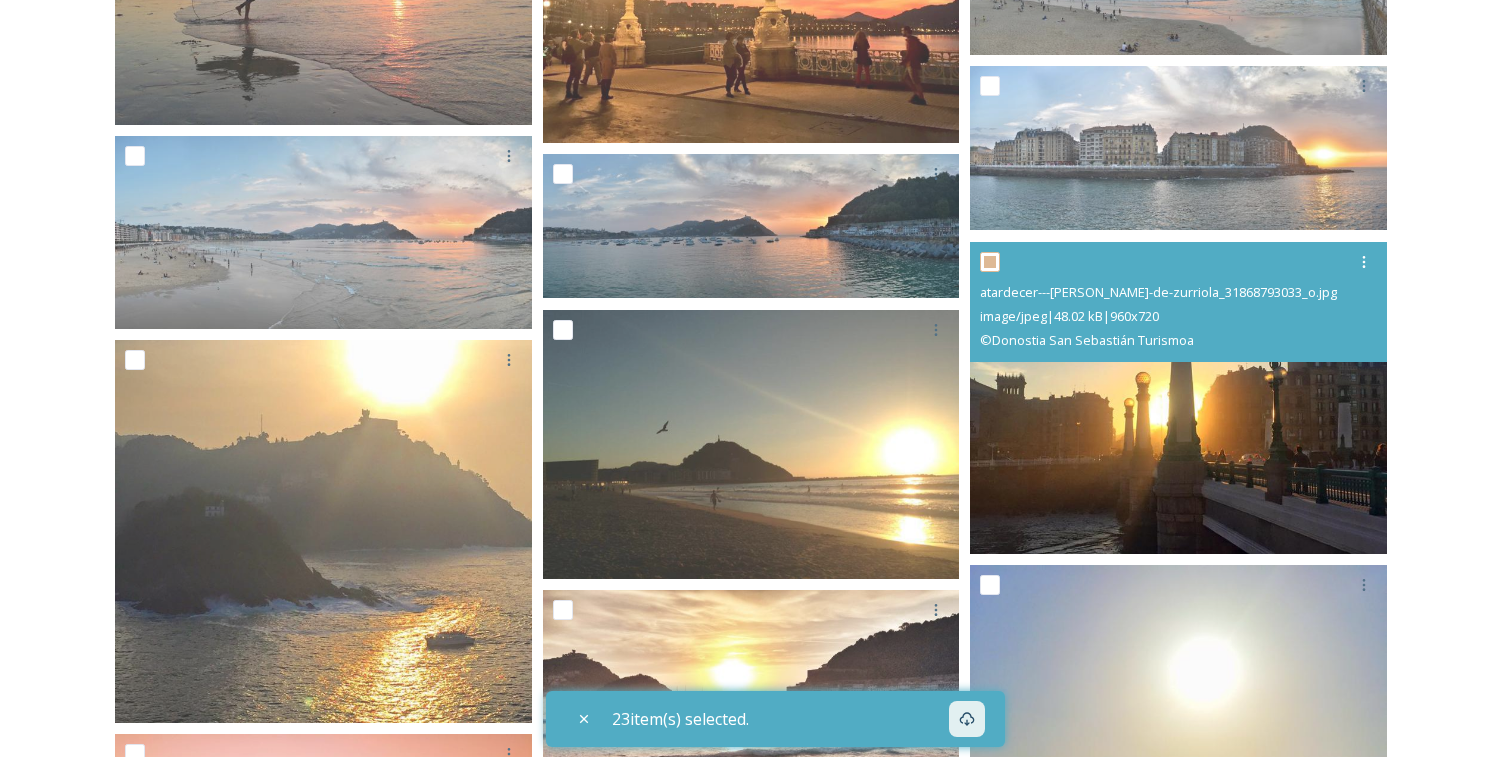 checkbox on "true" 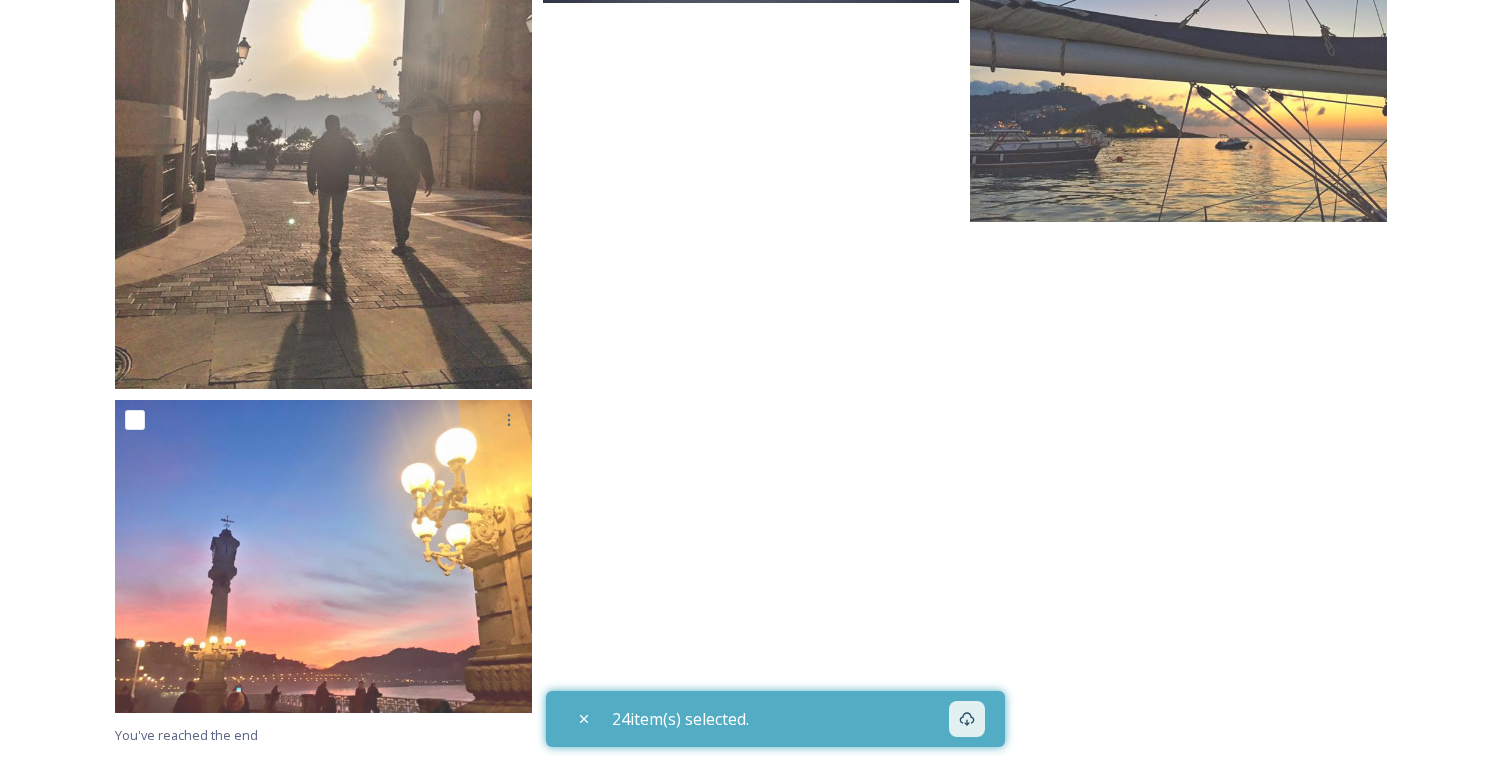 scroll, scrollTop: 2437, scrollLeft: 0, axis: vertical 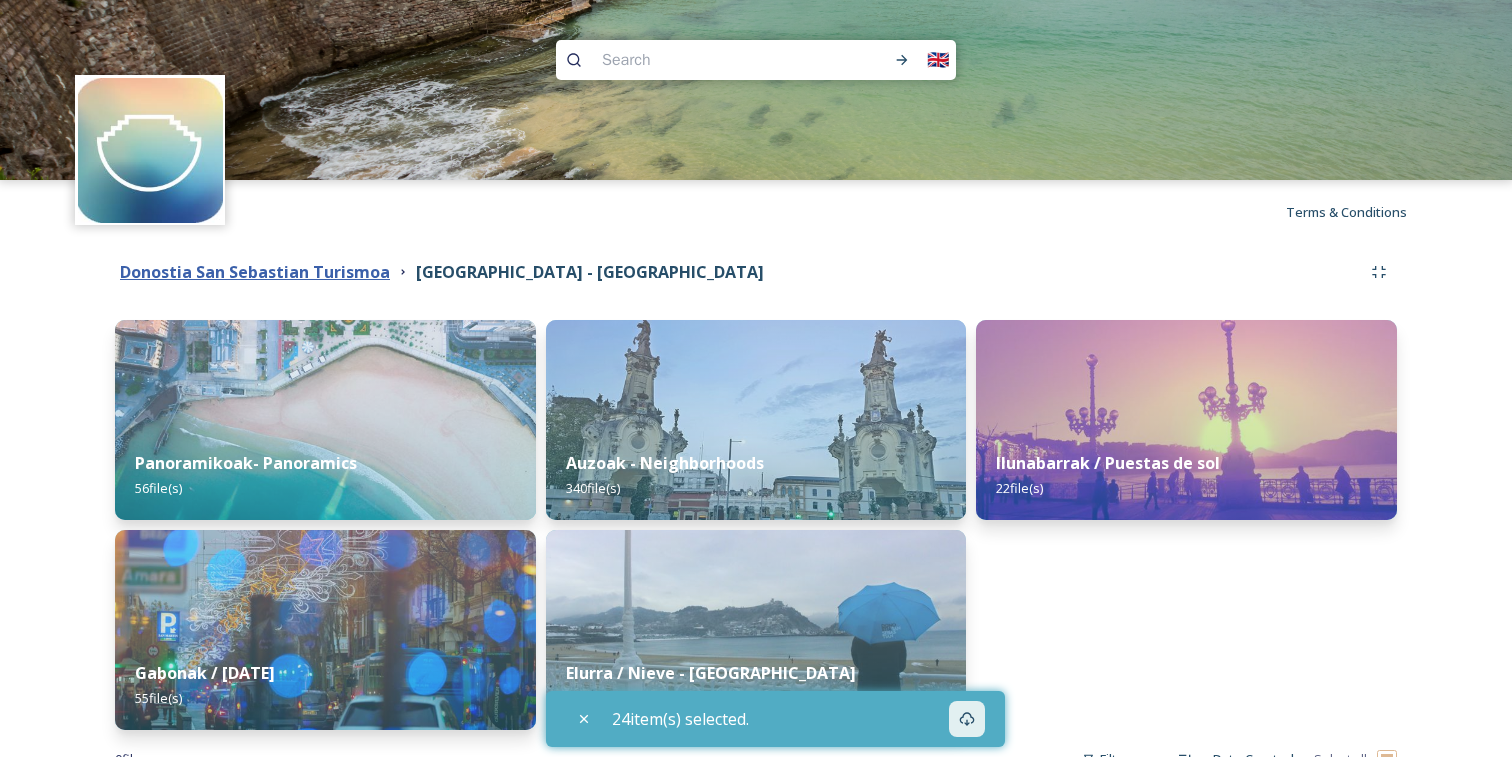 click on "Donostia San Sebastian Turismoa" at bounding box center (255, 272) 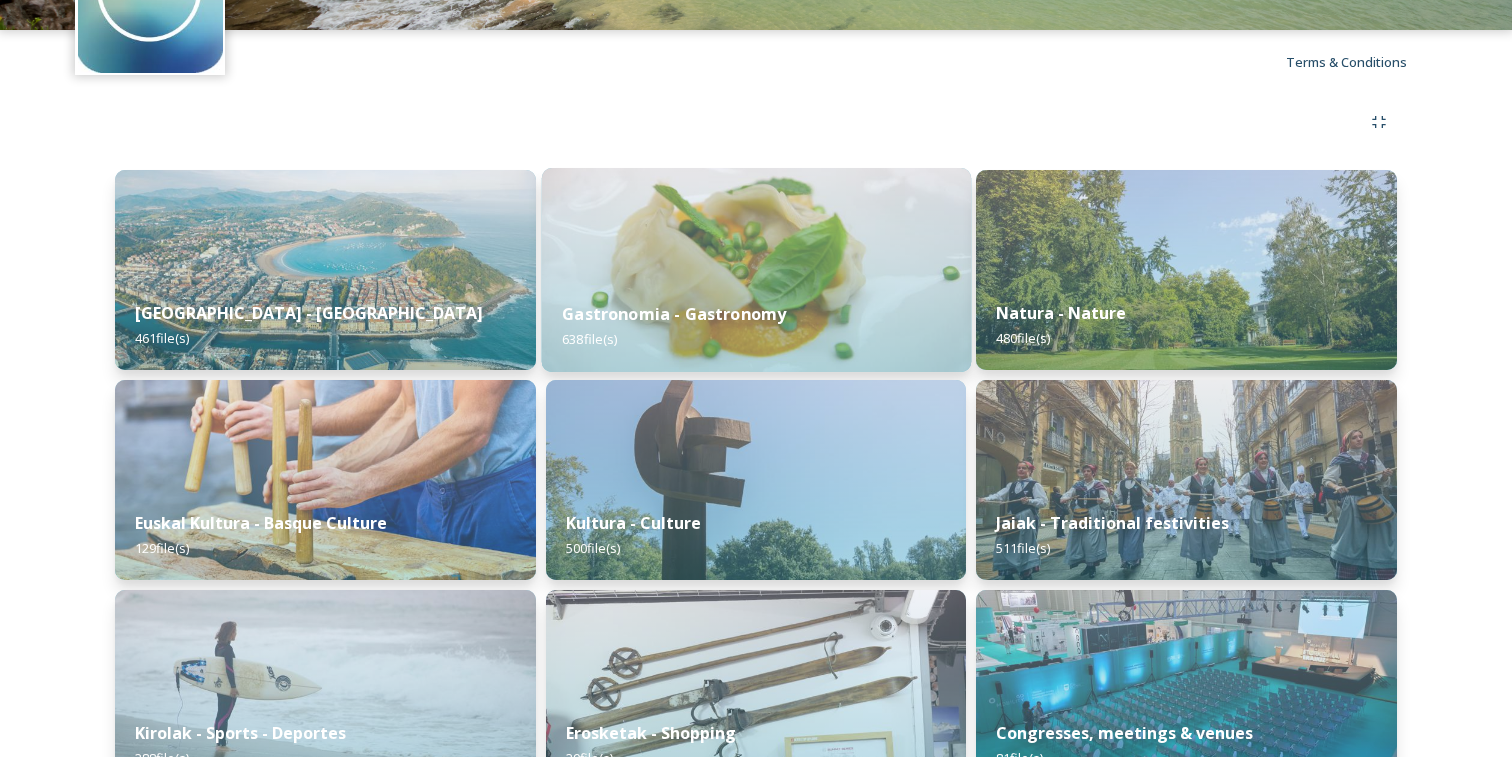 scroll, scrollTop: 150, scrollLeft: 0, axis: vertical 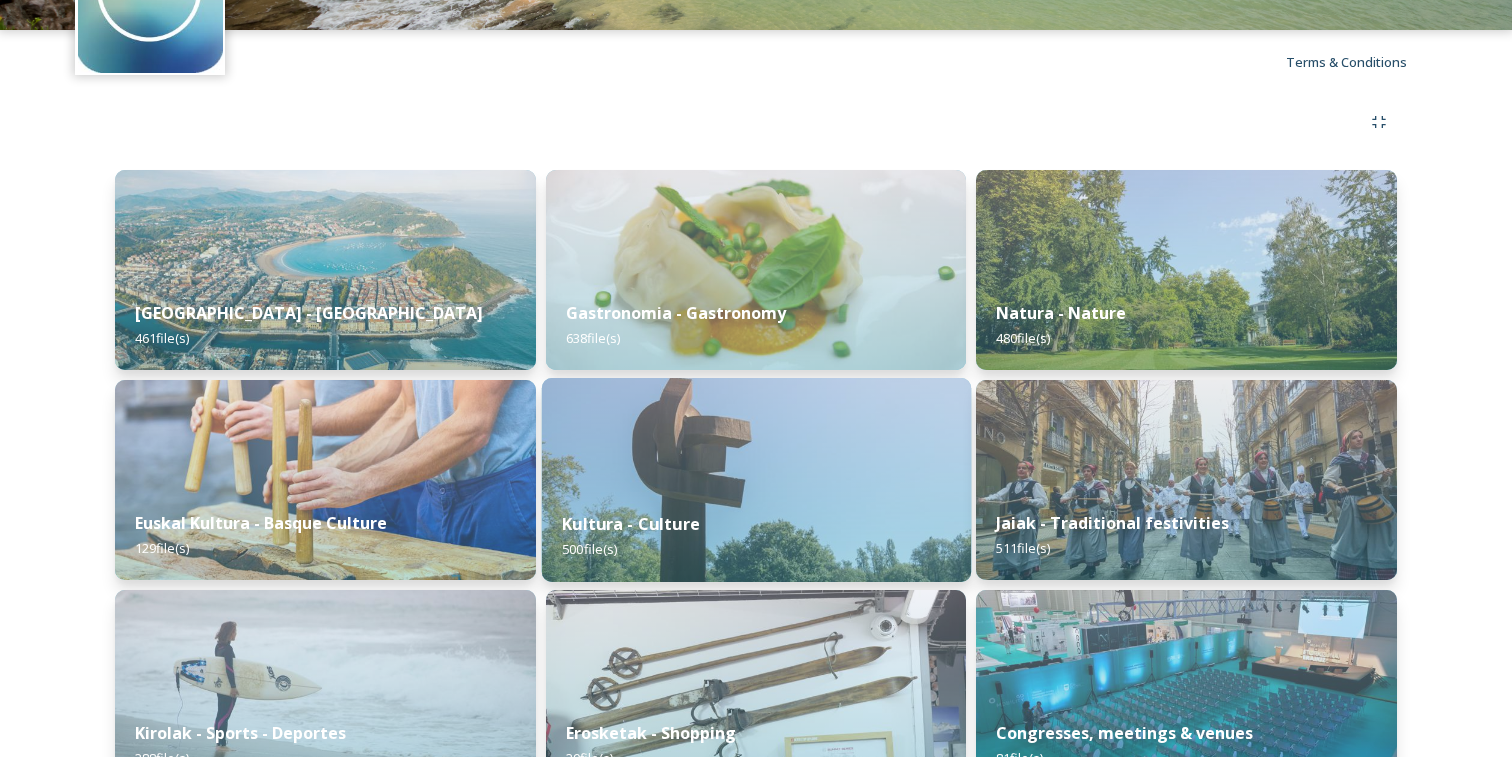 click at bounding box center (755, 480) 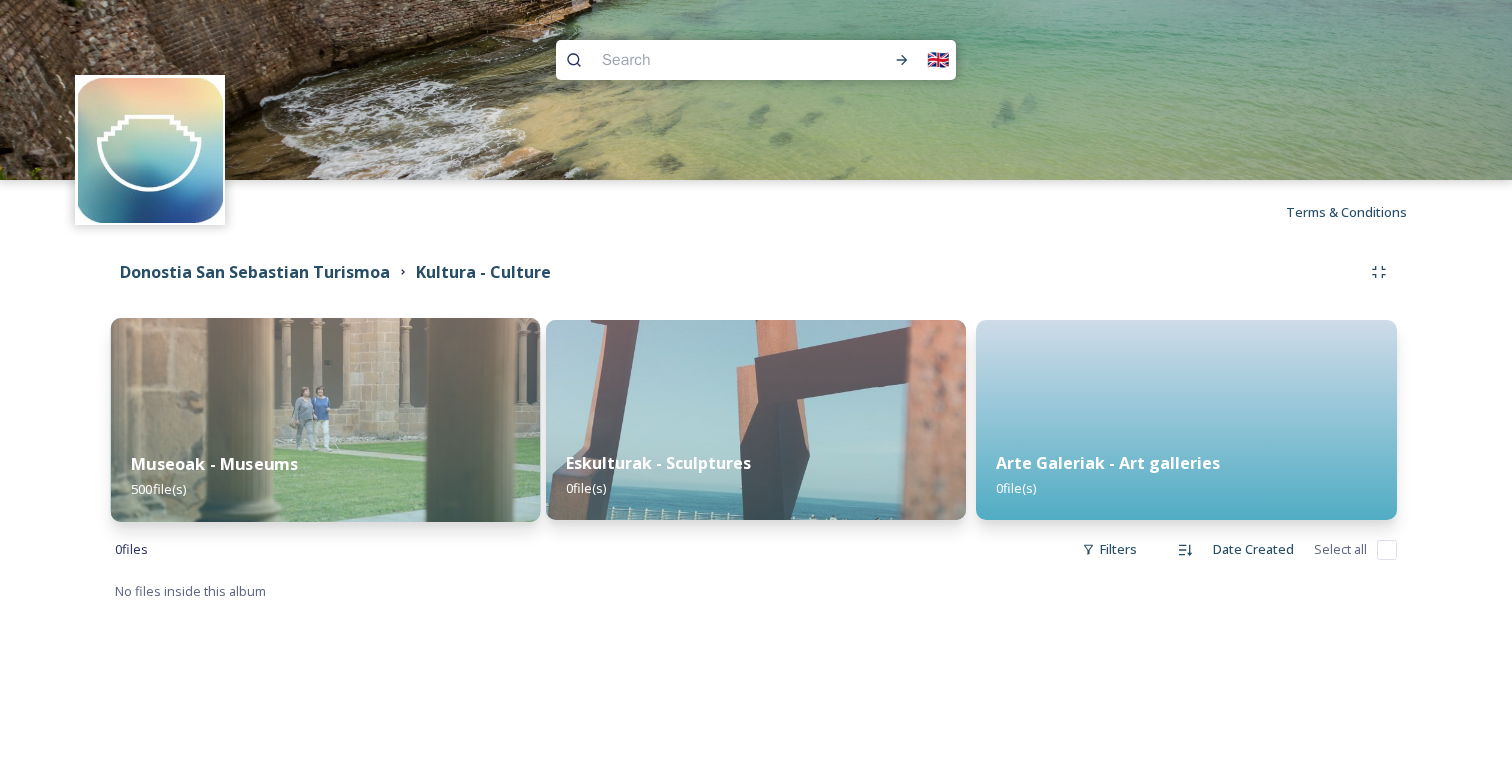 click at bounding box center (325, 420) 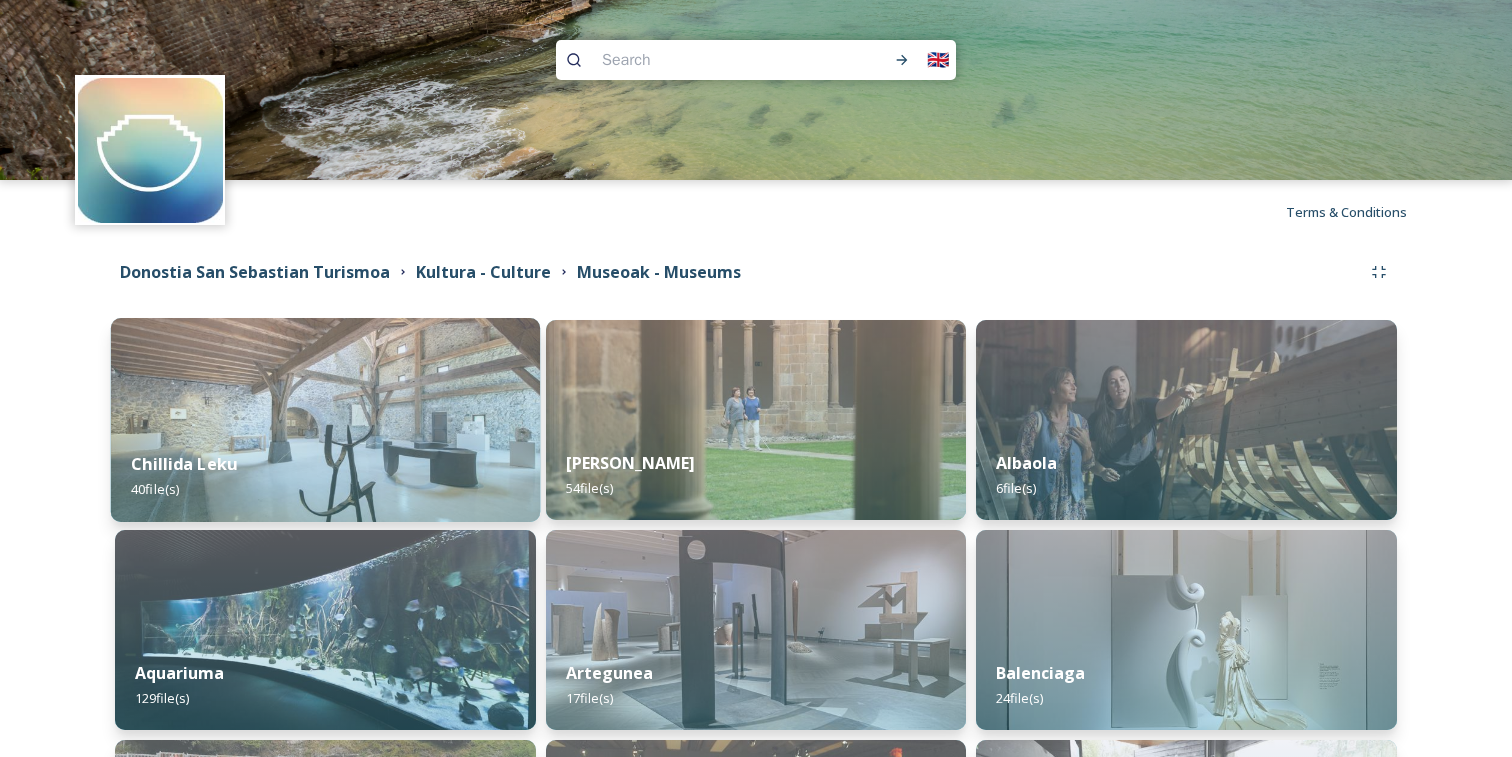 click at bounding box center (325, 420) 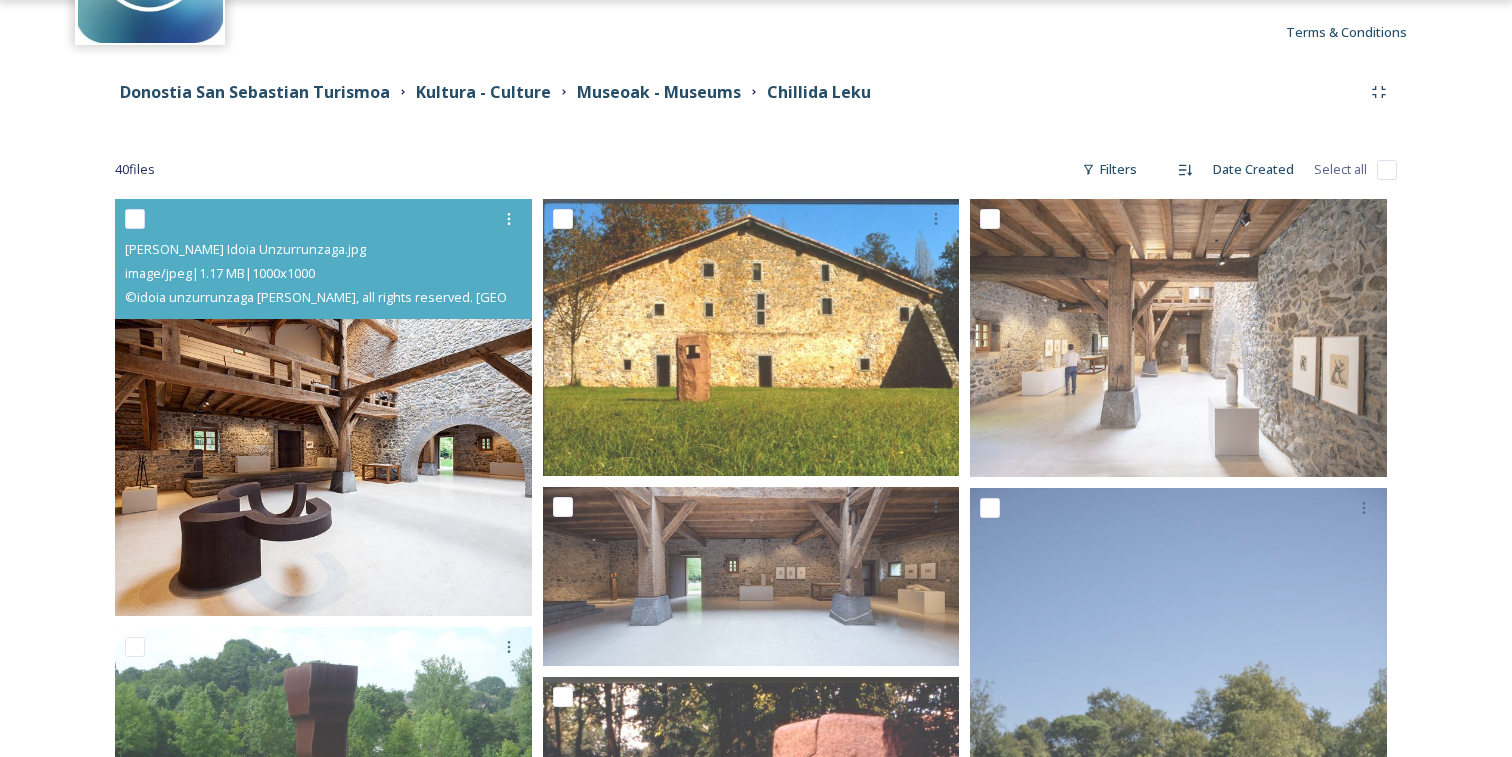 scroll, scrollTop: 211, scrollLeft: 0, axis: vertical 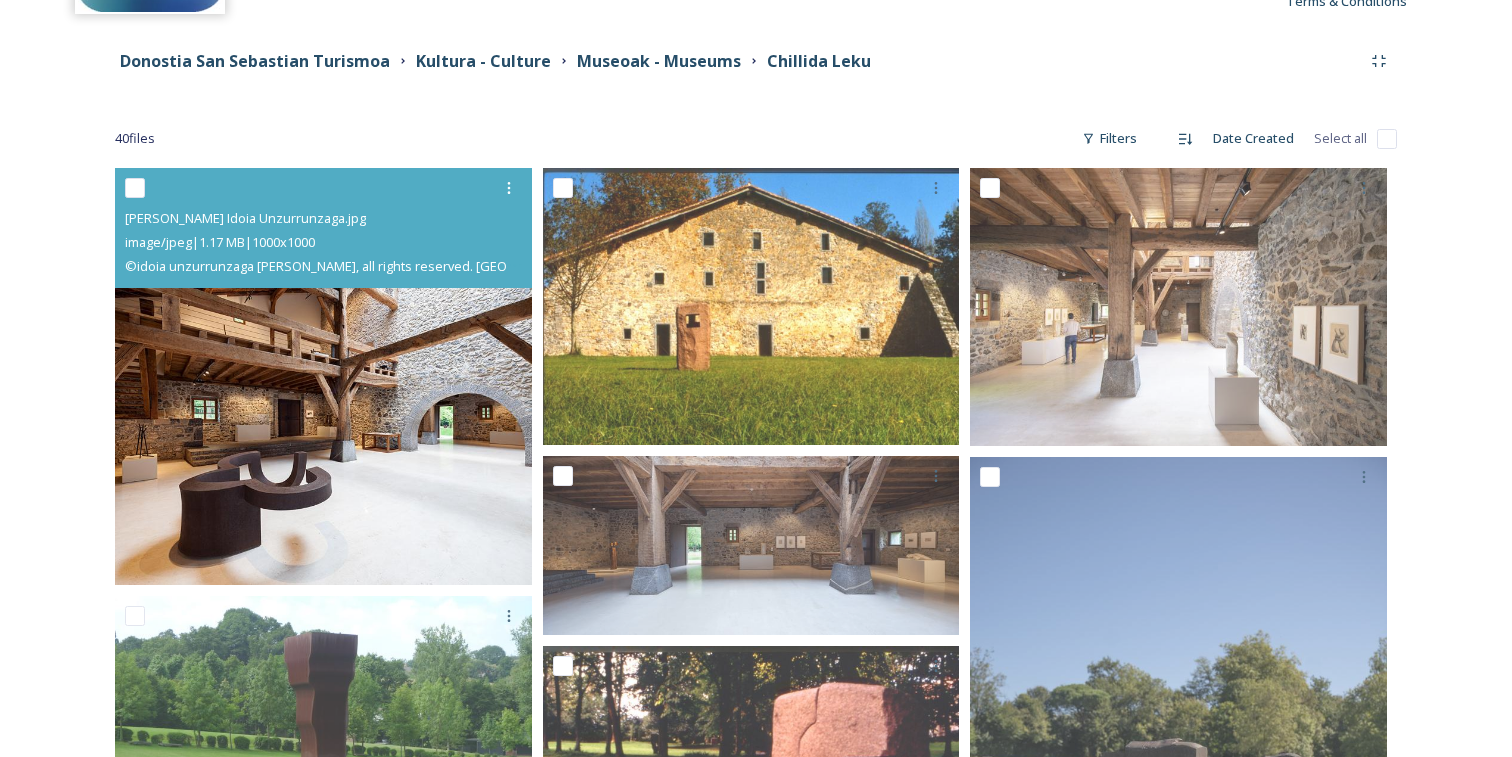 click at bounding box center (135, 188) 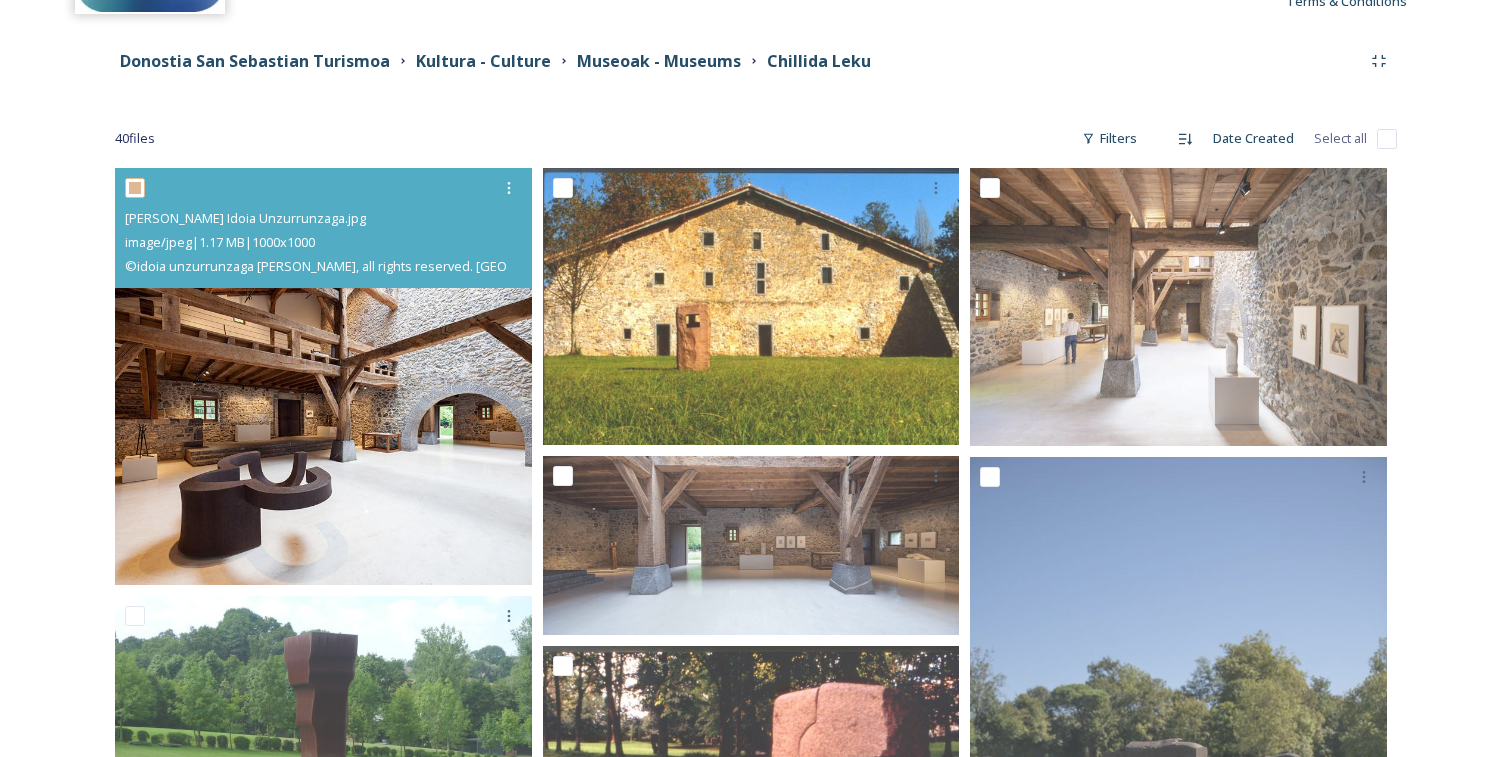 checkbox on "true" 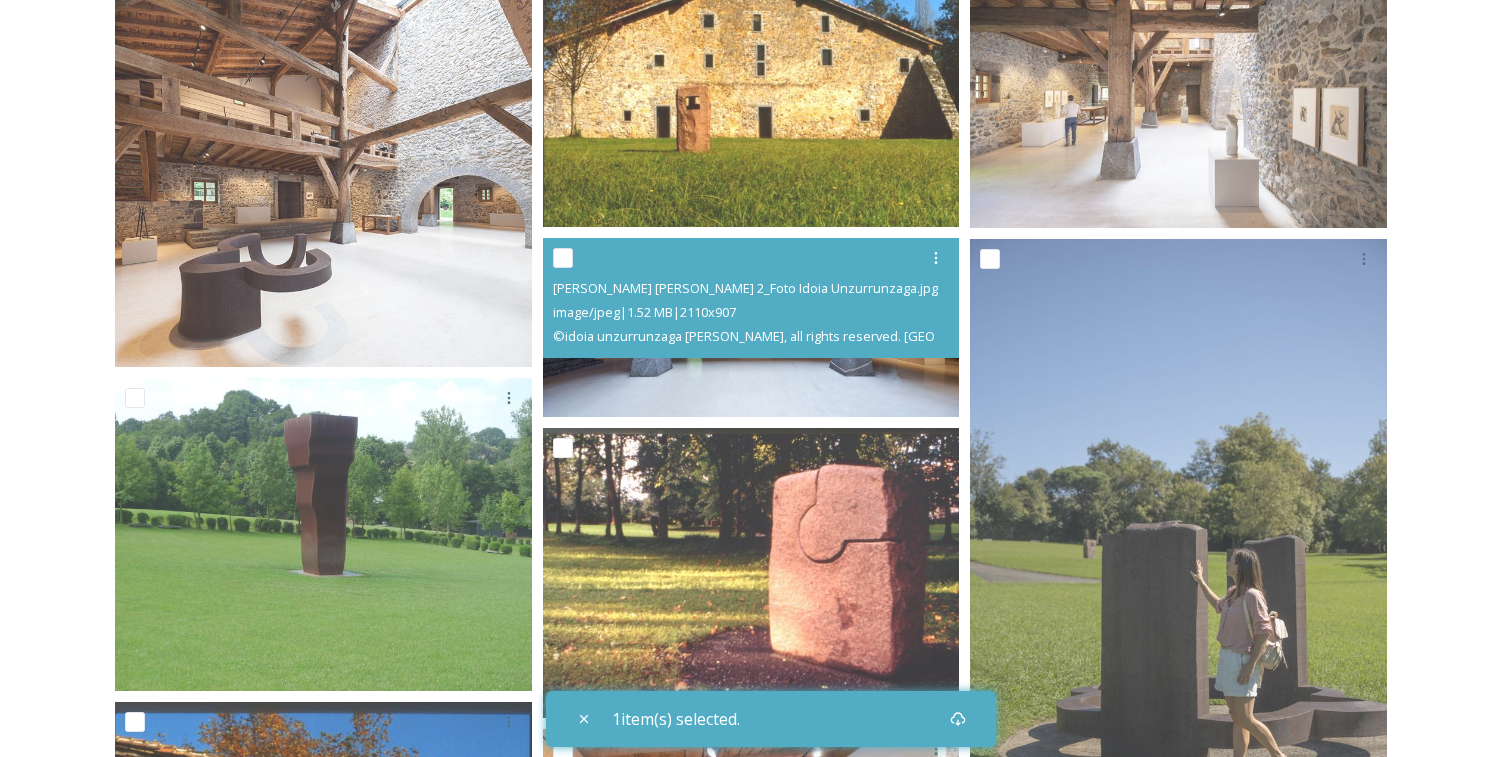 scroll, scrollTop: 438, scrollLeft: 0, axis: vertical 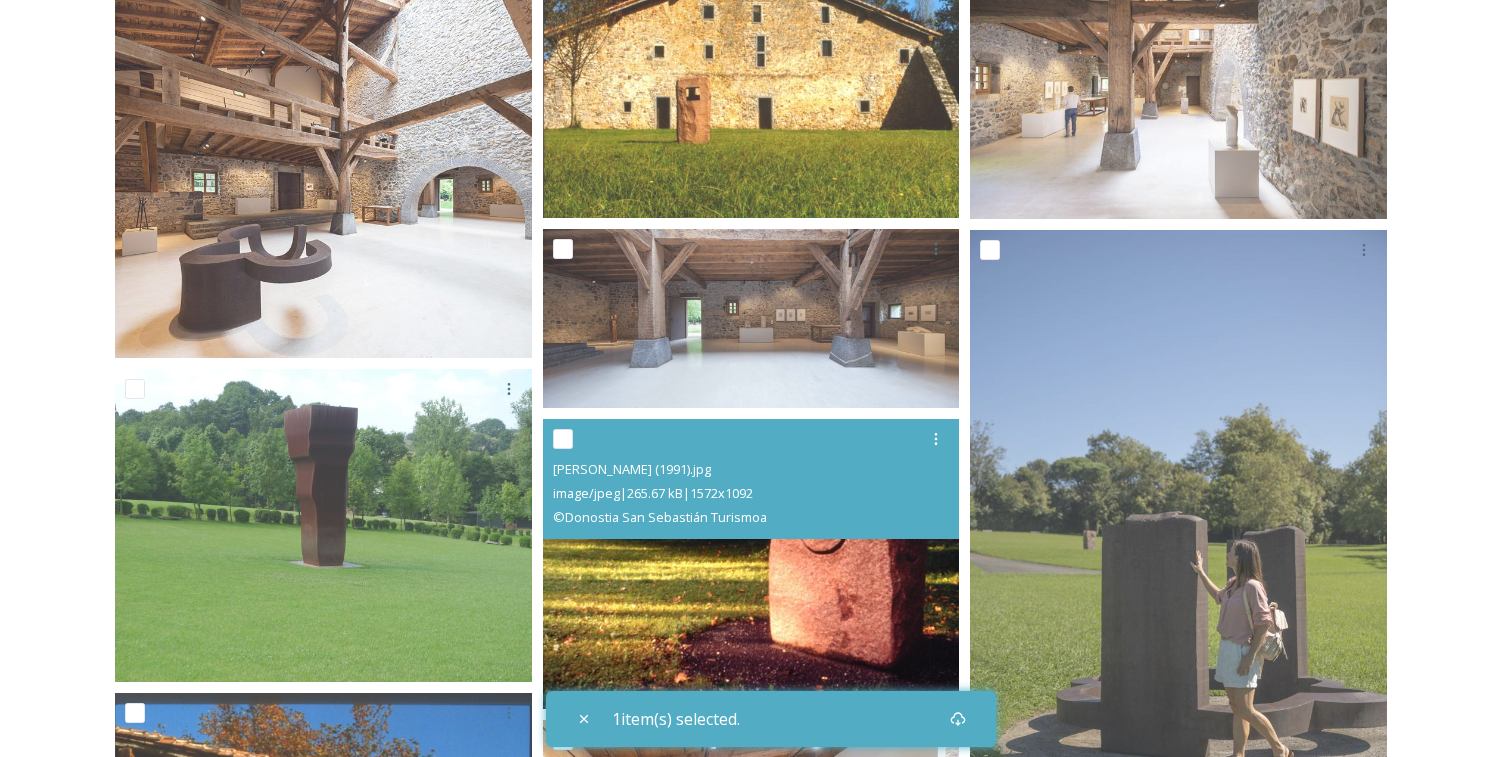 click at bounding box center [563, 439] 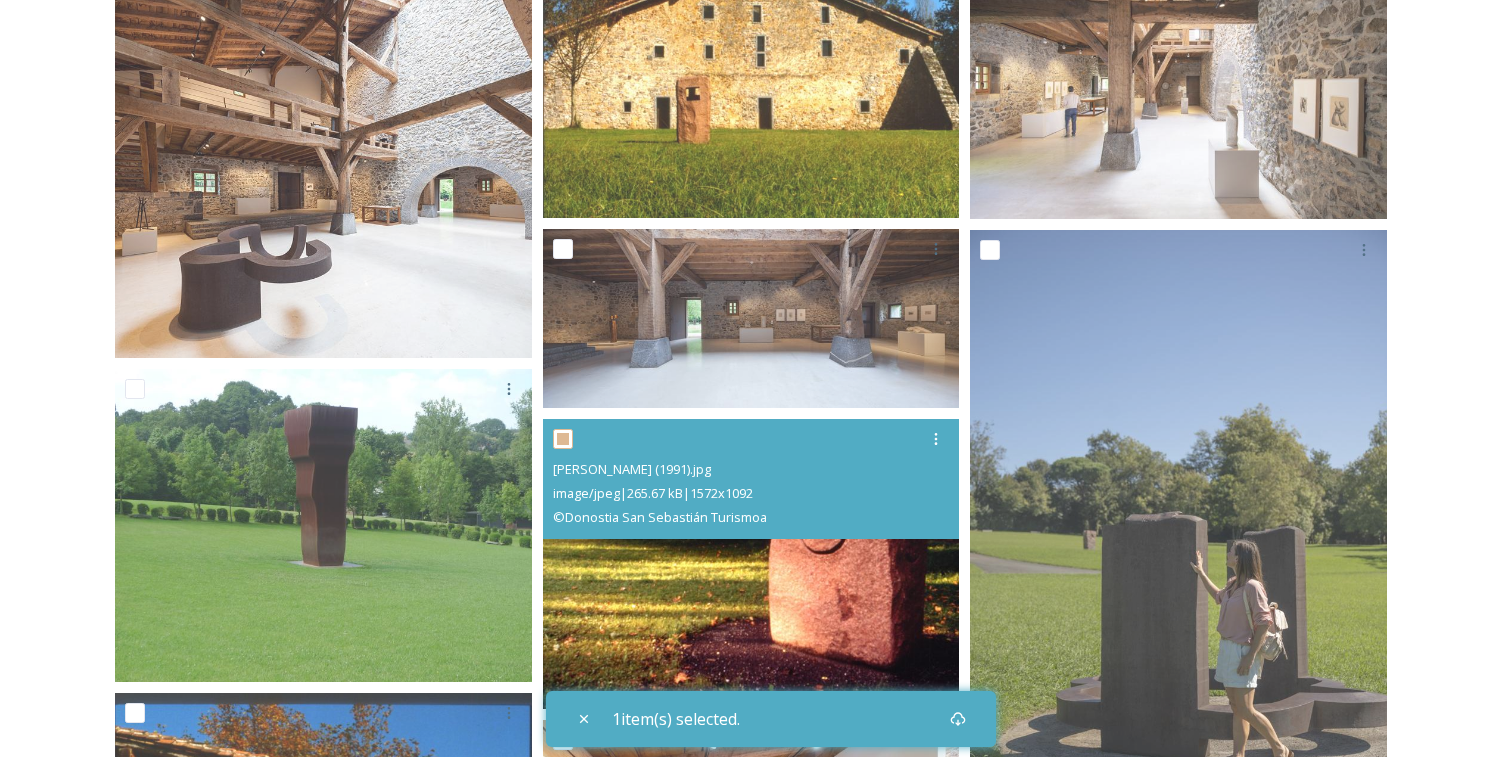 checkbox on "true" 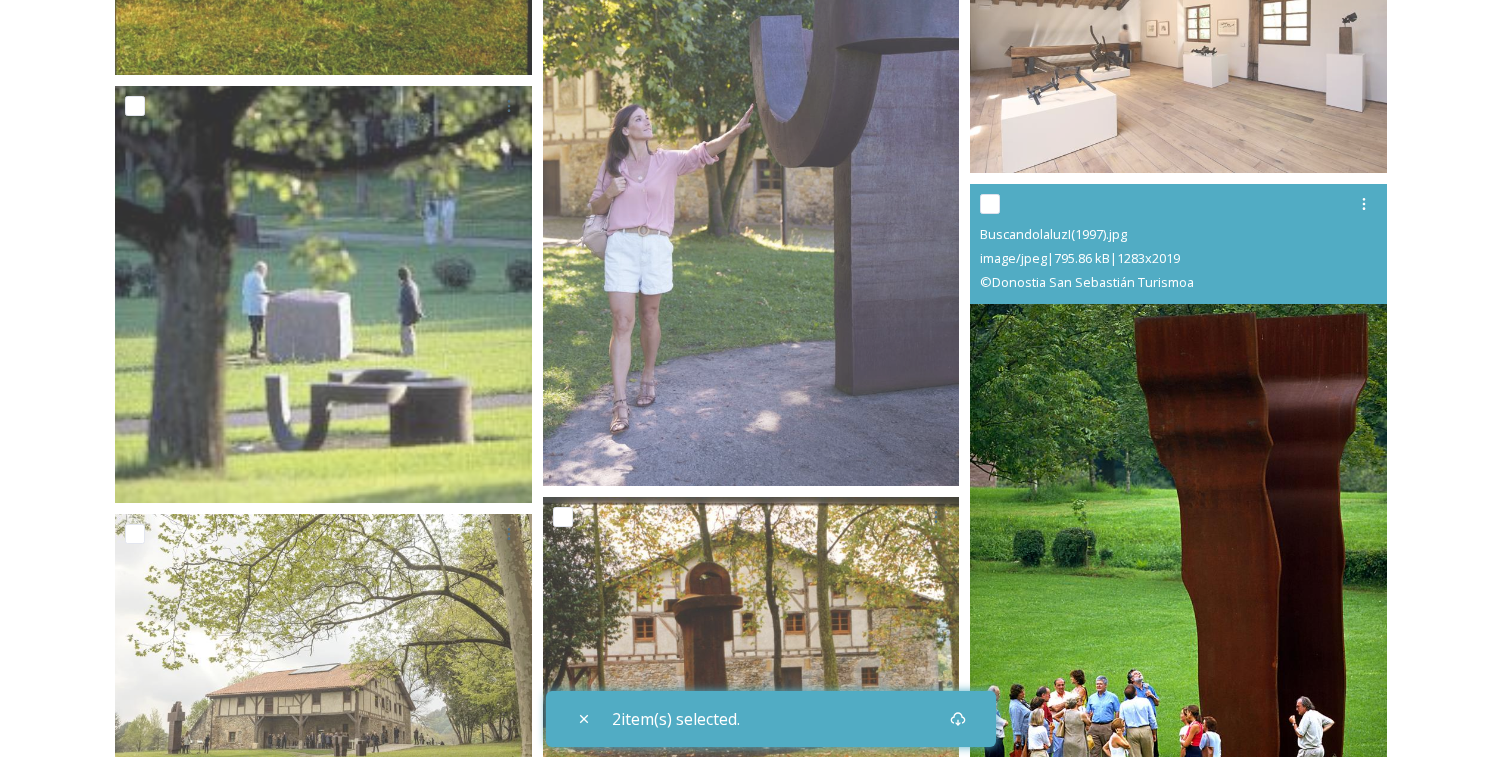 scroll, scrollTop: 1693, scrollLeft: 0, axis: vertical 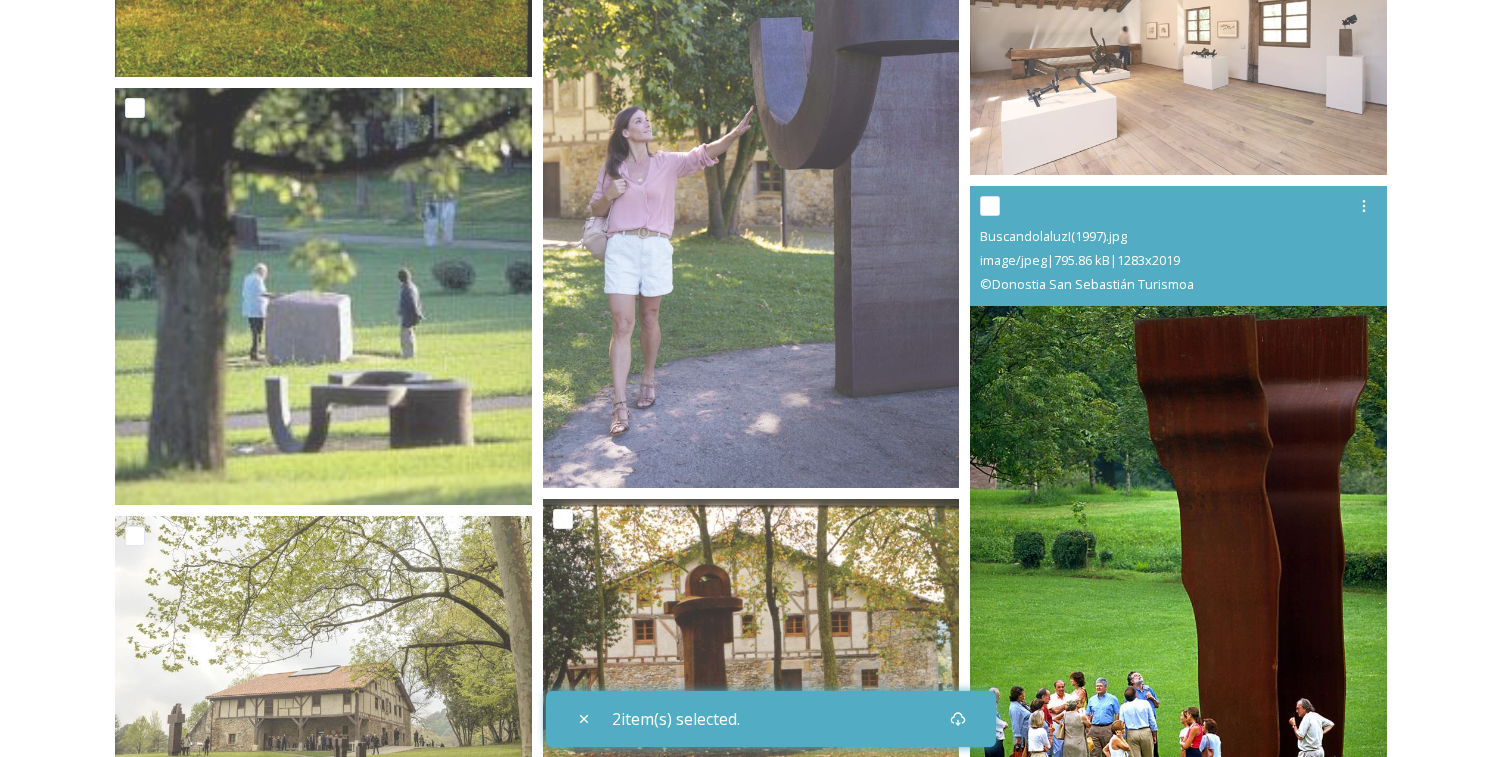 click at bounding box center [990, 206] 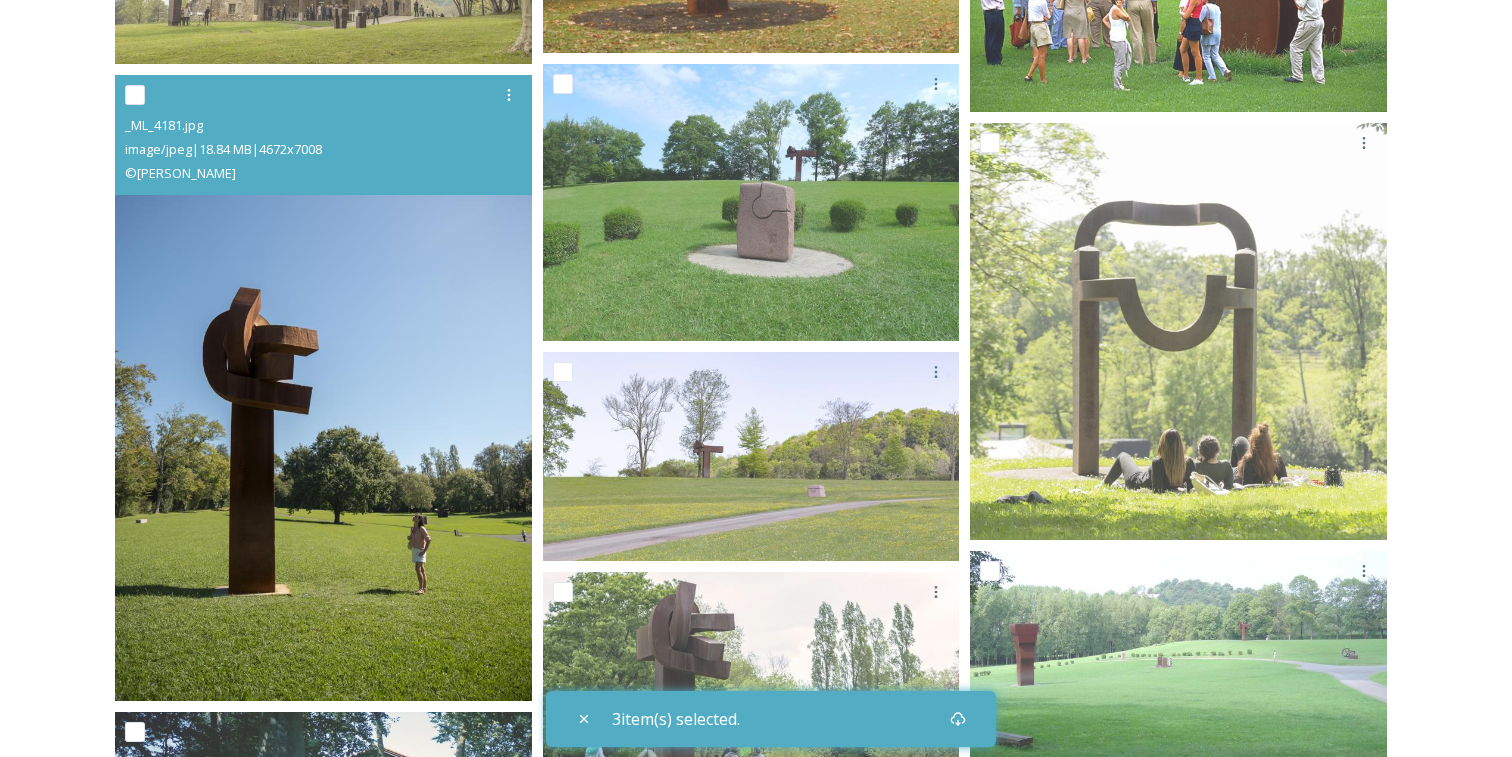 scroll, scrollTop: 2455, scrollLeft: 0, axis: vertical 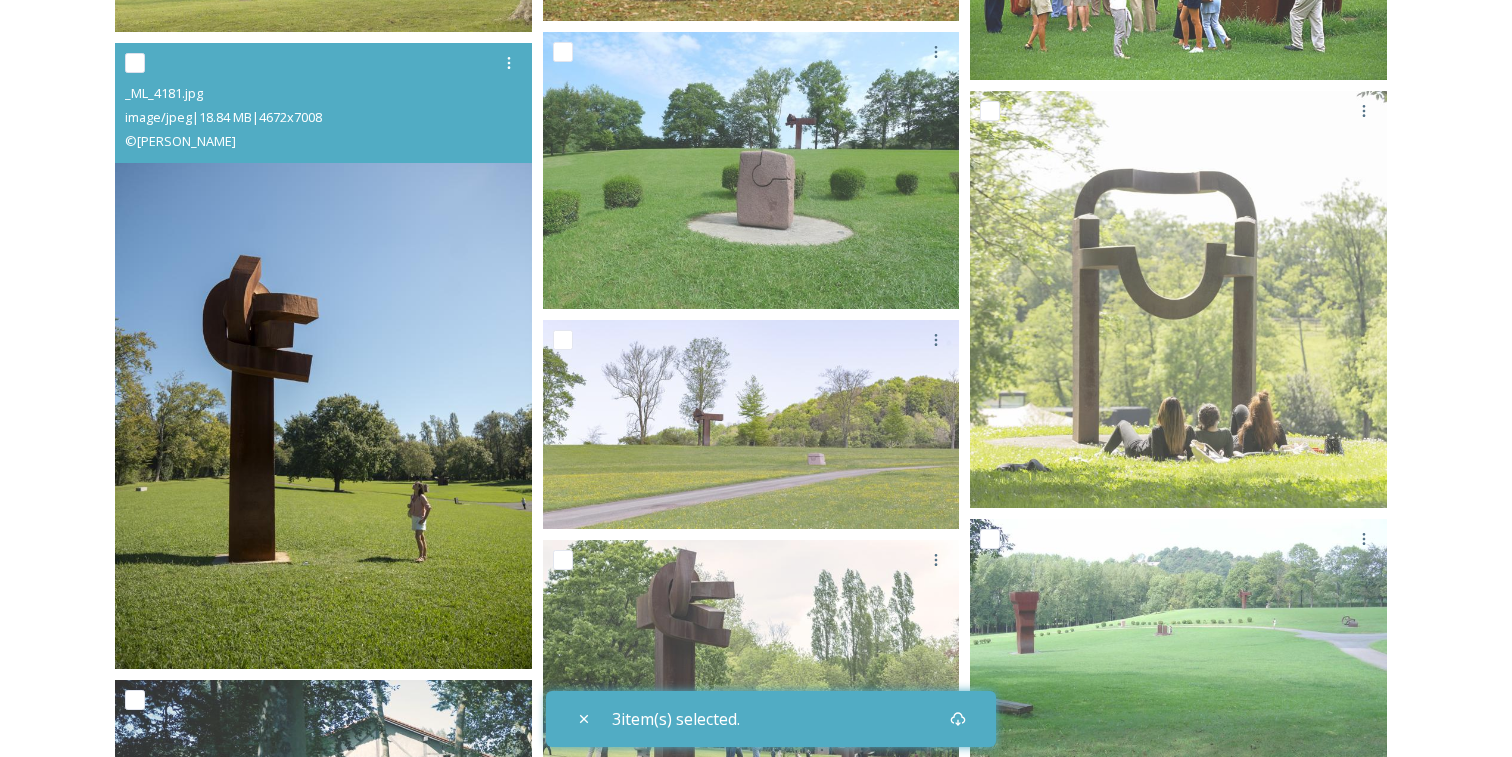 click at bounding box center (135, 63) 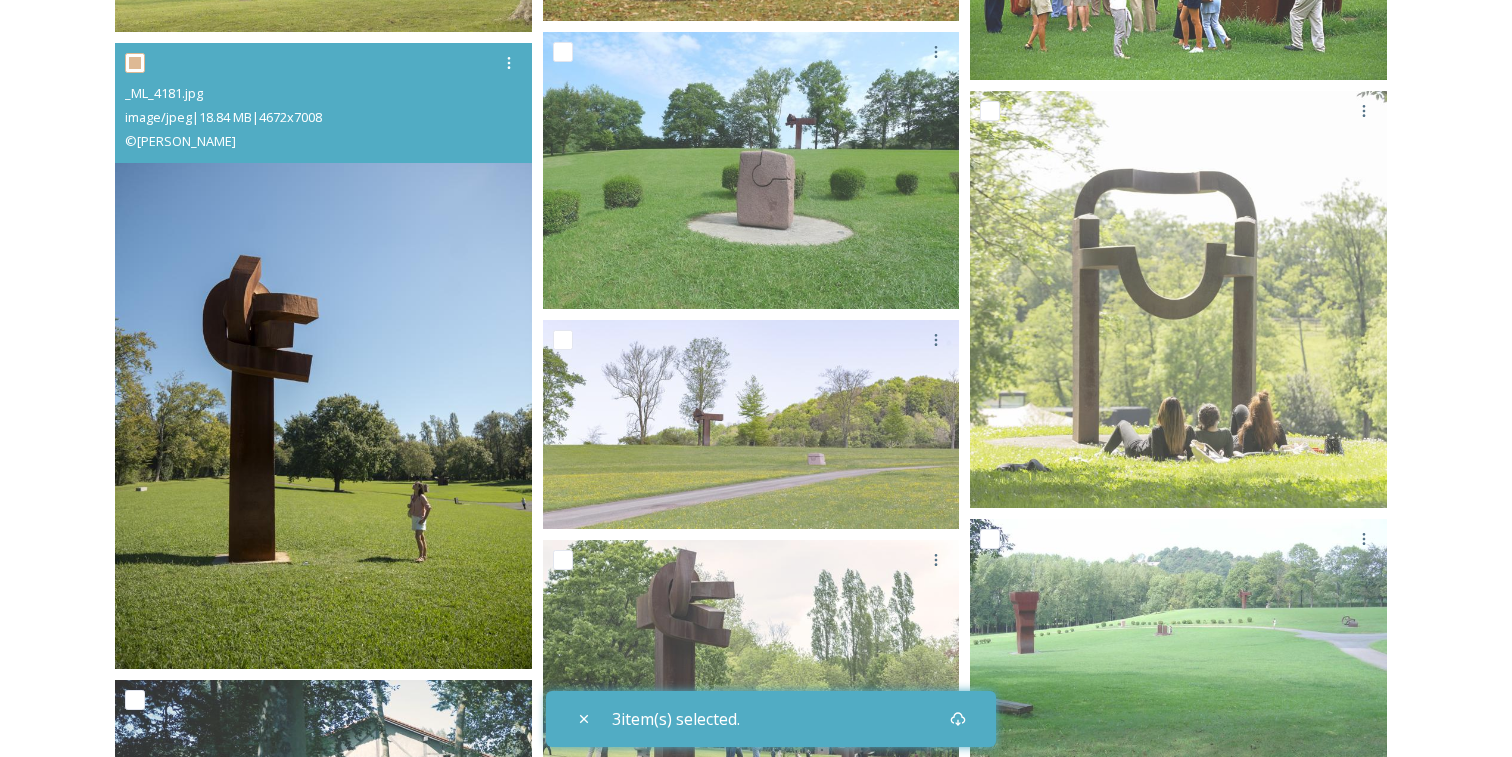 checkbox on "true" 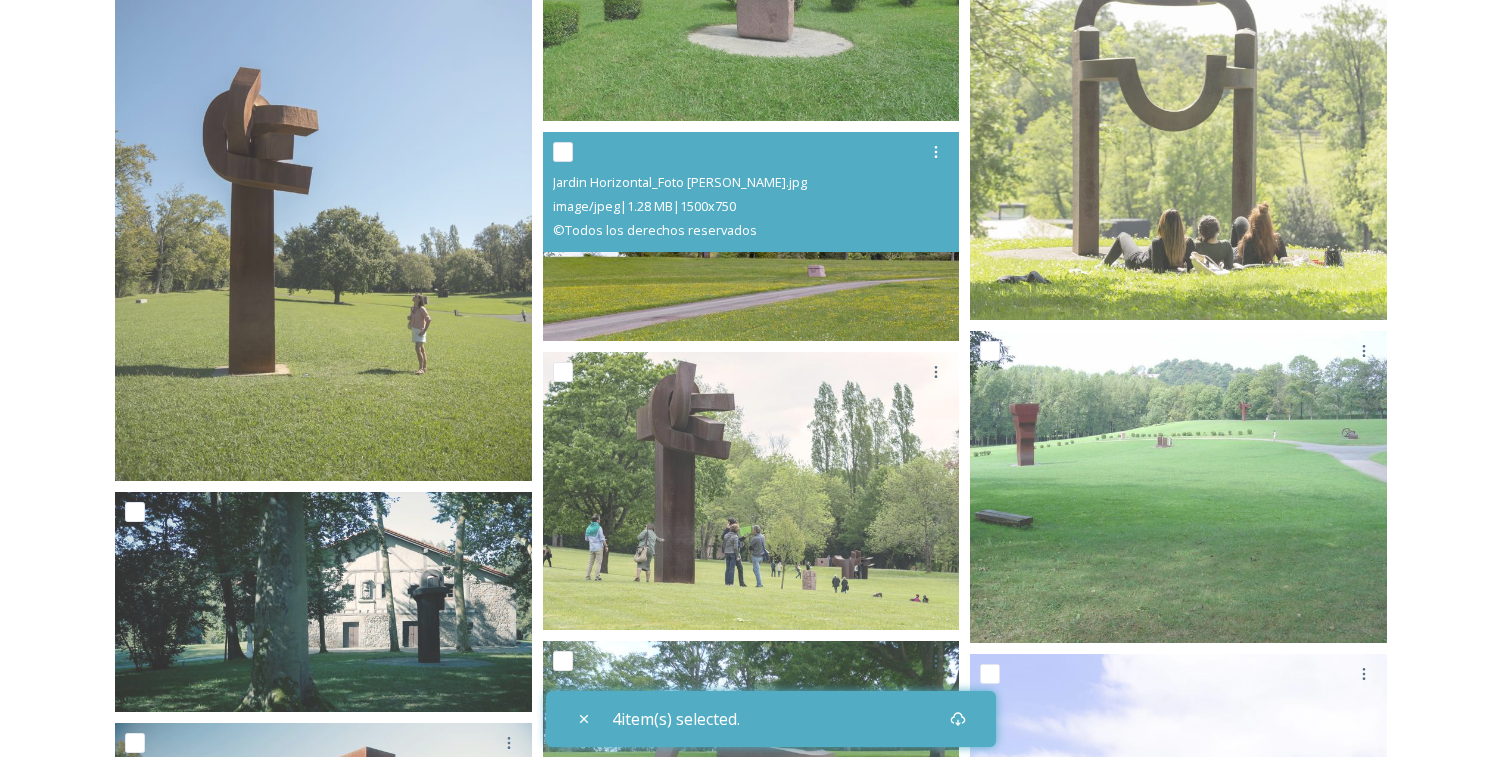 scroll, scrollTop: 2684, scrollLeft: 0, axis: vertical 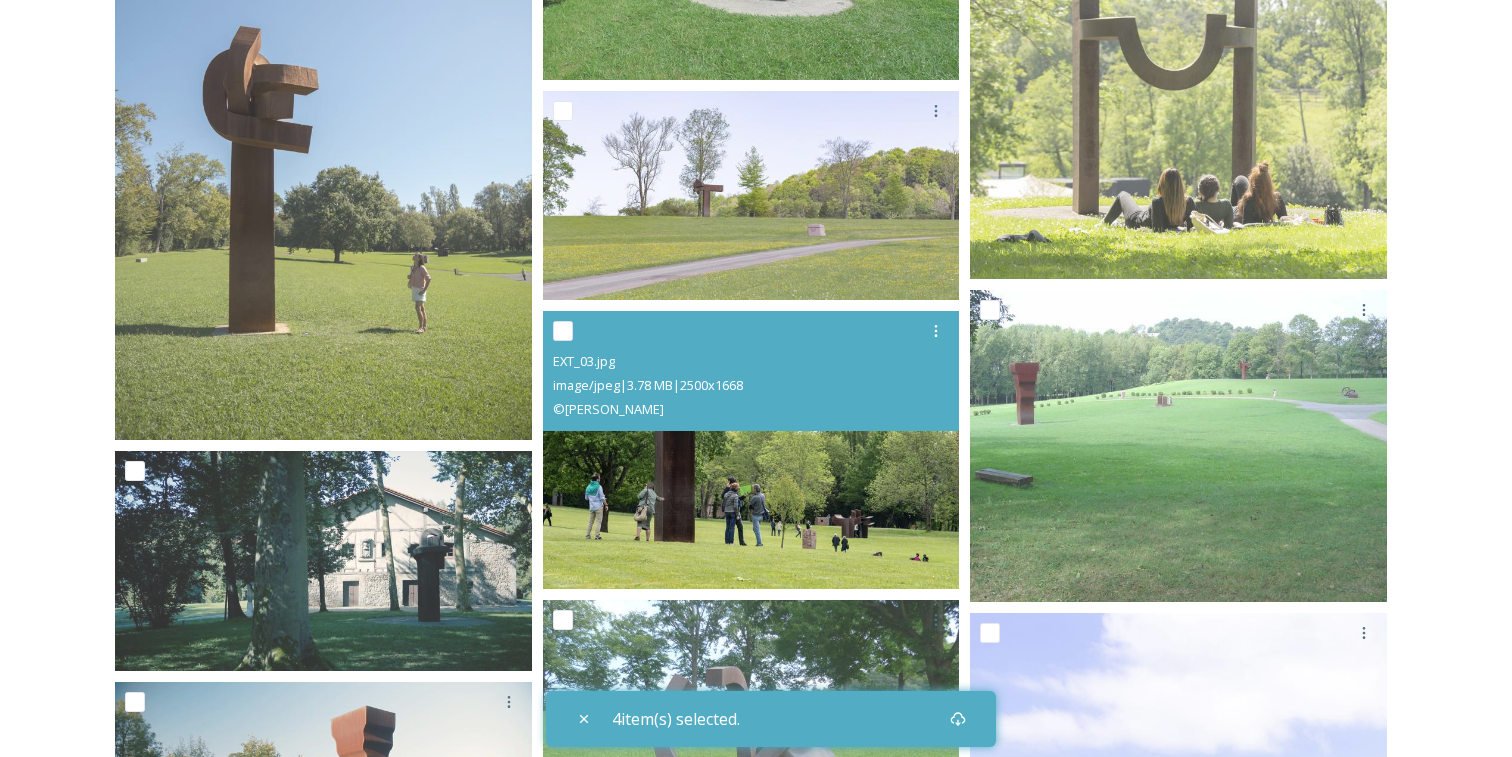 click at bounding box center [563, 331] 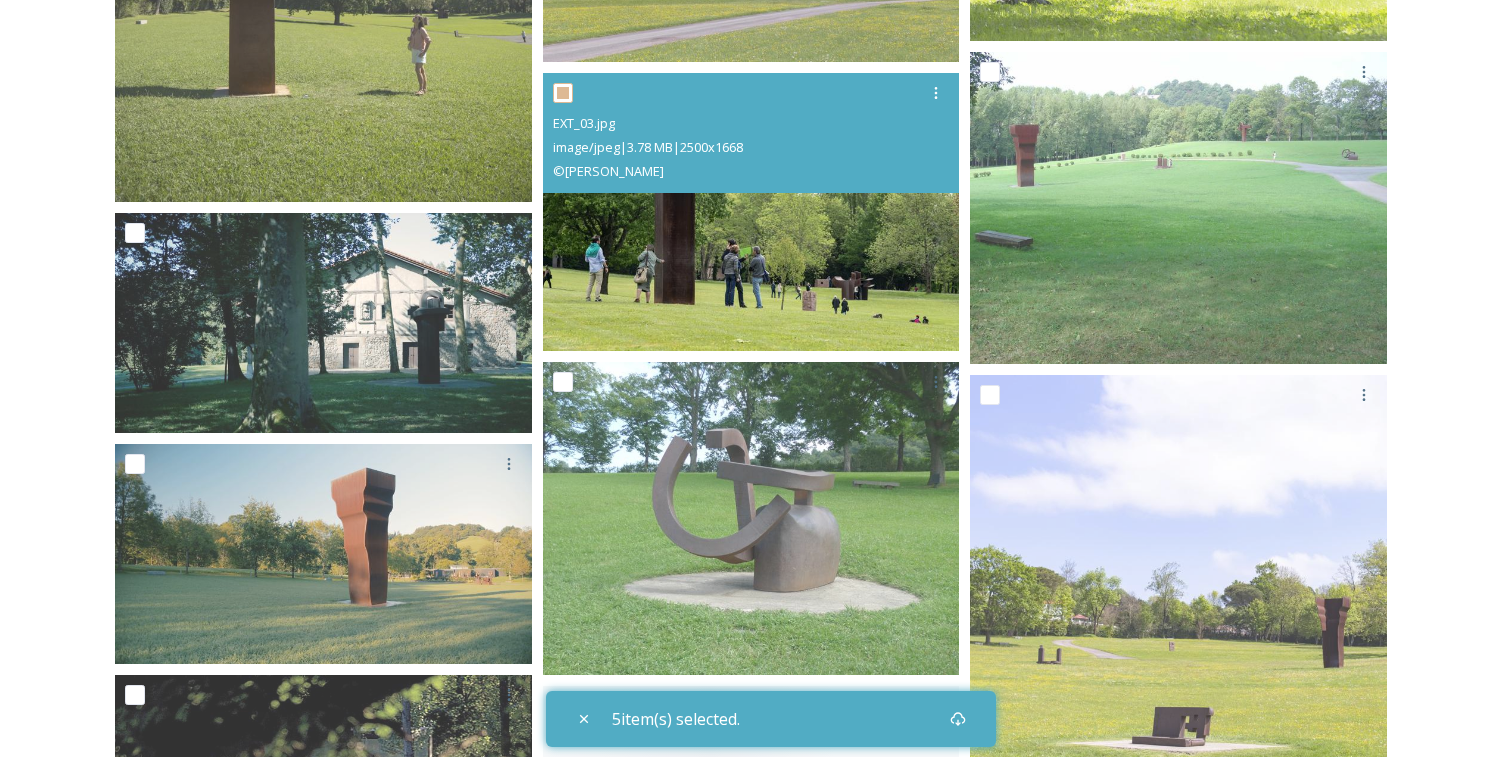 scroll, scrollTop: 3164, scrollLeft: 0, axis: vertical 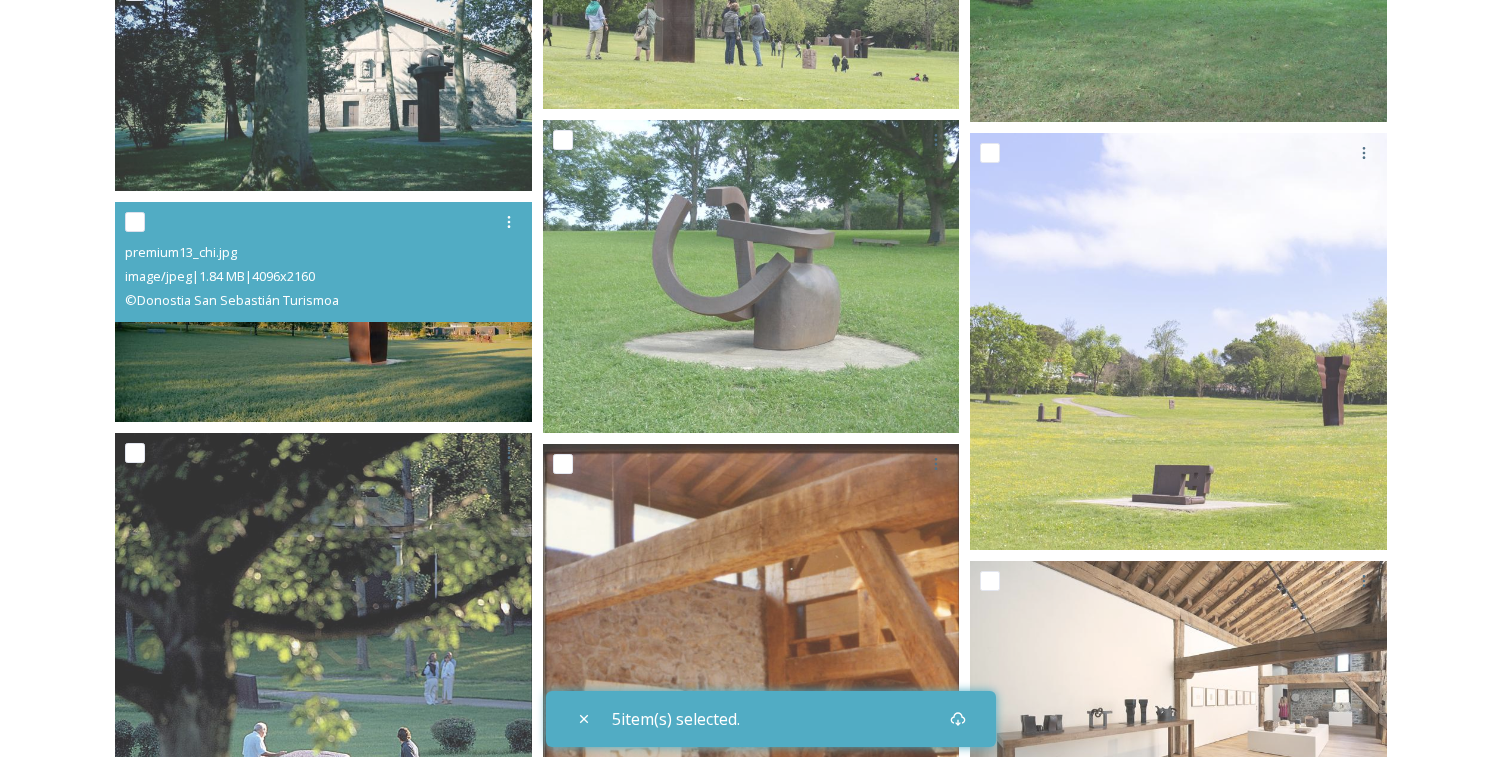 click at bounding box center (135, 222) 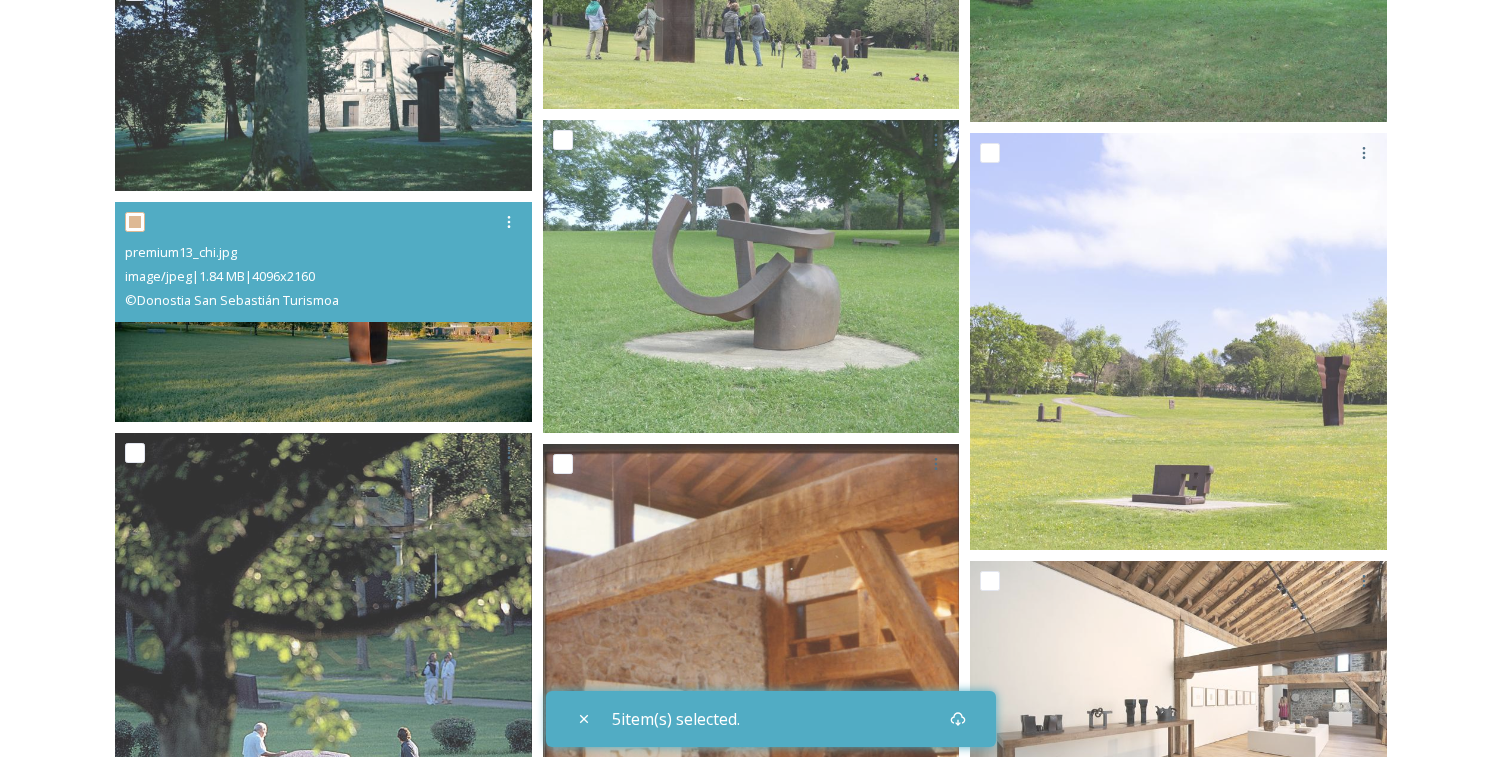 checkbox on "true" 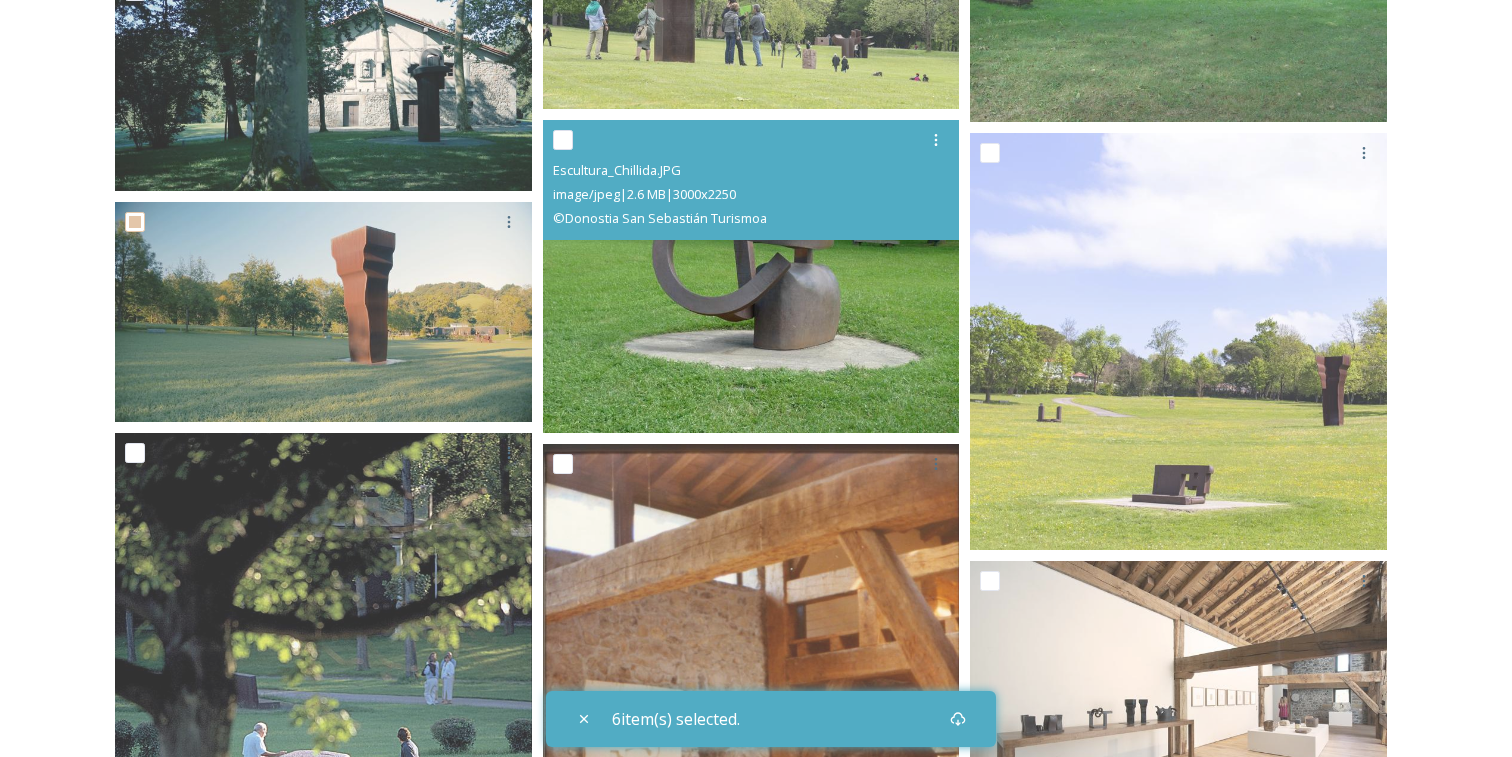 click at bounding box center [563, 140] 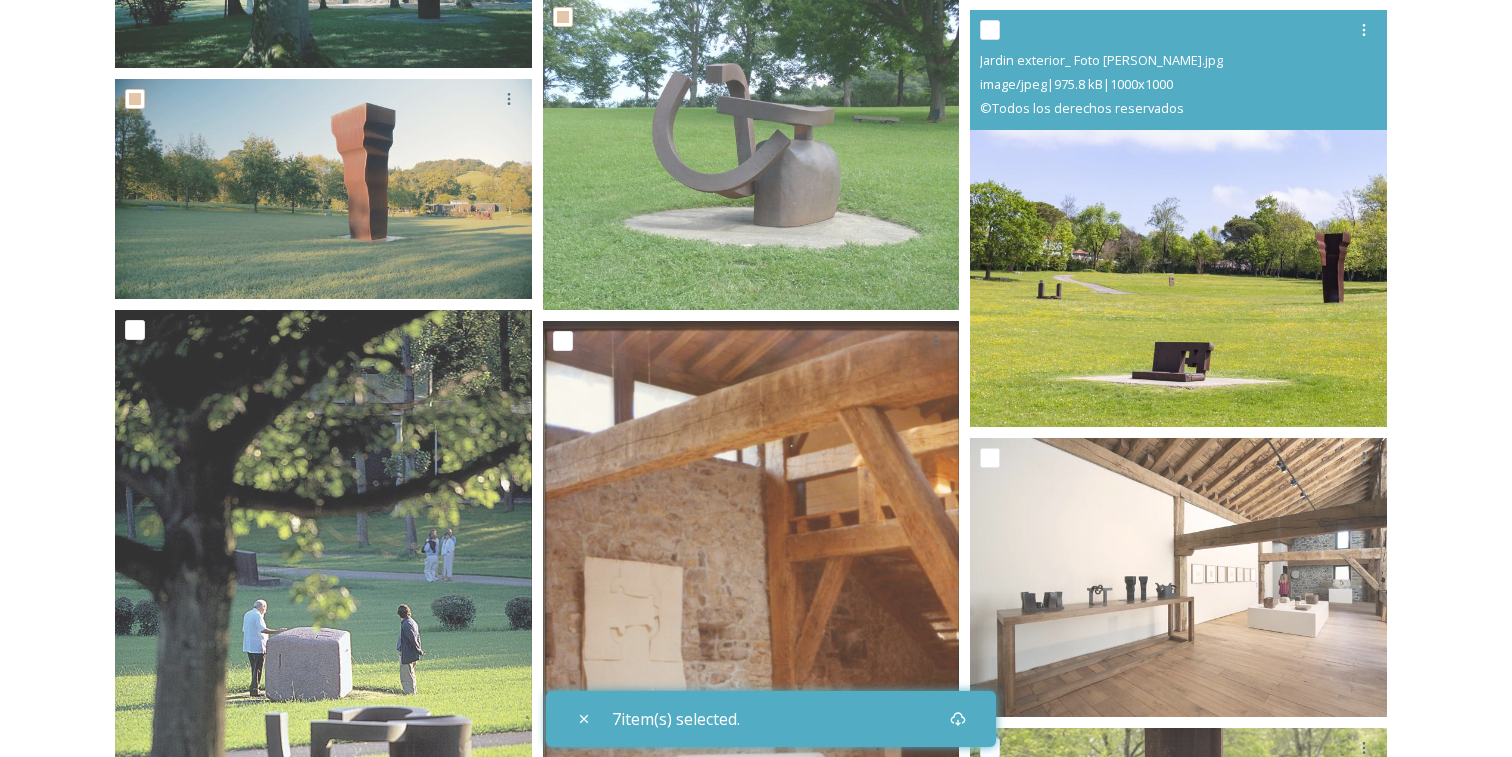 scroll, scrollTop: 3612, scrollLeft: 0, axis: vertical 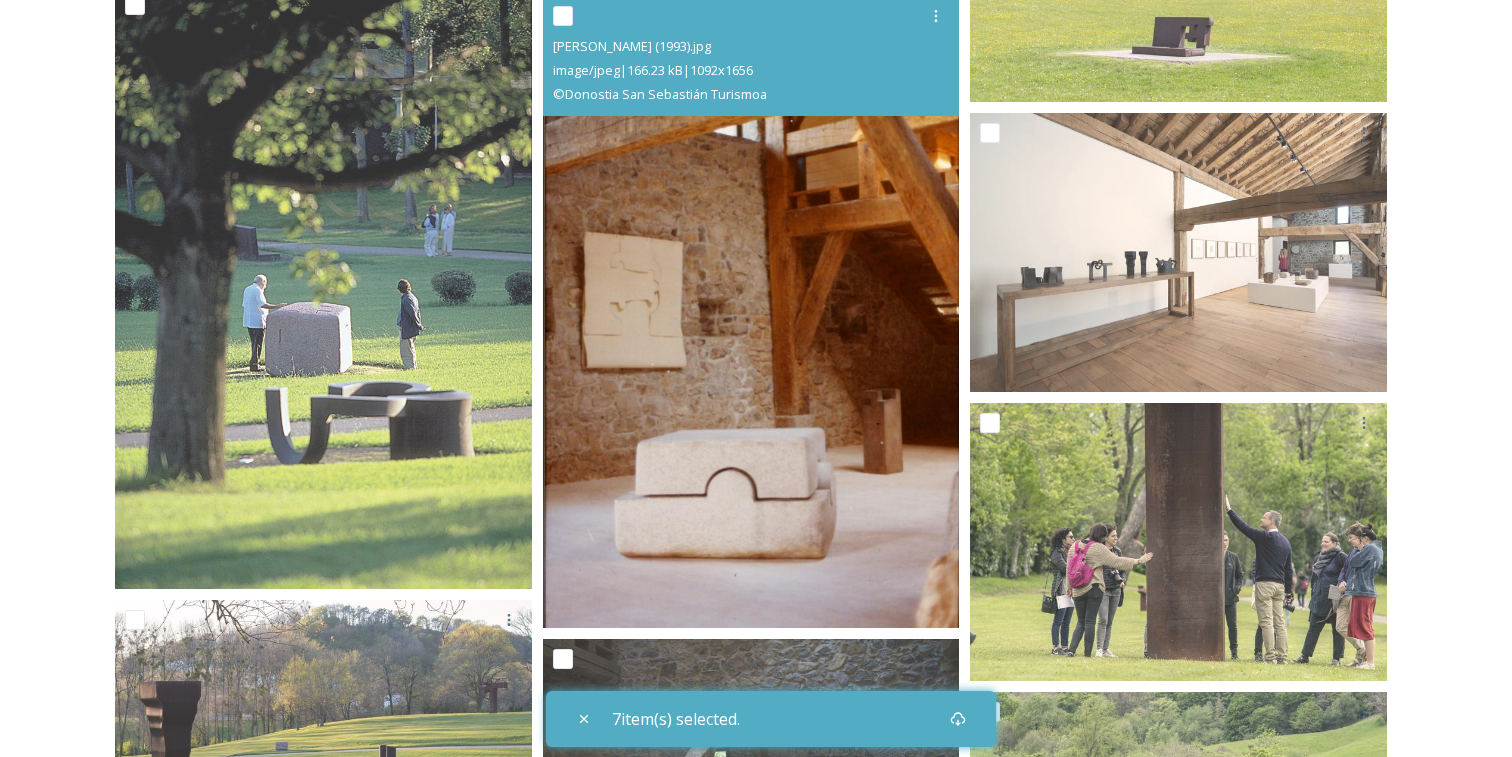 click at bounding box center (563, 16) 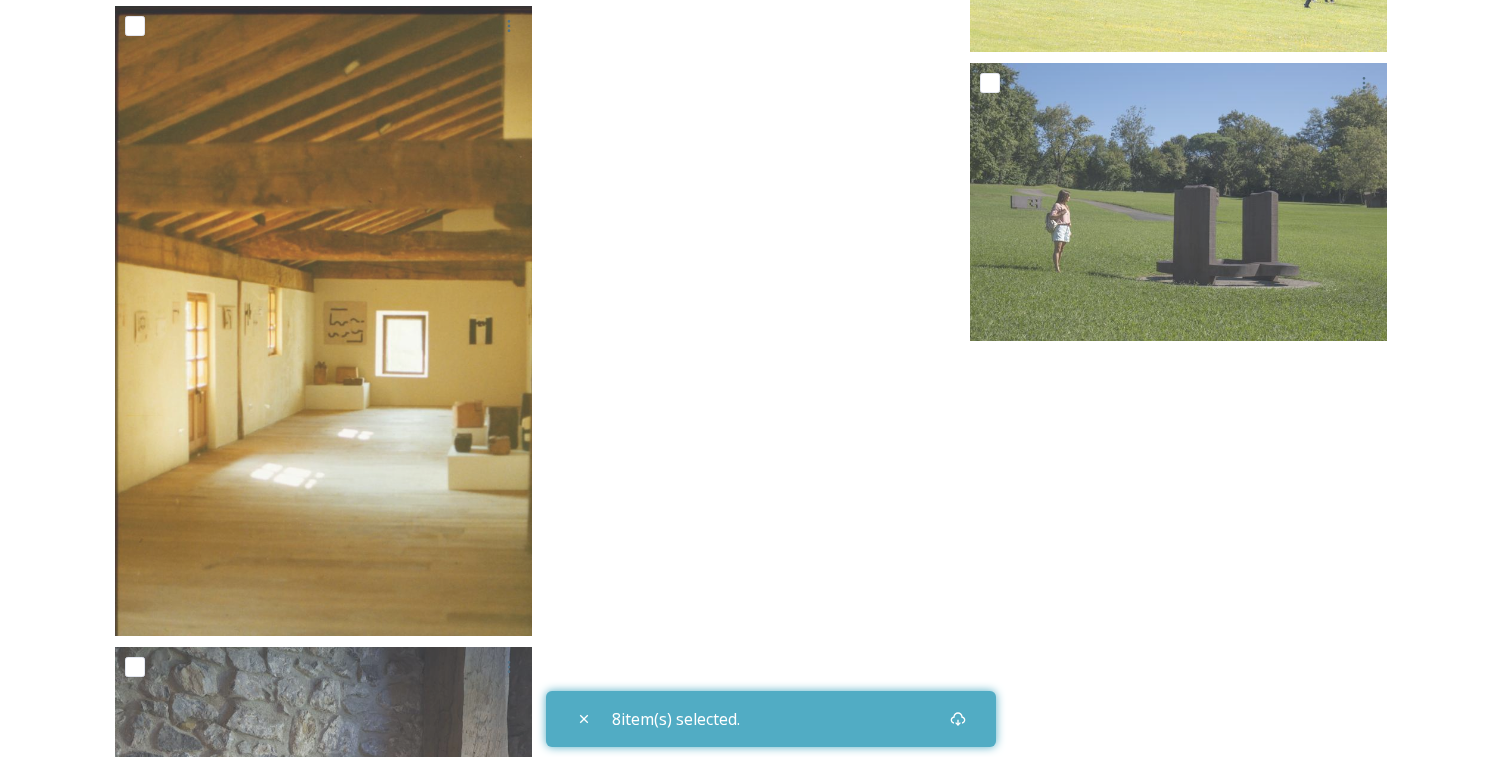 scroll, scrollTop: 4726, scrollLeft: 0, axis: vertical 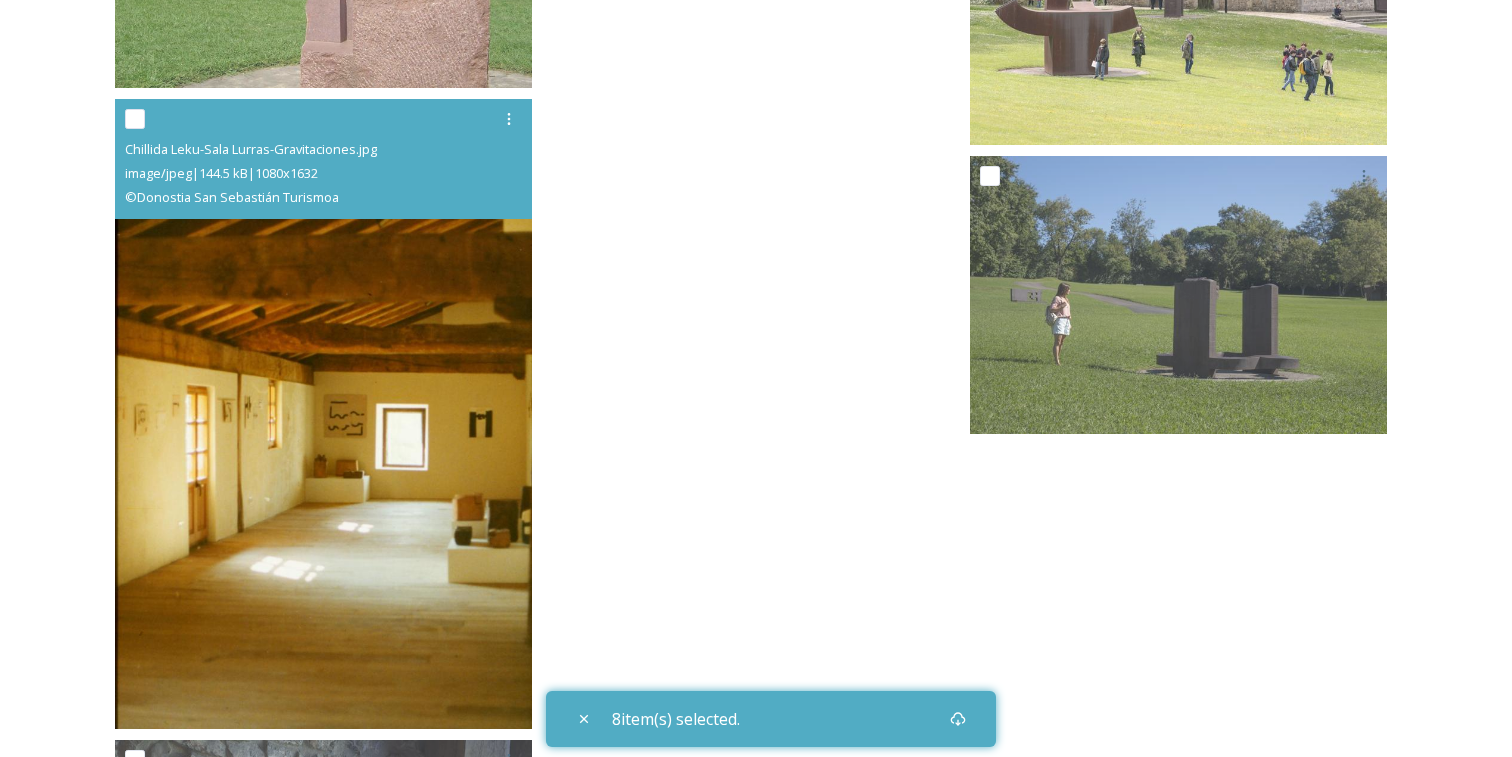 click at bounding box center [135, 119] 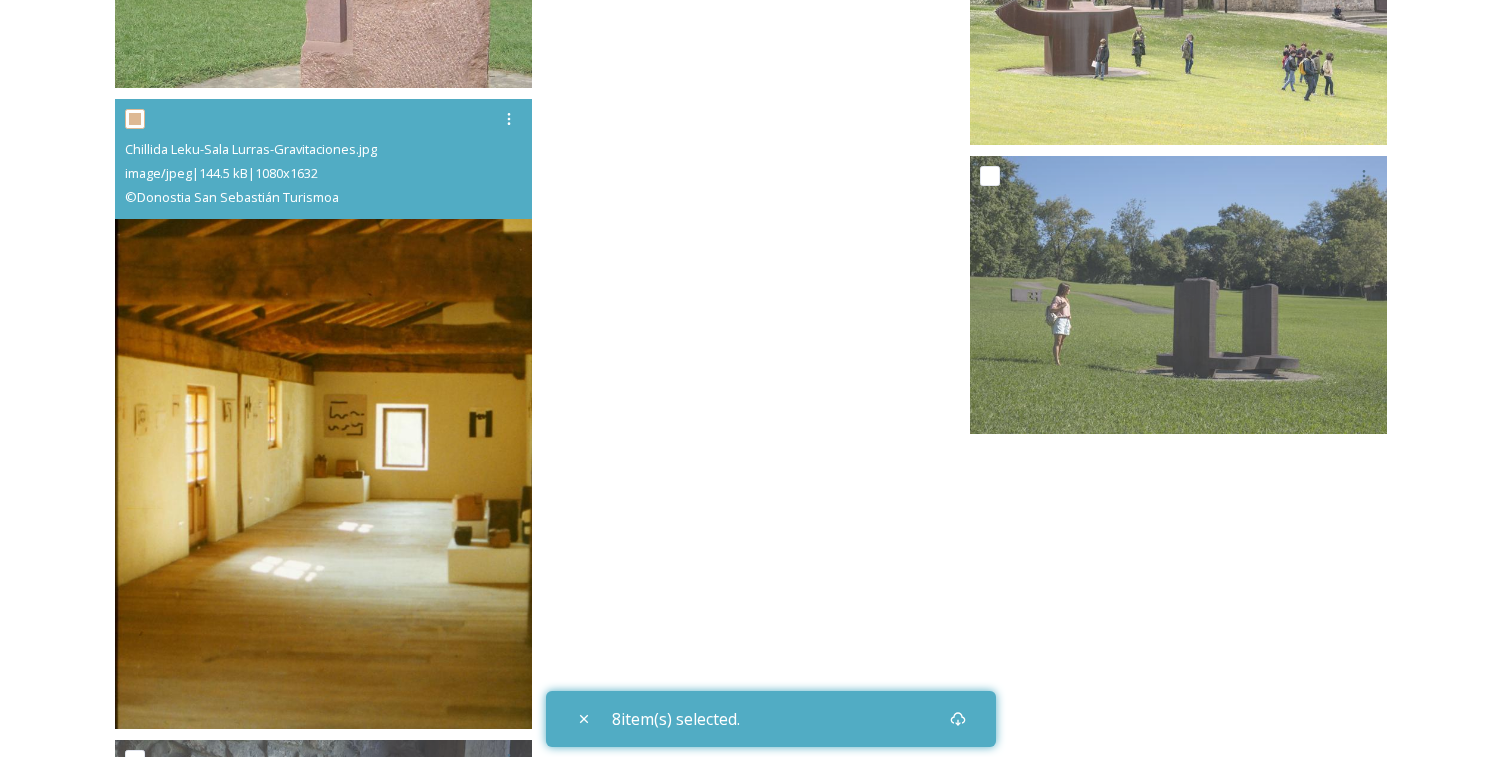 checkbox on "true" 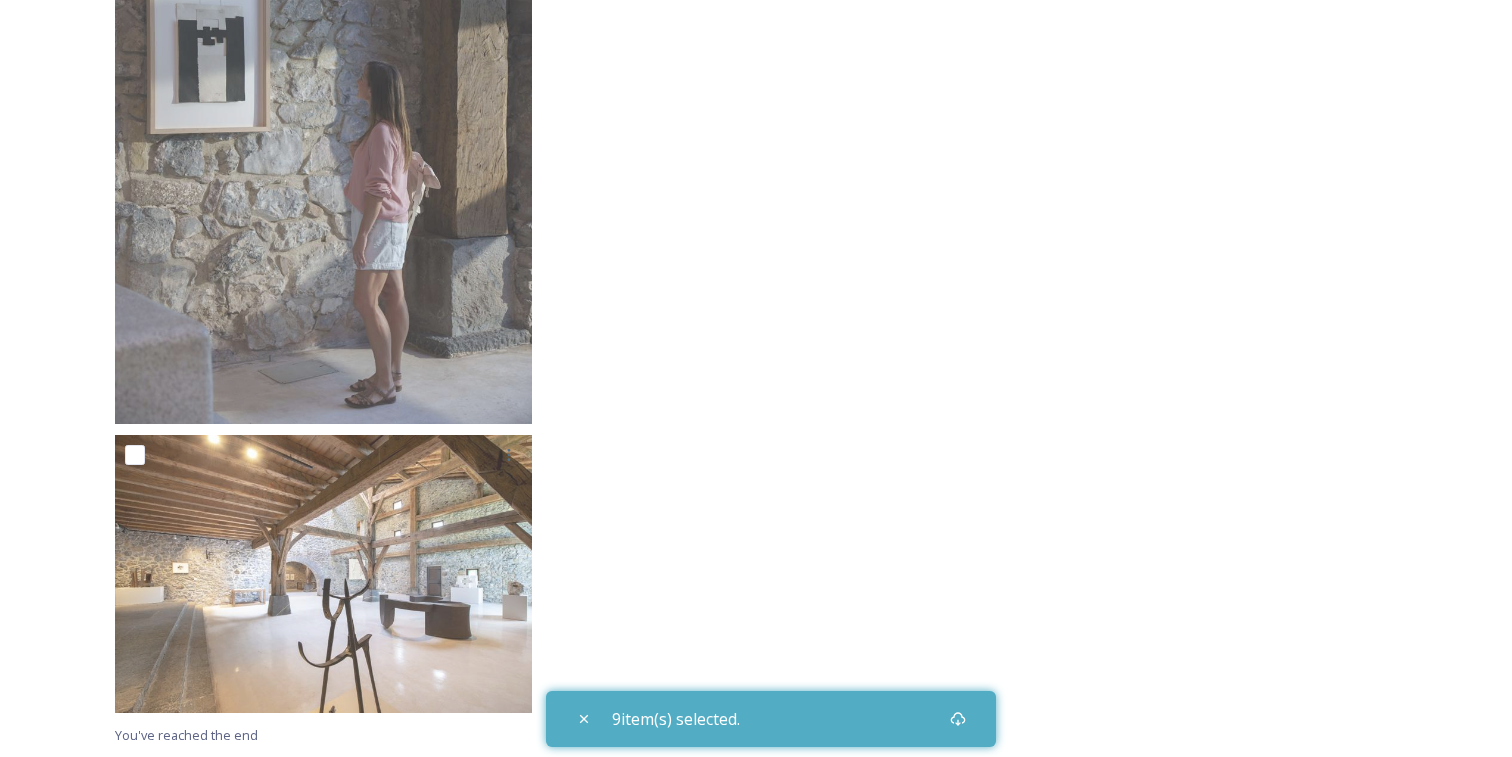 scroll, scrollTop: 5668, scrollLeft: 0, axis: vertical 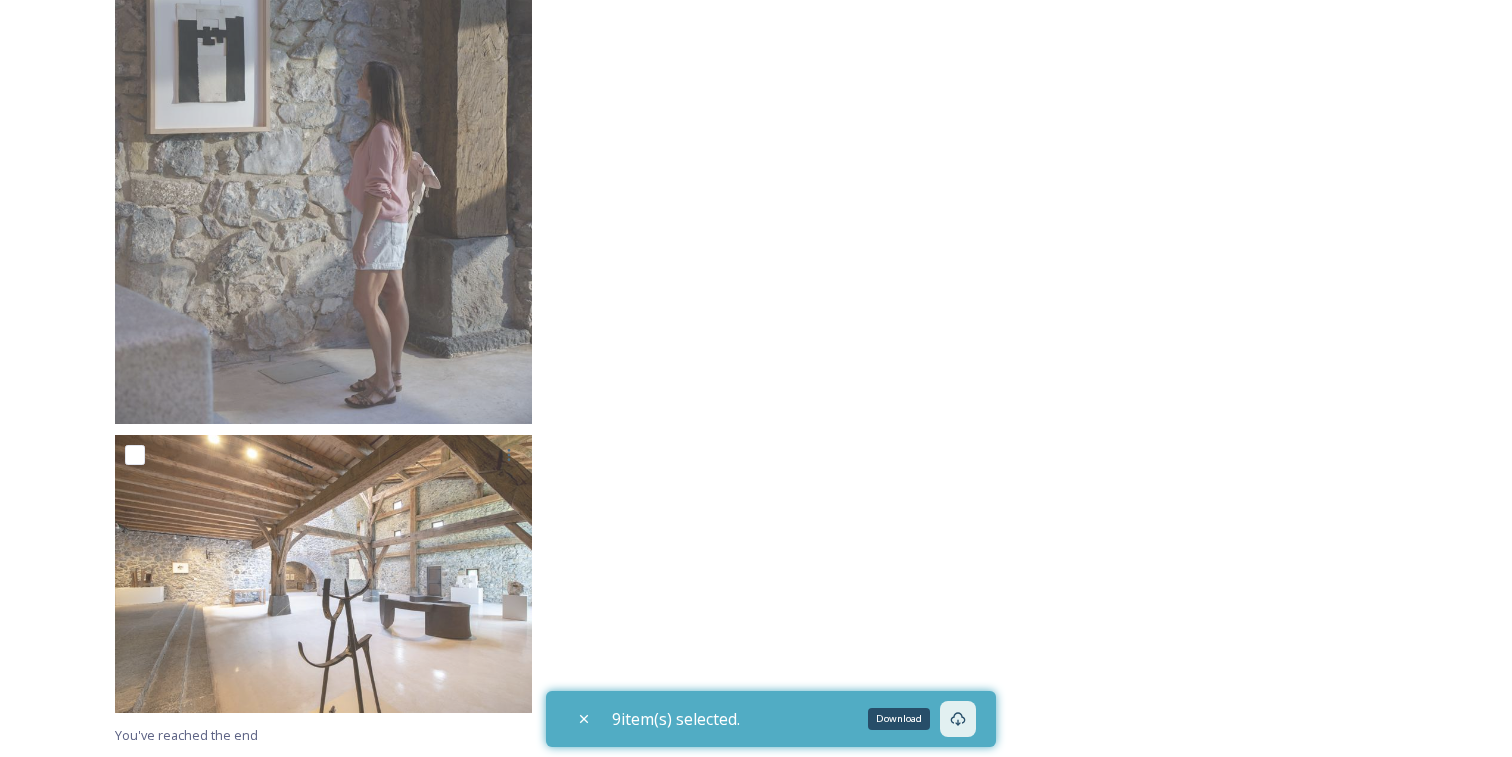 click on "Download" at bounding box center [958, 719] 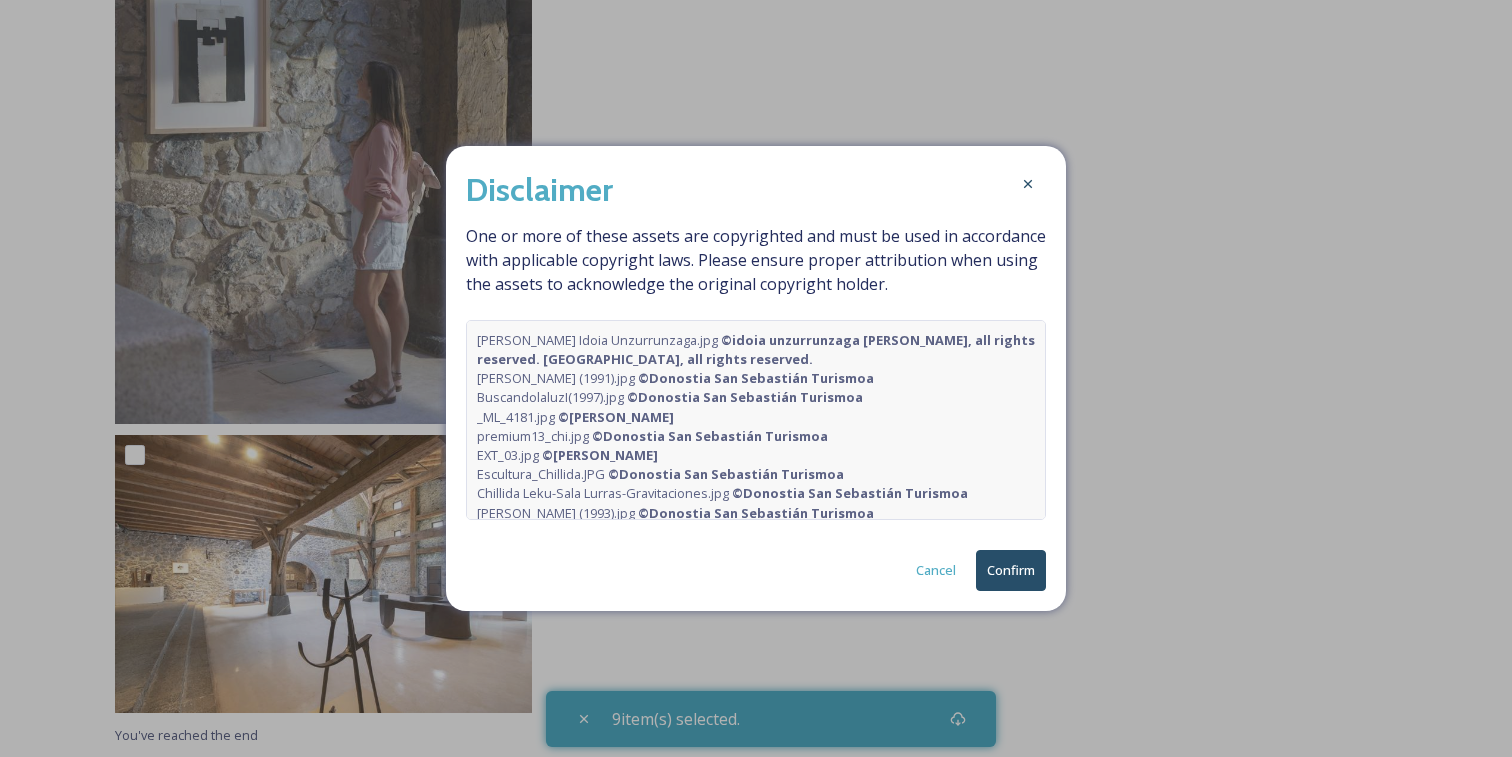click on "Confirm" at bounding box center [1011, 570] 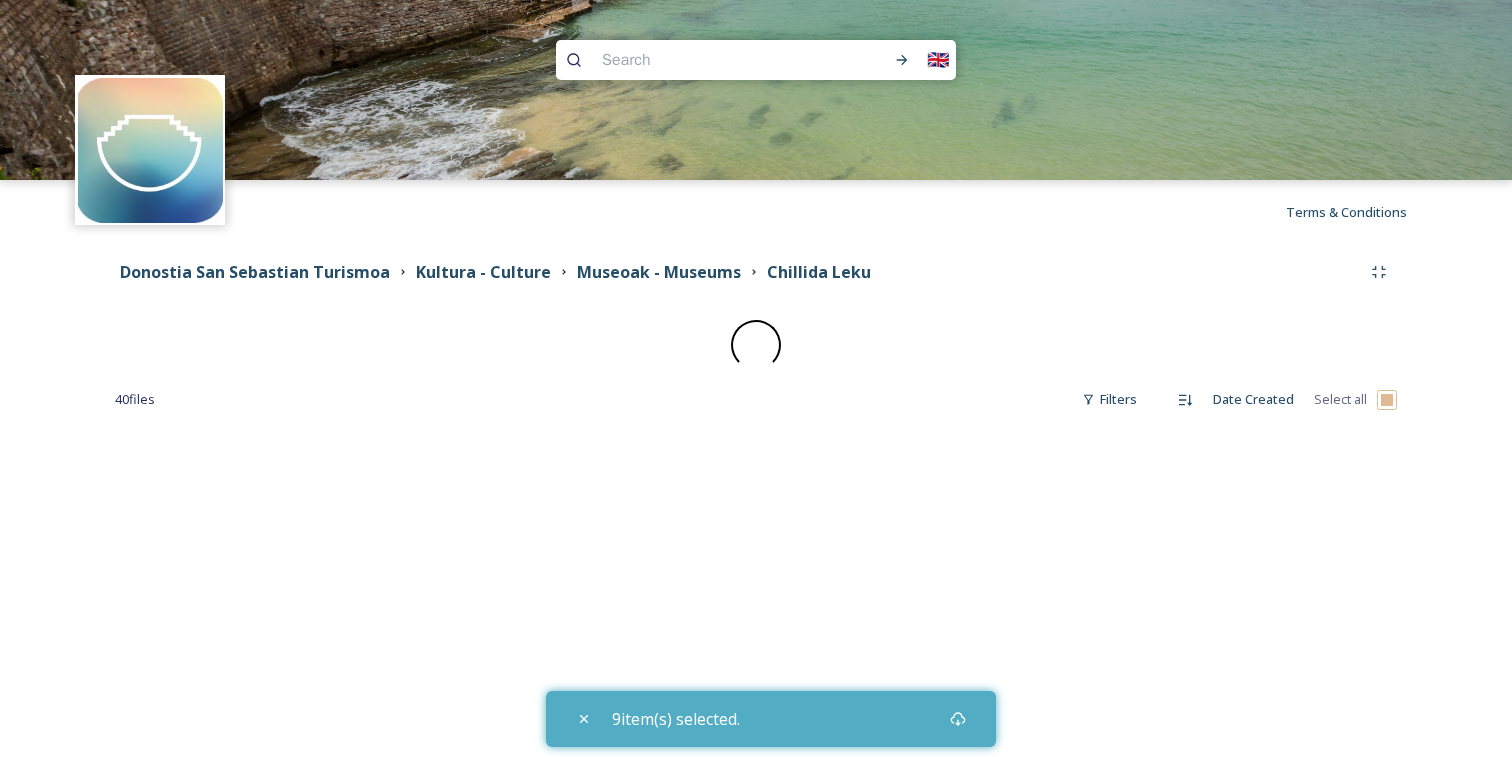 scroll, scrollTop: 0, scrollLeft: 0, axis: both 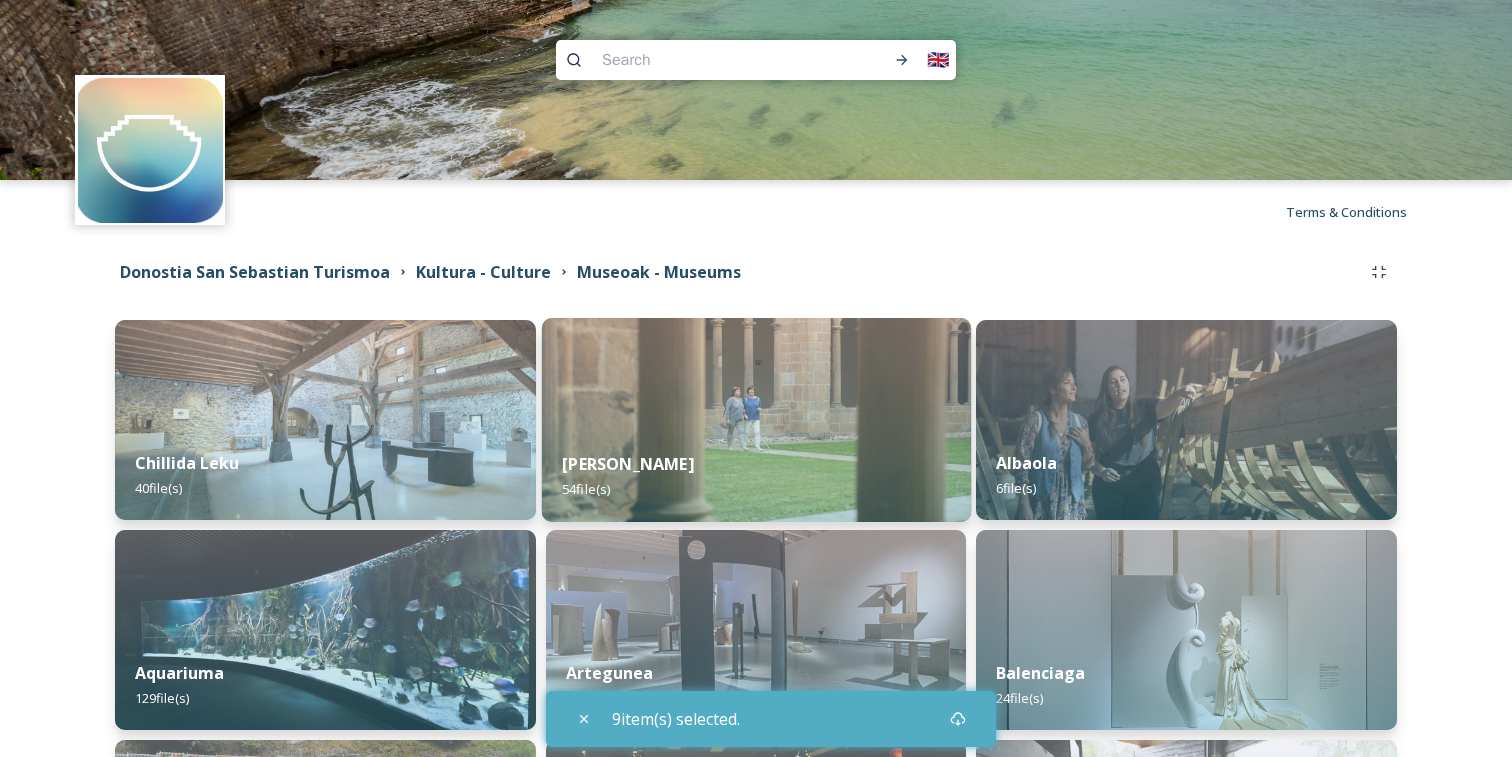 click at bounding box center [755, 420] 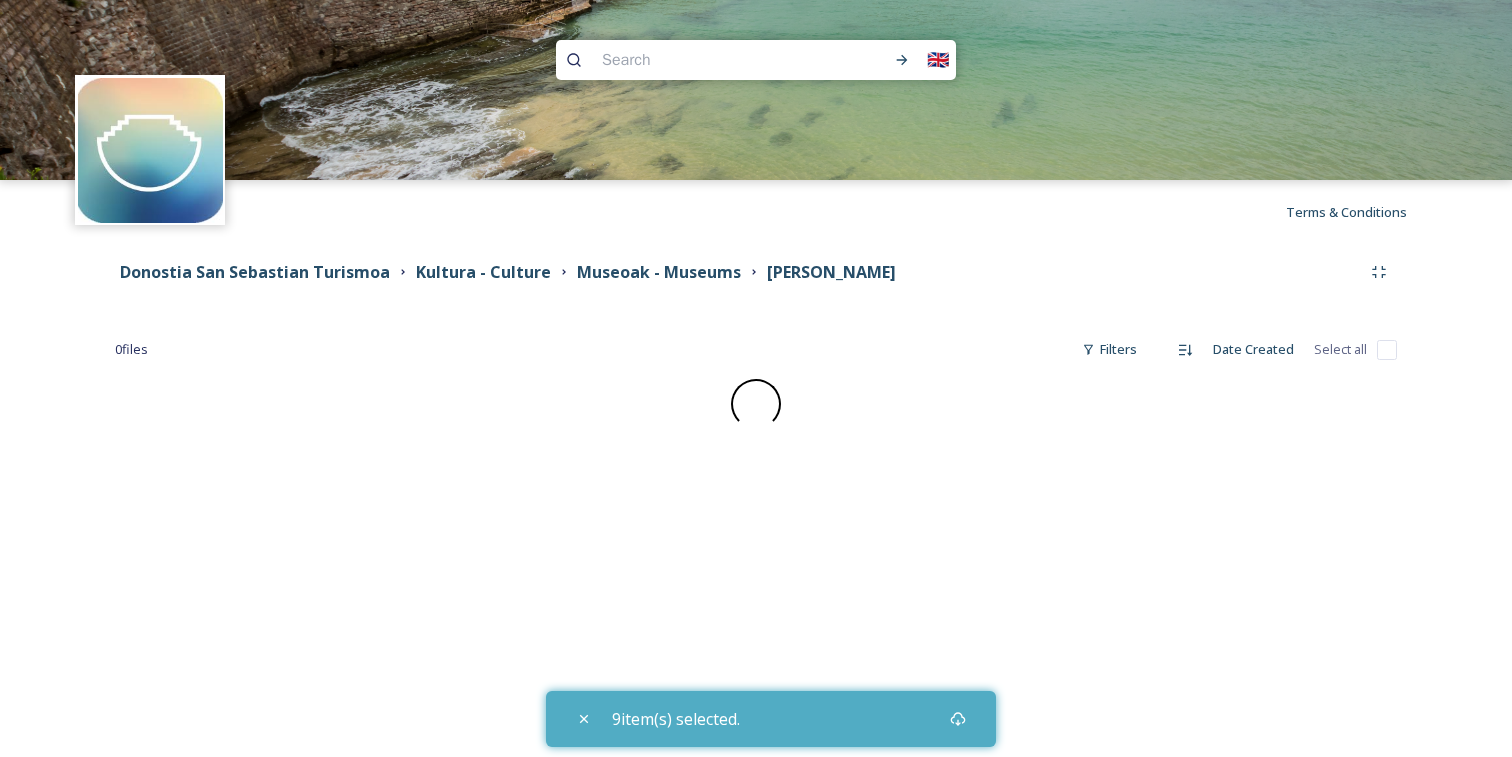 checkbox on "false" 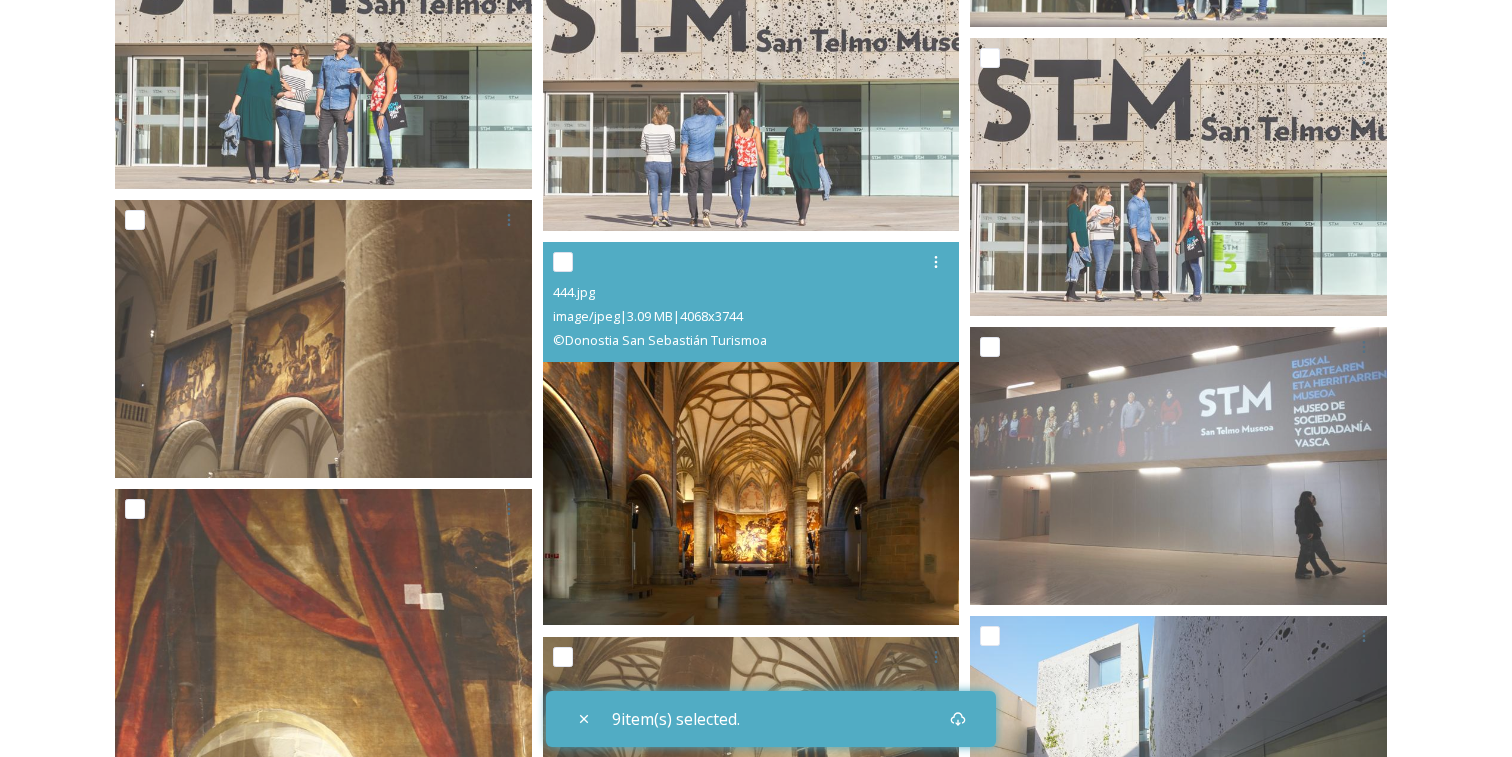scroll, scrollTop: 3312, scrollLeft: 0, axis: vertical 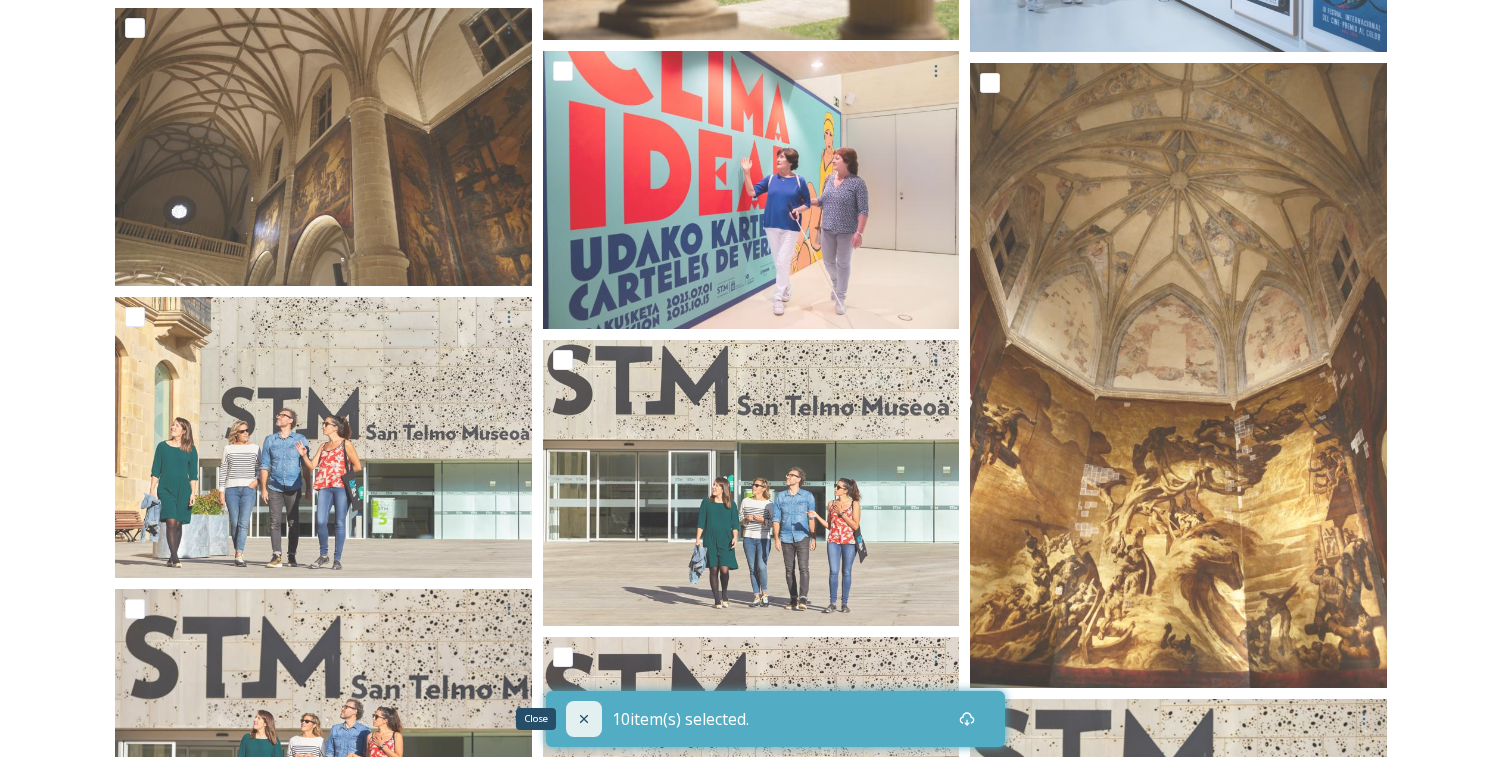click 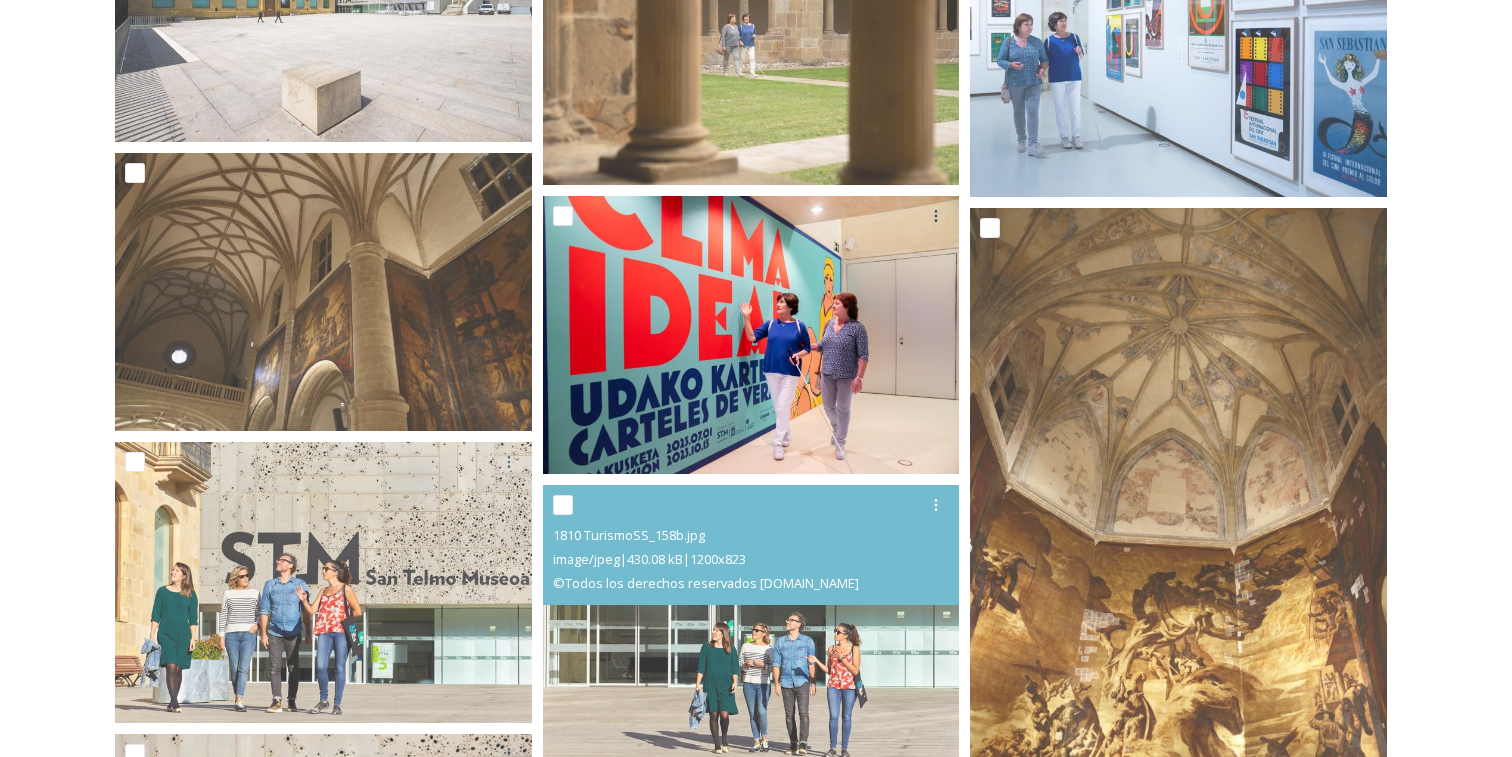 scroll, scrollTop: 2167, scrollLeft: 0, axis: vertical 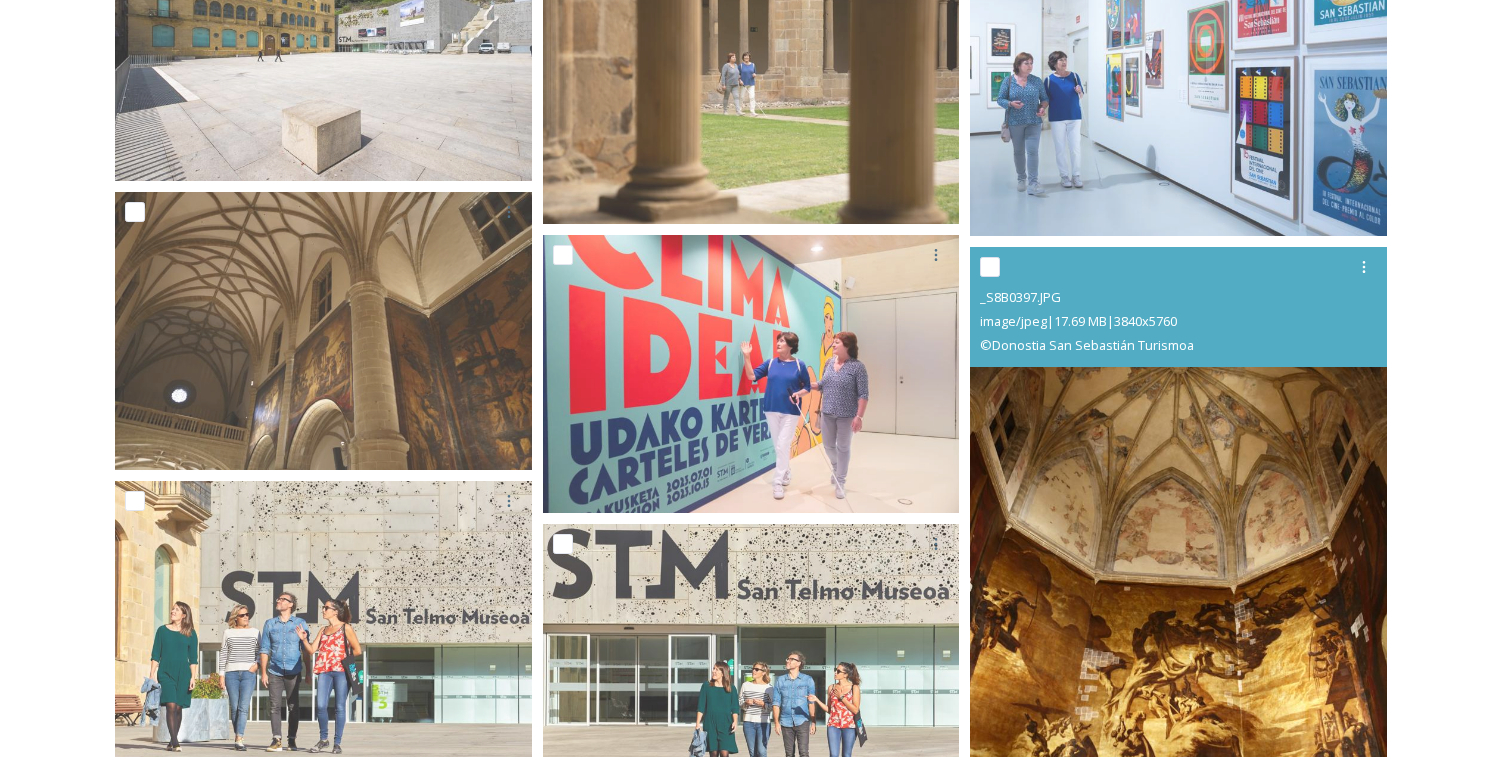 click at bounding box center (990, 267) 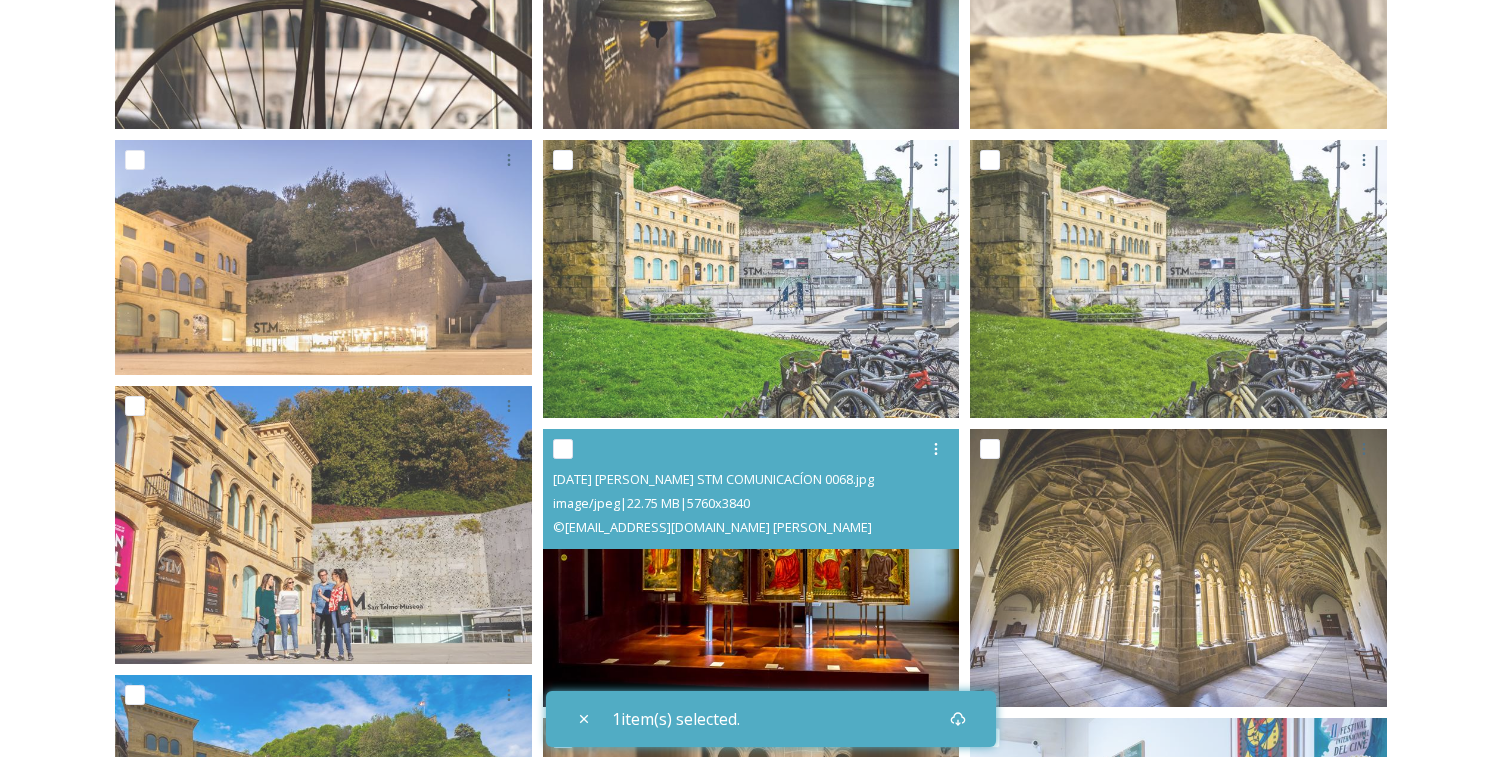 scroll, scrollTop: 1245, scrollLeft: 0, axis: vertical 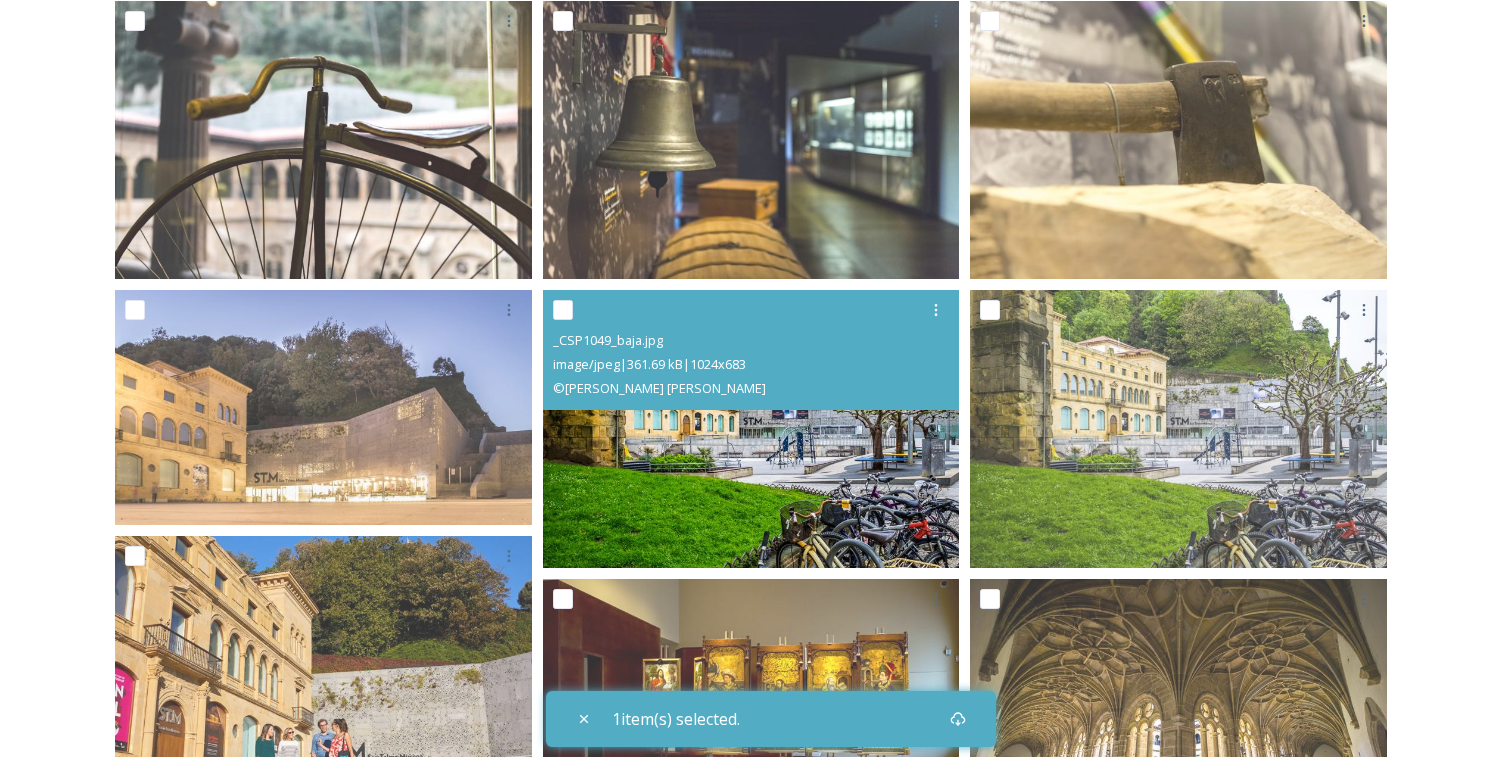 click at bounding box center (563, 310) 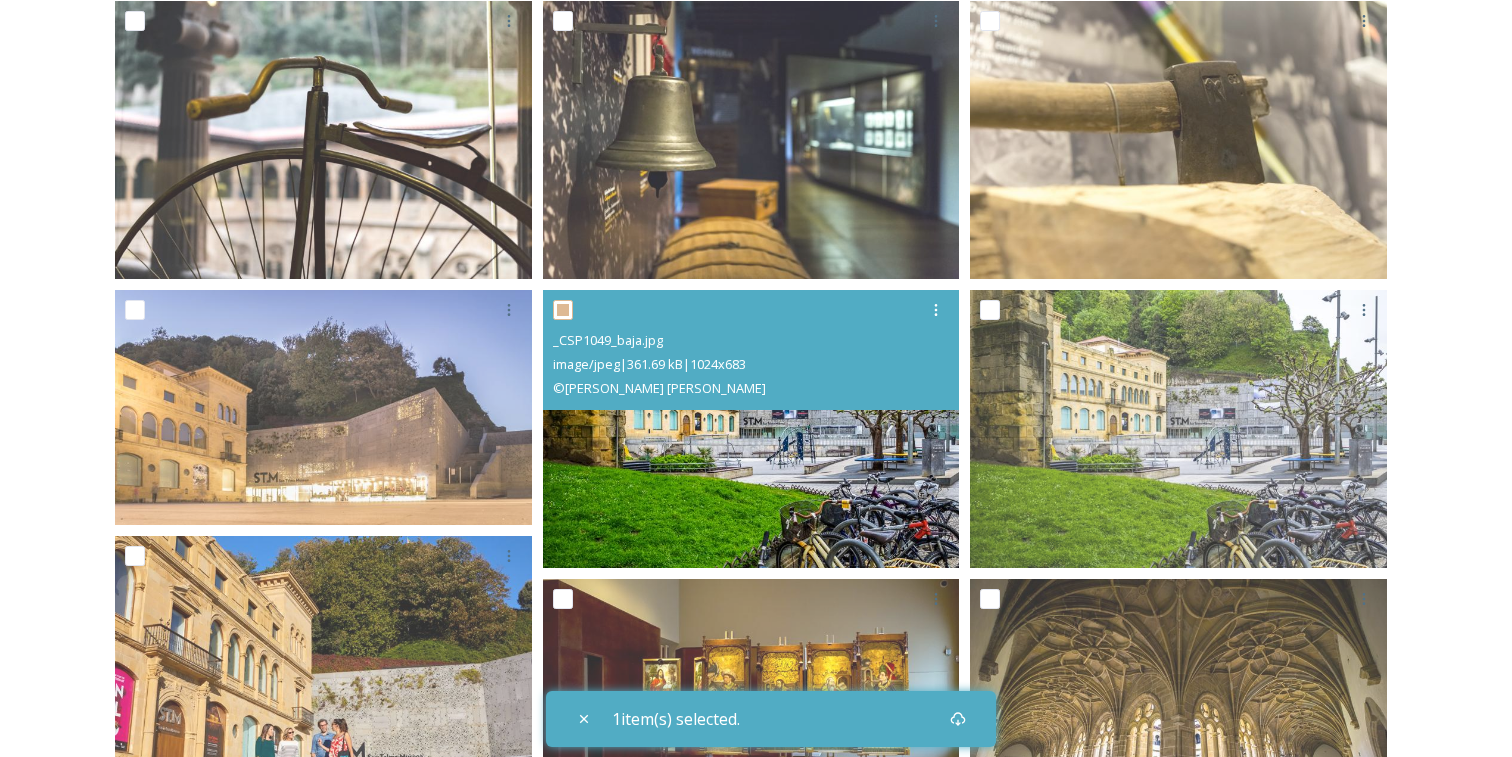 checkbox on "true" 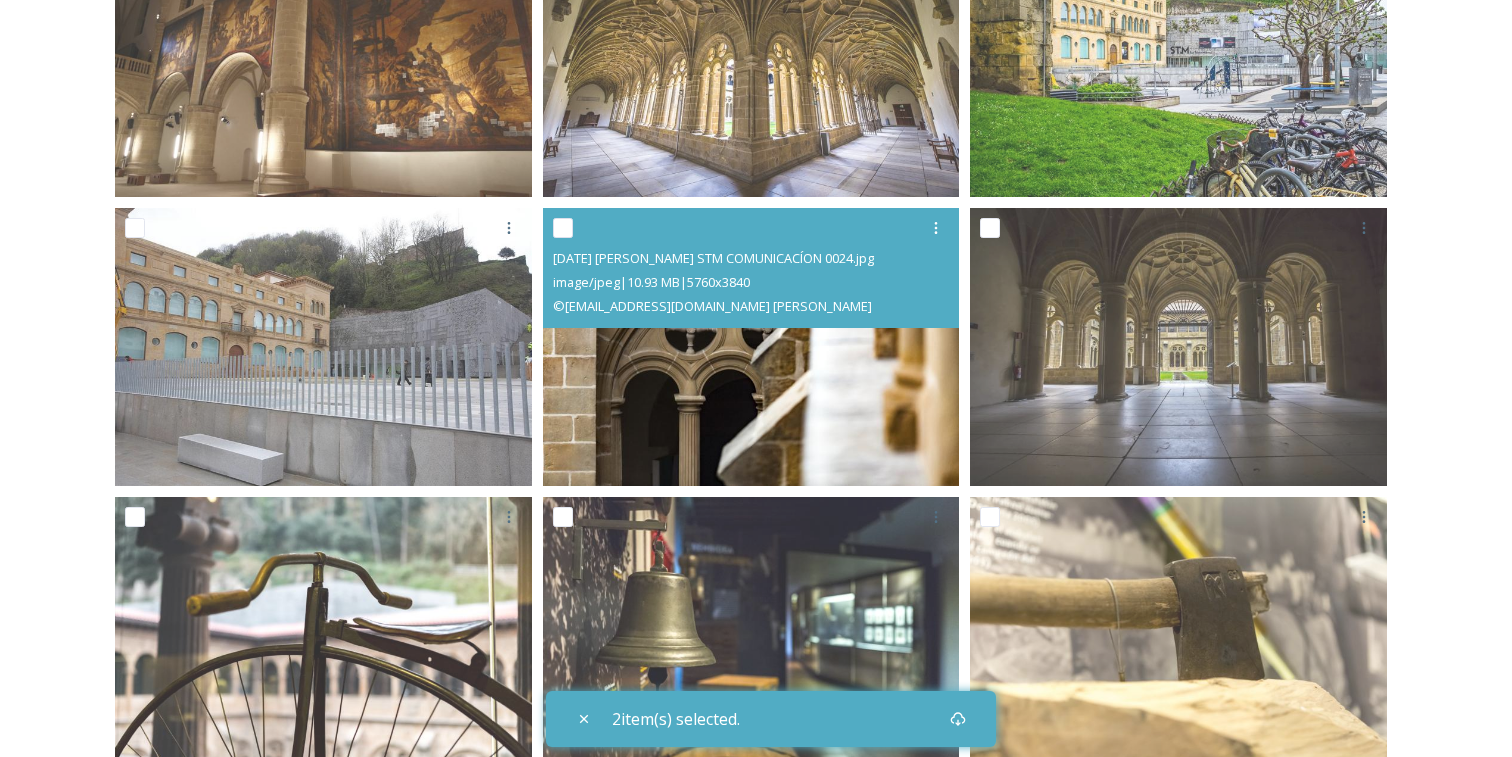 scroll, scrollTop: 748, scrollLeft: 0, axis: vertical 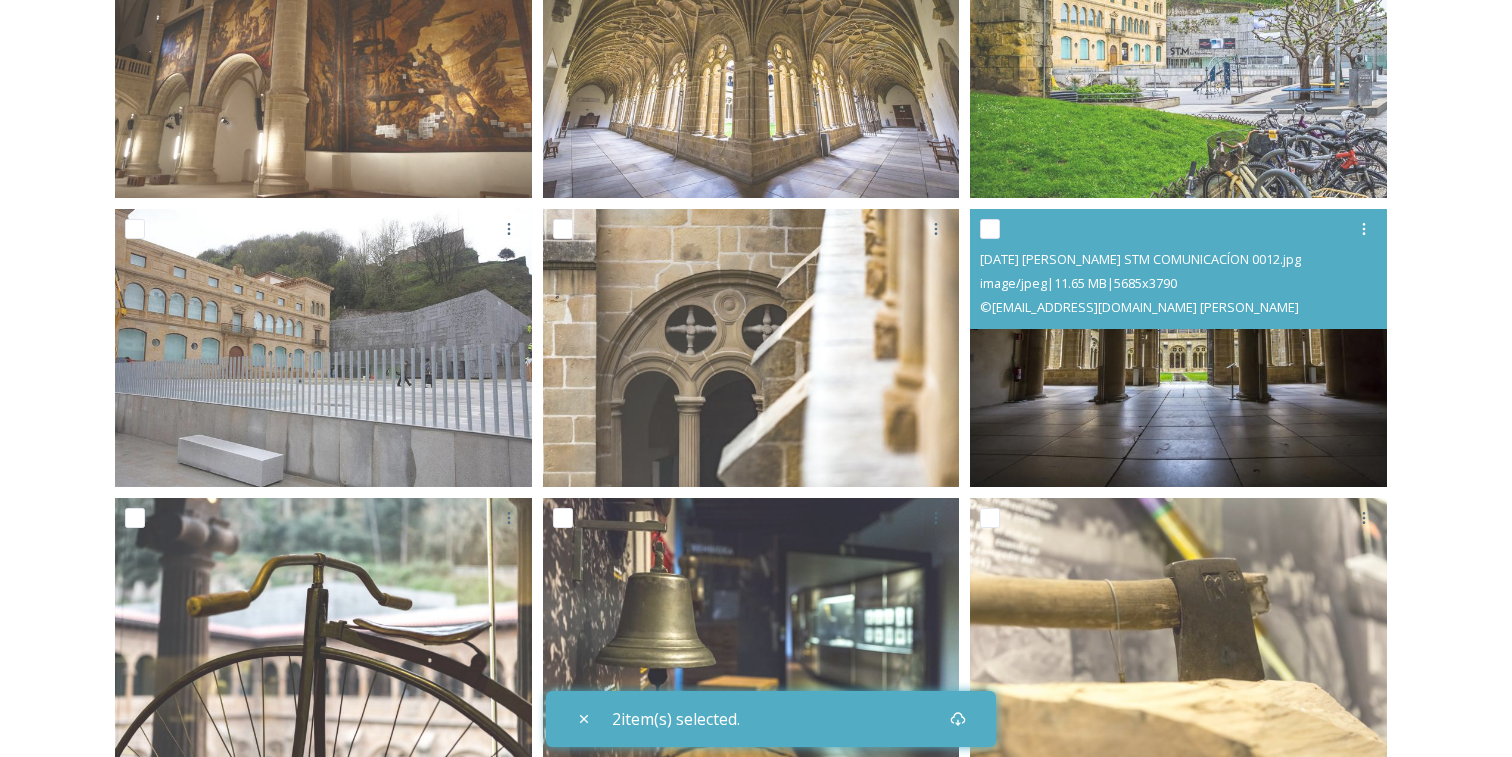 click at bounding box center (990, 229) 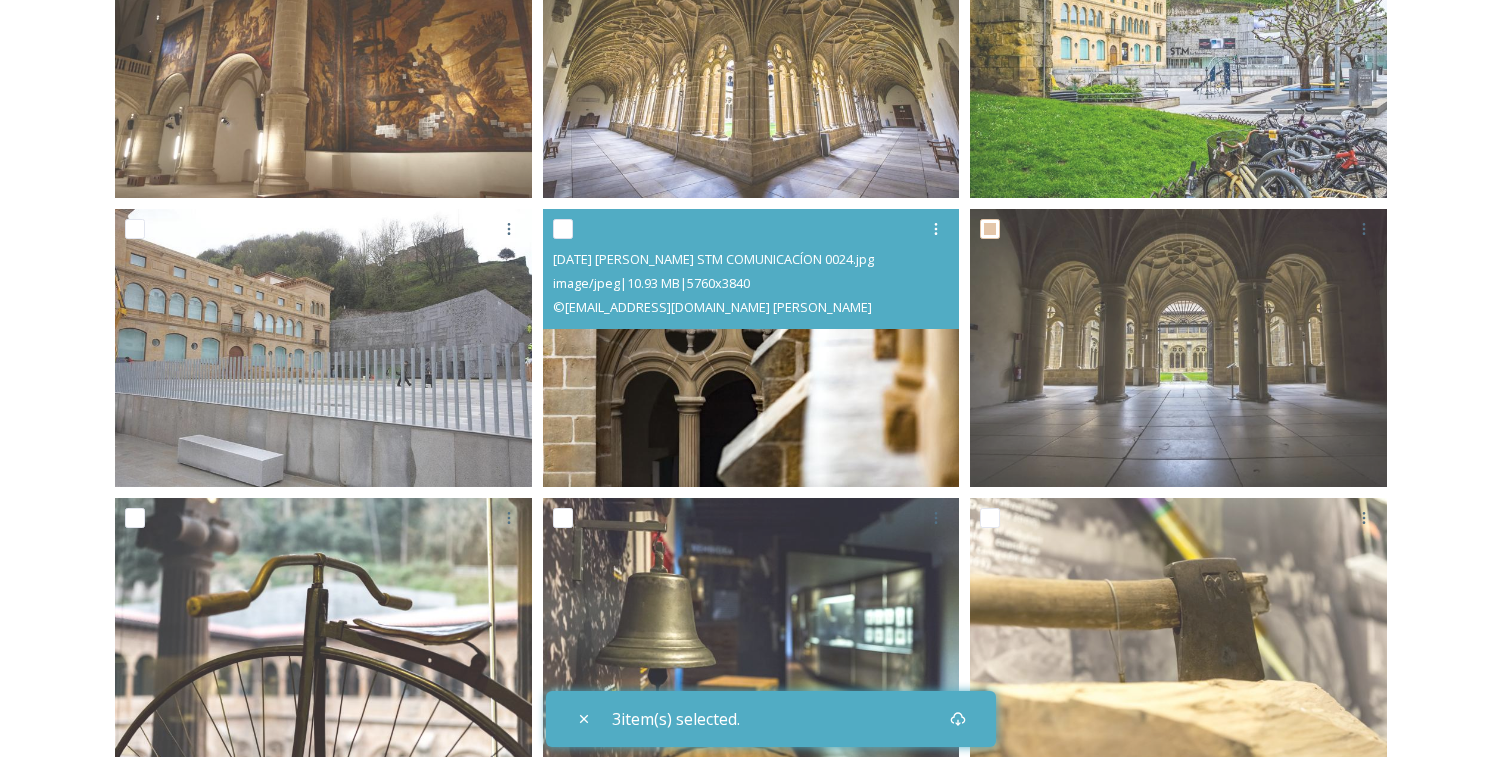 click at bounding box center (563, 229) 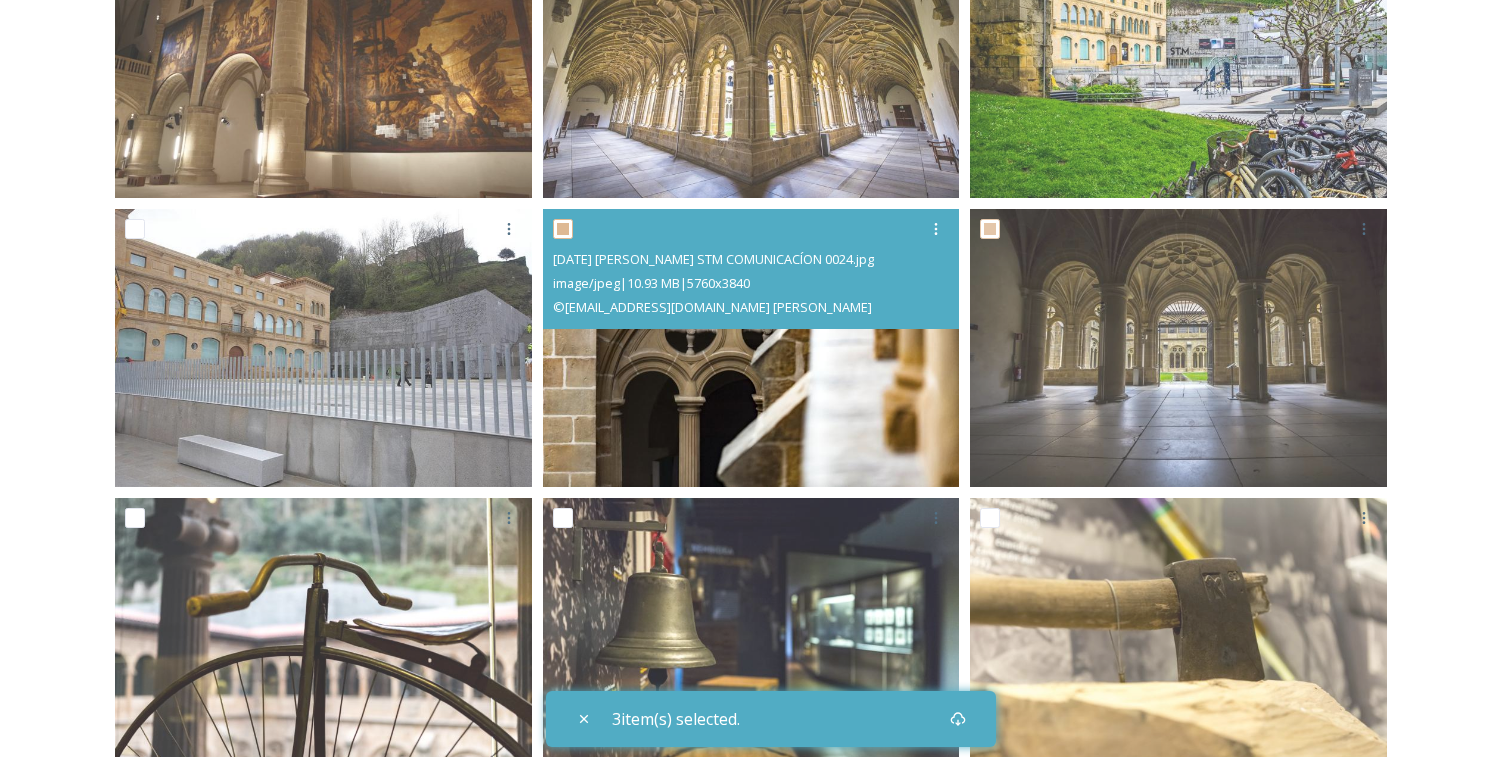checkbox on "true" 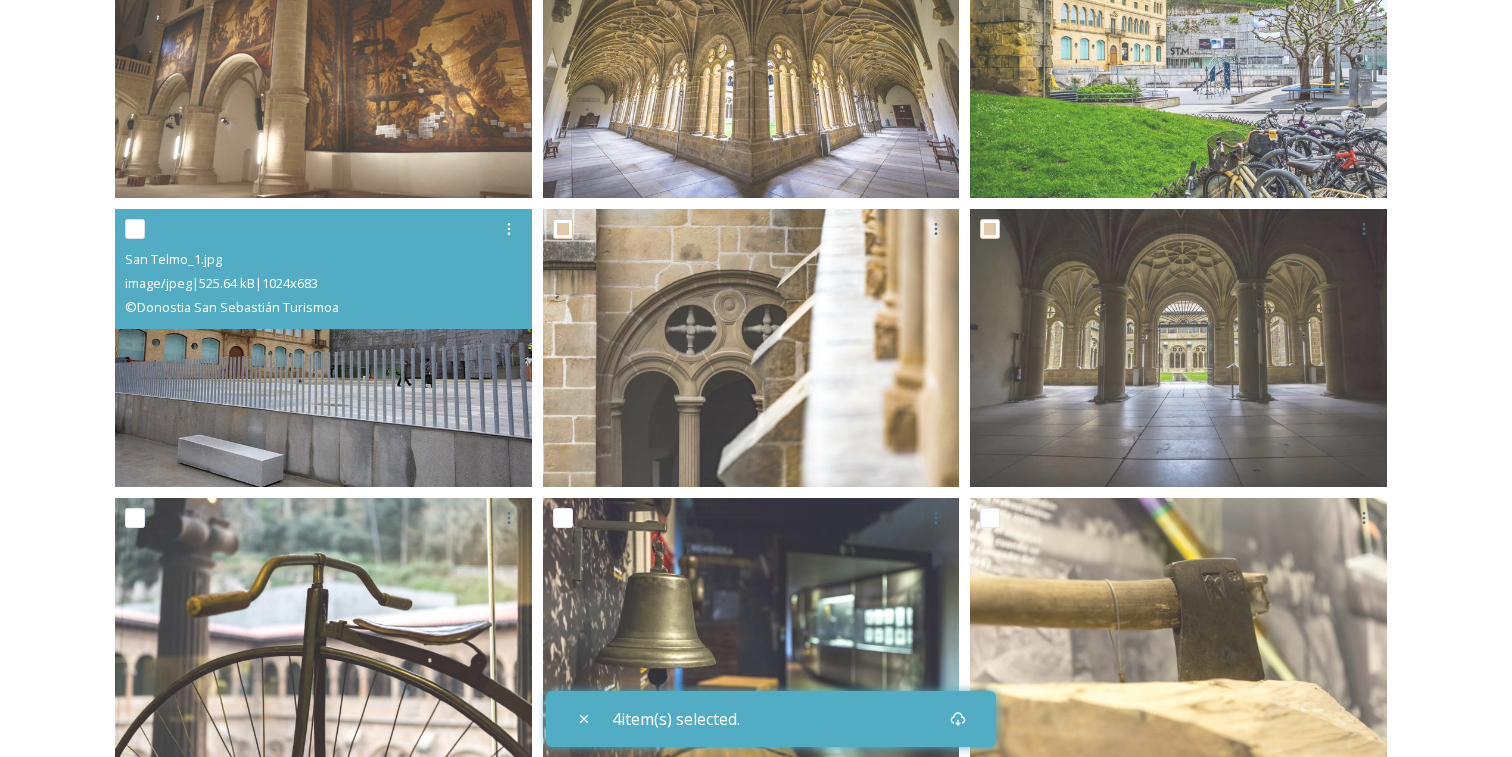 click at bounding box center [135, 229] 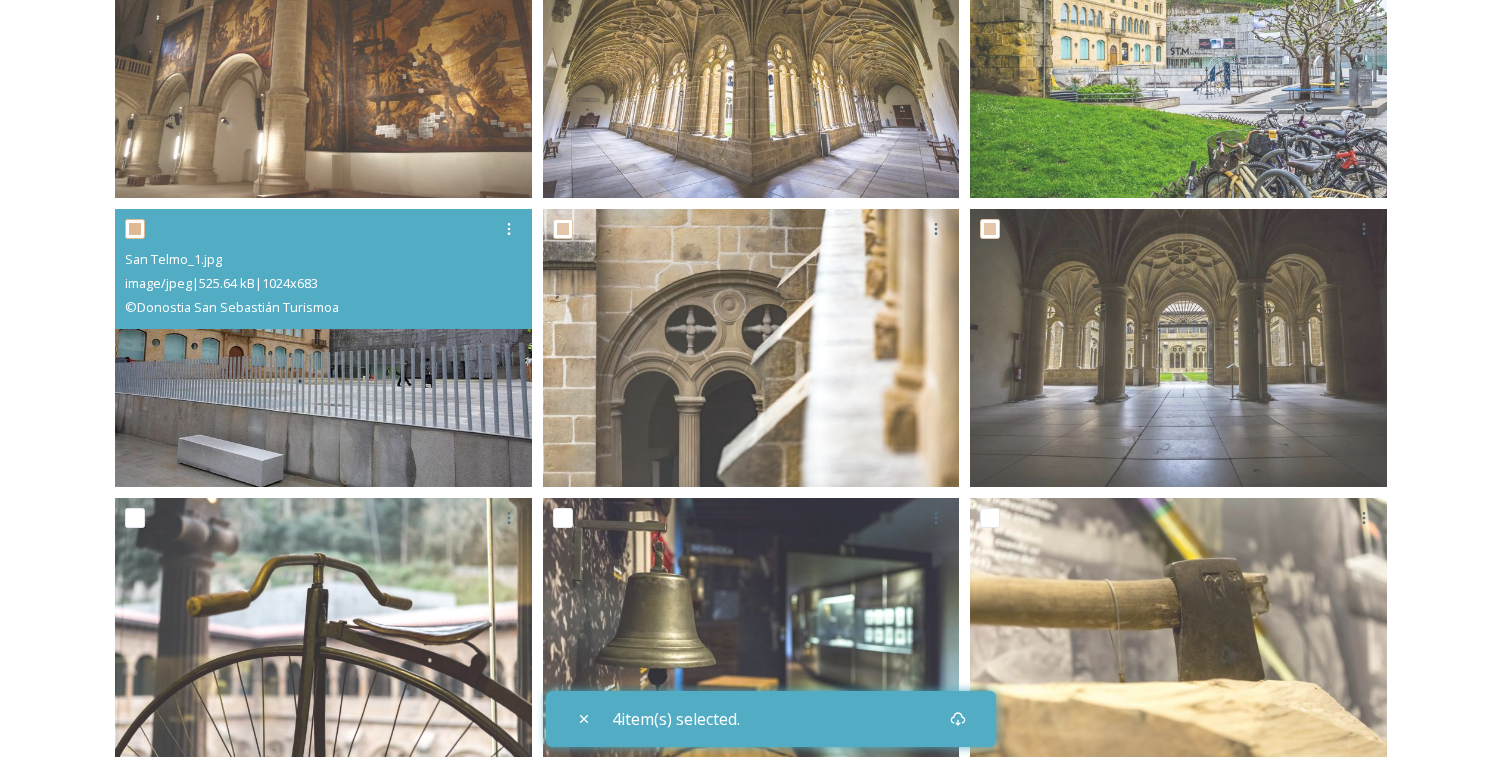 checkbox on "true" 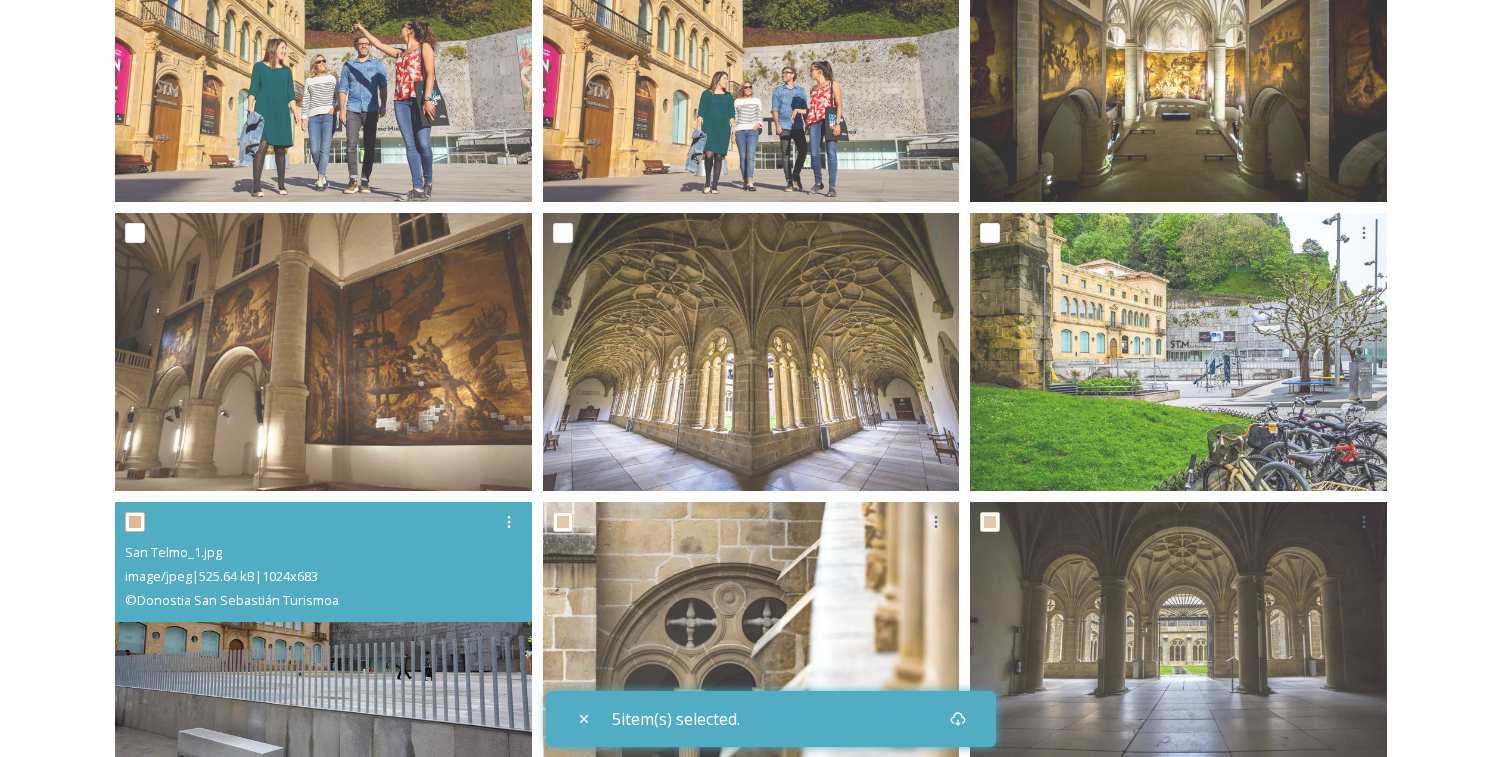 scroll, scrollTop: 255, scrollLeft: 0, axis: vertical 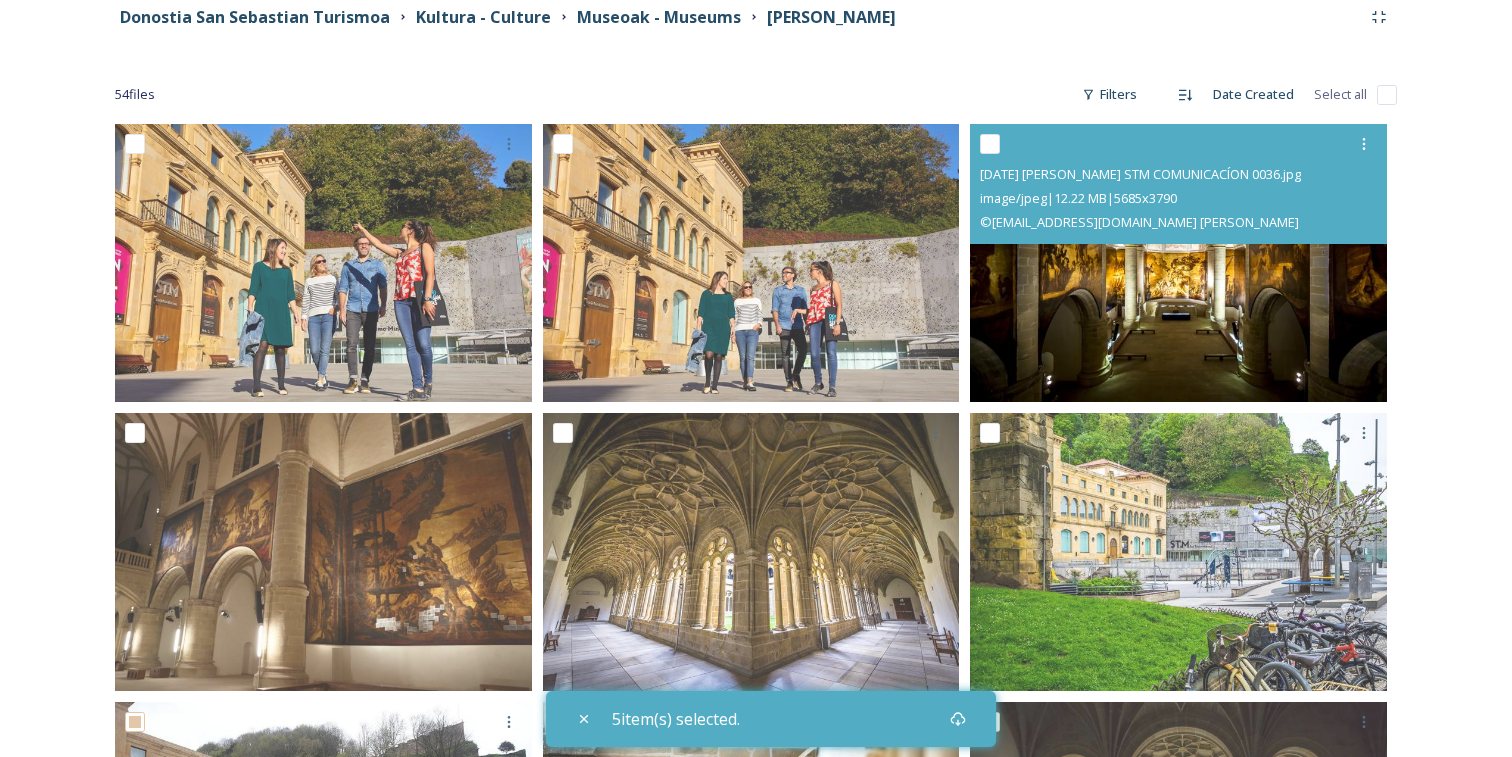 click at bounding box center (990, 144) 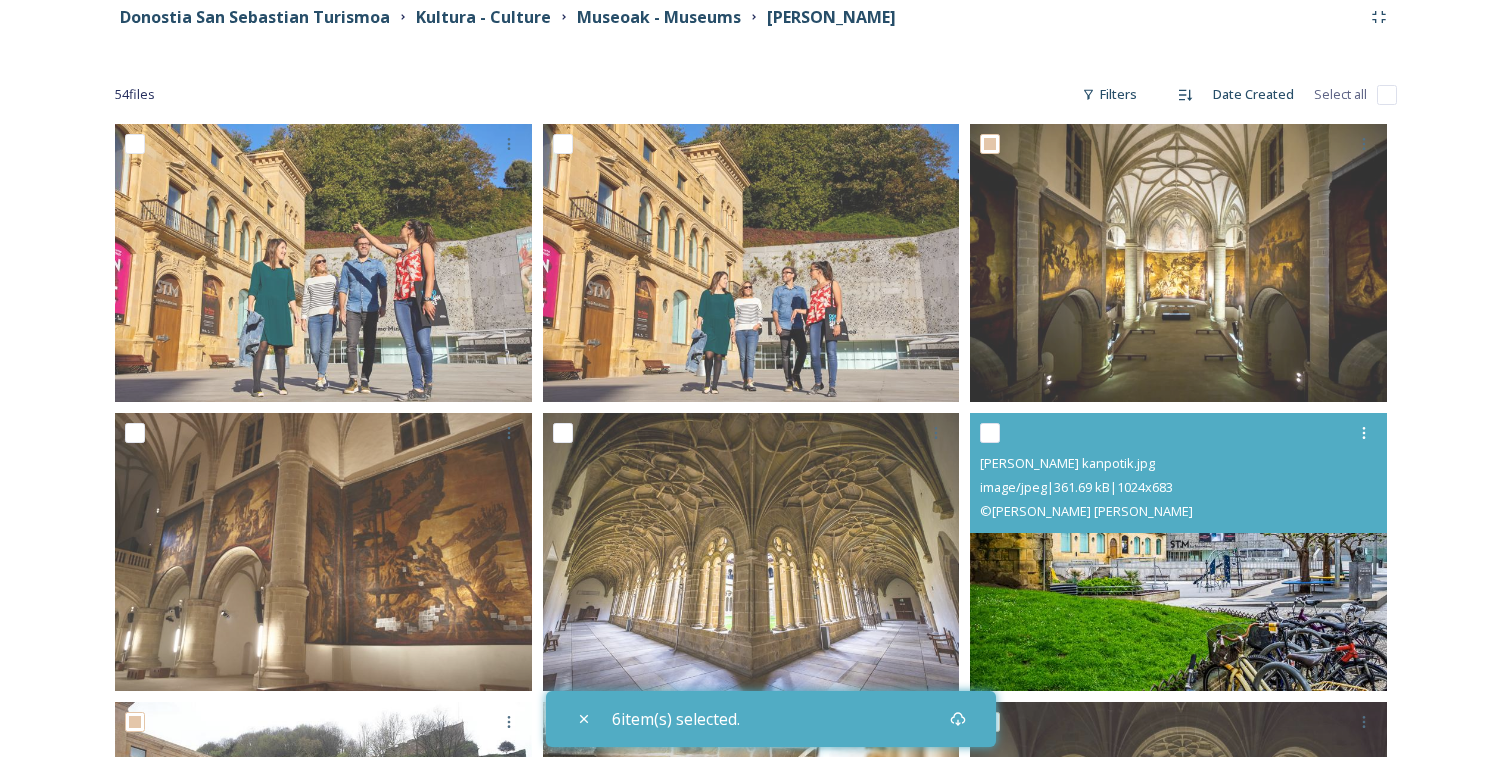 click at bounding box center (990, 433) 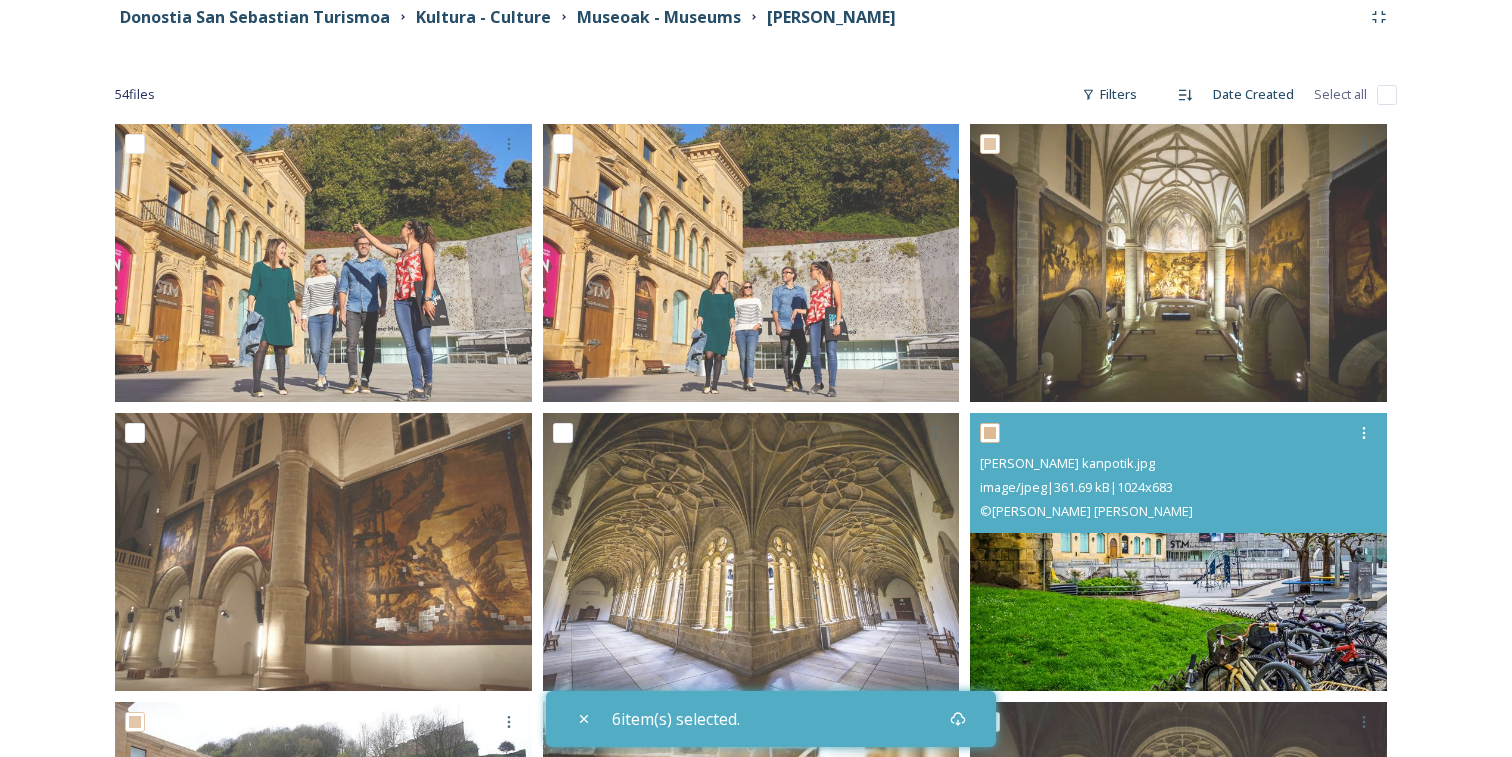 checkbox on "true" 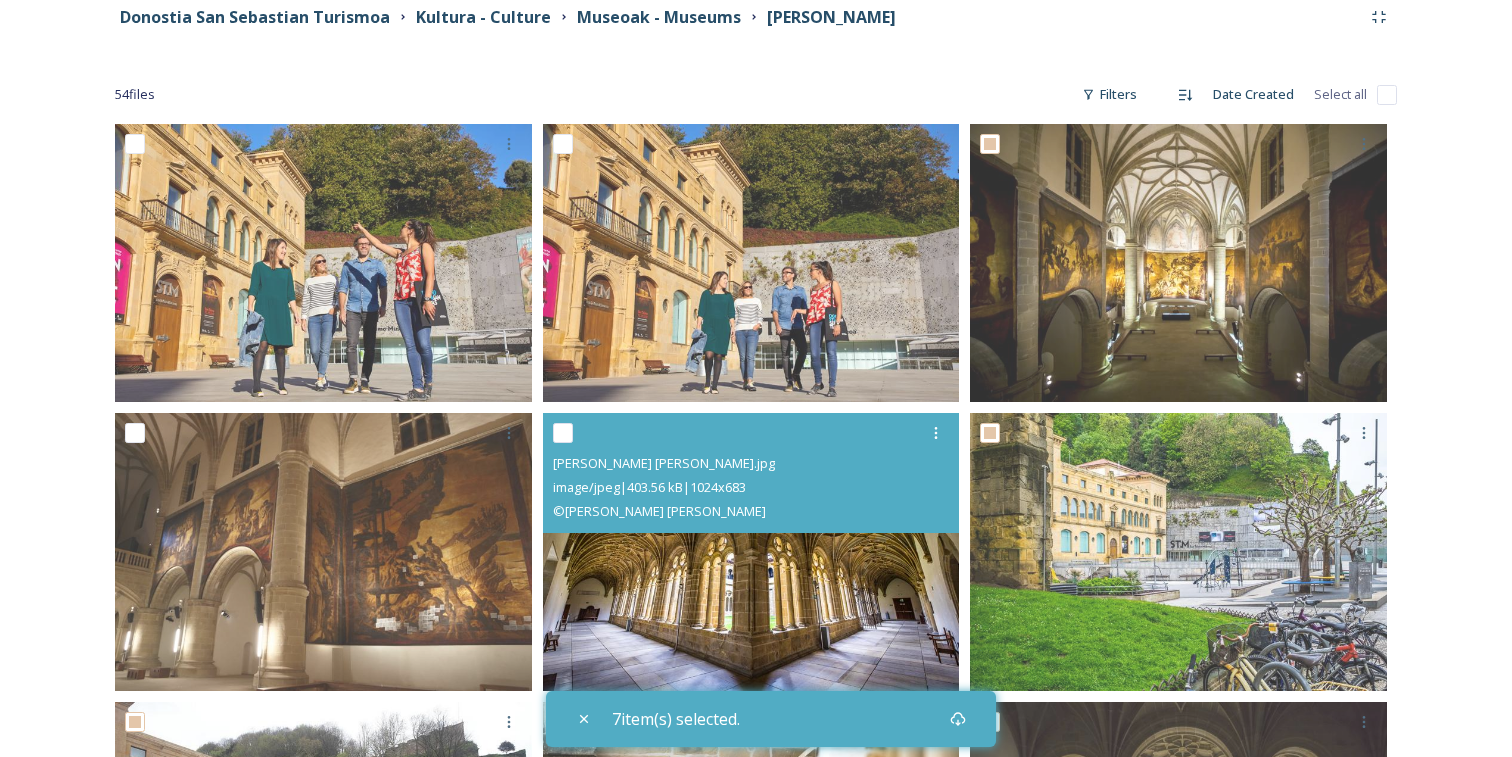 click at bounding box center [563, 433] 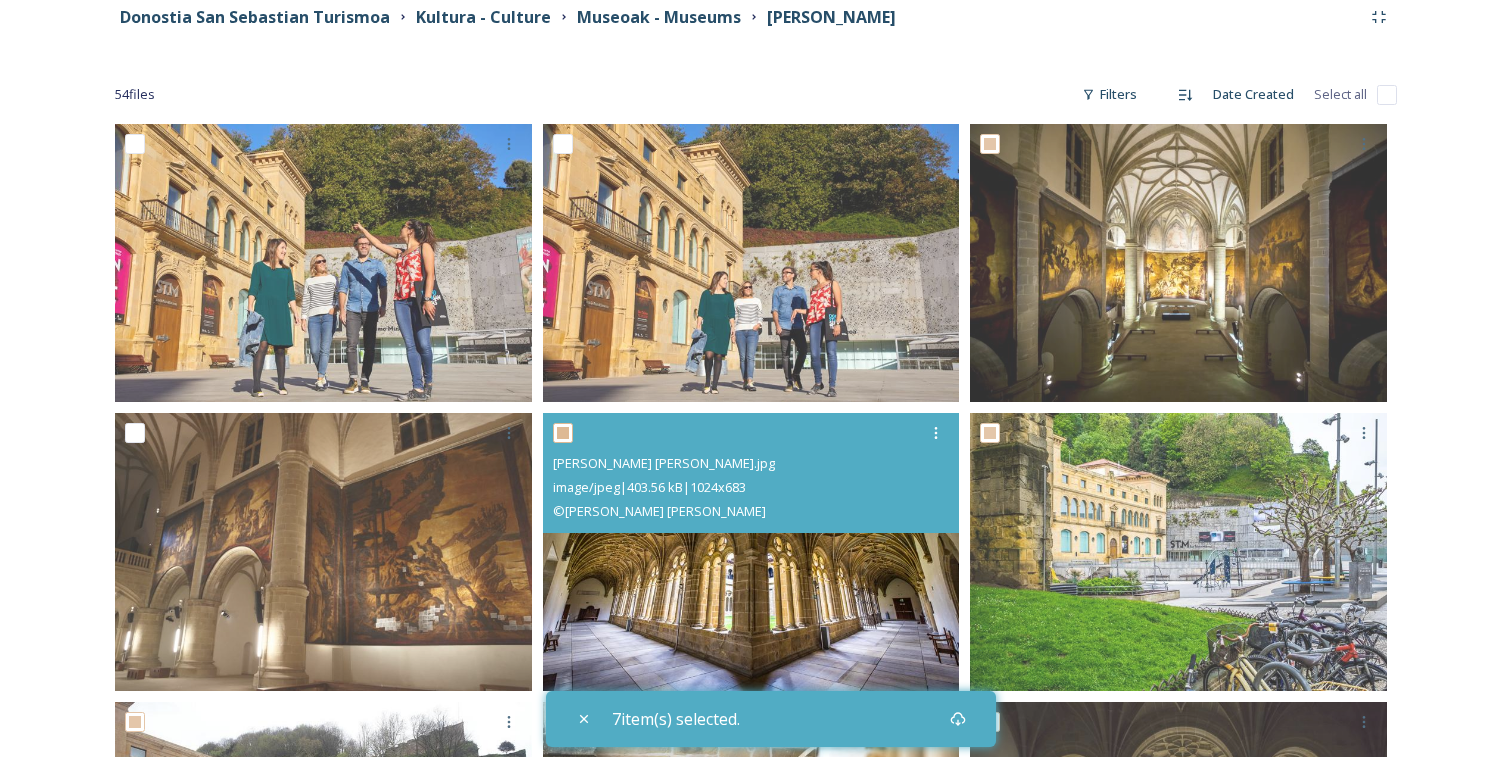 checkbox on "true" 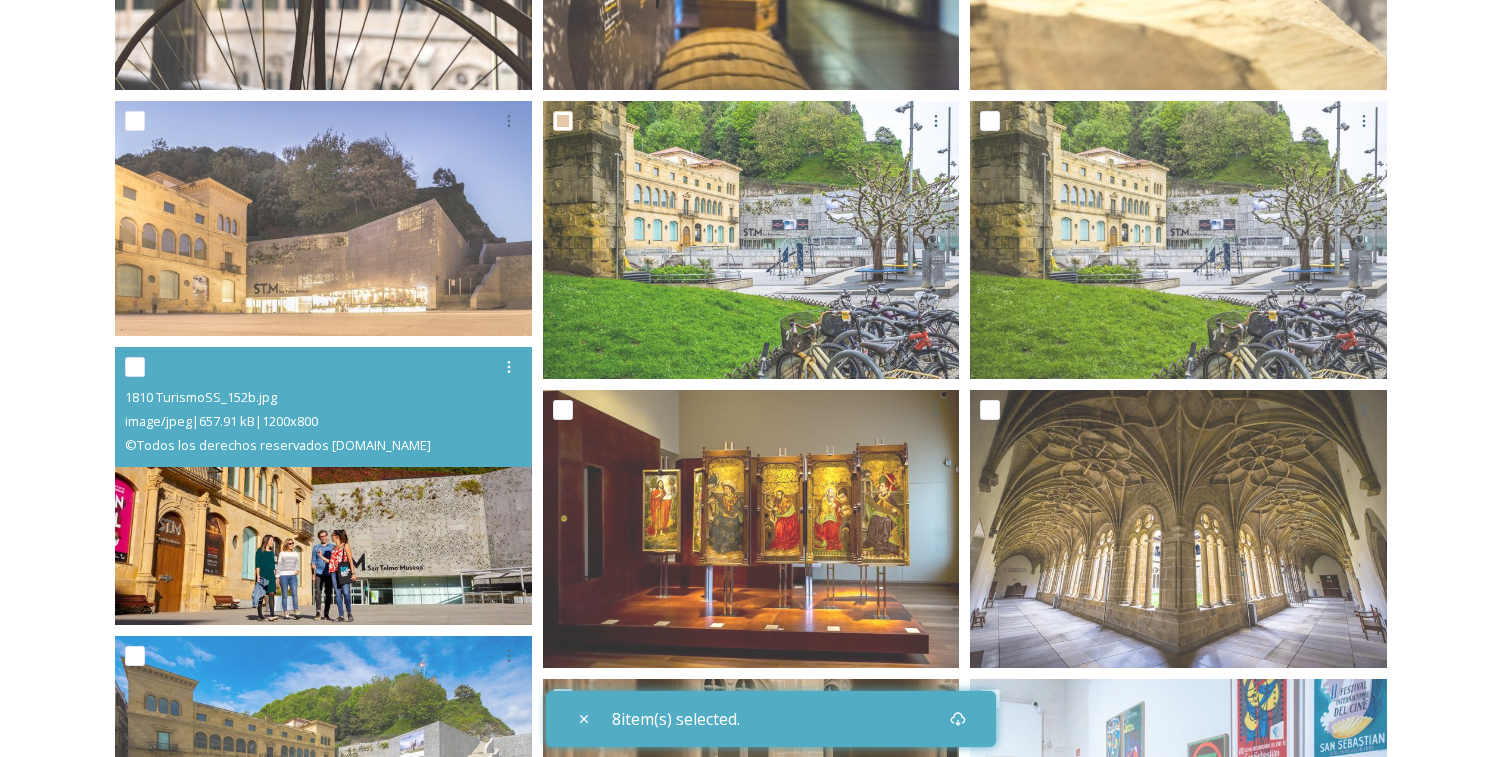scroll, scrollTop: 1437, scrollLeft: 0, axis: vertical 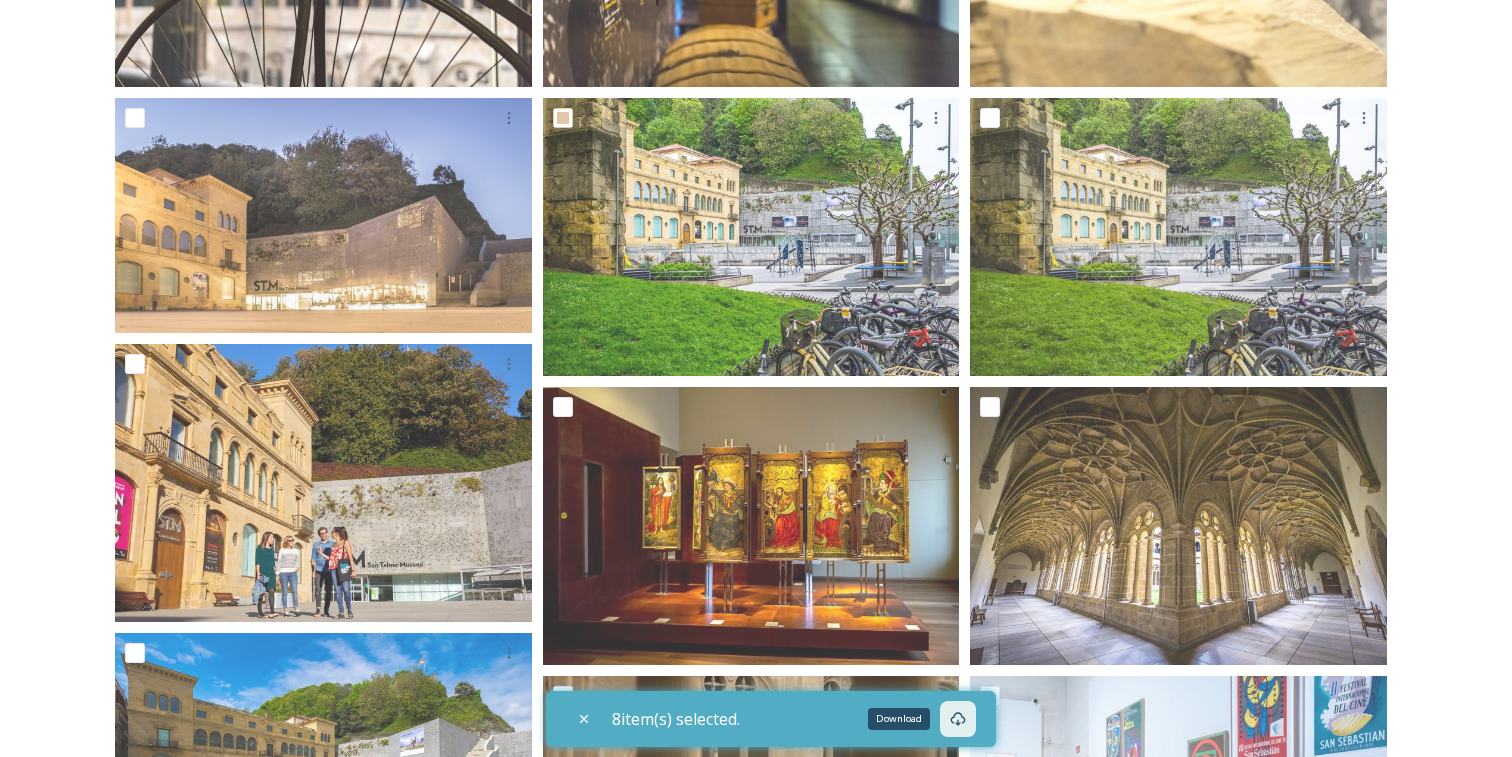 click 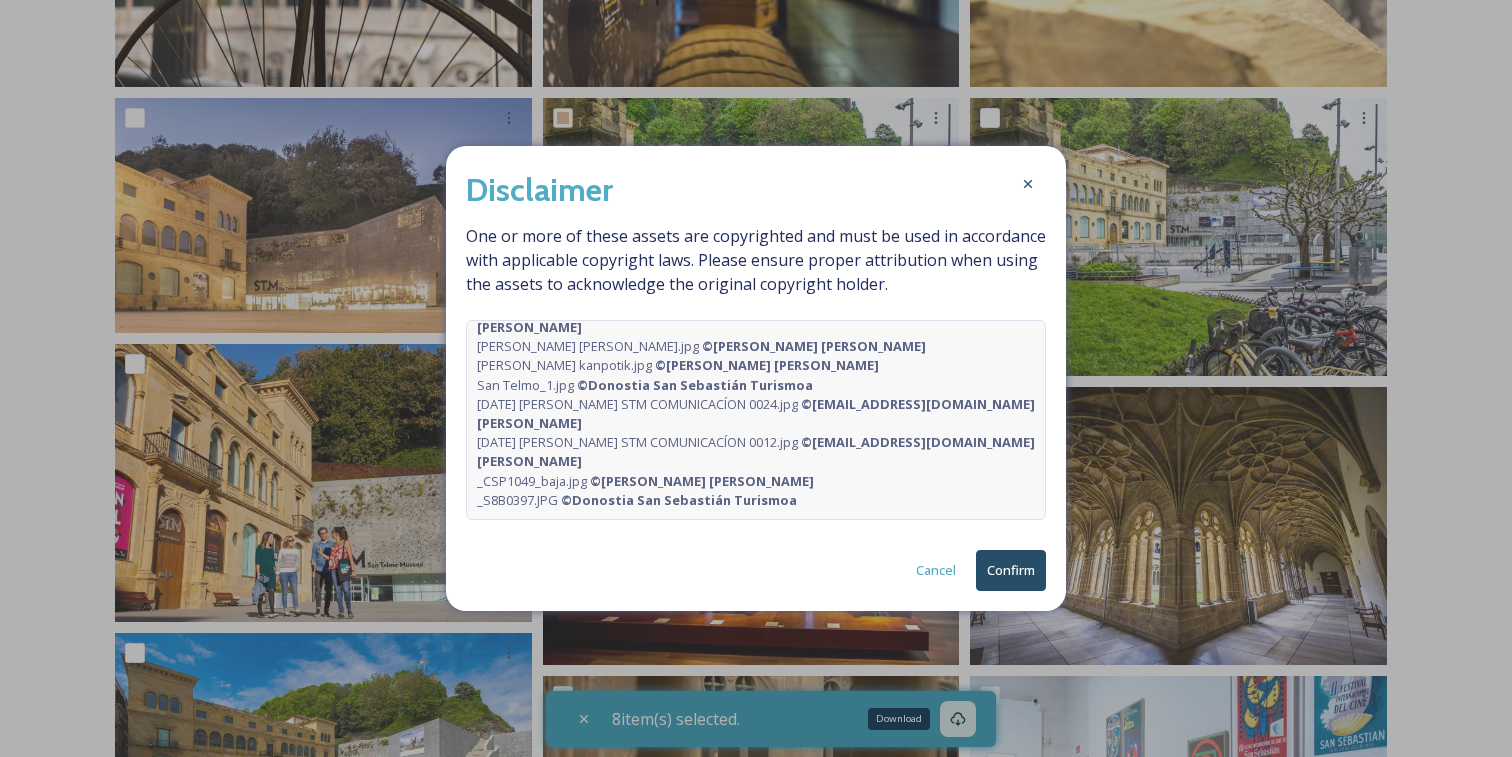 scroll, scrollTop: 31, scrollLeft: 0, axis: vertical 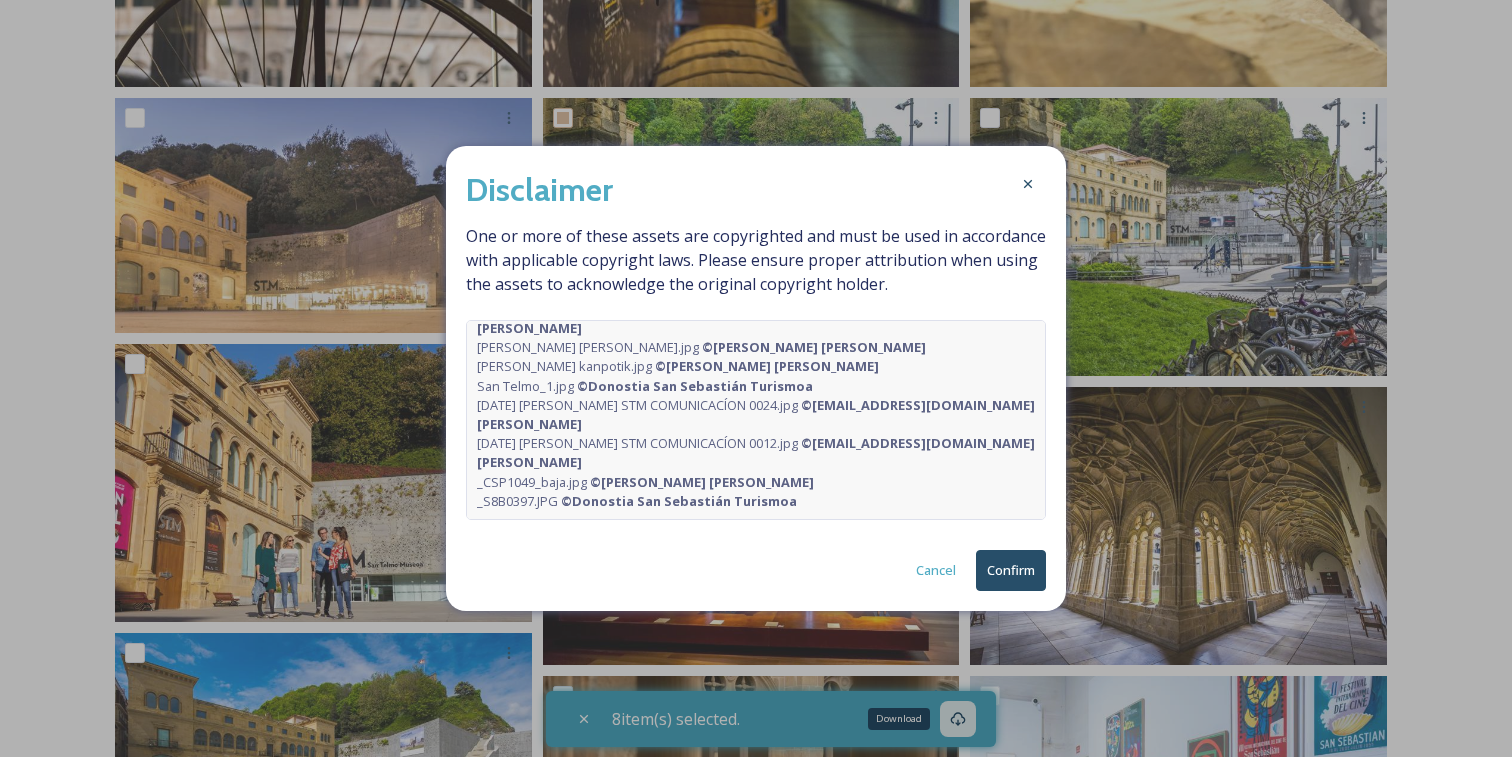 click on "Confirm" at bounding box center [1011, 570] 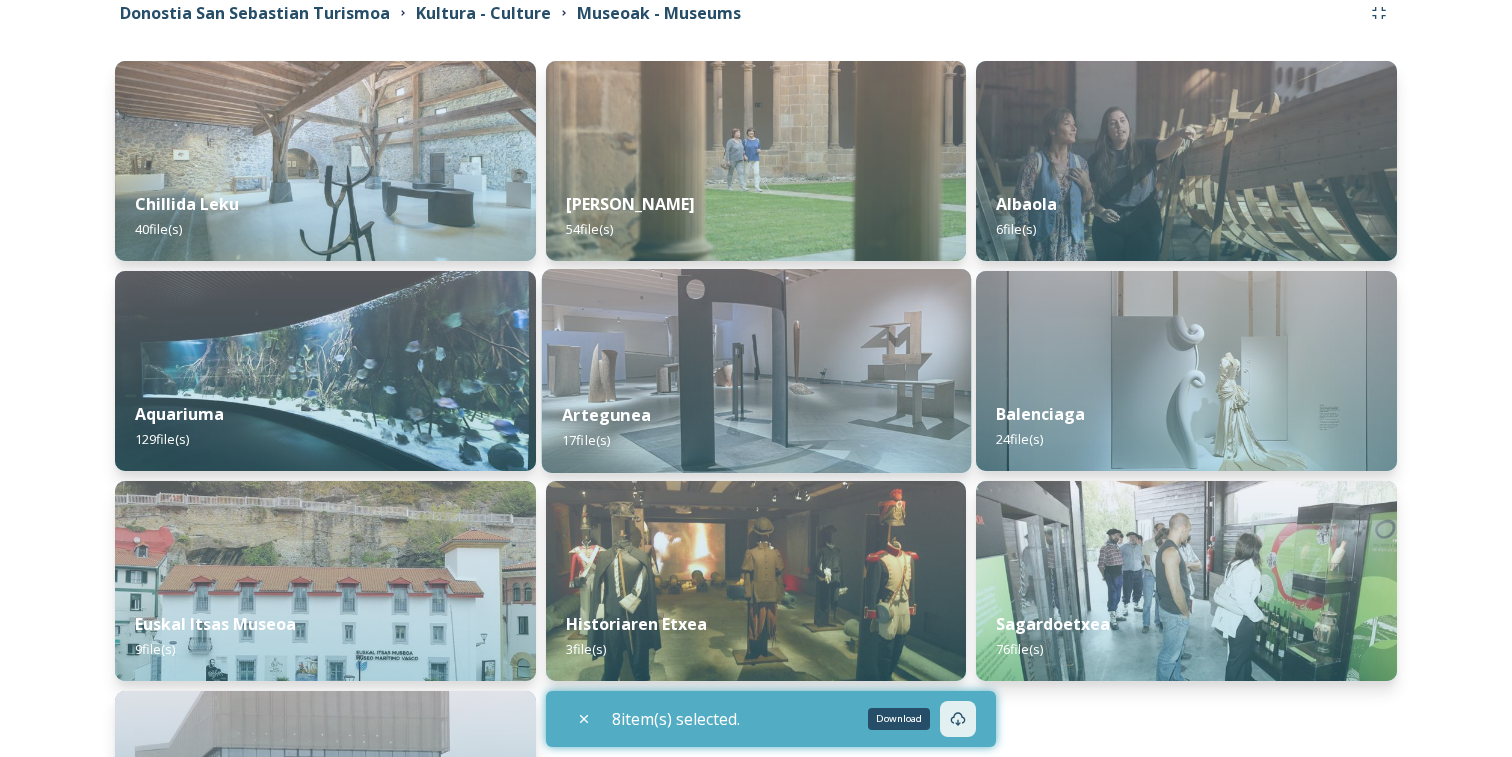 scroll, scrollTop: 244, scrollLeft: 0, axis: vertical 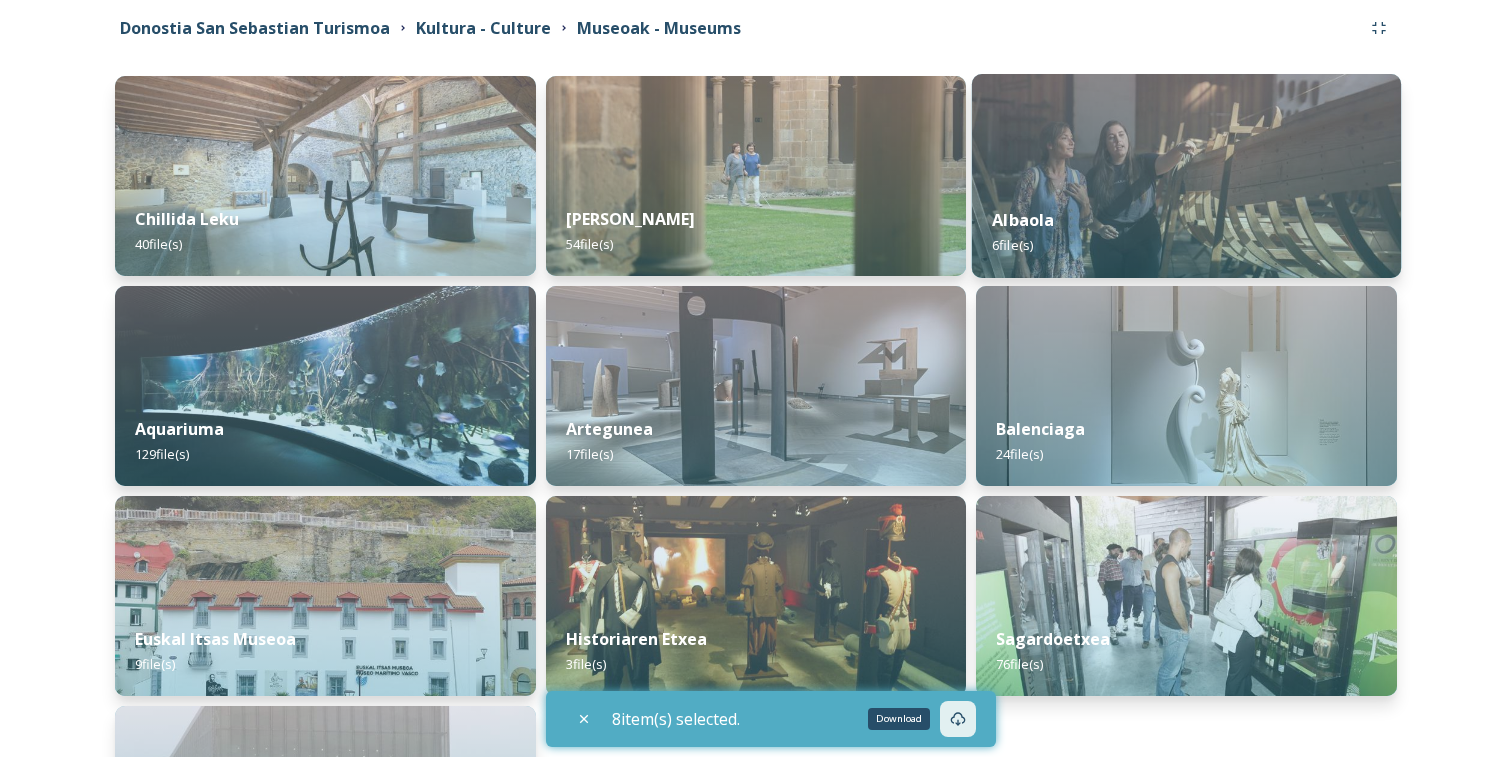 click on "Albaola 6  file(s)" at bounding box center (1186, 232) 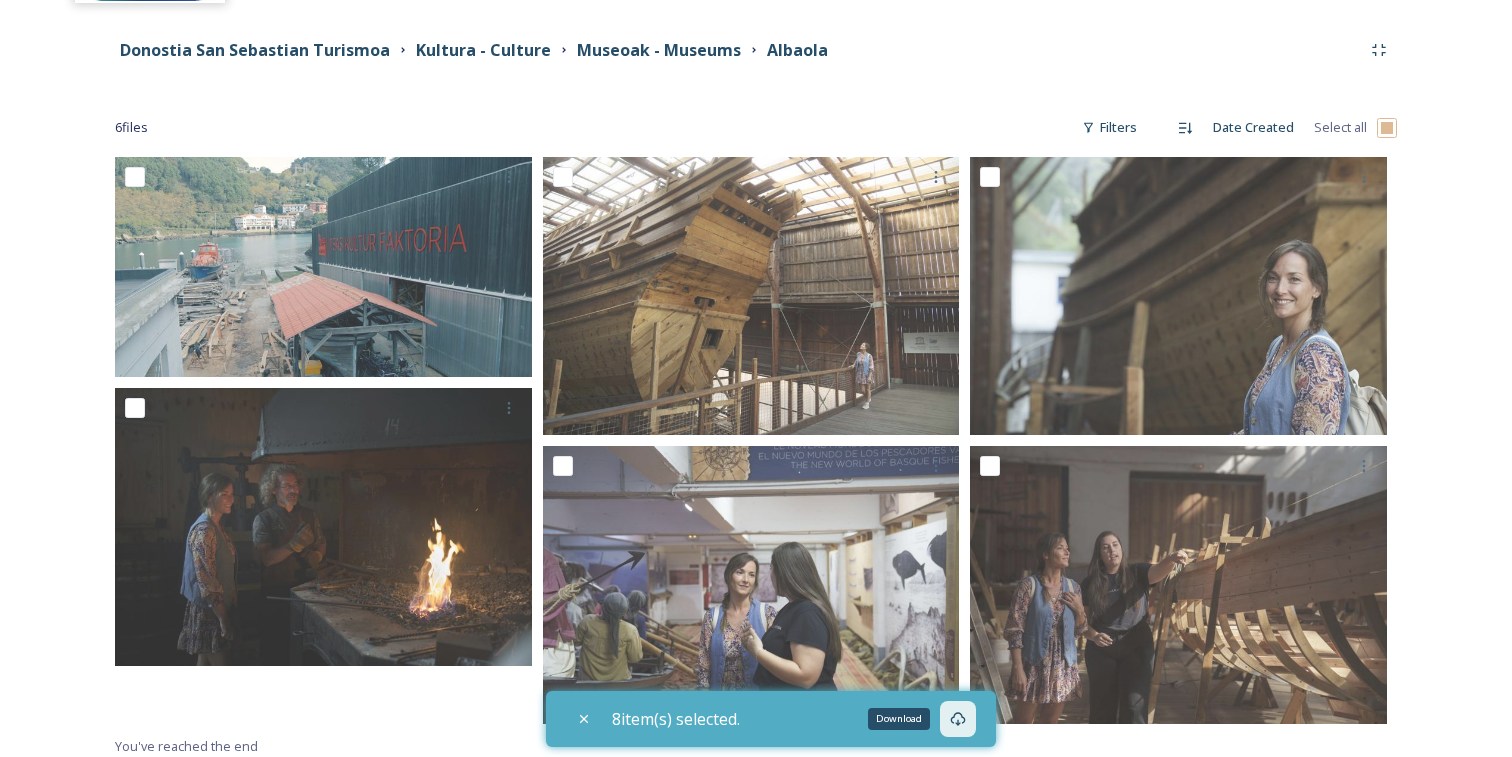 scroll, scrollTop: 220, scrollLeft: 0, axis: vertical 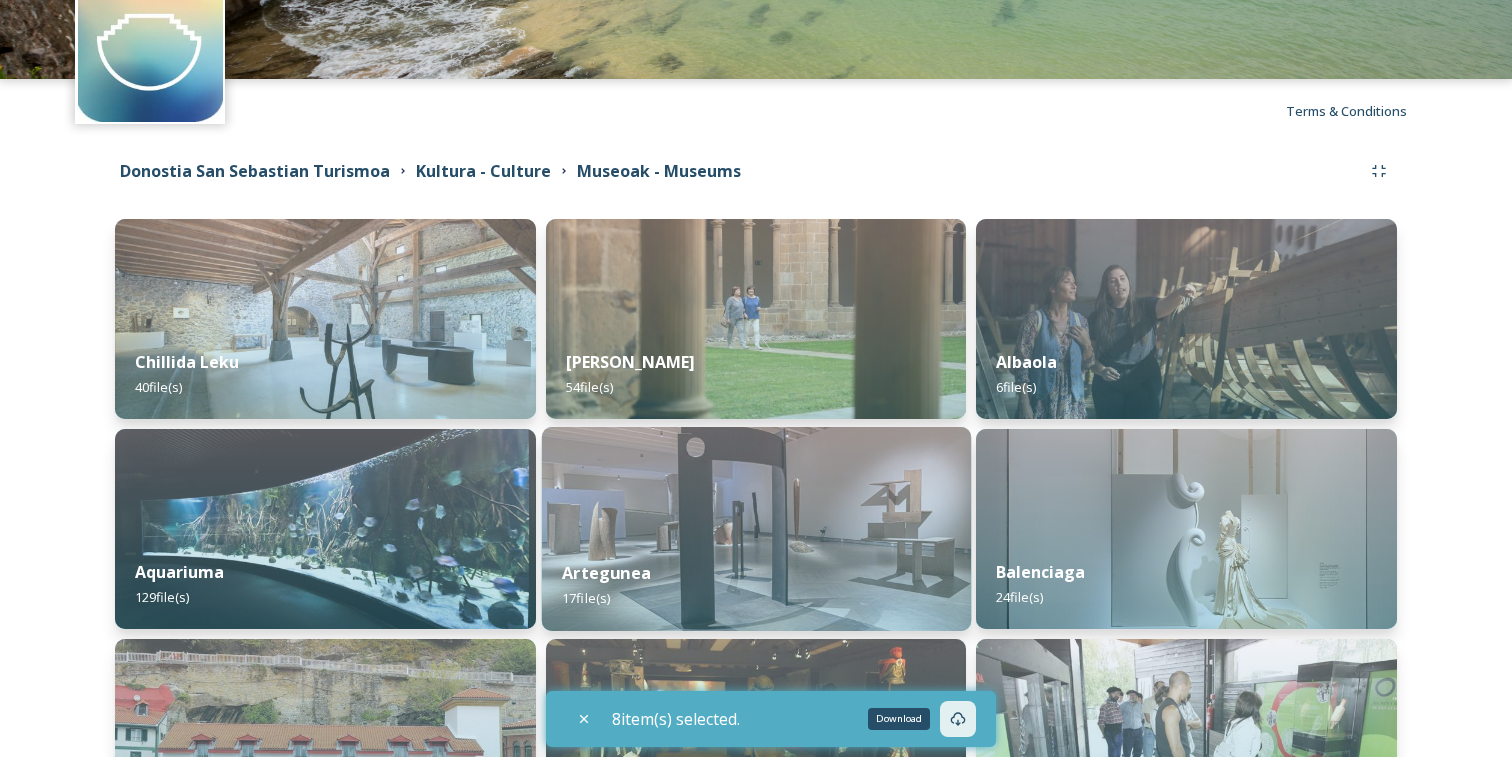 click on "Artegunea 17  file(s)" at bounding box center (755, 585) 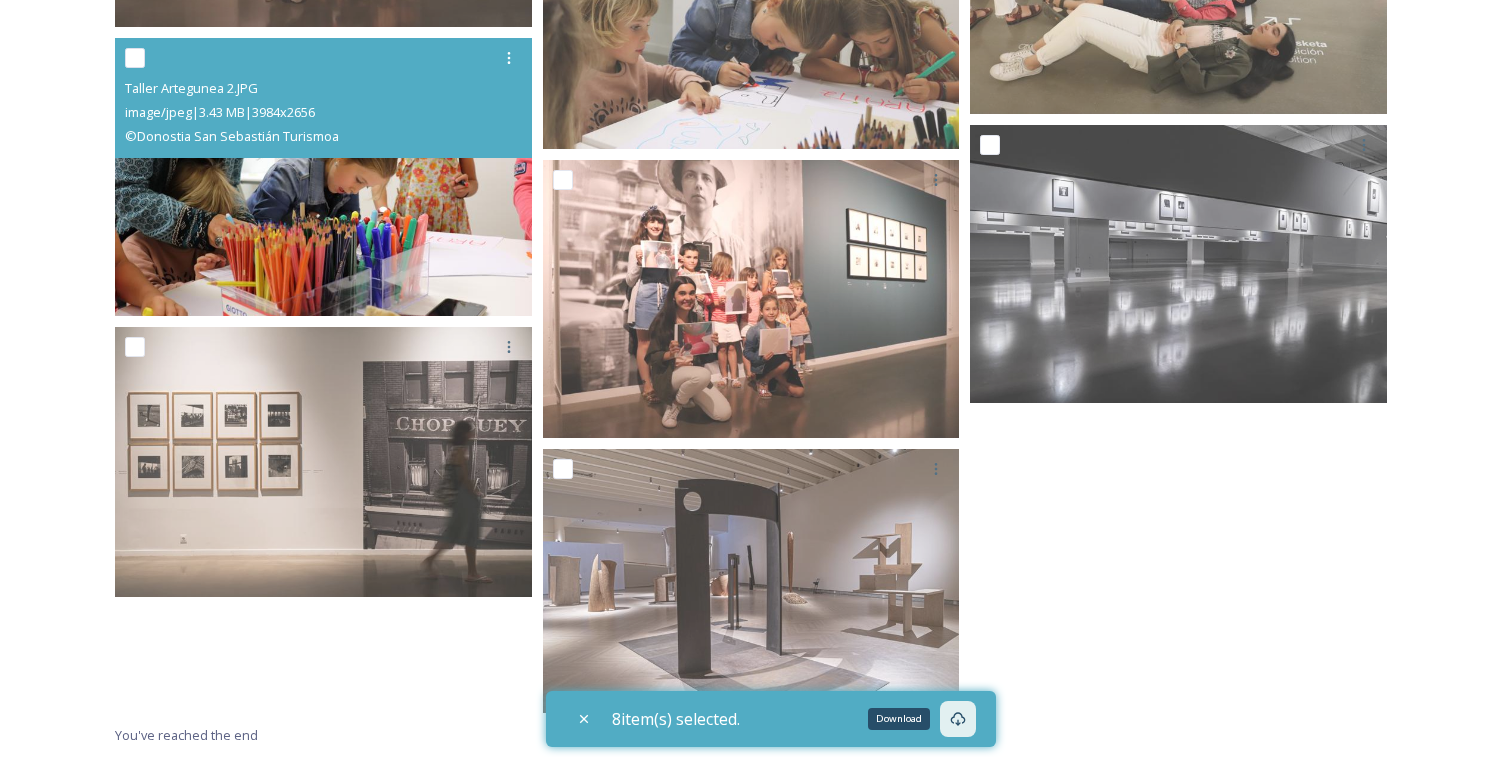 scroll, scrollTop: 1410, scrollLeft: 0, axis: vertical 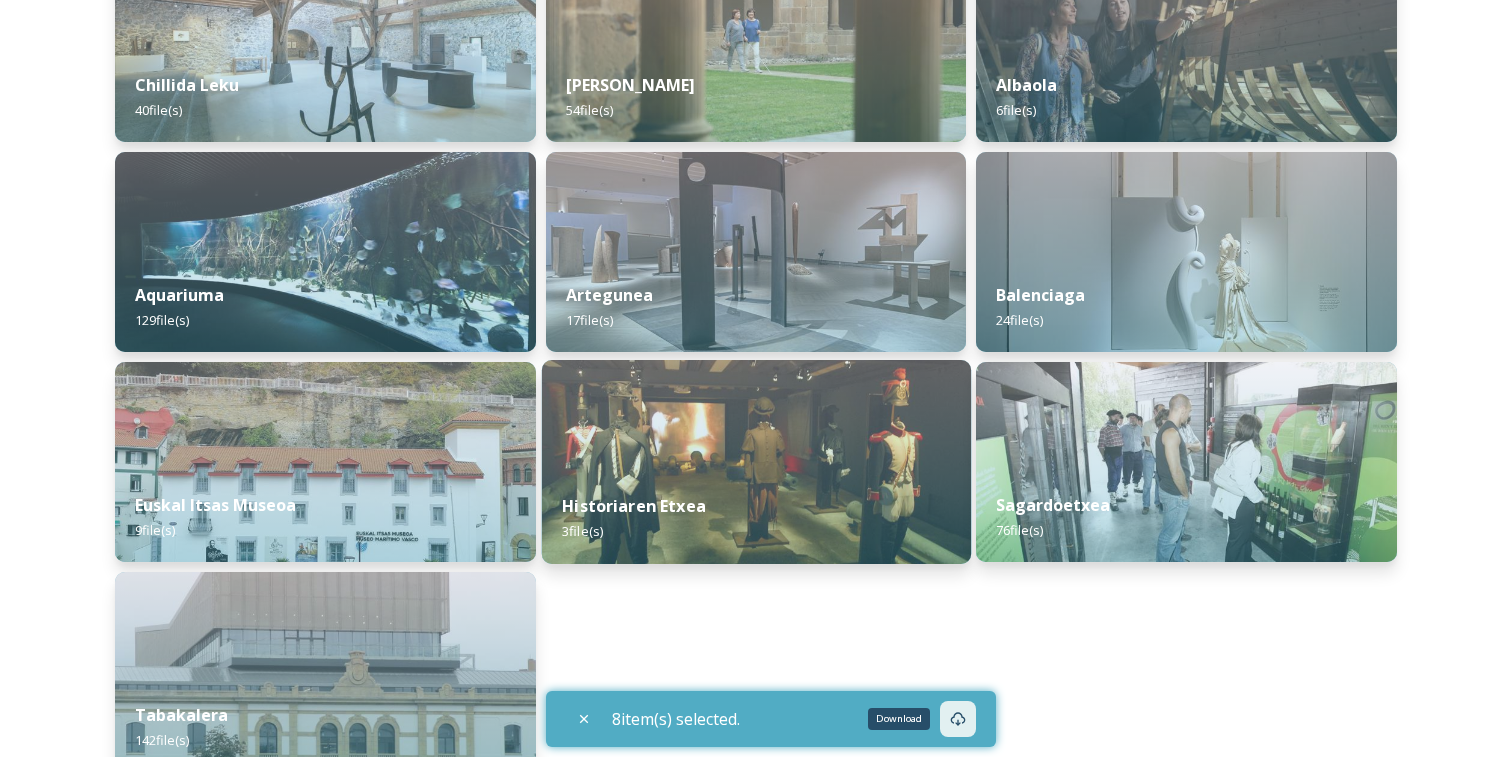 click at bounding box center (755, 462) 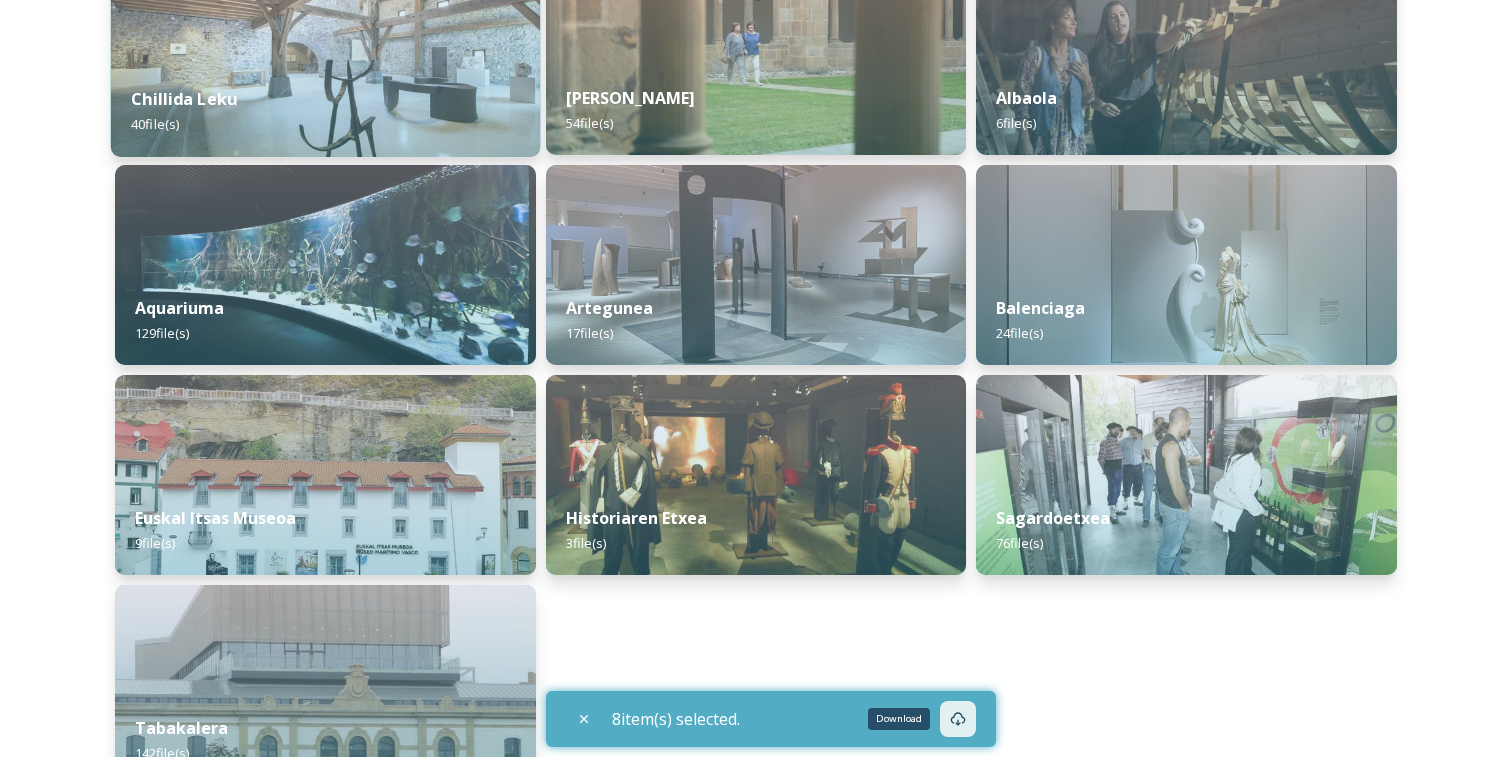 scroll, scrollTop: 410, scrollLeft: 0, axis: vertical 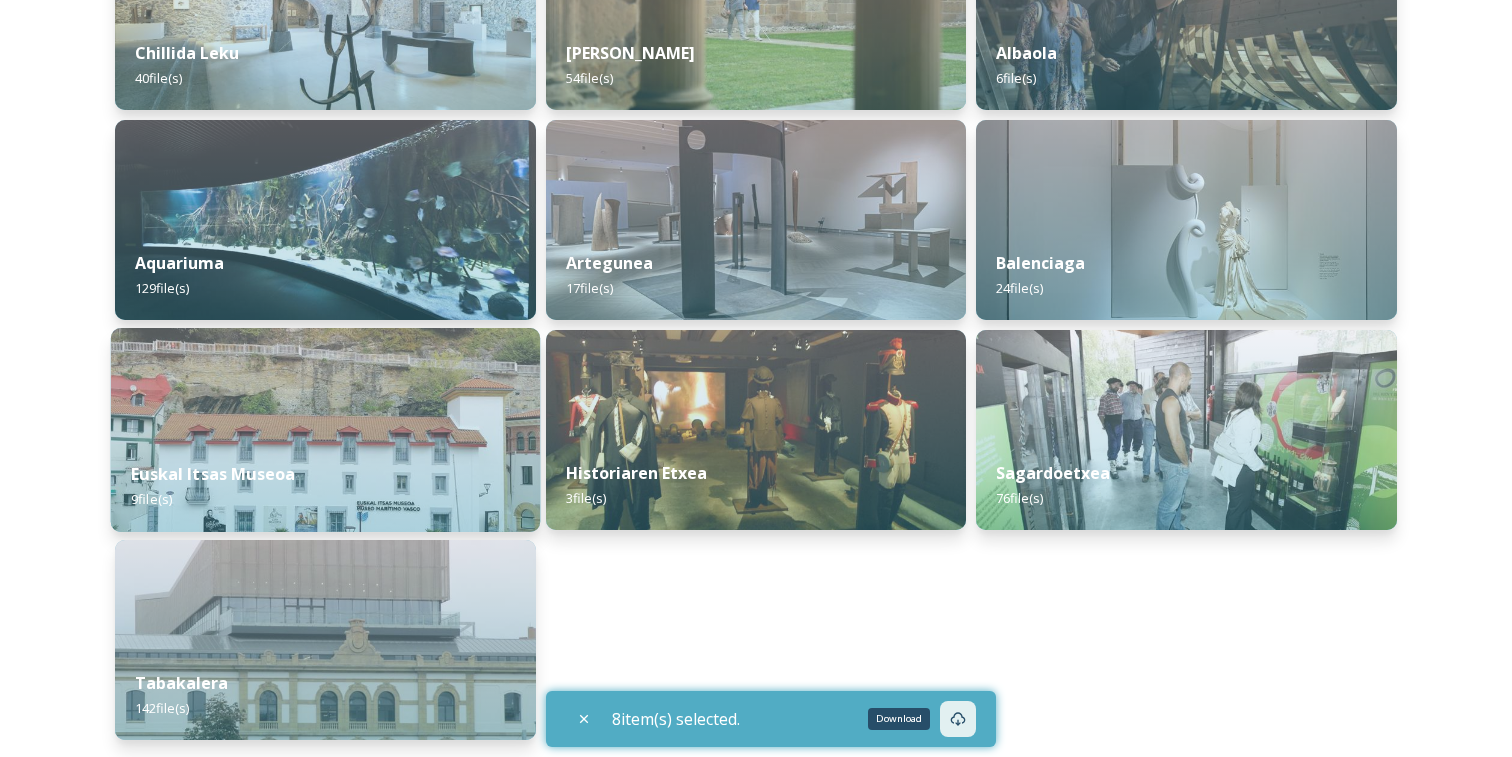 click at bounding box center [325, 430] 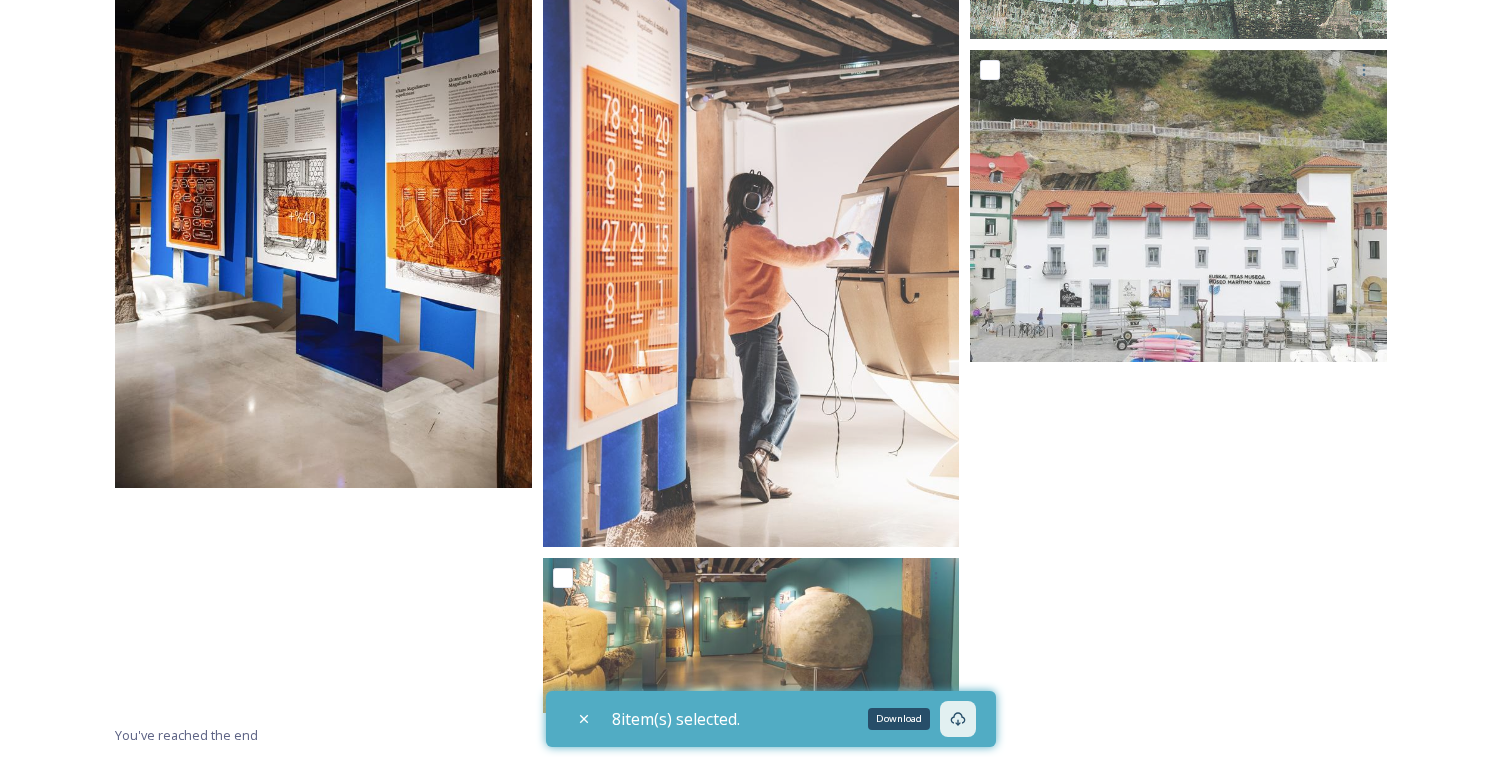 scroll, scrollTop: 1094, scrollLeft: 0, axis: vertical 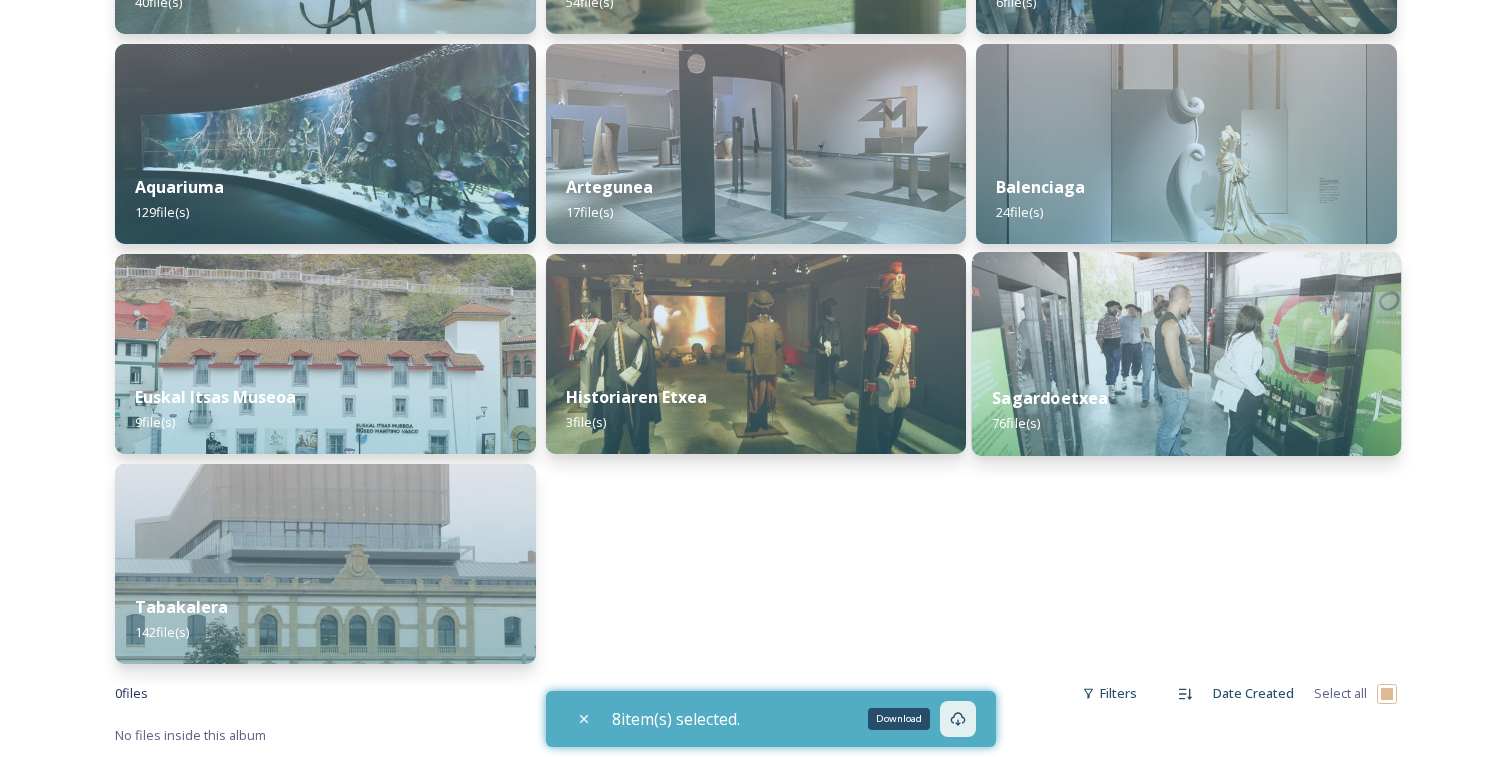click at bounding box center [1186, 354] 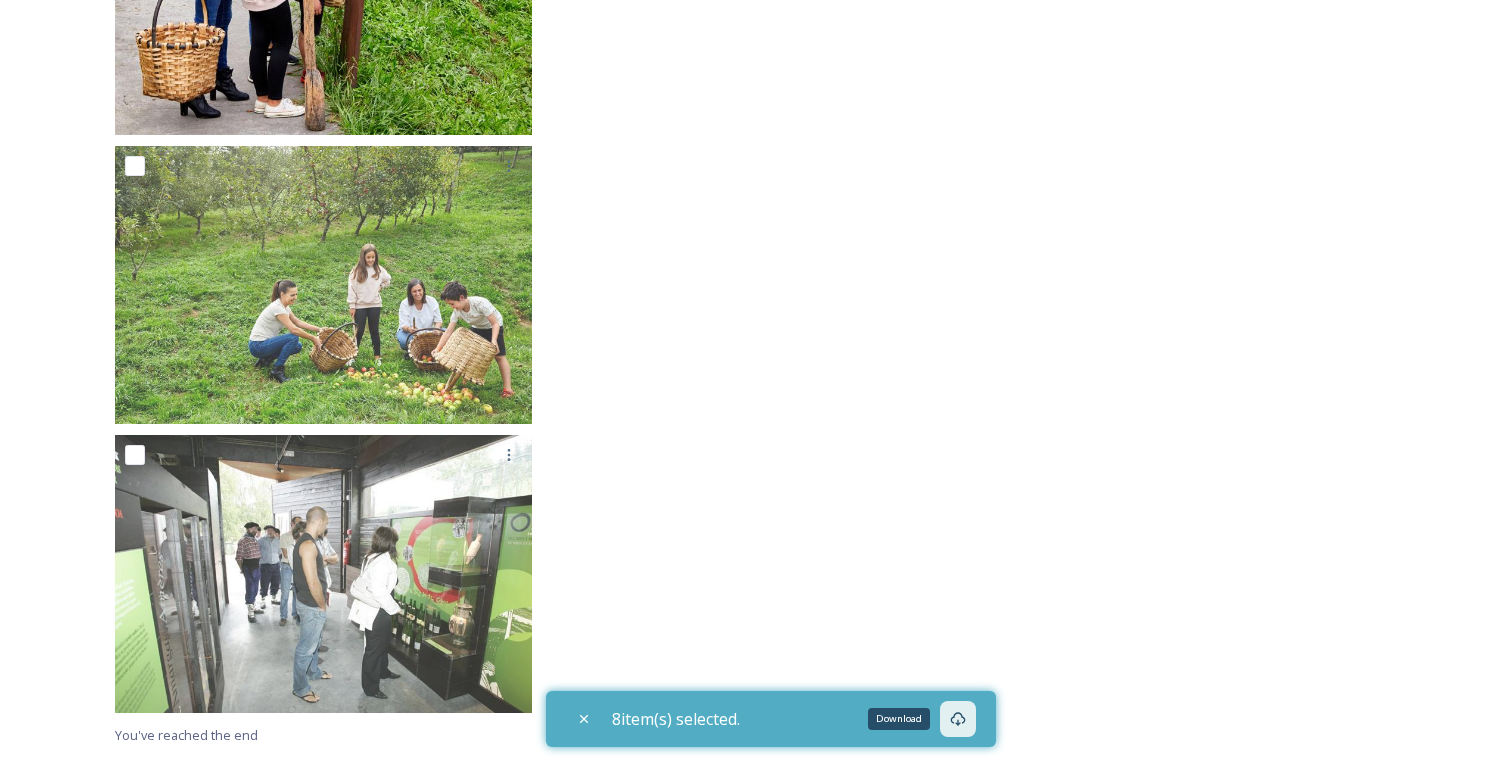 scroll, scrollTop: 9606, scrollLeft: 0, axis: vertical 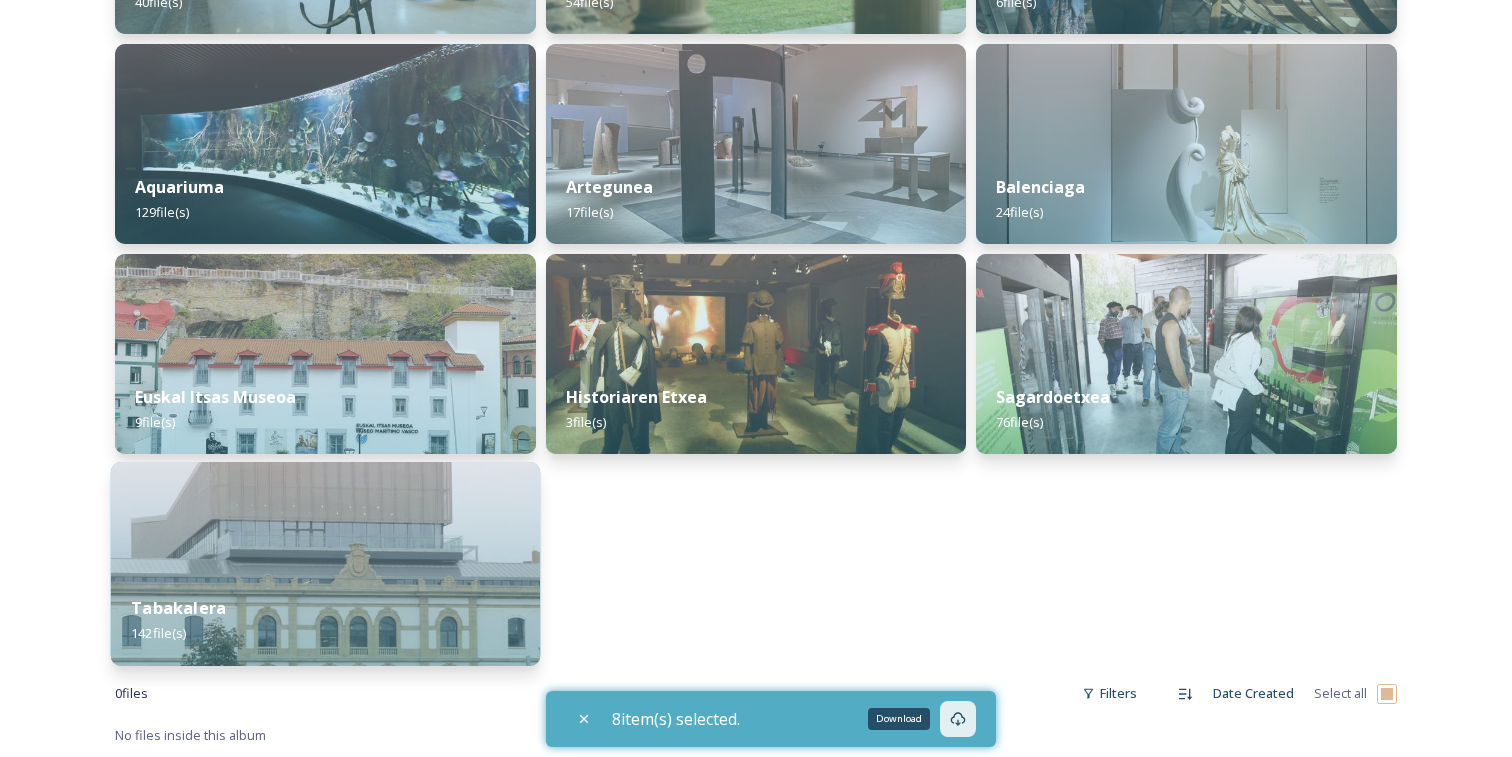 click at bounding box center (325, 564) 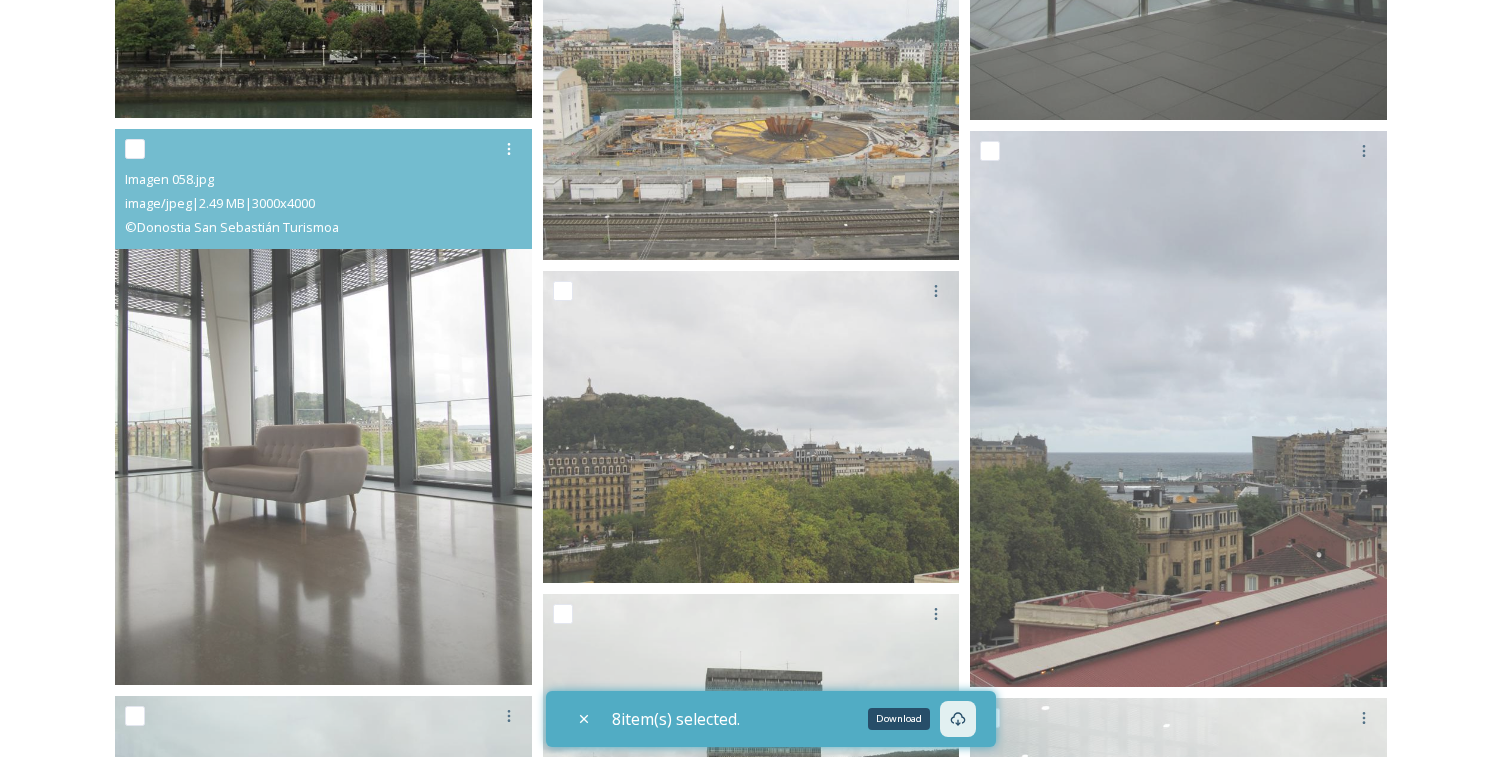 scroll, scrollTop: 7033, scrollLeft: 0, axis: vertical 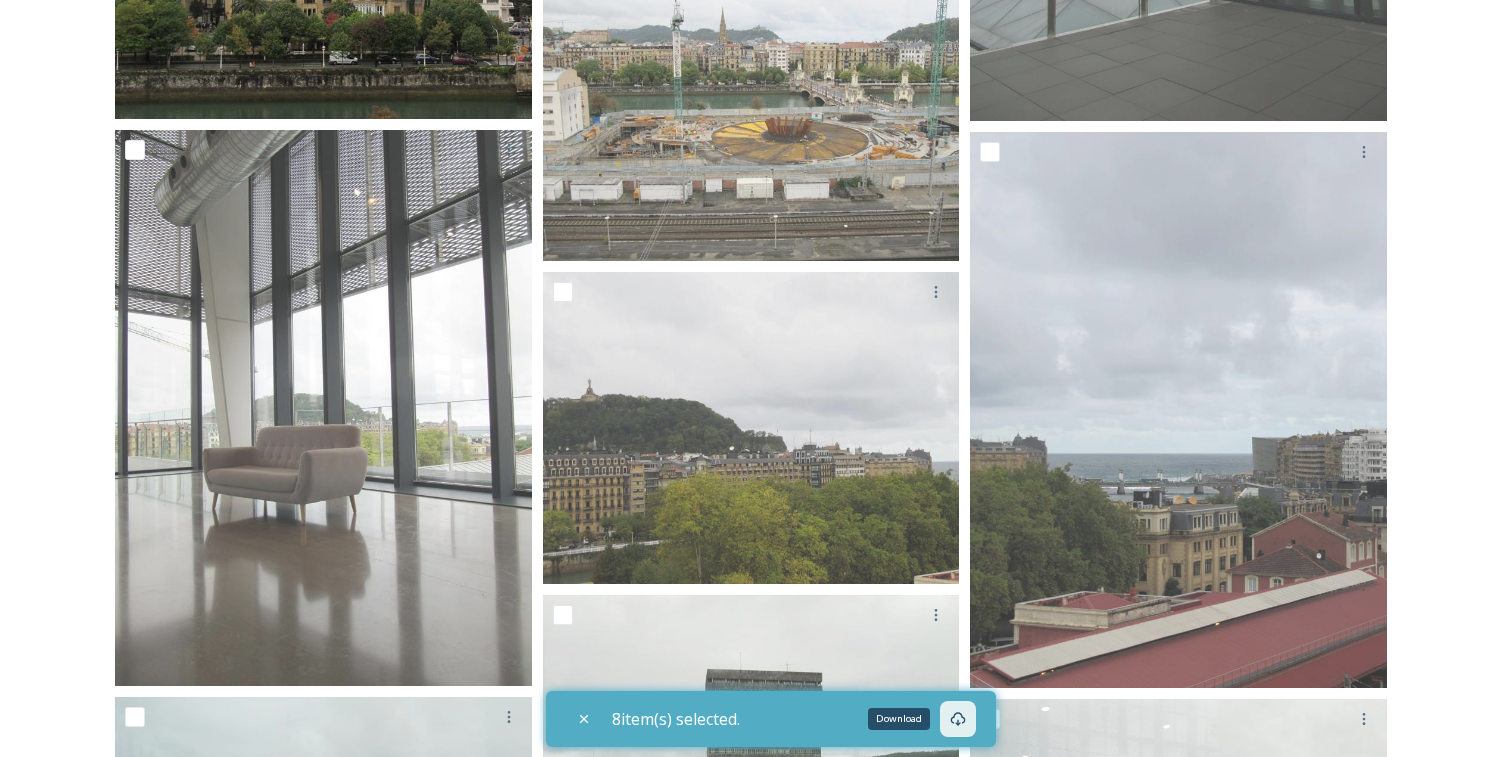 checkbox on "true" 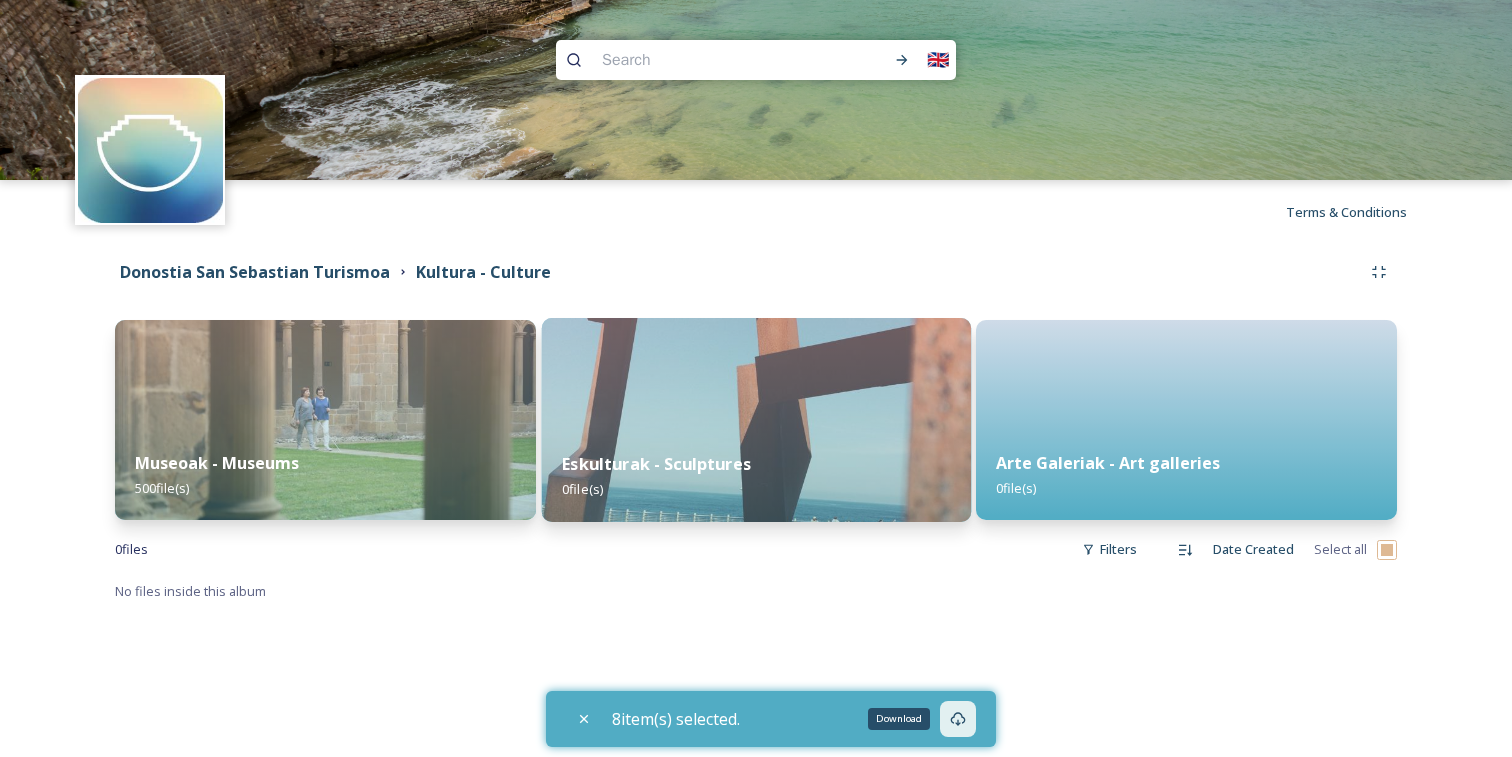 click at bounding box center [755, 420] 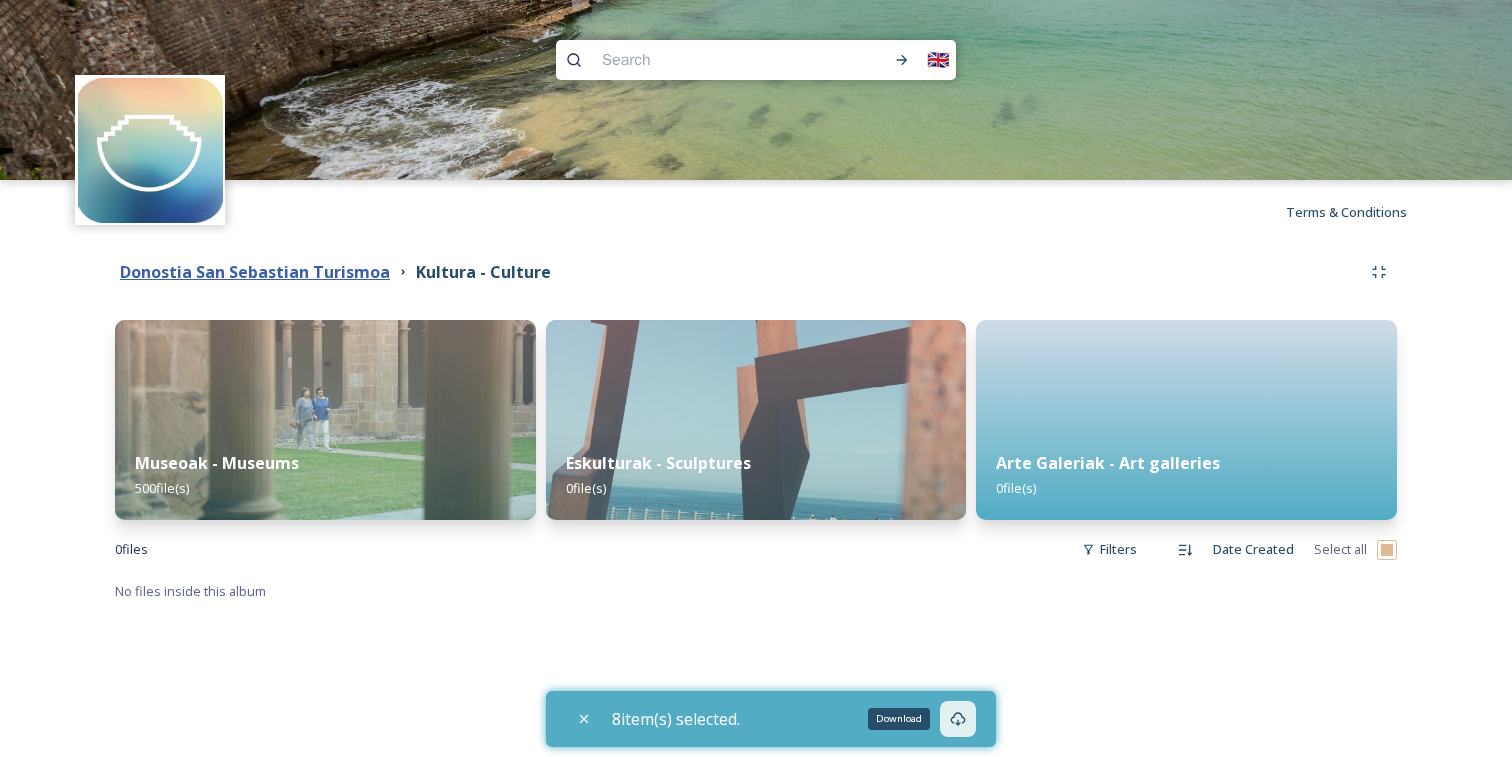 click on "Donostia San Sebastian Turismoa" at bounding box center [255, 272] 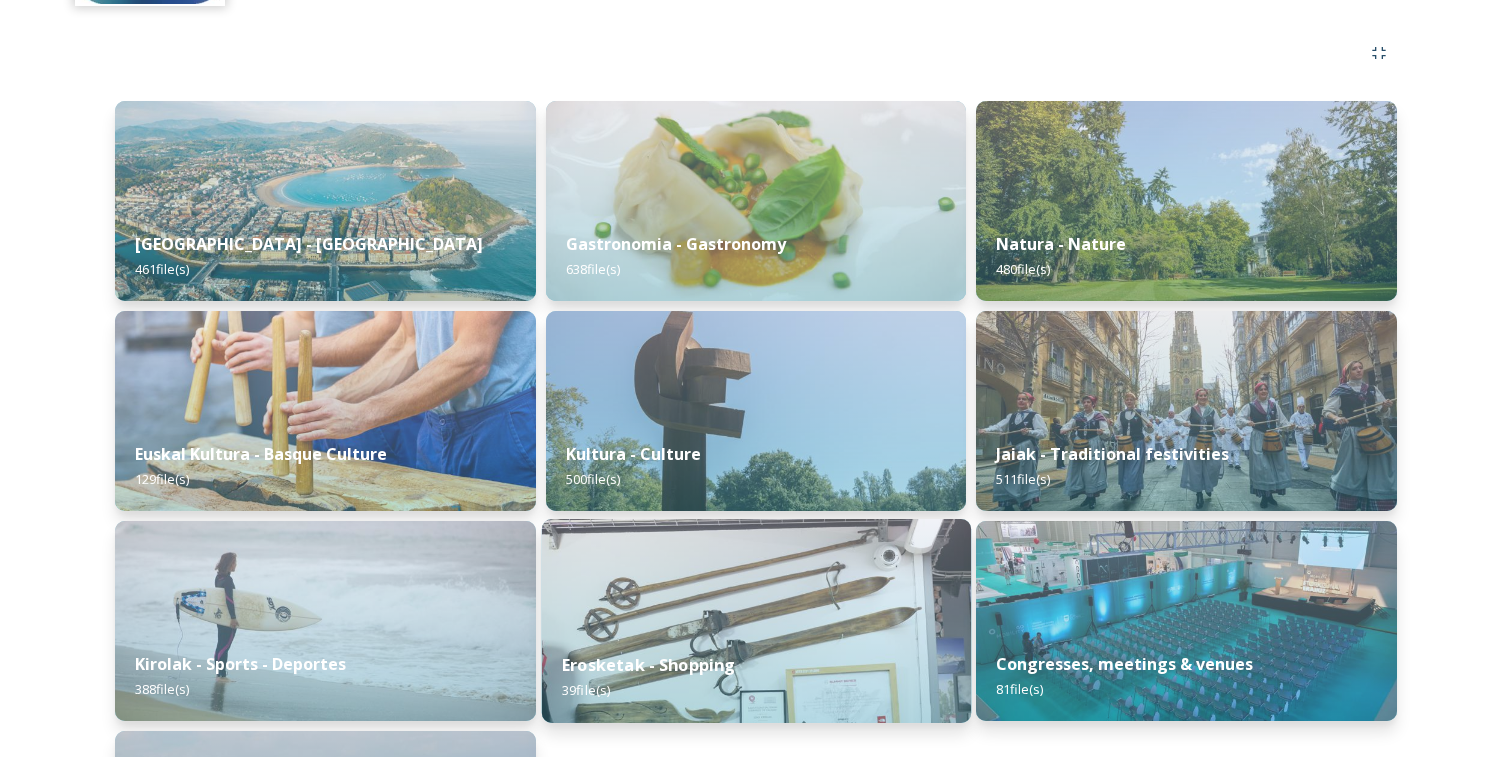 scroll, scrollTop: 219, scrollLeft: 0, axis: vertical 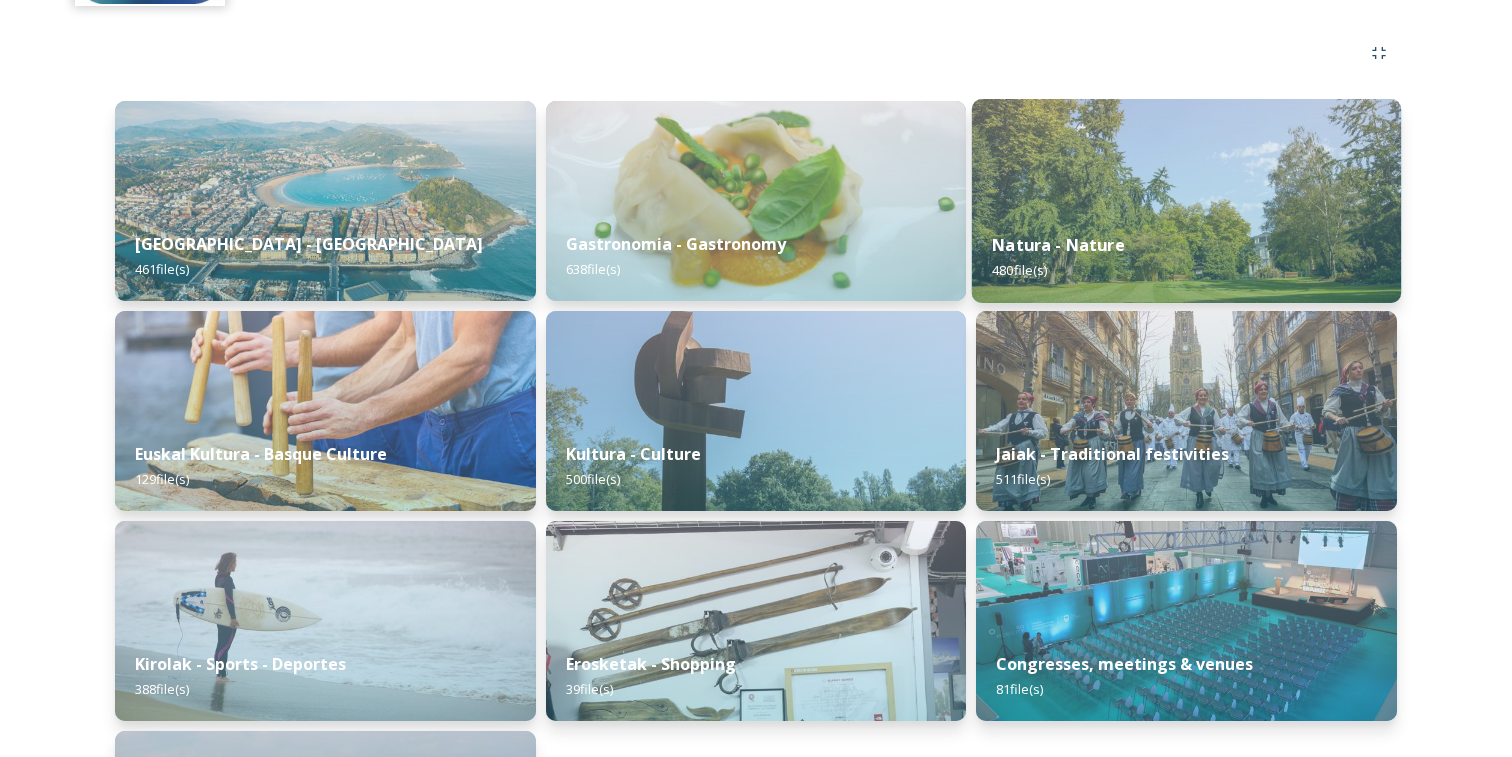 click at bounding box center [1186, 201] 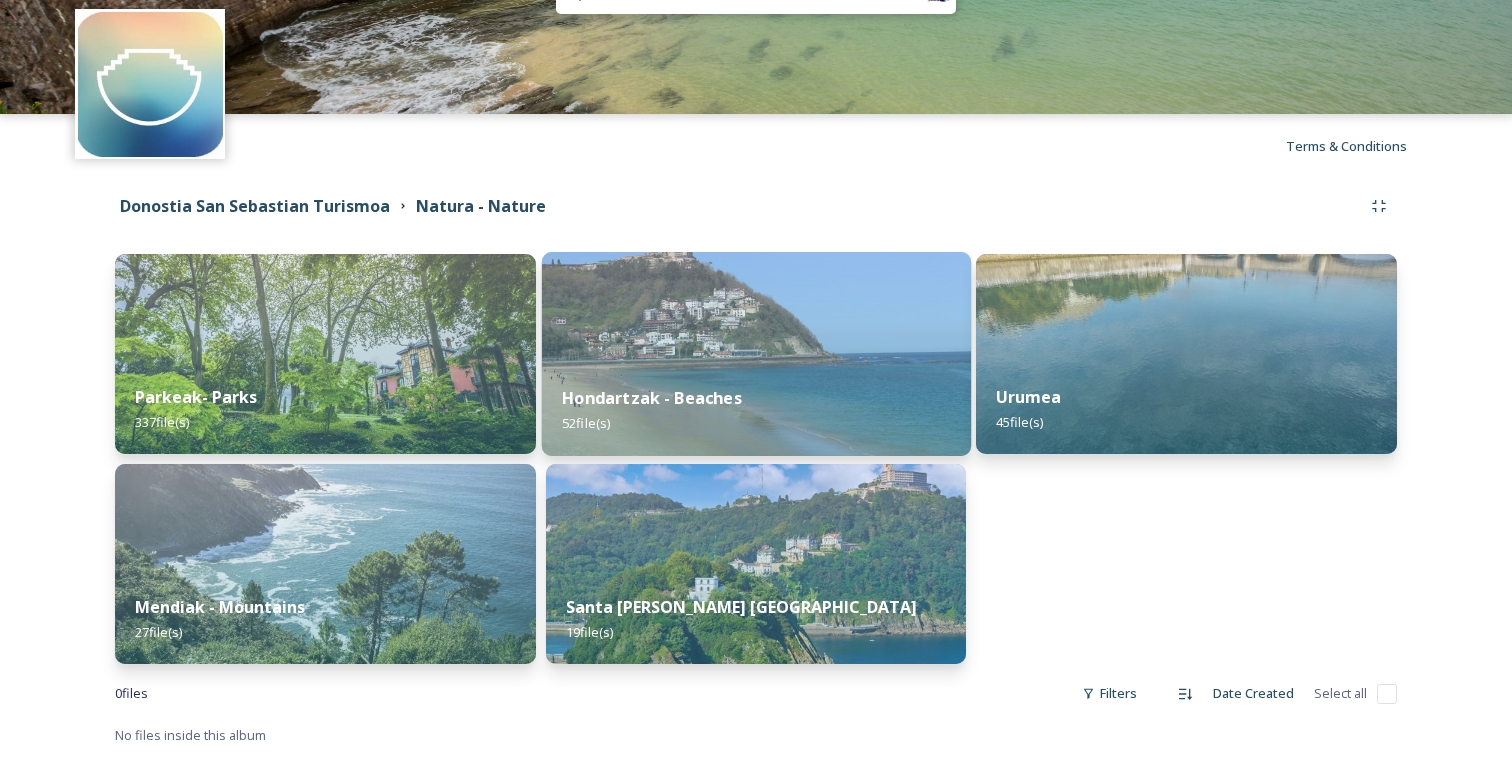 scroll, scrollTop: 66, scrollLeft: 0, axis: vertical 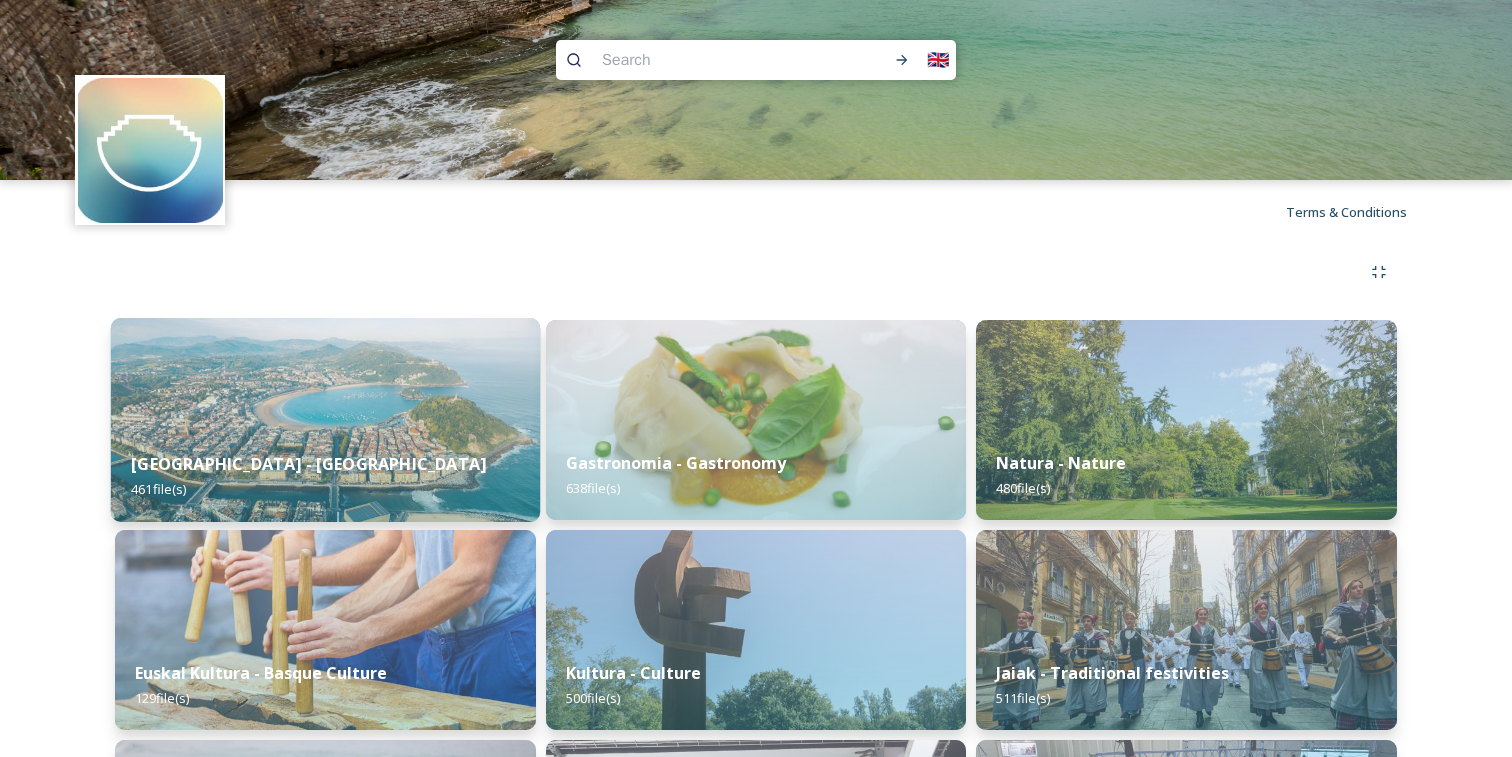 click at bounding box center [325, 420] 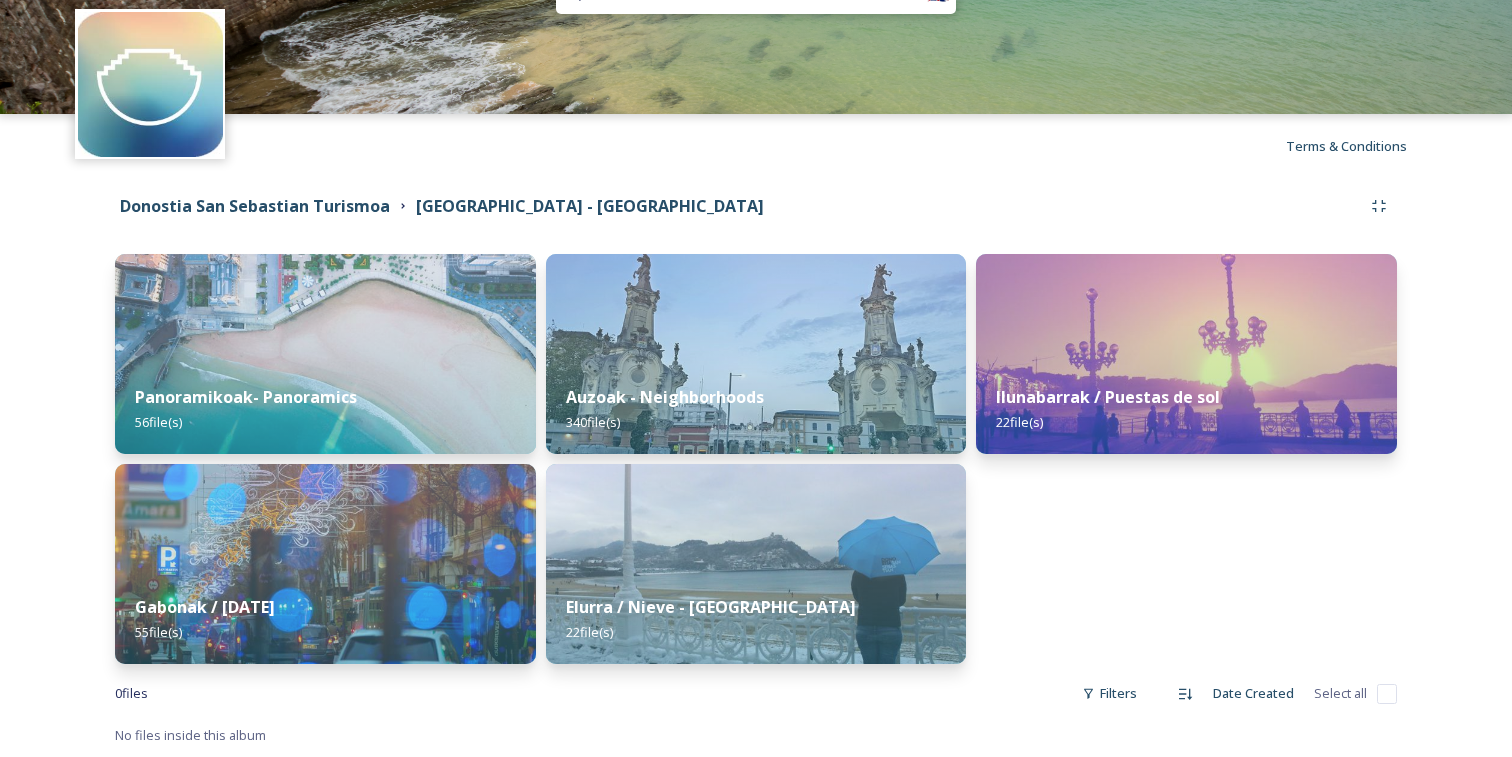 scroll, scrollTop: 66, scrollLeft: 0, axis: vertical 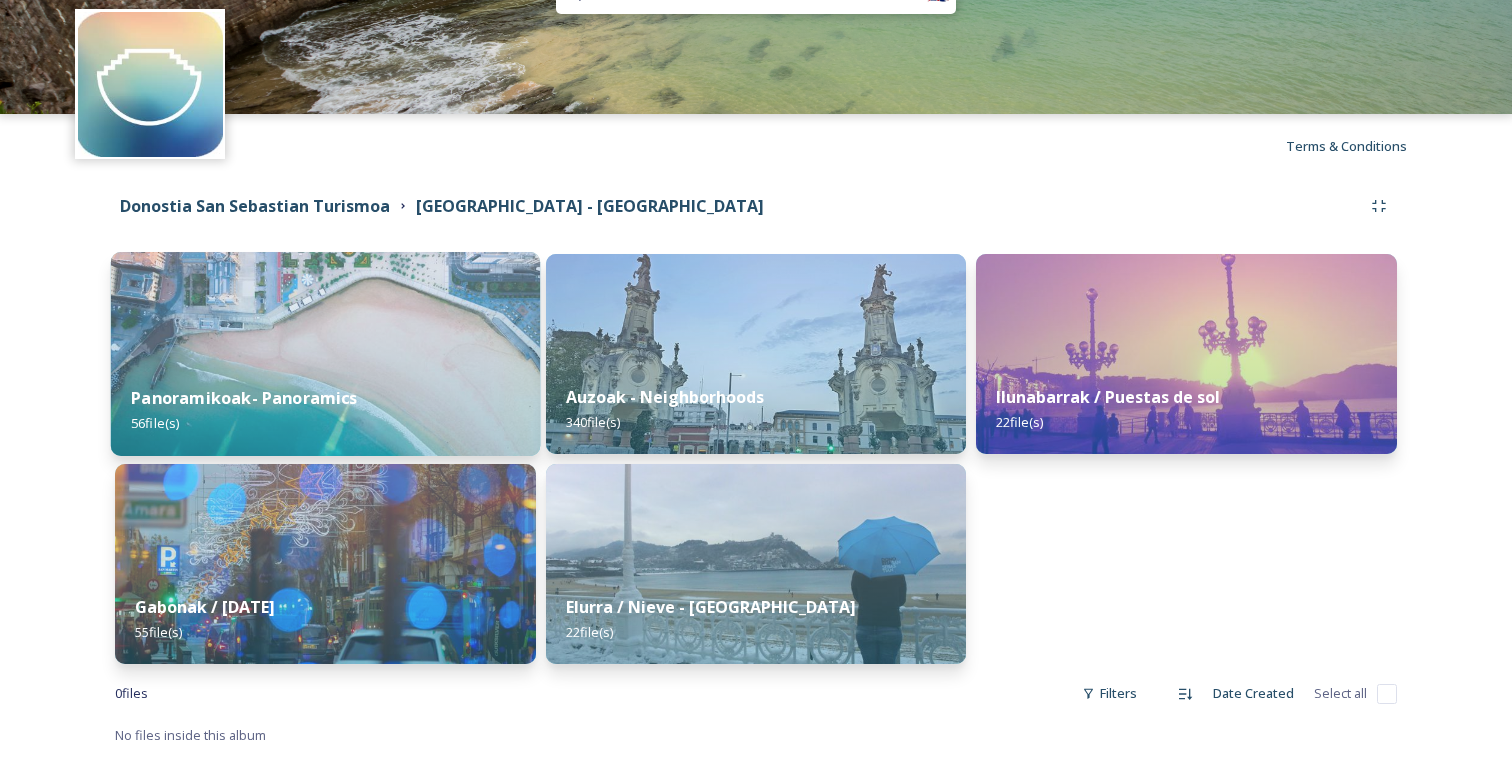 click at bounding box center [325, 354] 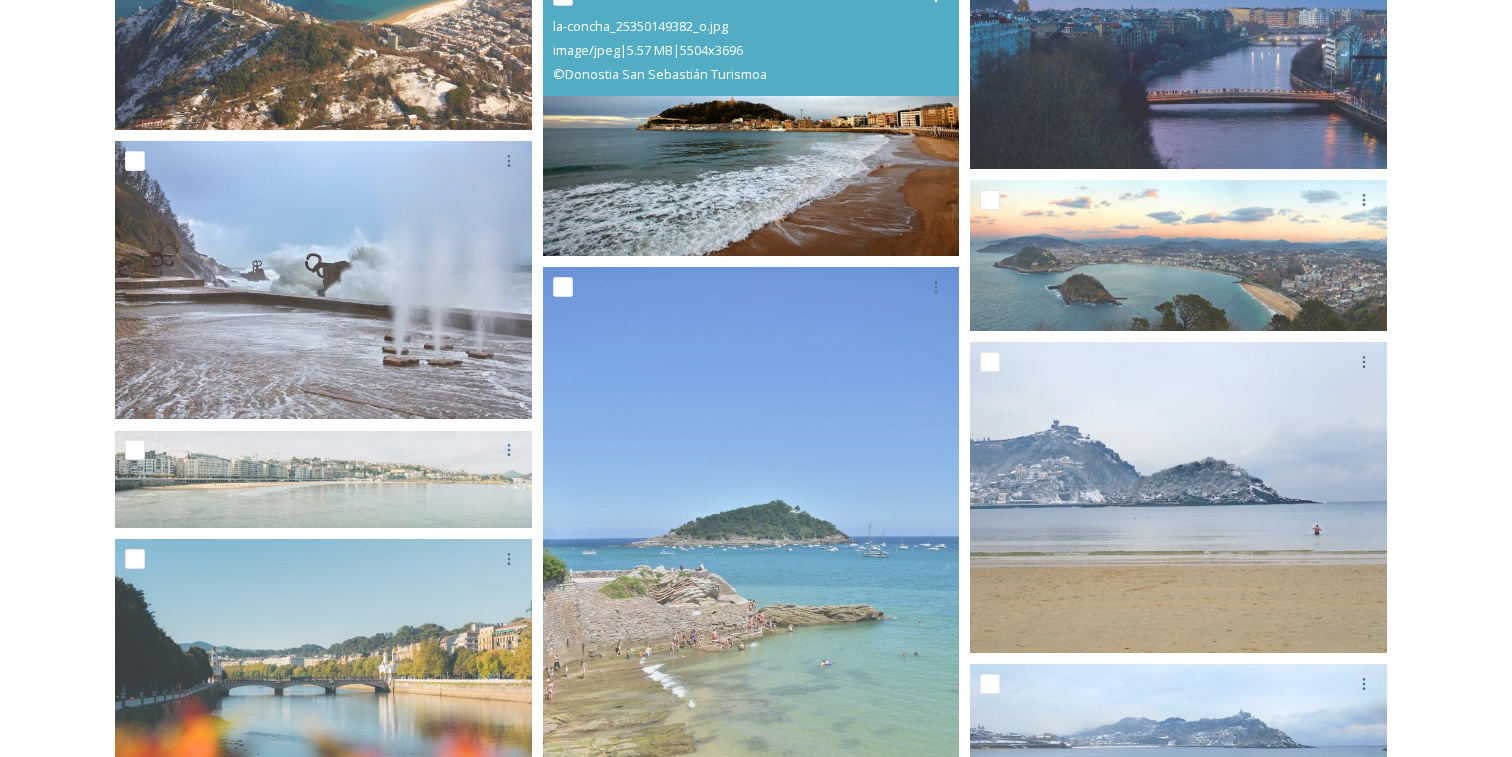 scroll, scrollTop: 1361, scrollLeft: 0, axis: vertical 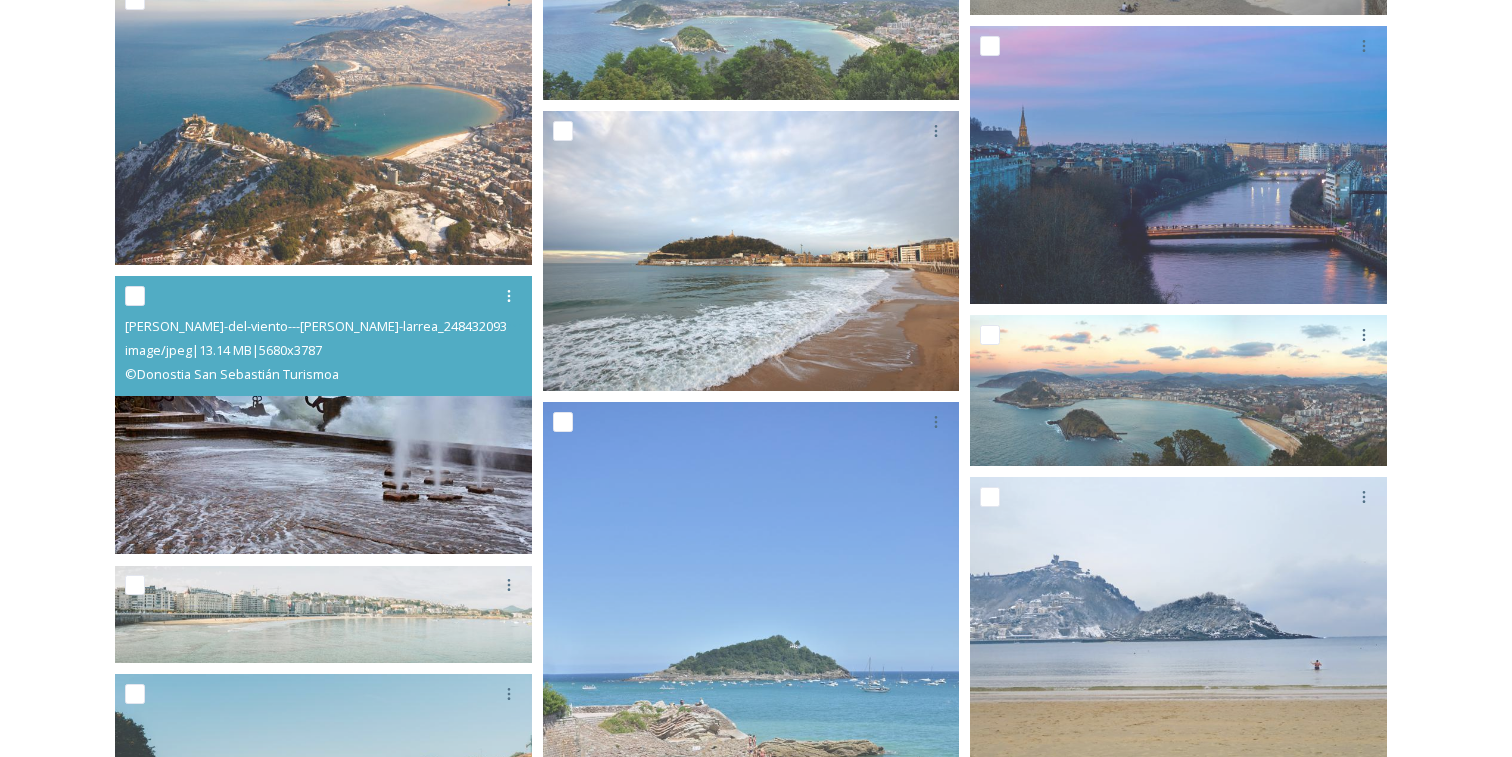 click at bounding box center (135, 296) 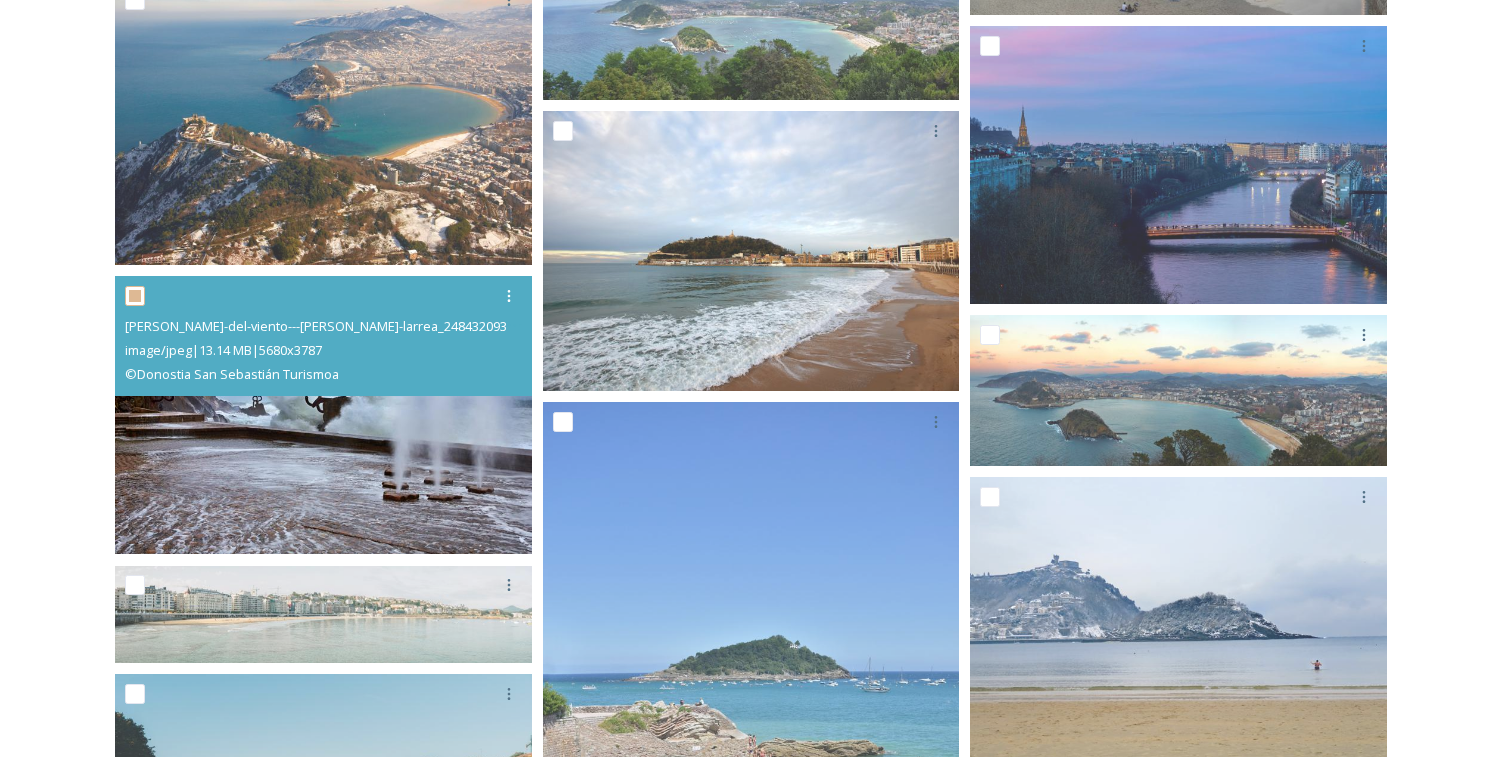 checkbox on "true" 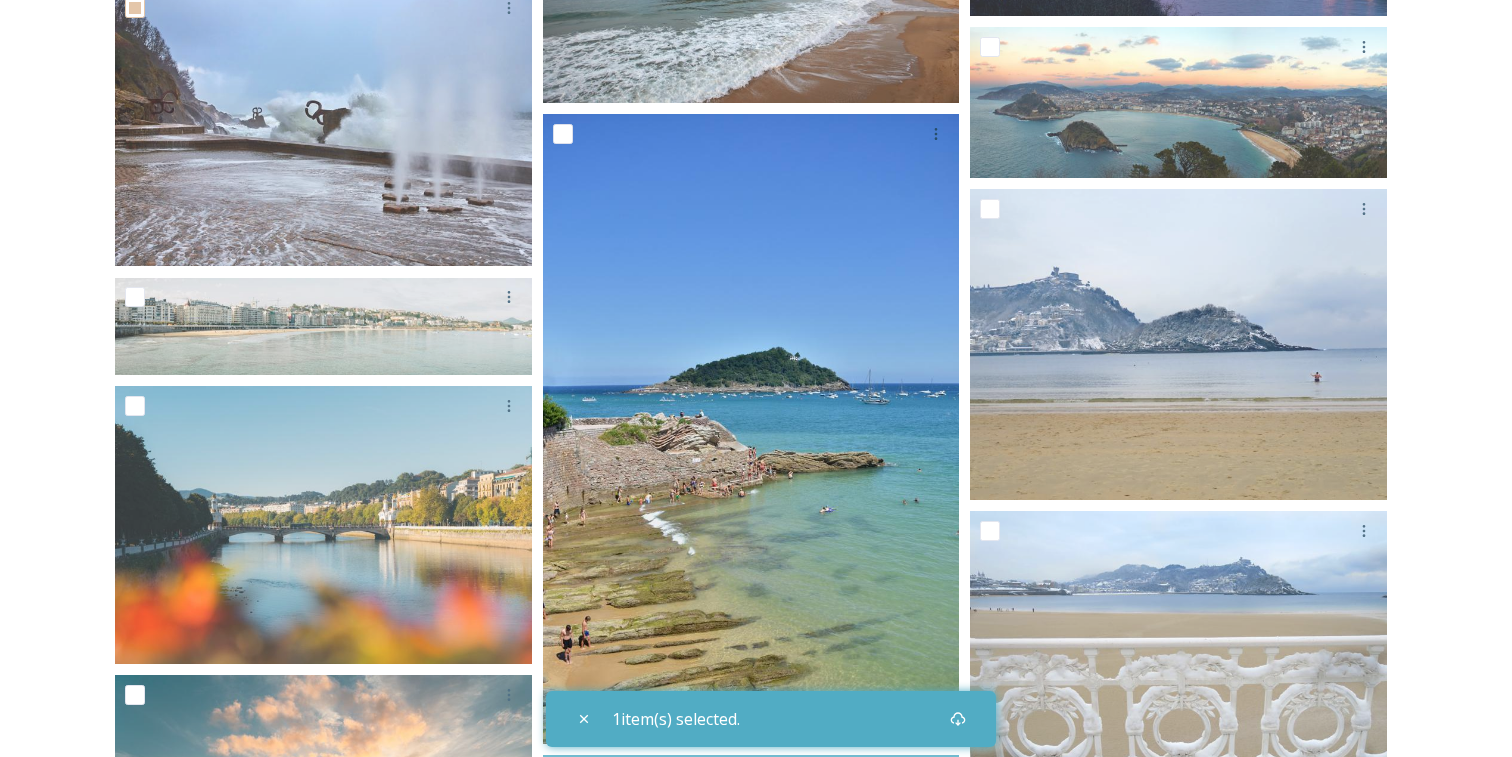 scroll, scrollTop: 1579, scrollLeft: 0, axis: vertical 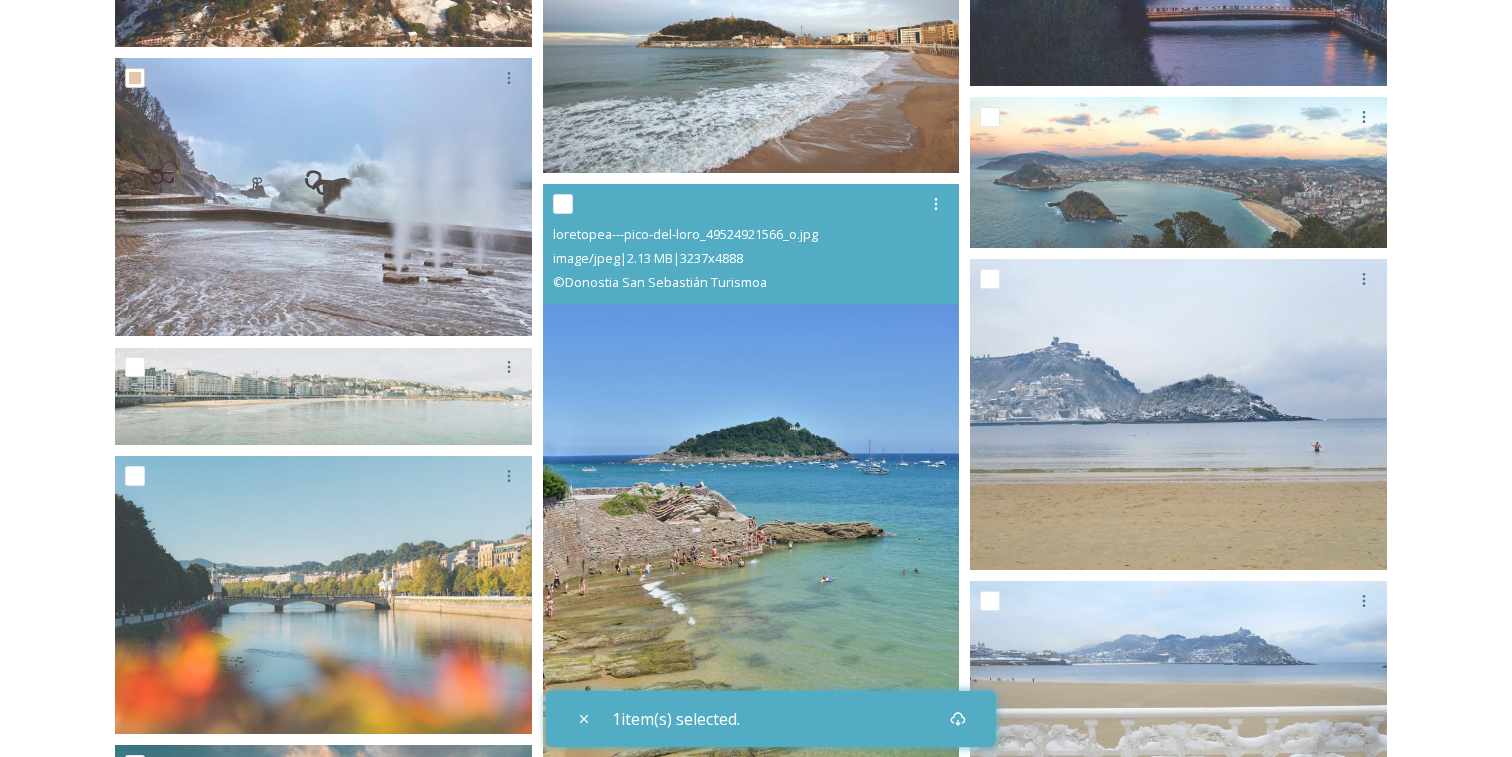 click at bounding box center (754, 204) 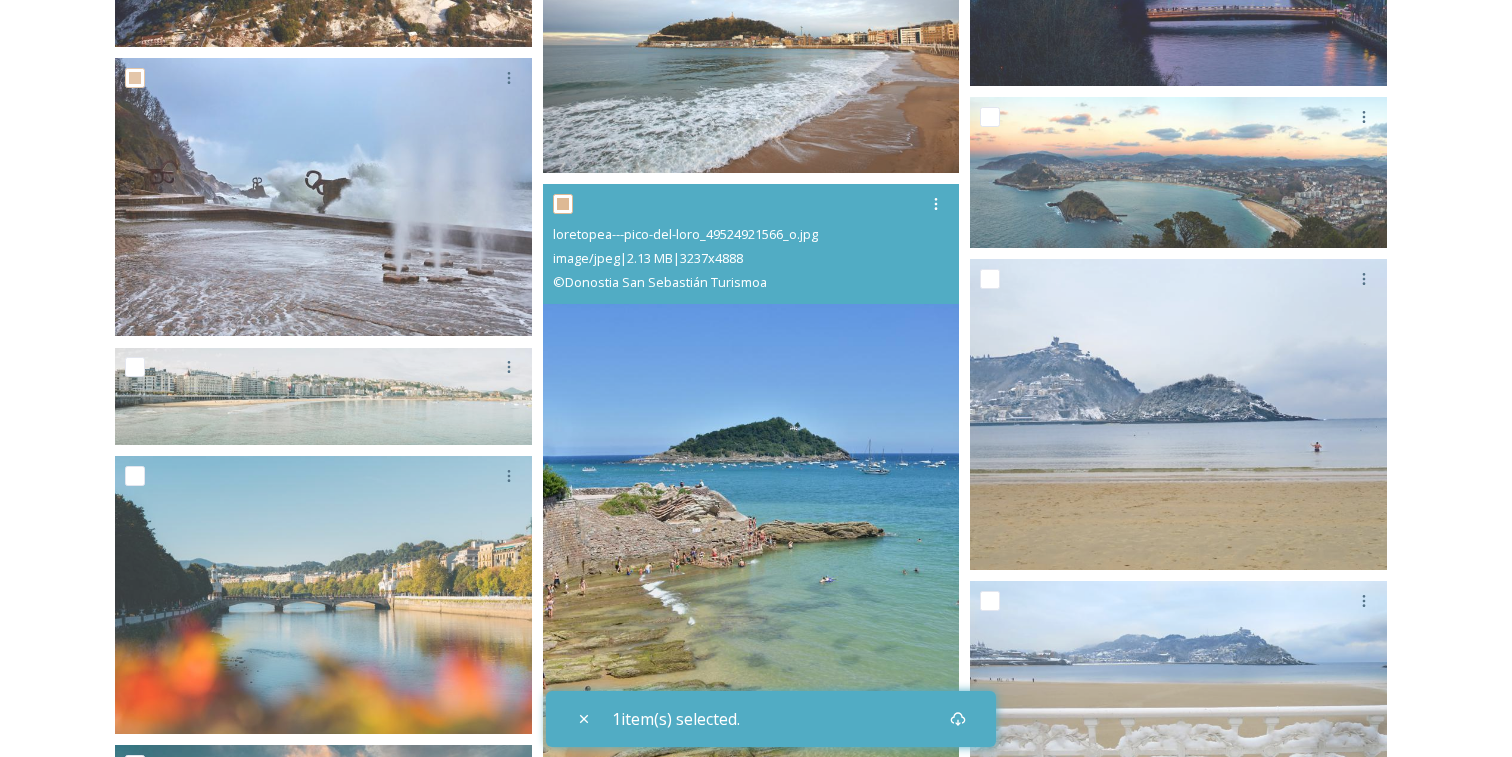 checkbox on "true" 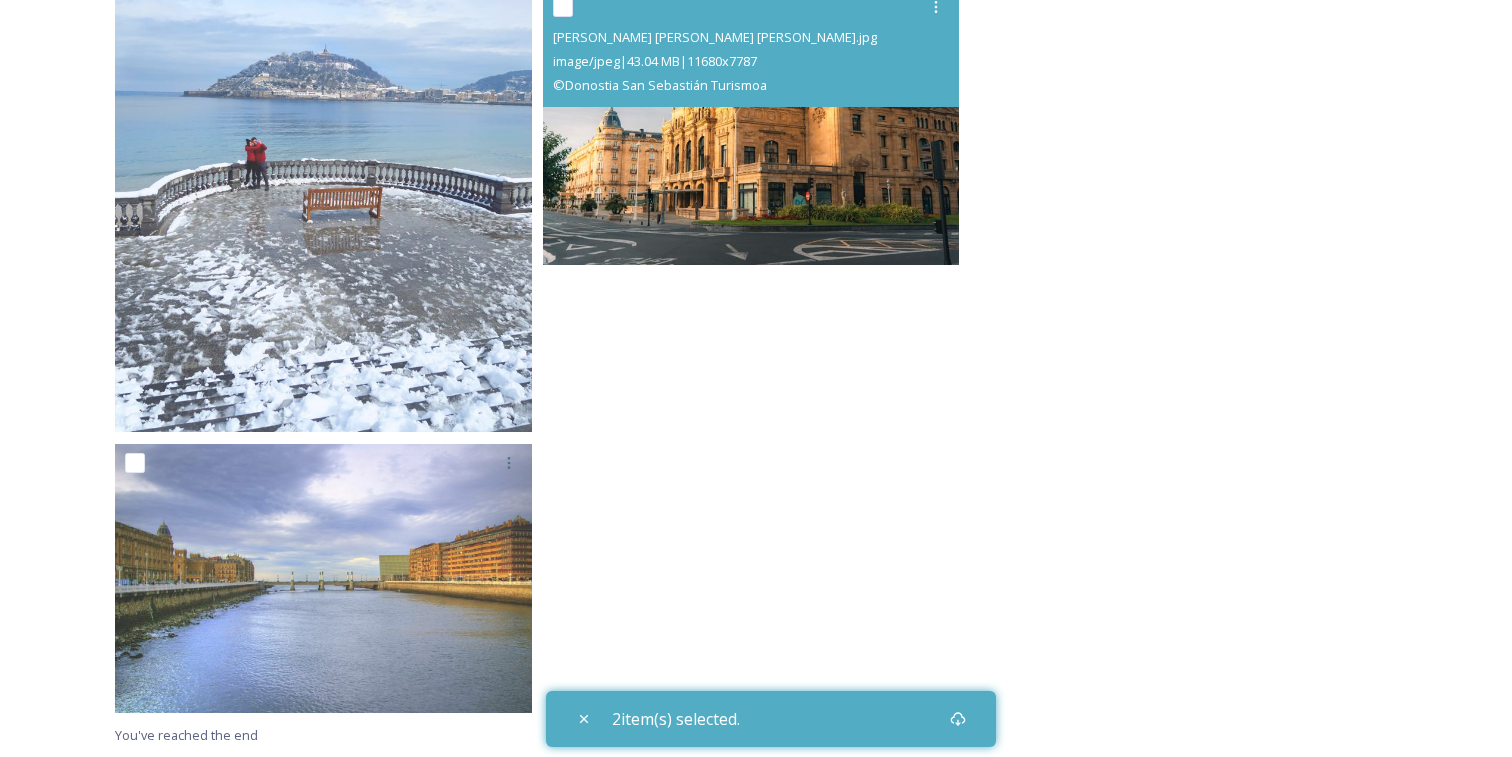 scroll, scrollTop: 5642, scrollLeft: 0, axis: vertical 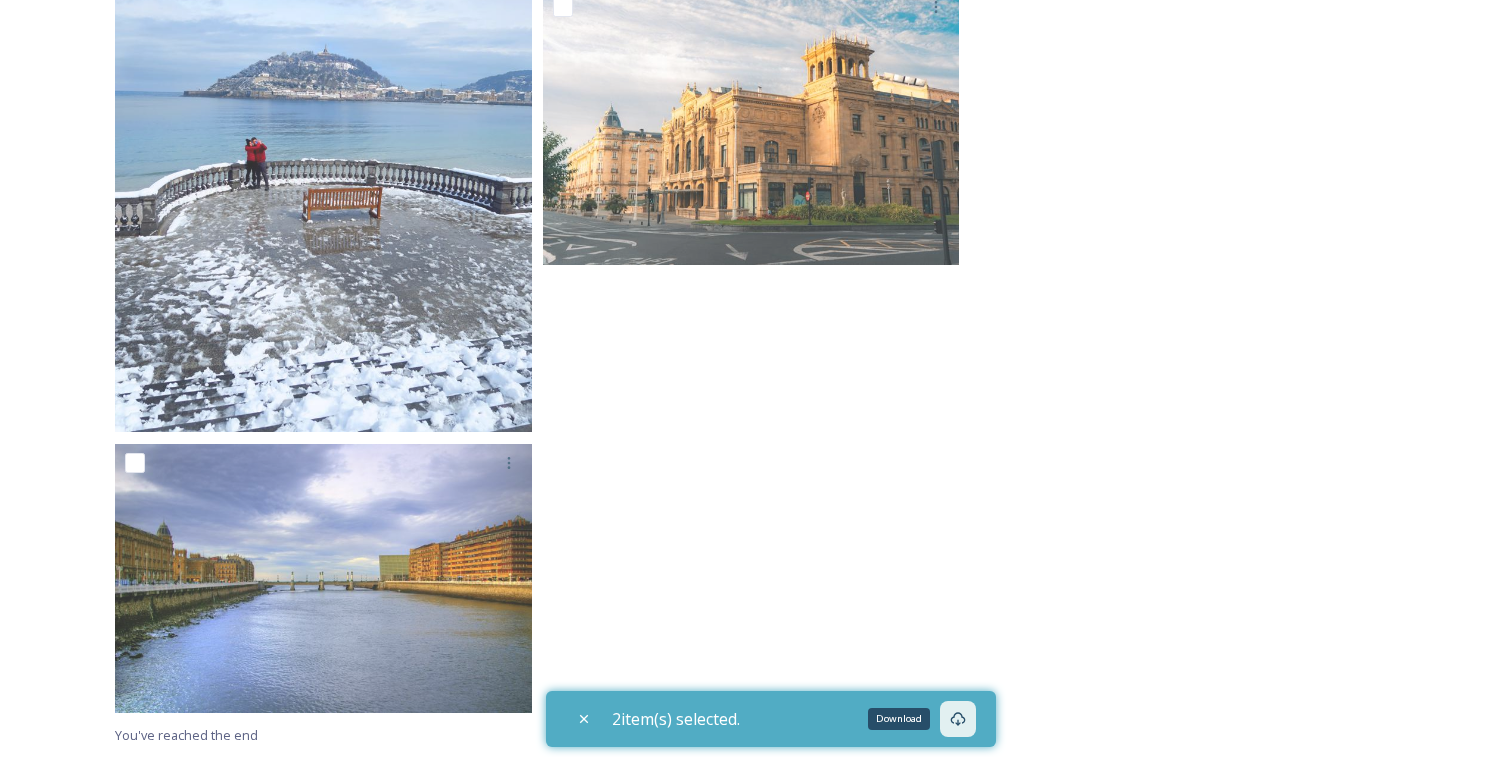 click 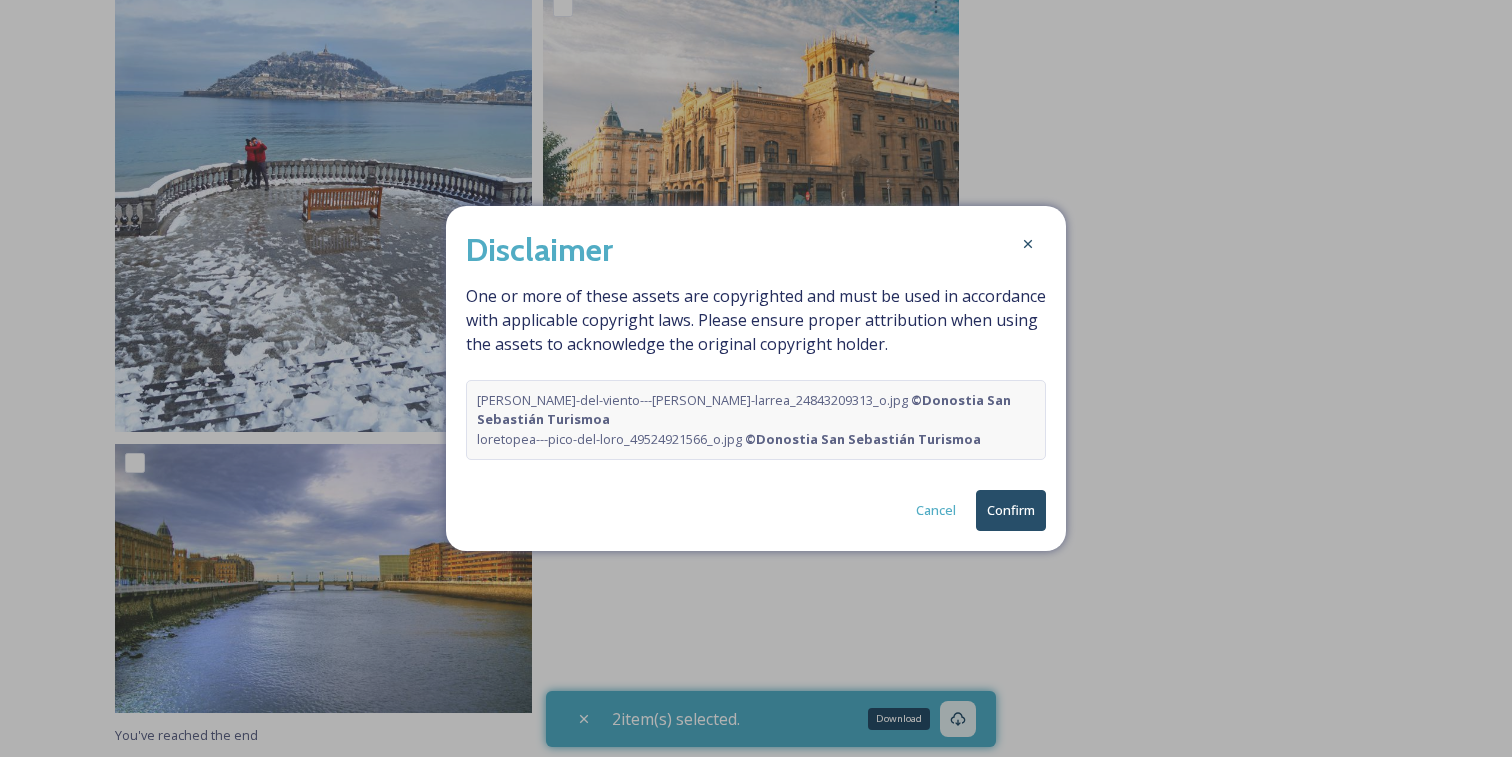 click on "Confirm" at bounding box center [1011, 510] 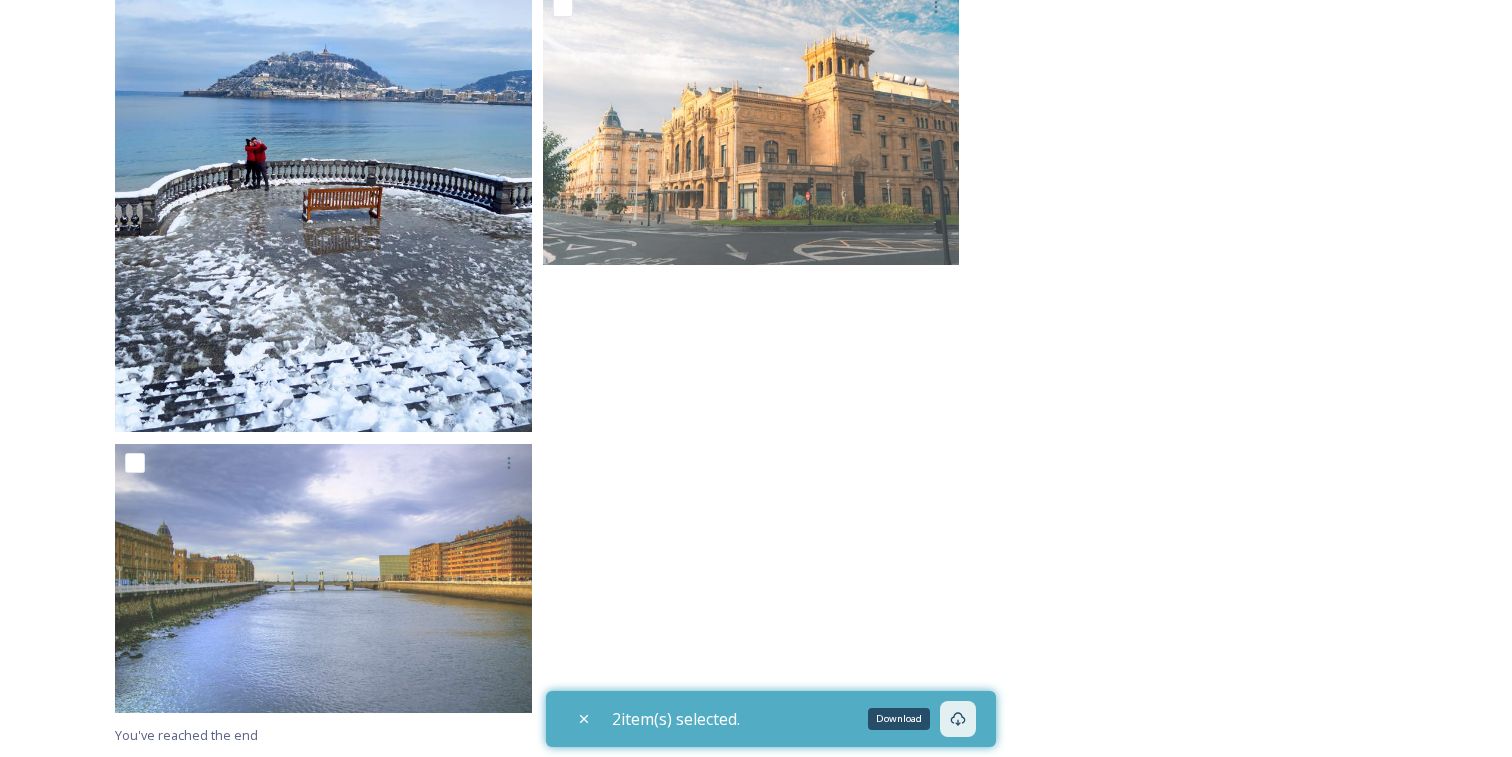 scroll, scrollTop: 0, scrollLeft: 0, axis: both 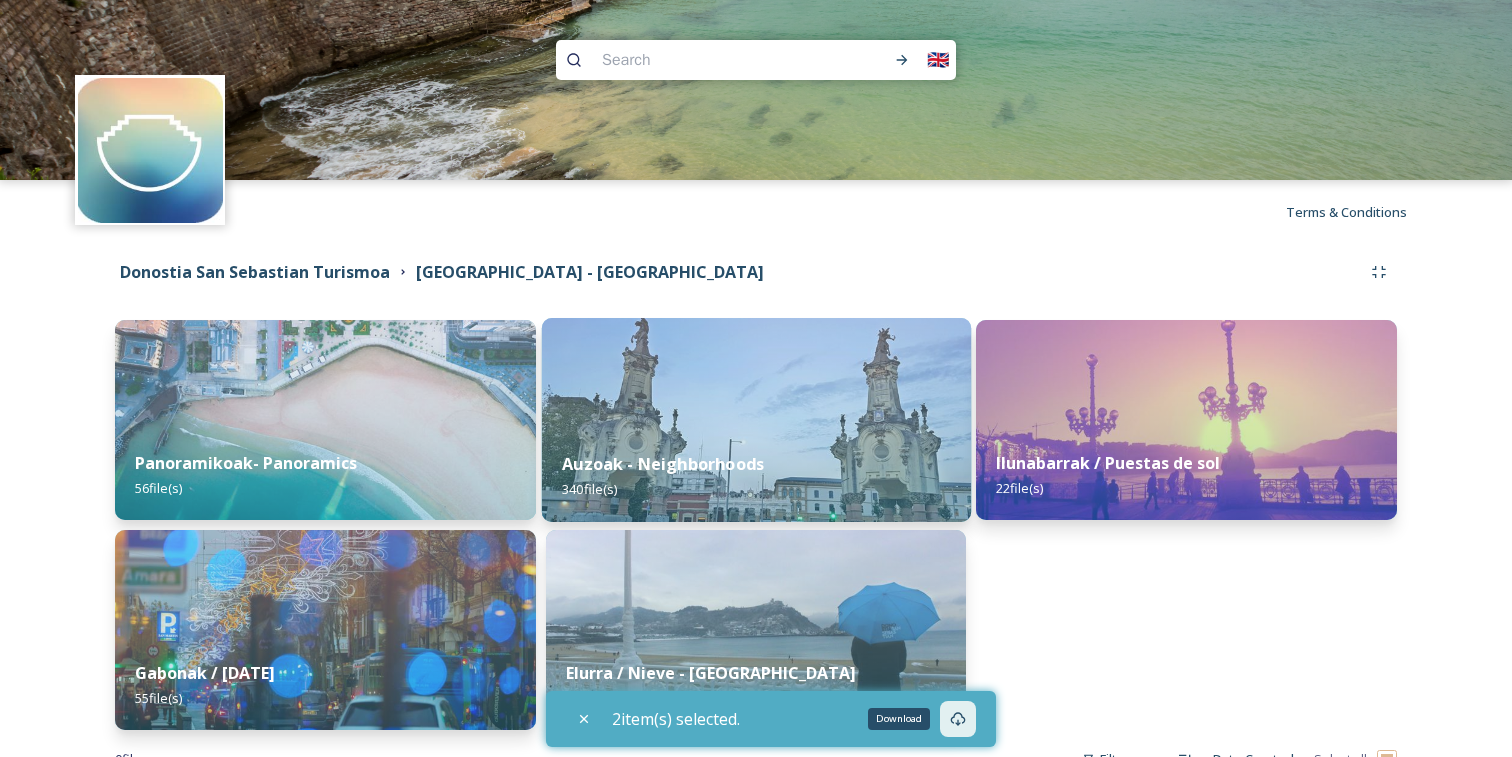 click at bounding box center [755, 420] 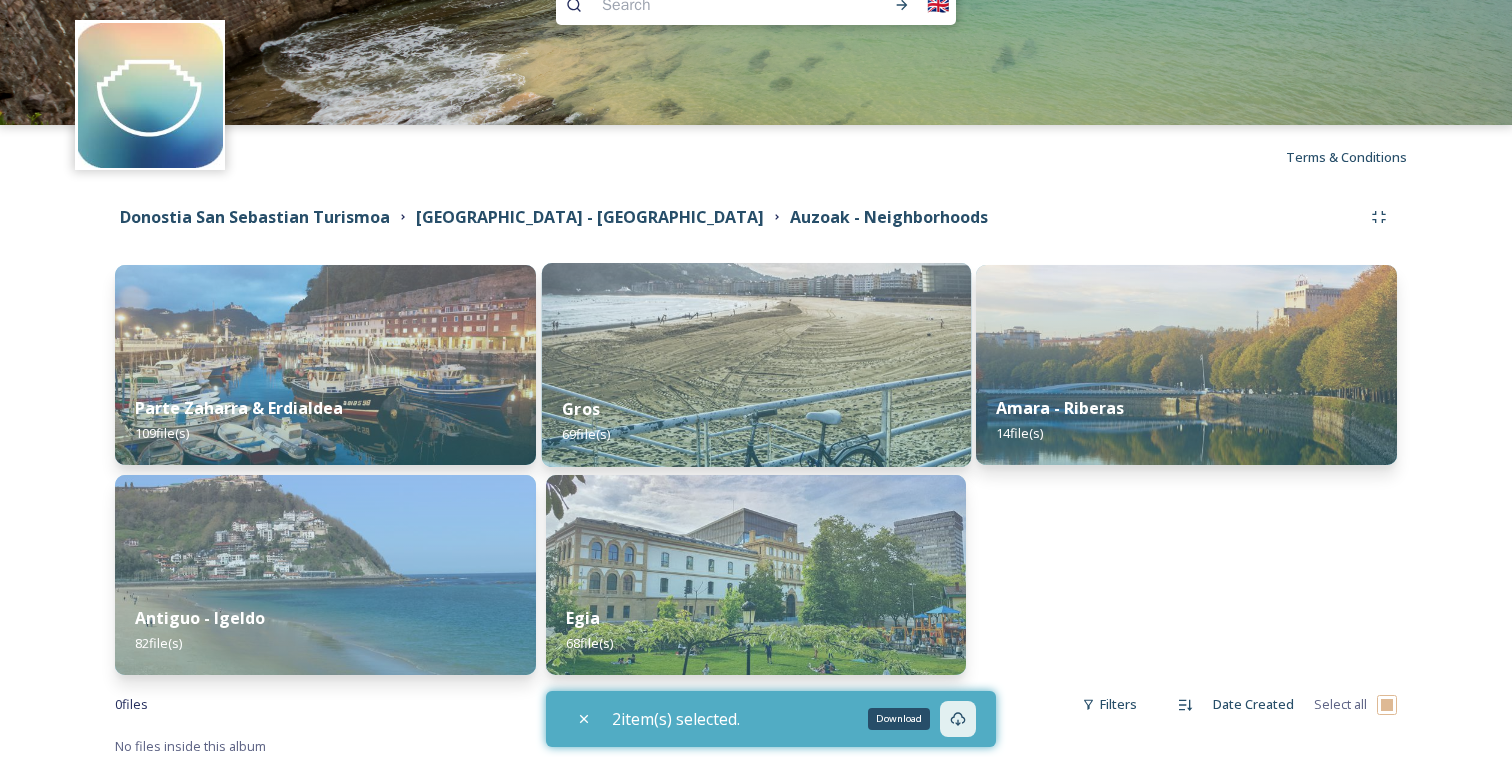 scroll, scrollTop: 66, scrollLeft: 0, axis: vertical 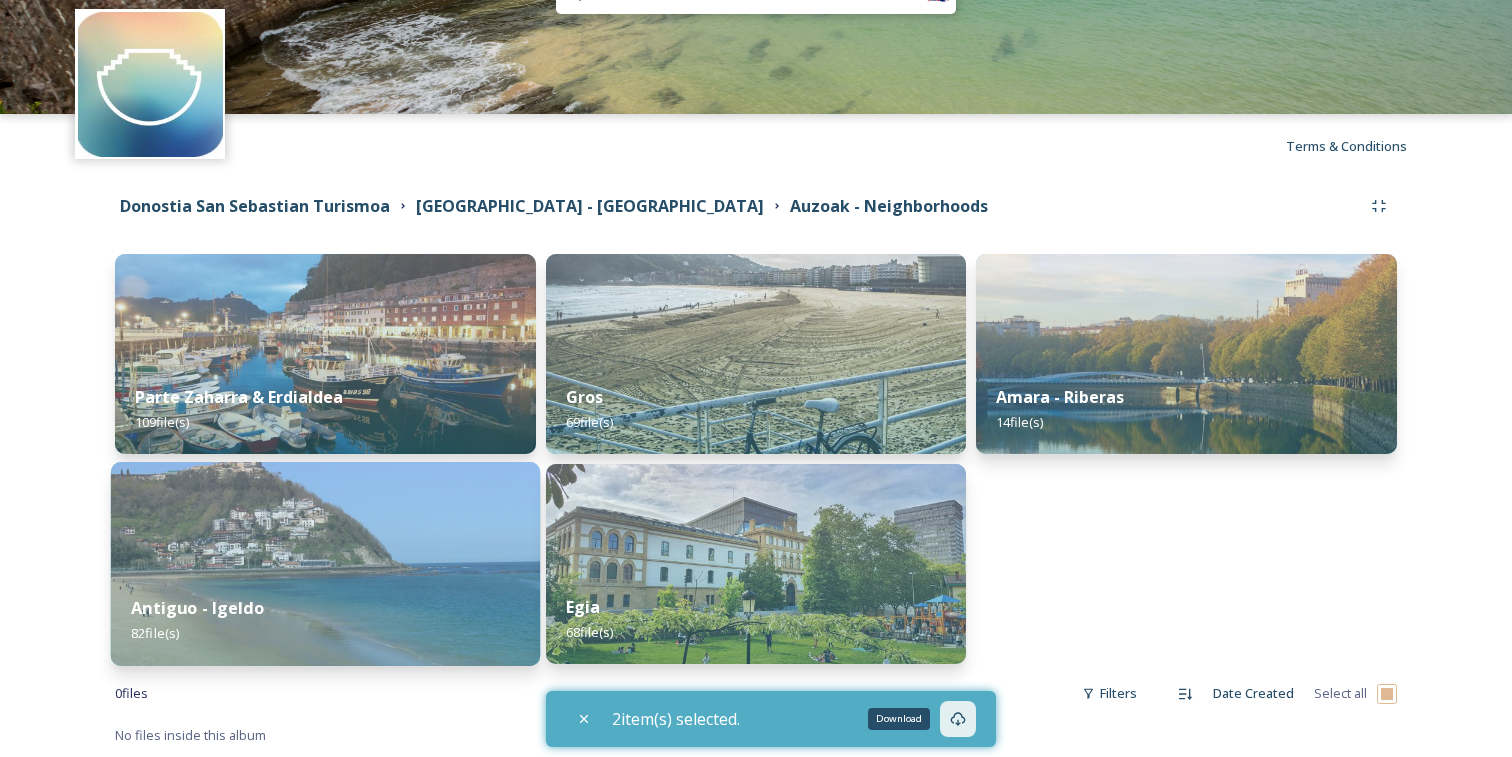 click at bounding box center (325, 564) 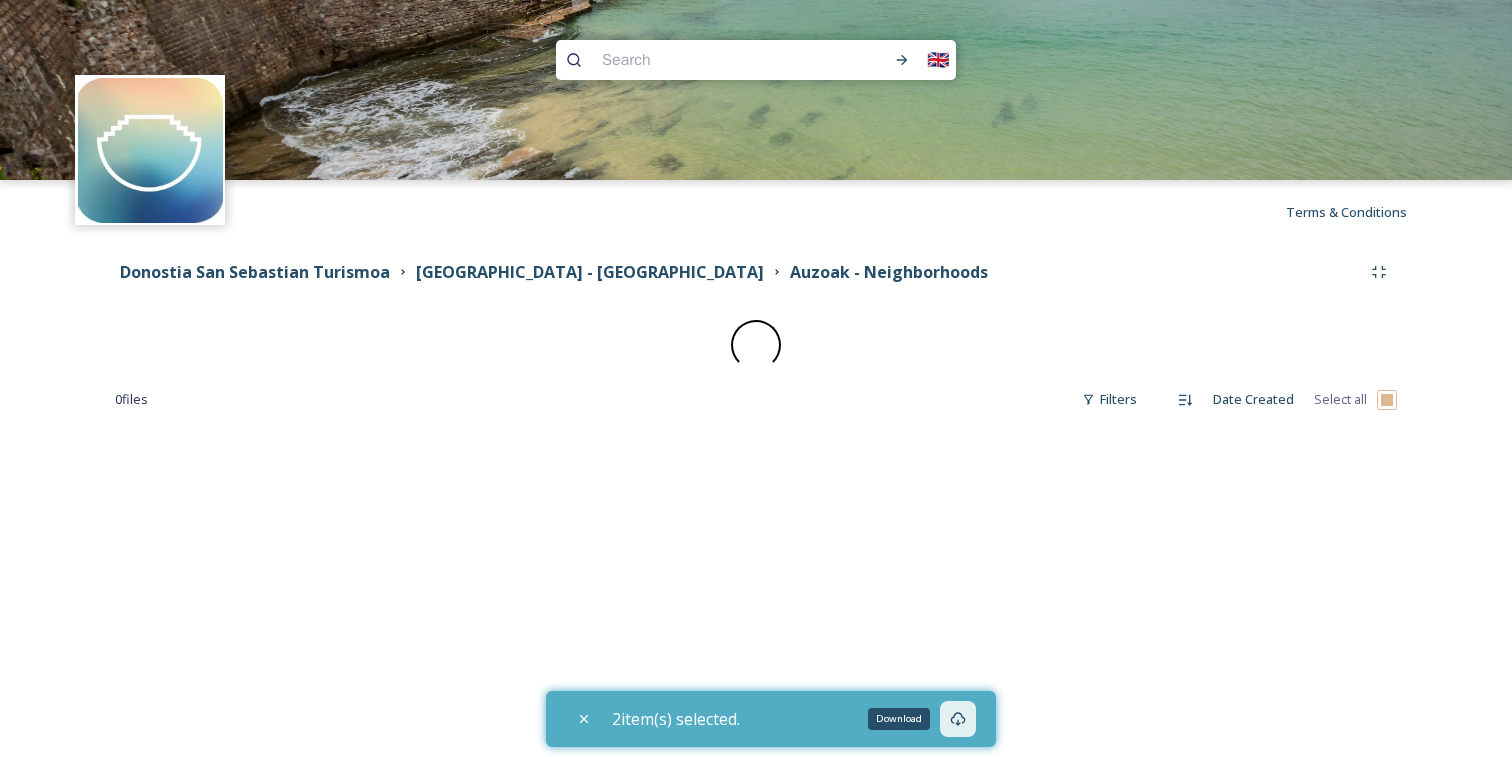 scroll, scrollTop: 0, scrollLeft: 0, axis: both 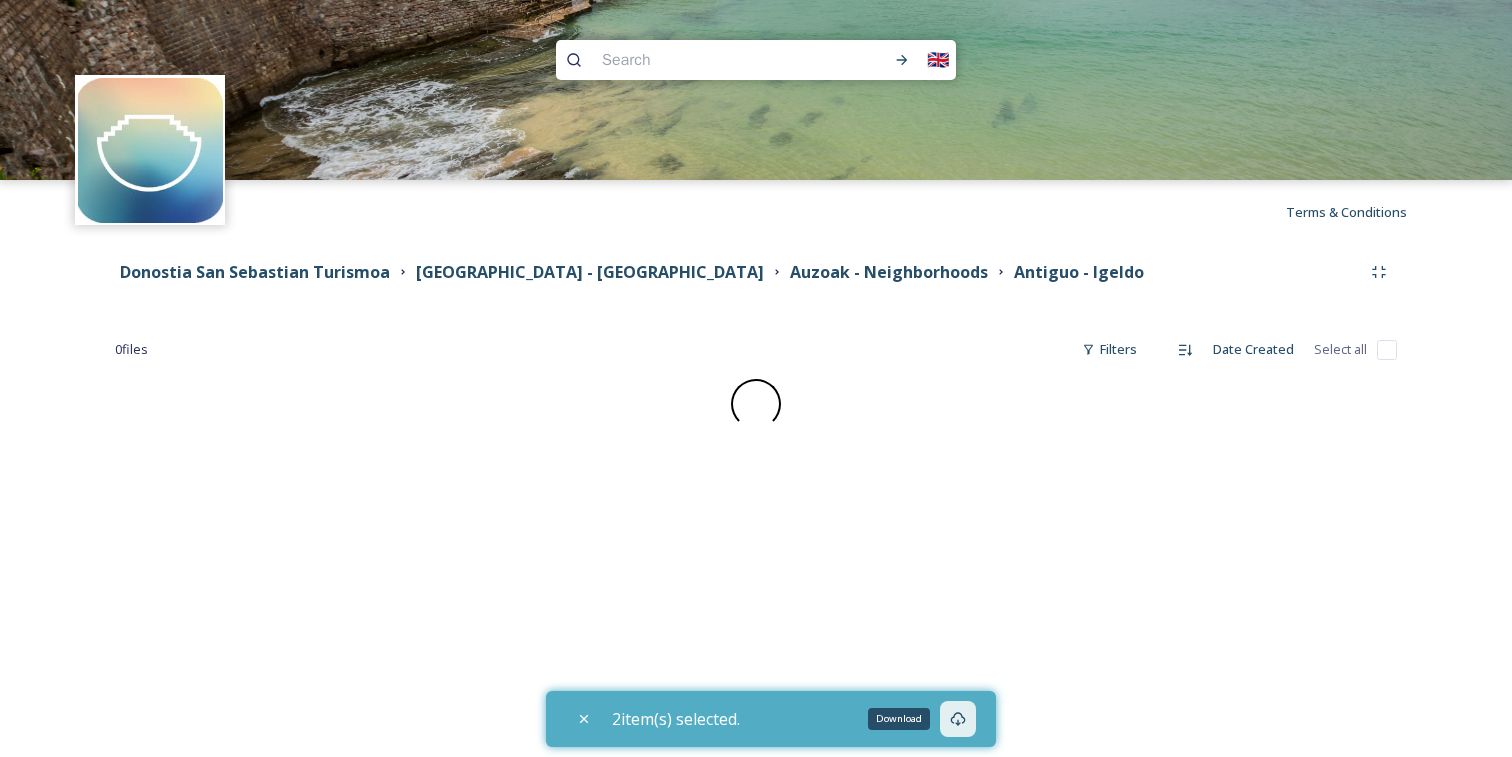 checkbox on "false" 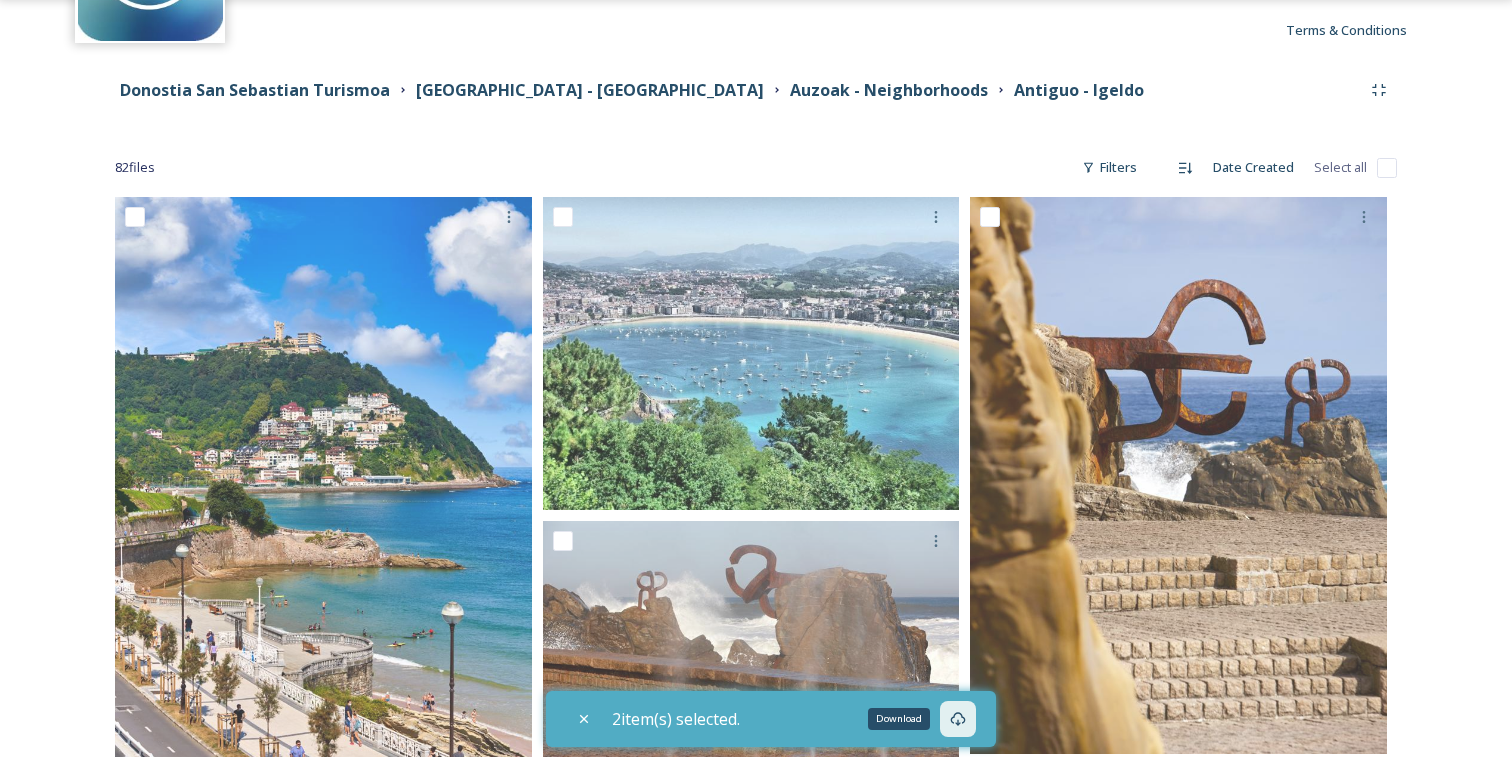 scroll, scrollTop: 197, scrollLeft: 0, axis: vertical 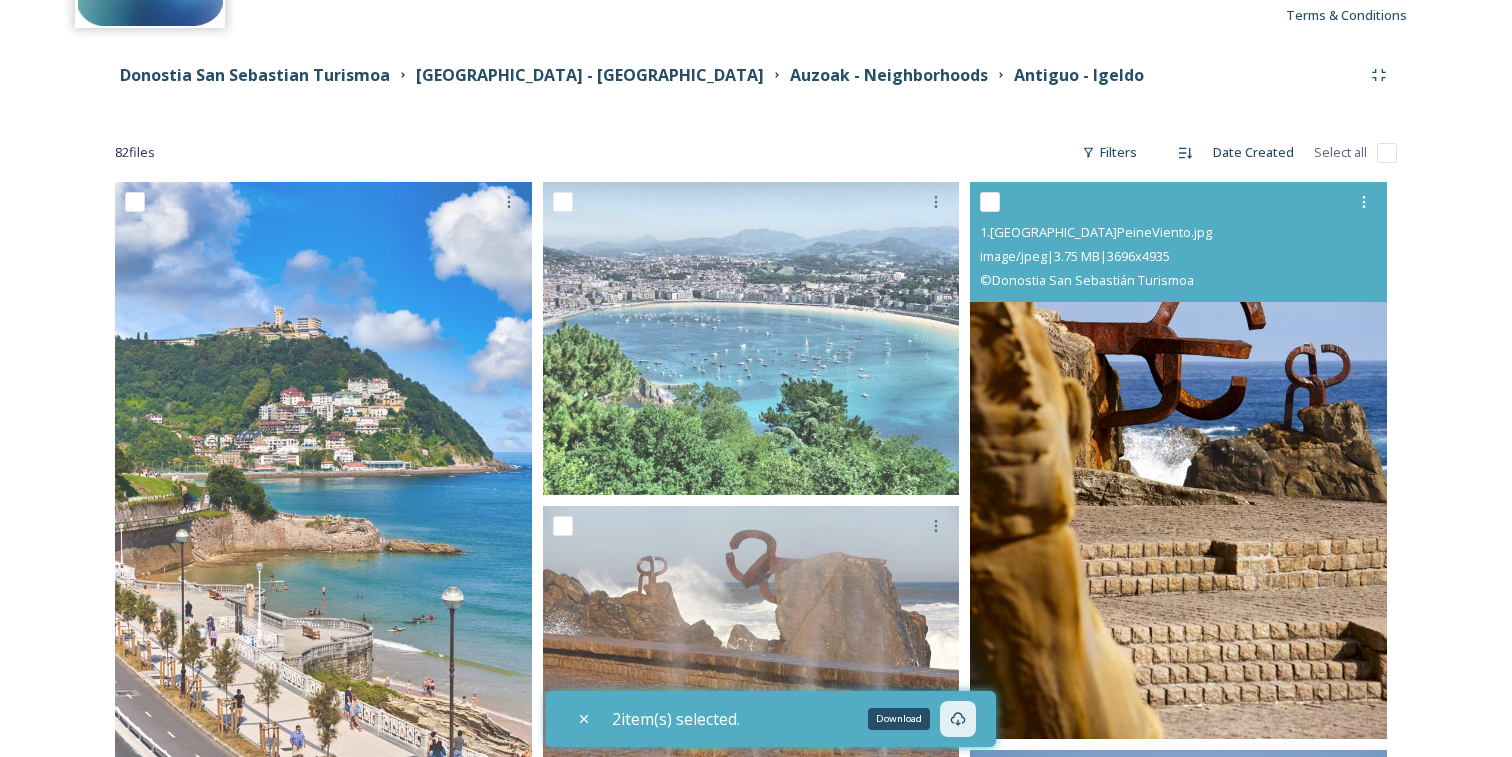 click at bounding box center [990, 202] 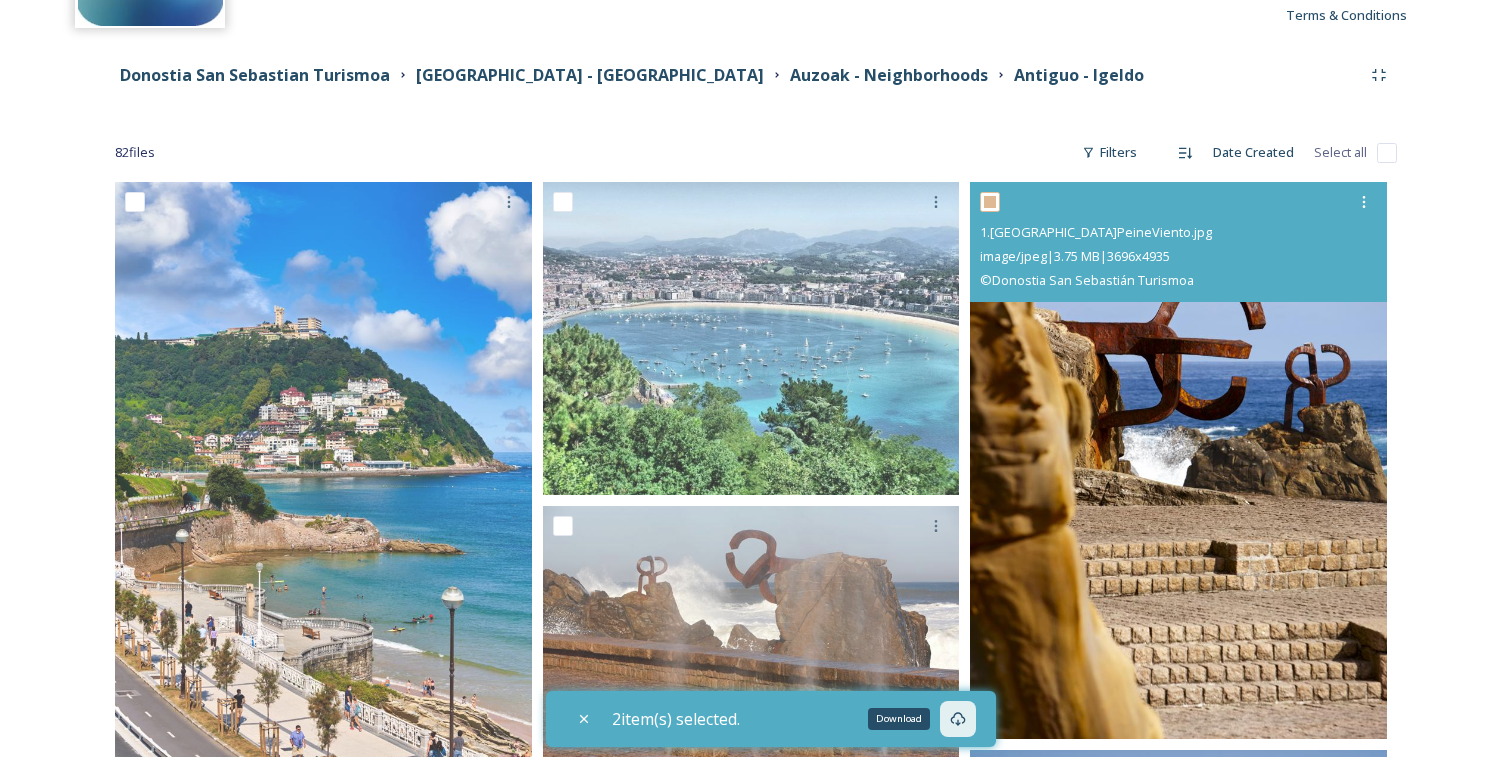 checkbox on "true" 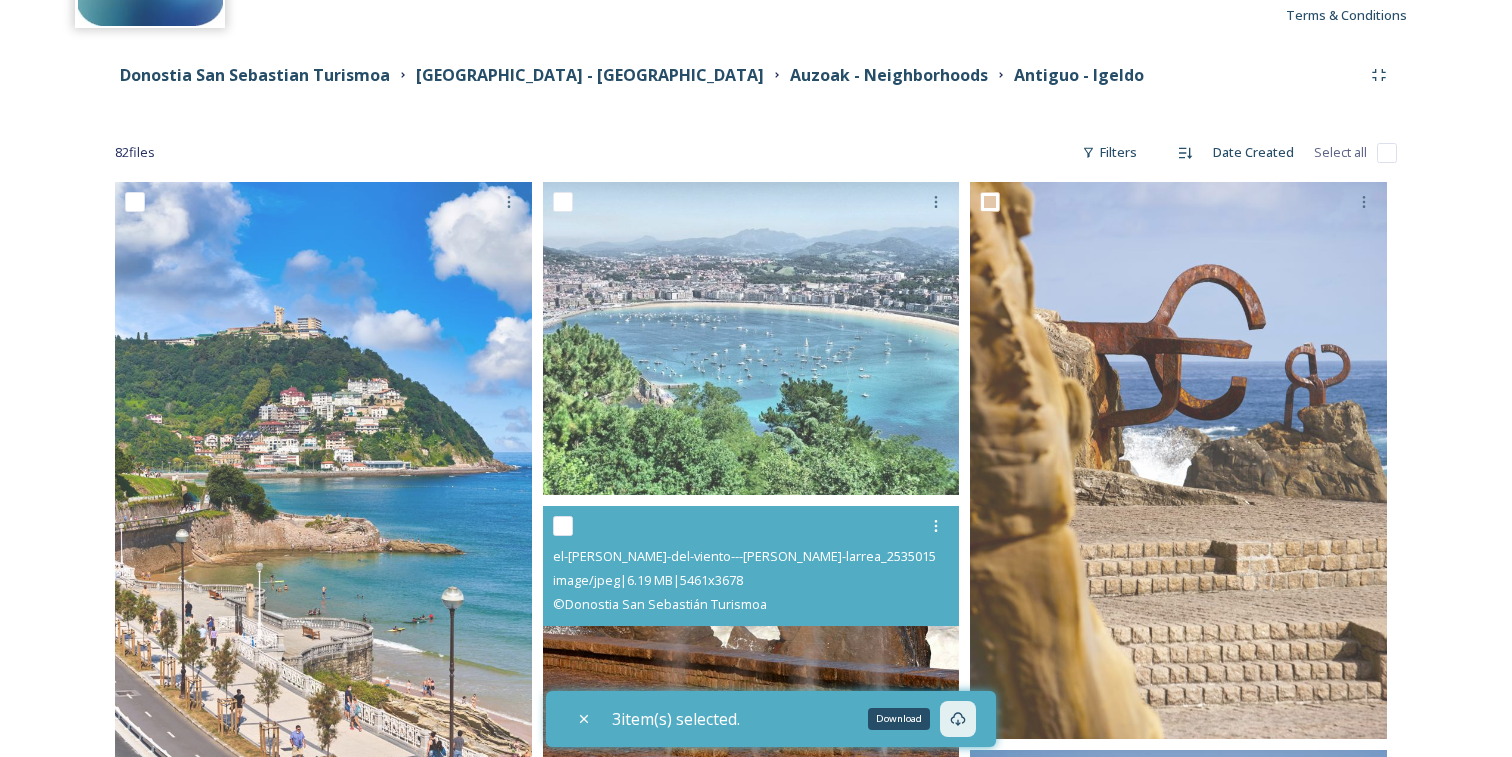 click at bounding box center [563, 526] 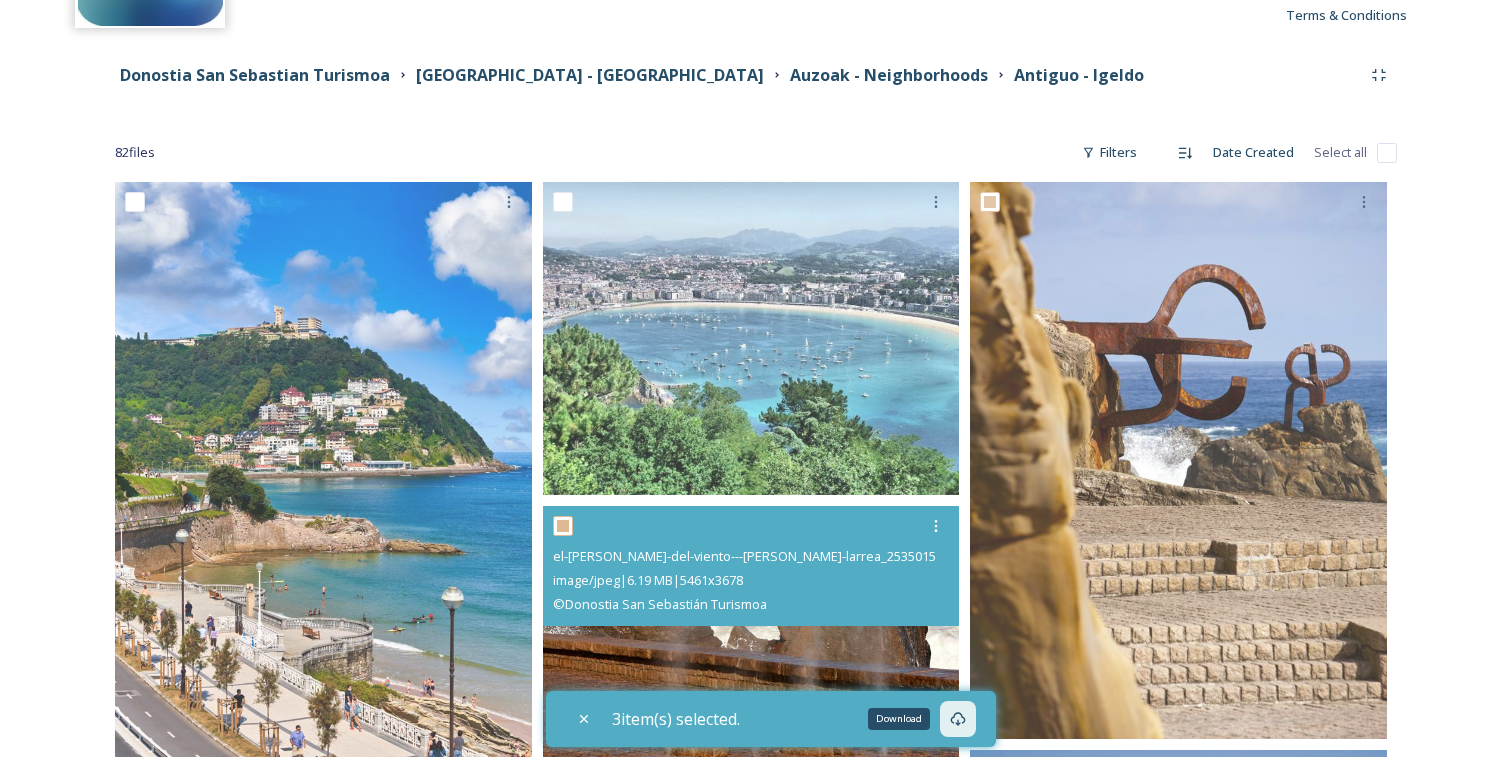 checkbox on "true" 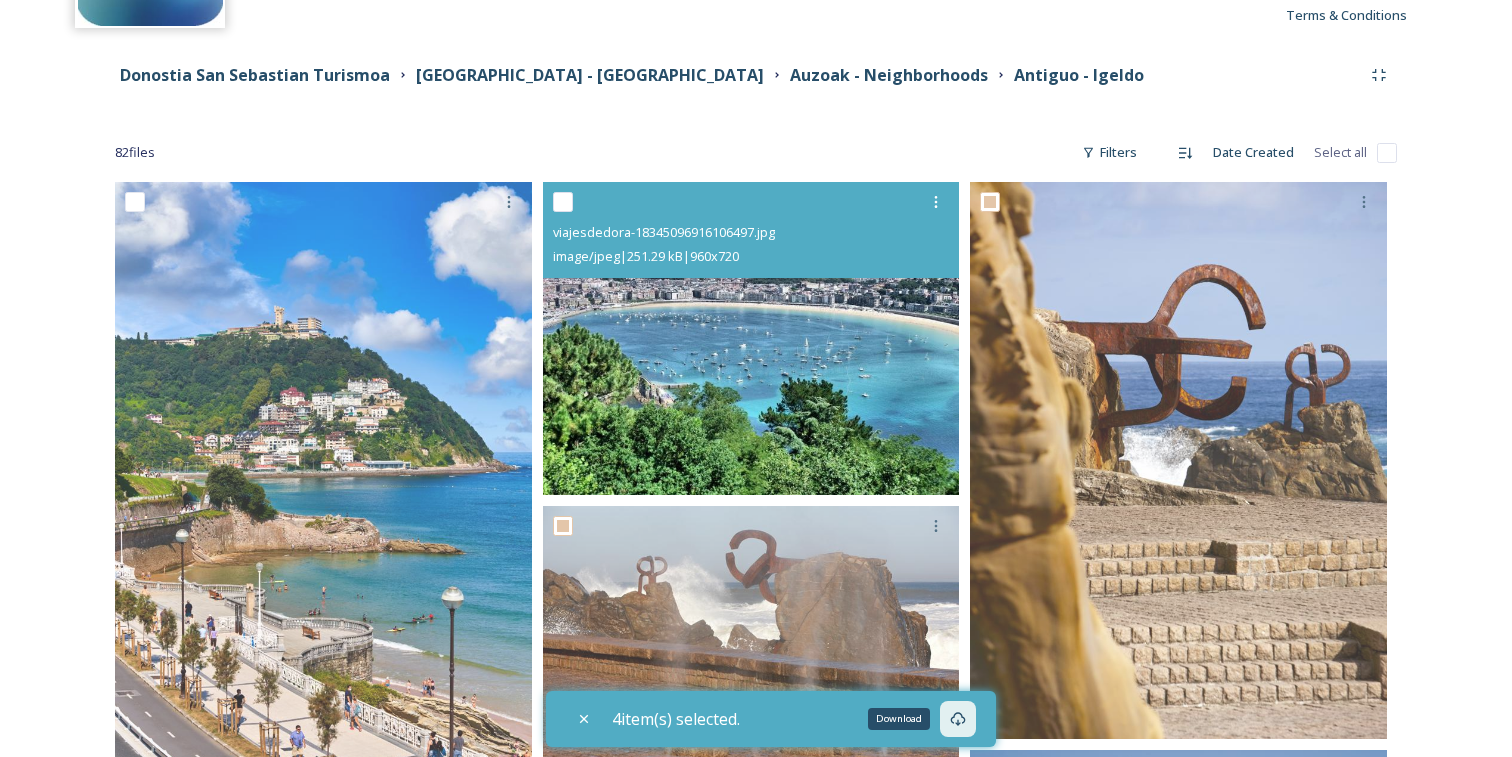 click at bounding box center [563, 202] 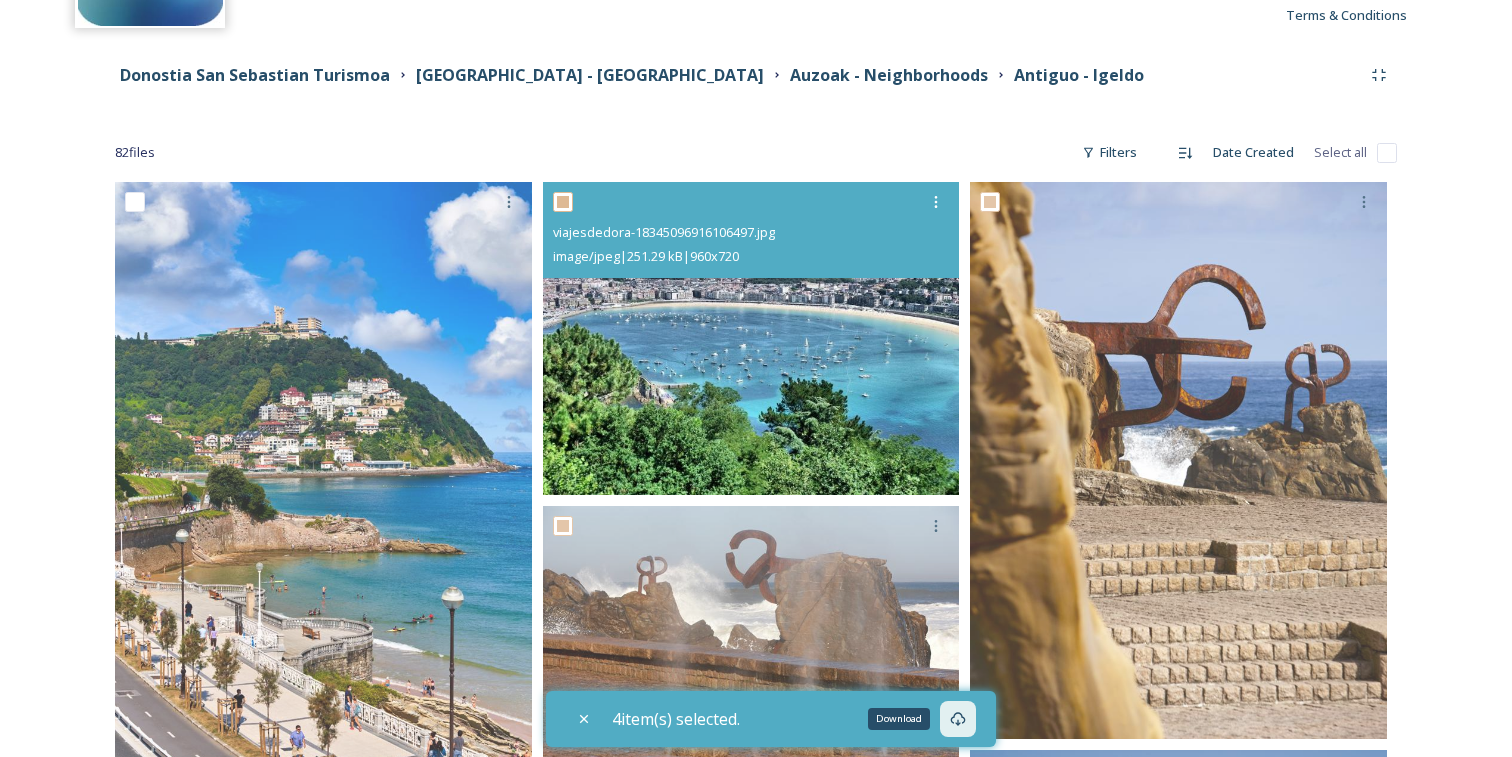 checkbox on "true" 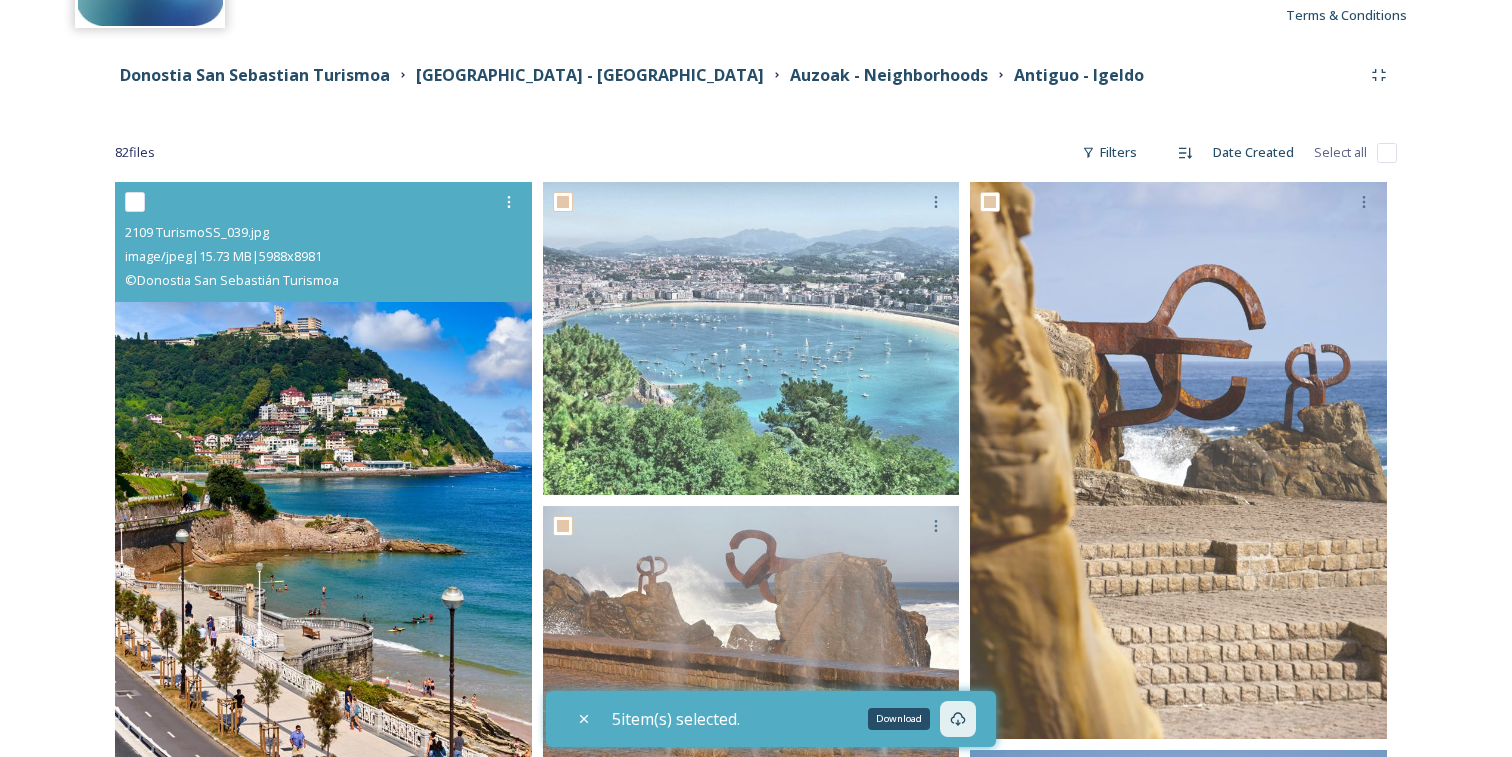 click at bounding box center [135, 202] 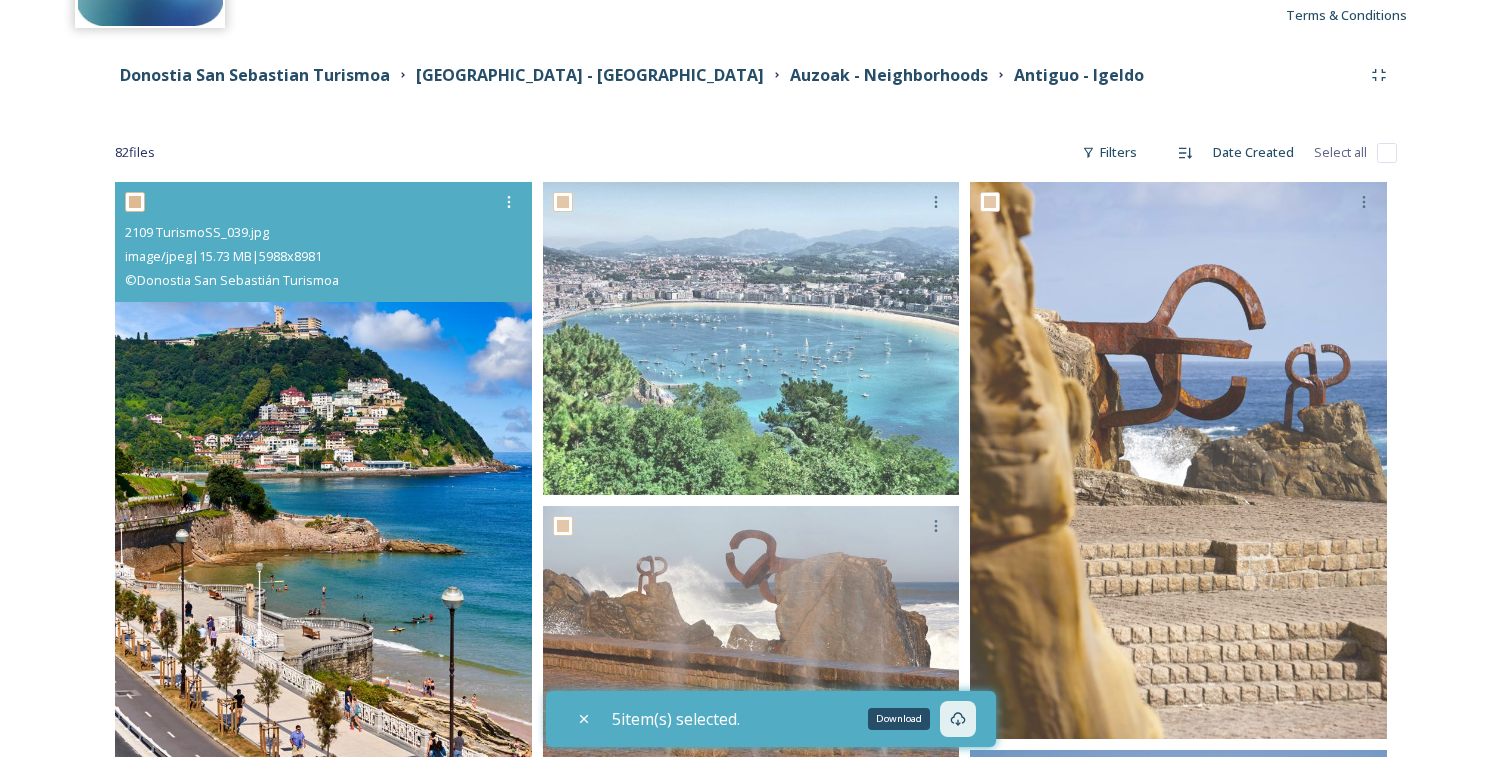 checkbox on "true" 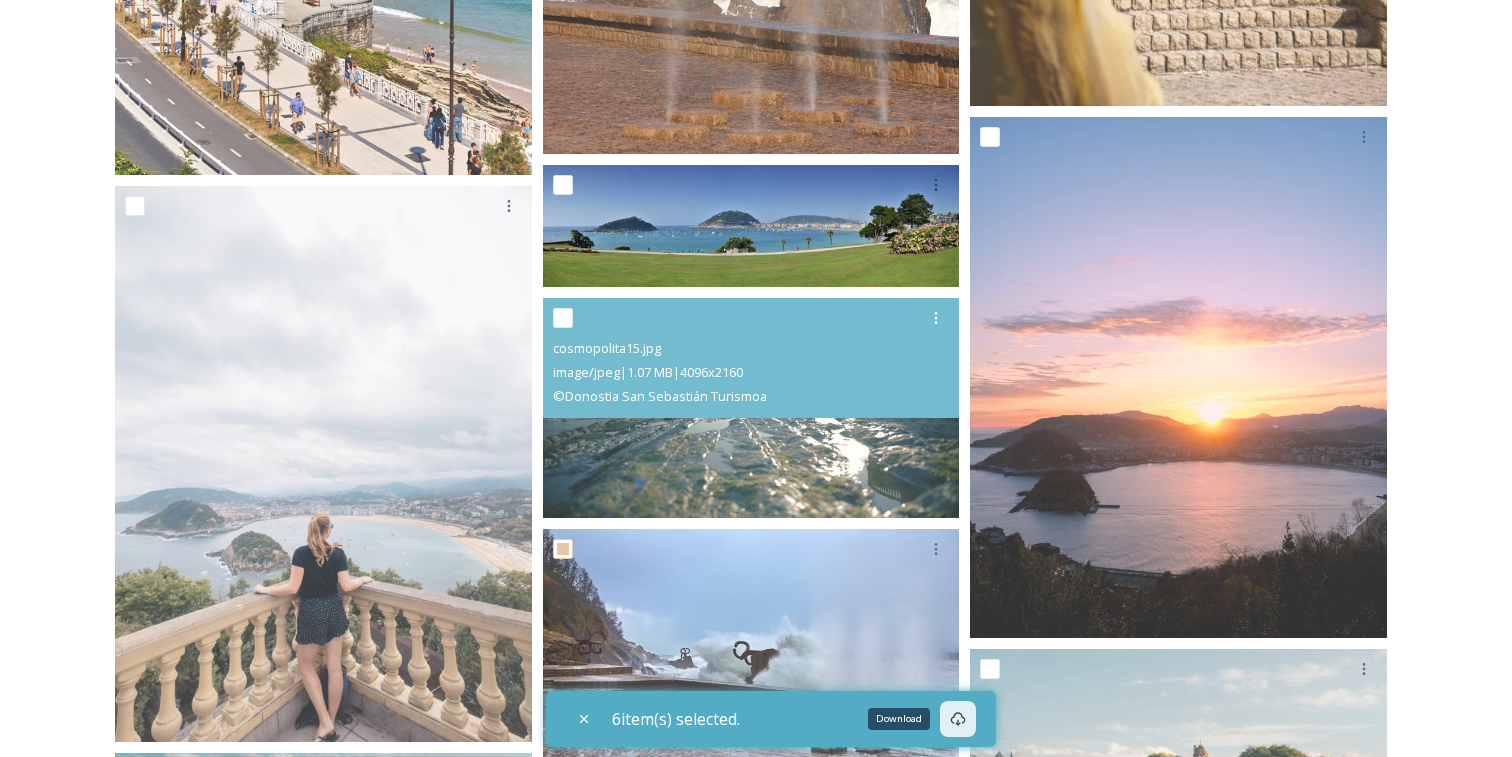 scroll, scrollTop: 784, scrollLeft: 0, axis: vertical 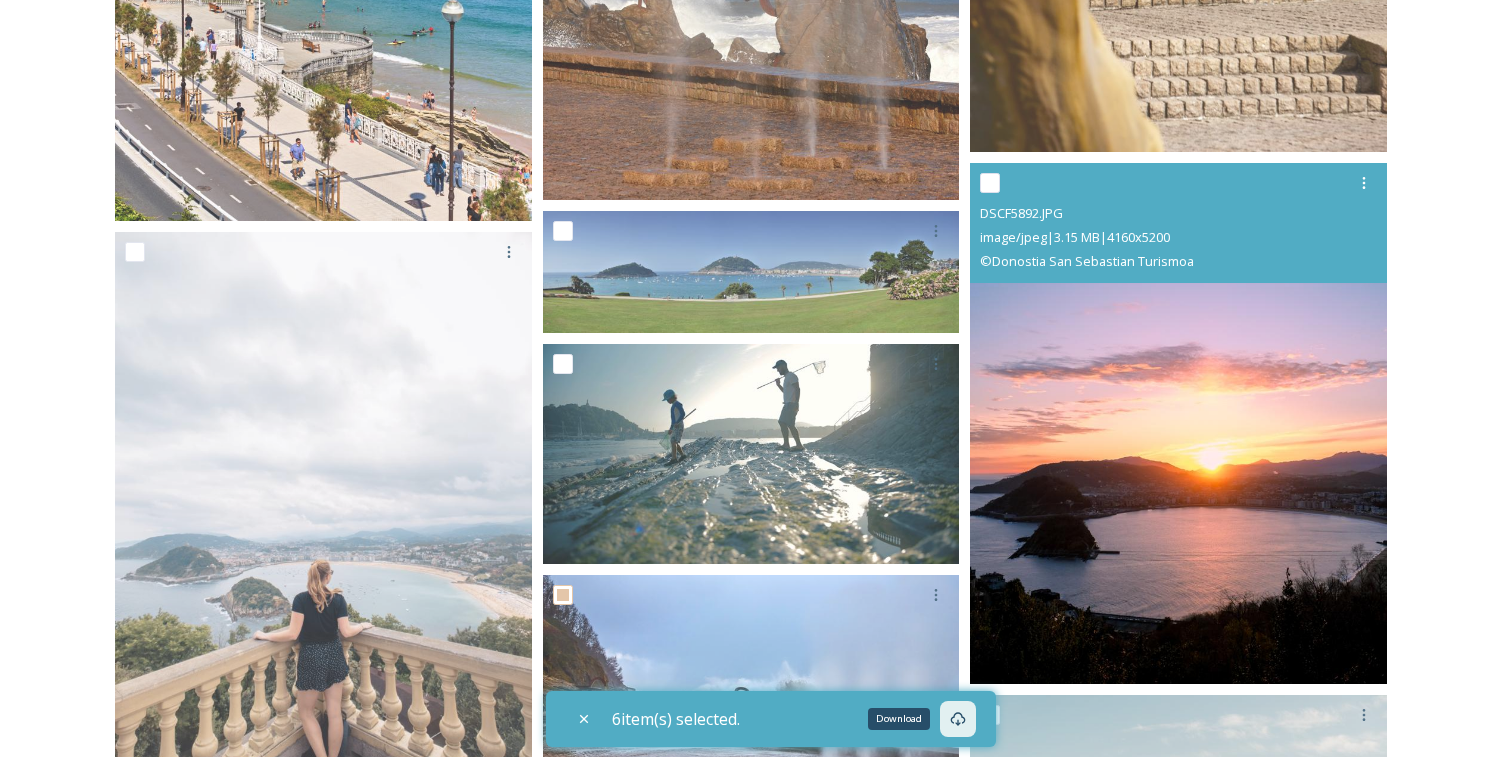 click at bounding box center [990, 183] 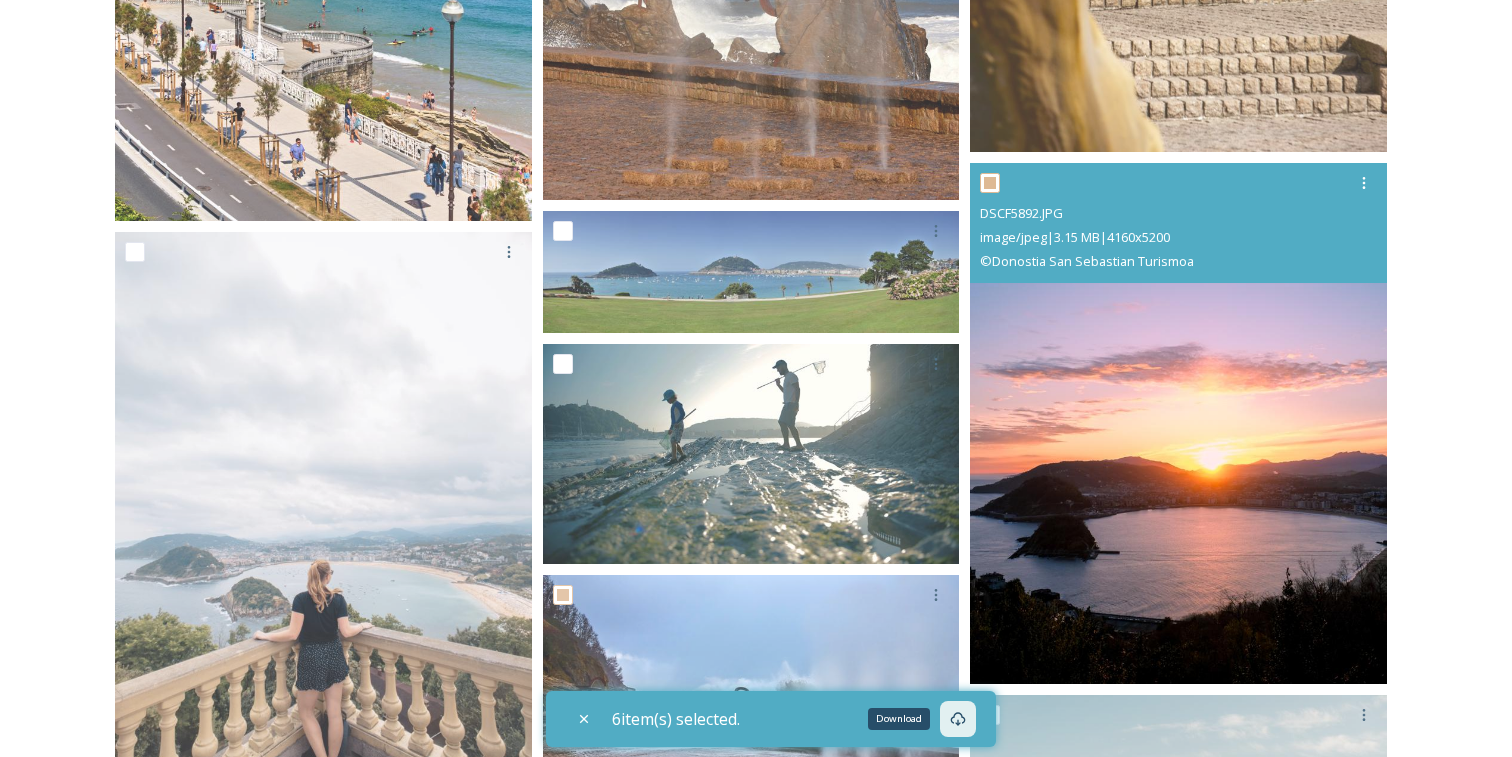 checkbox on "true" 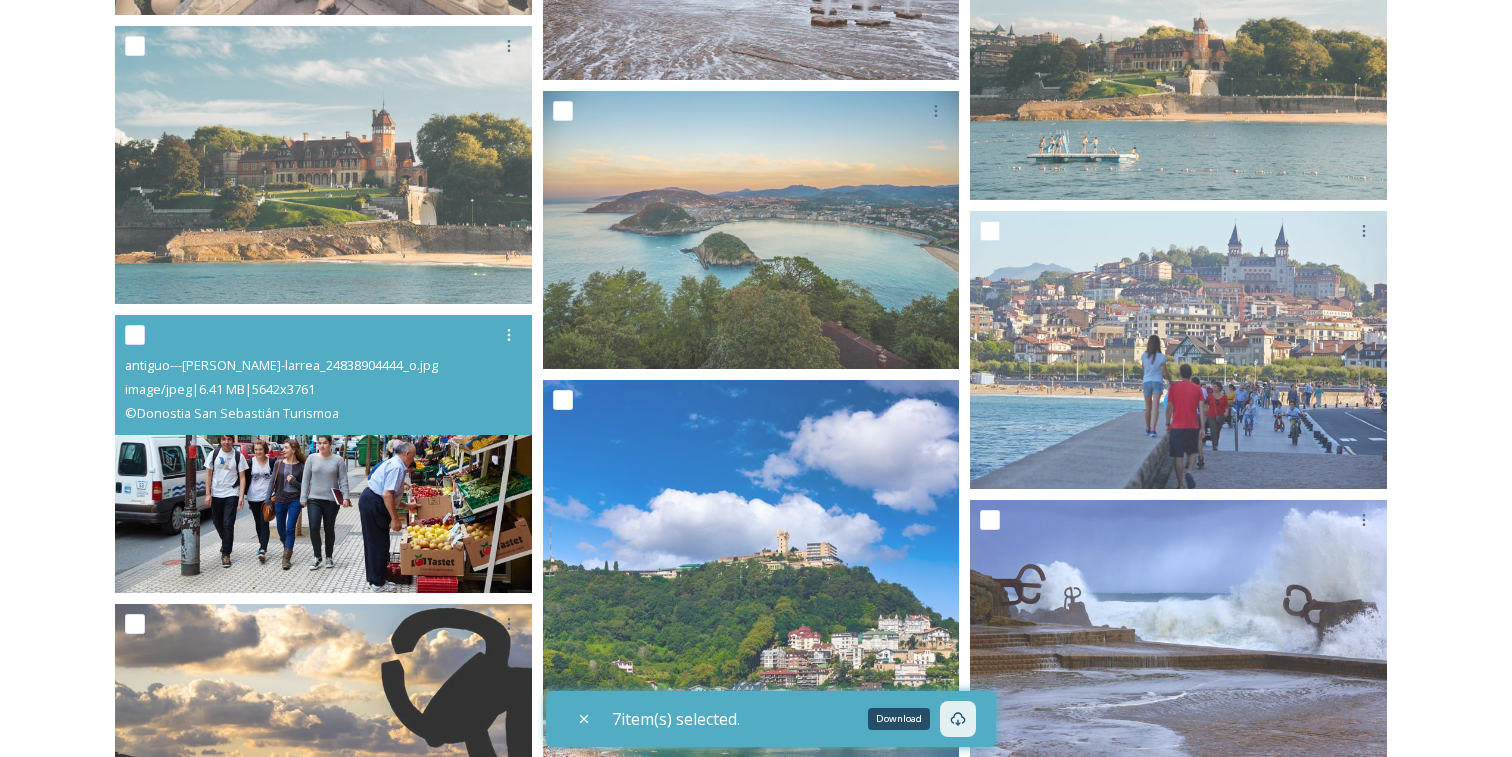 scroll, scrollTop: 1545, scrollLeft: 0, axis: vertical 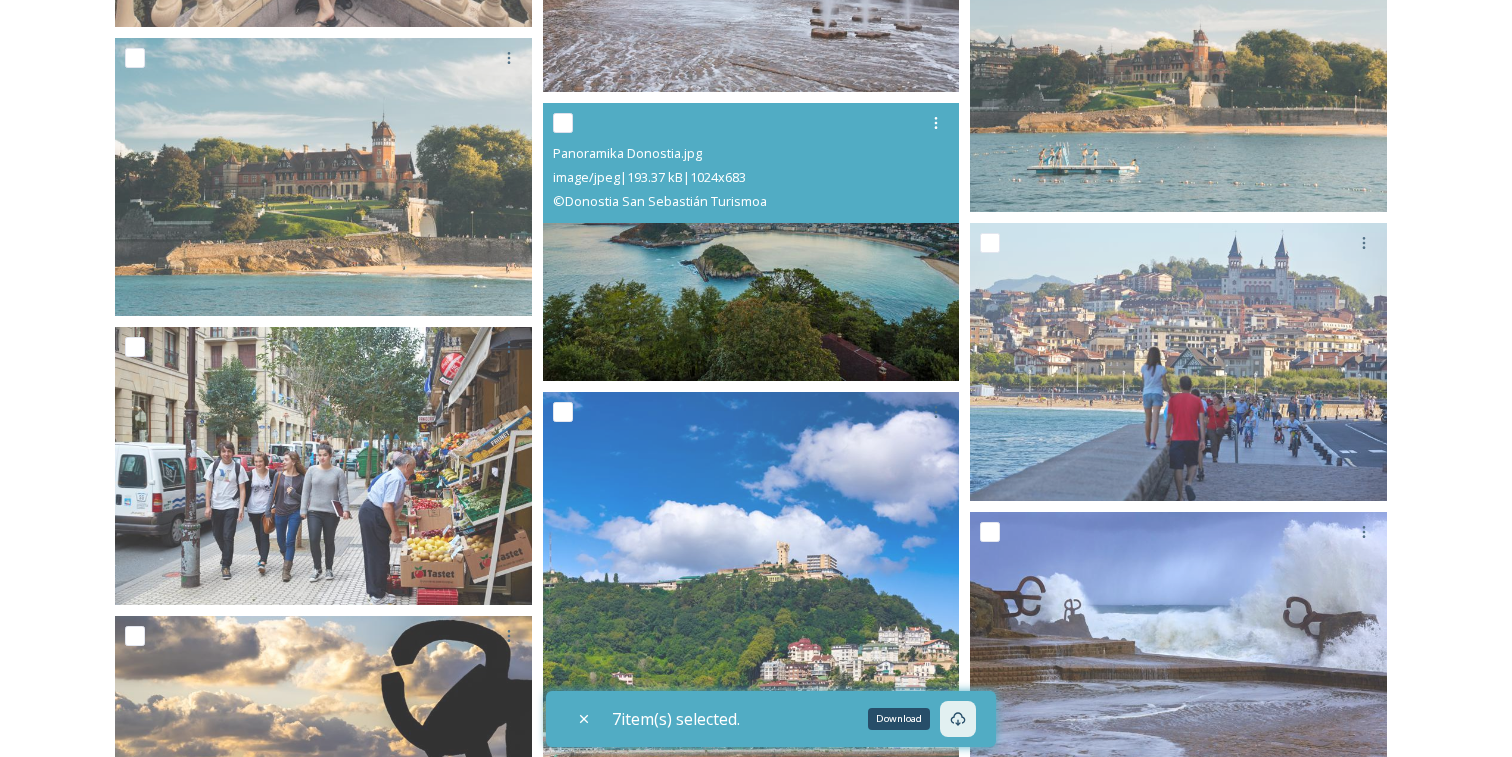 click at bounding box center (563, 123) 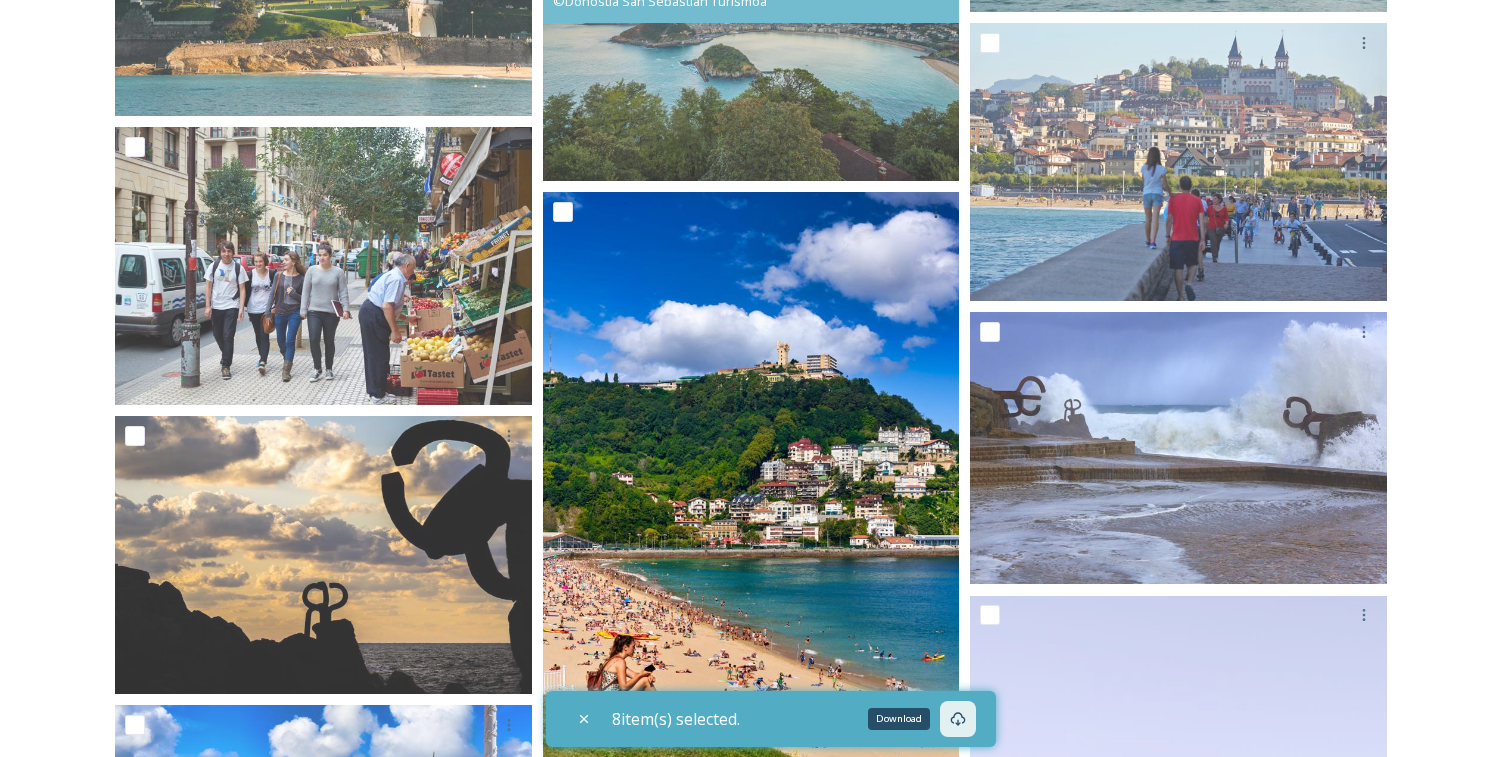 scroll, scrollTop: 1750, scrollLeft: 0, axis: vertical 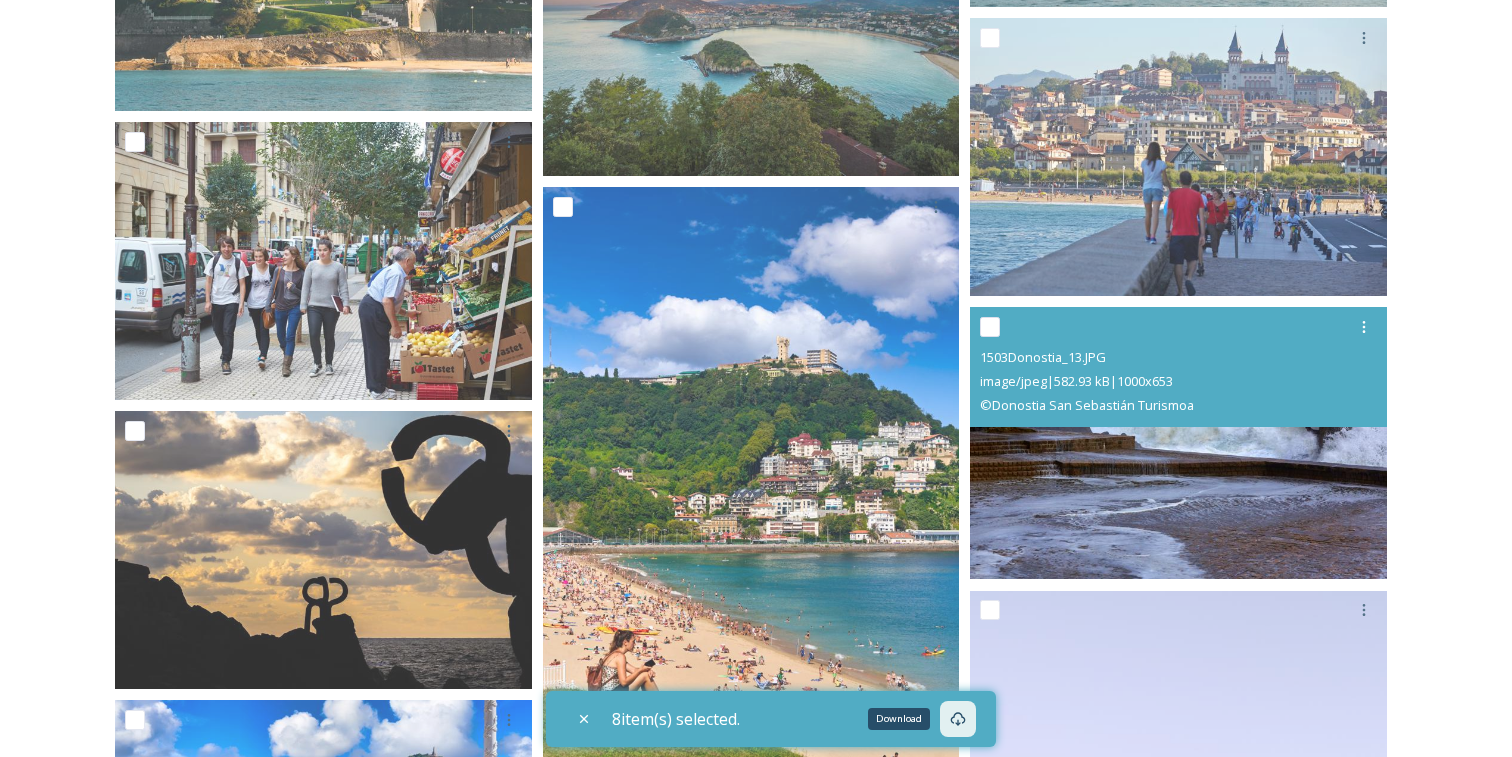 click on "1503Donostia_13.JPG image/jpeg  |  582.93 kB  |  1000  x  653 © Donostia San Sebastián Turismoa" at bounding box center (1178, 367) 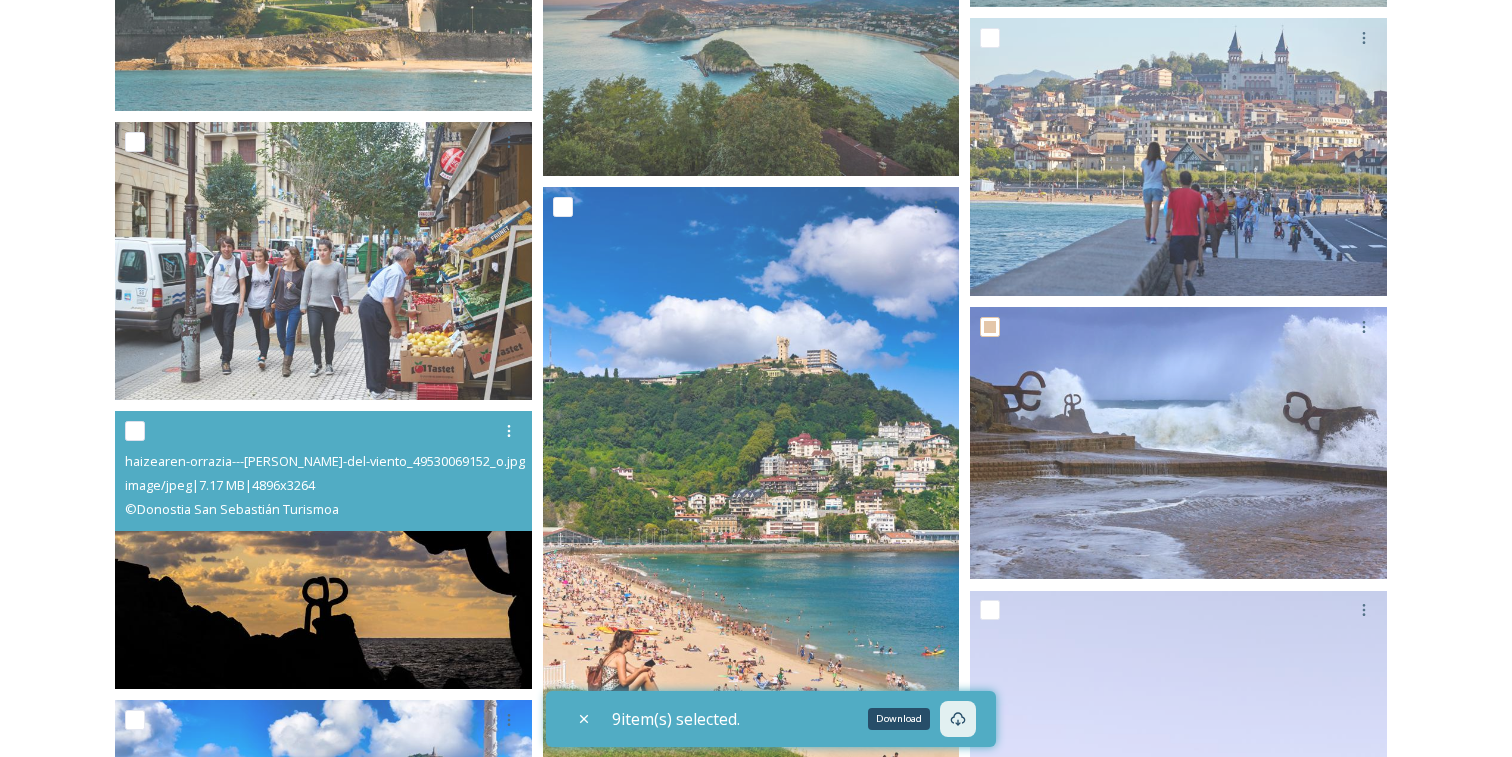click at bounding box center [135, 431] 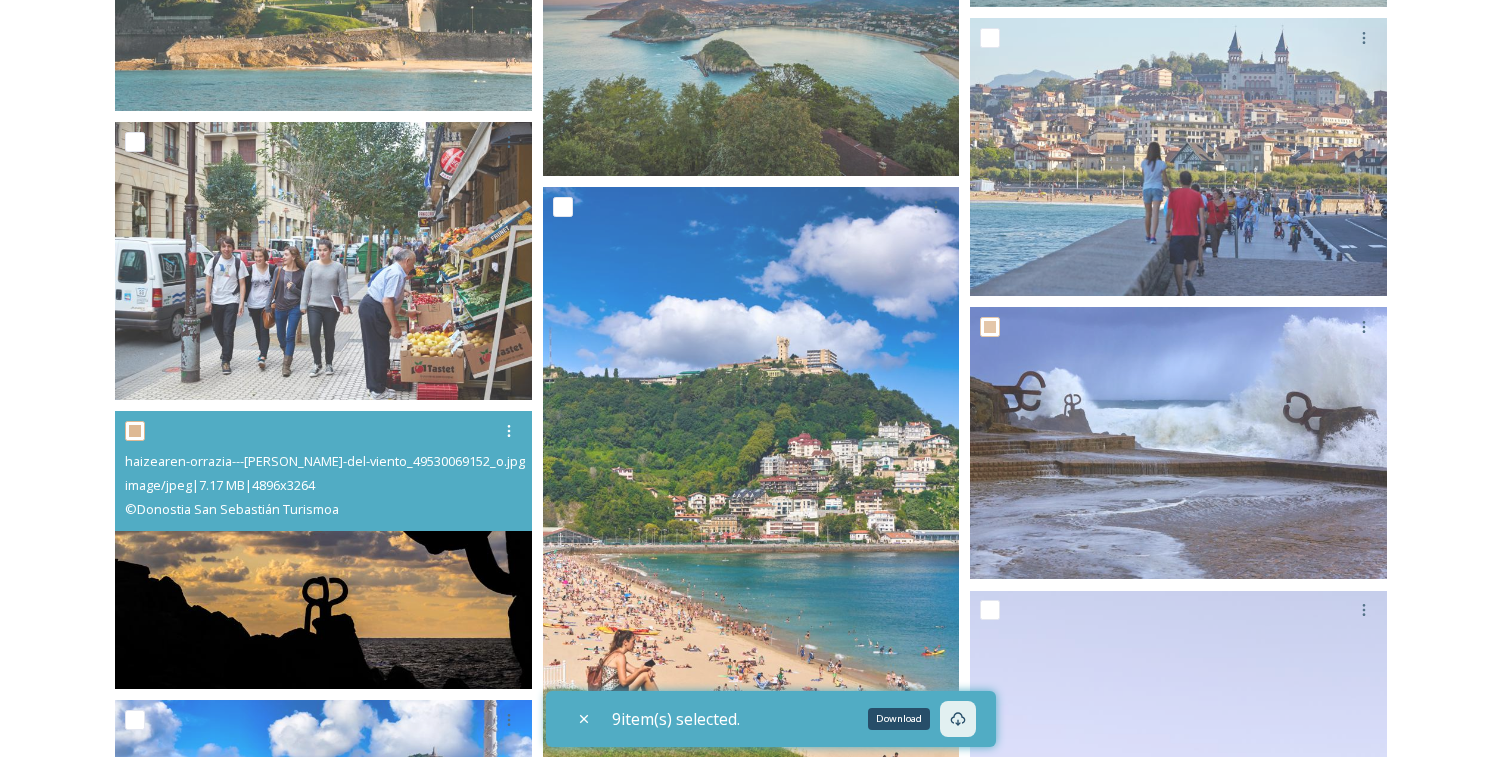 checkbox on "true" 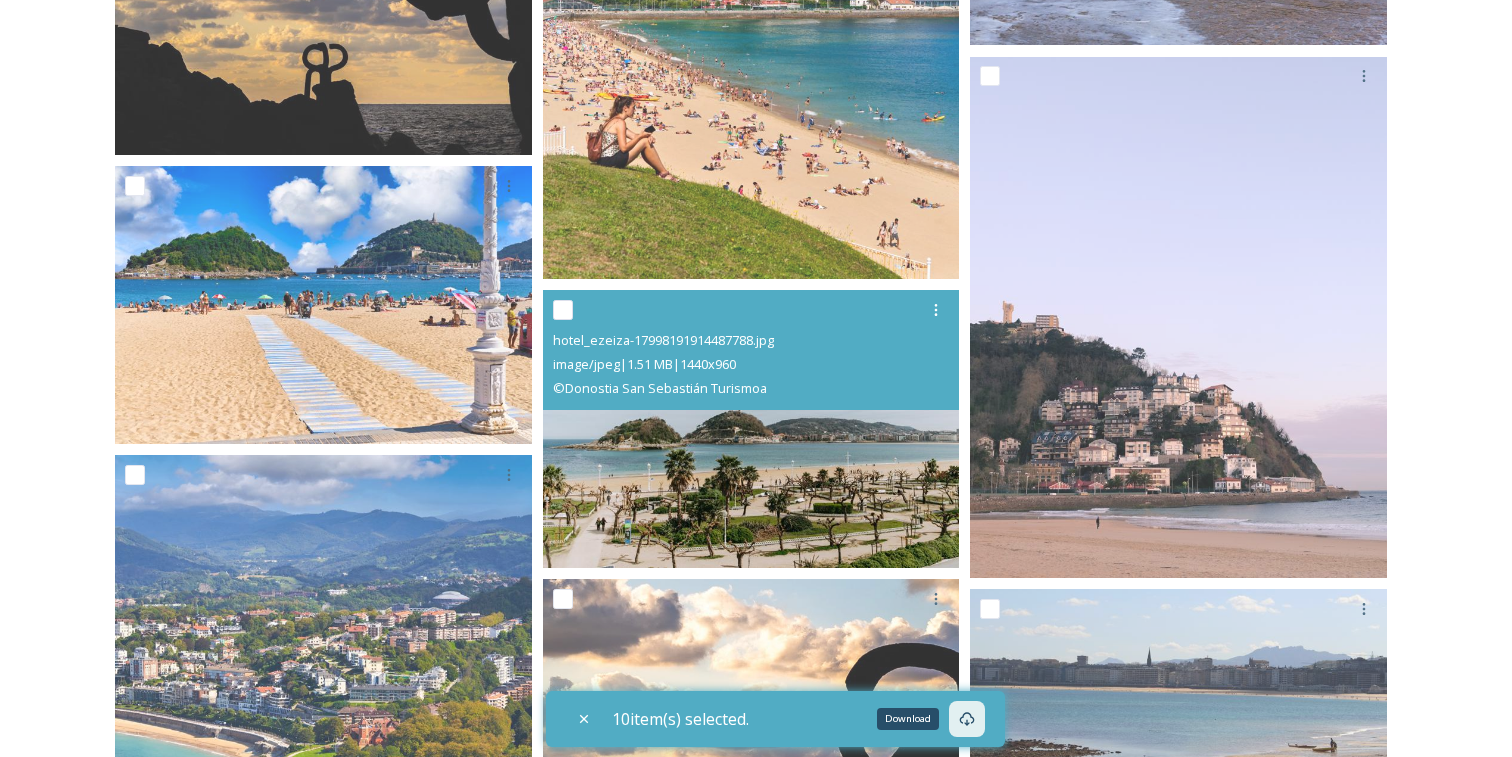 scroll, scrollTop: 2301, scrollLeft: 0, axis: vertical 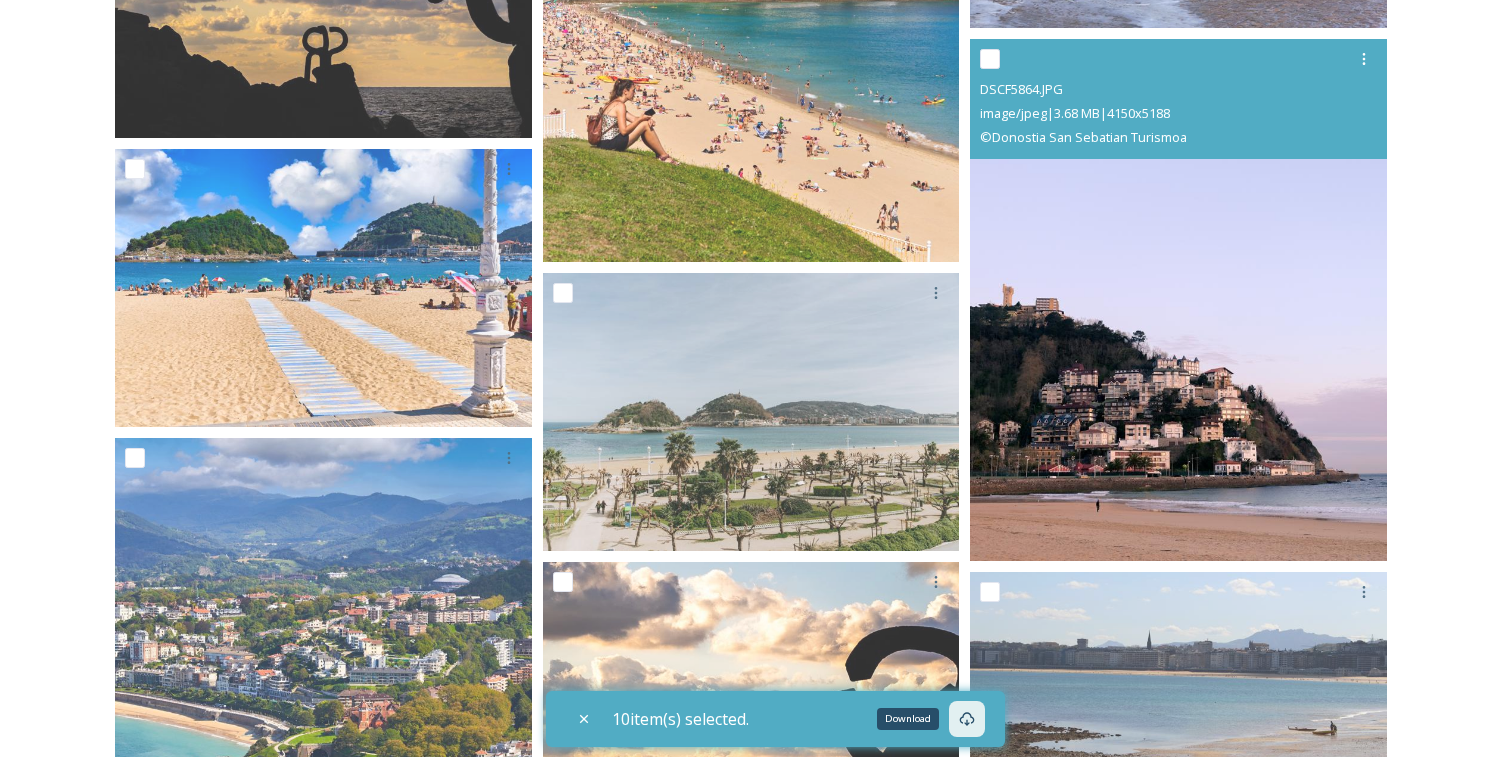 click at bounding box center [990, 59] 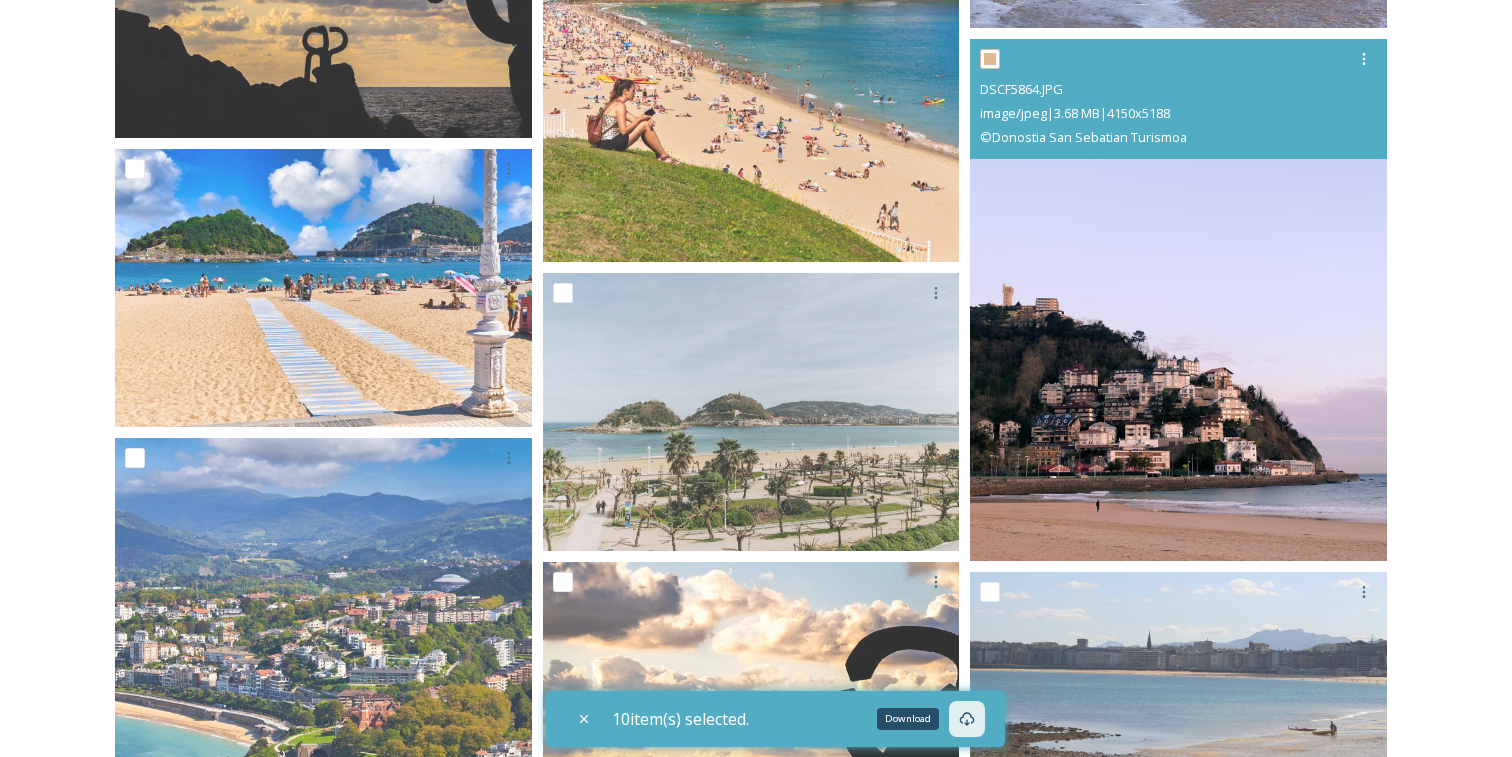checkbox on "true" 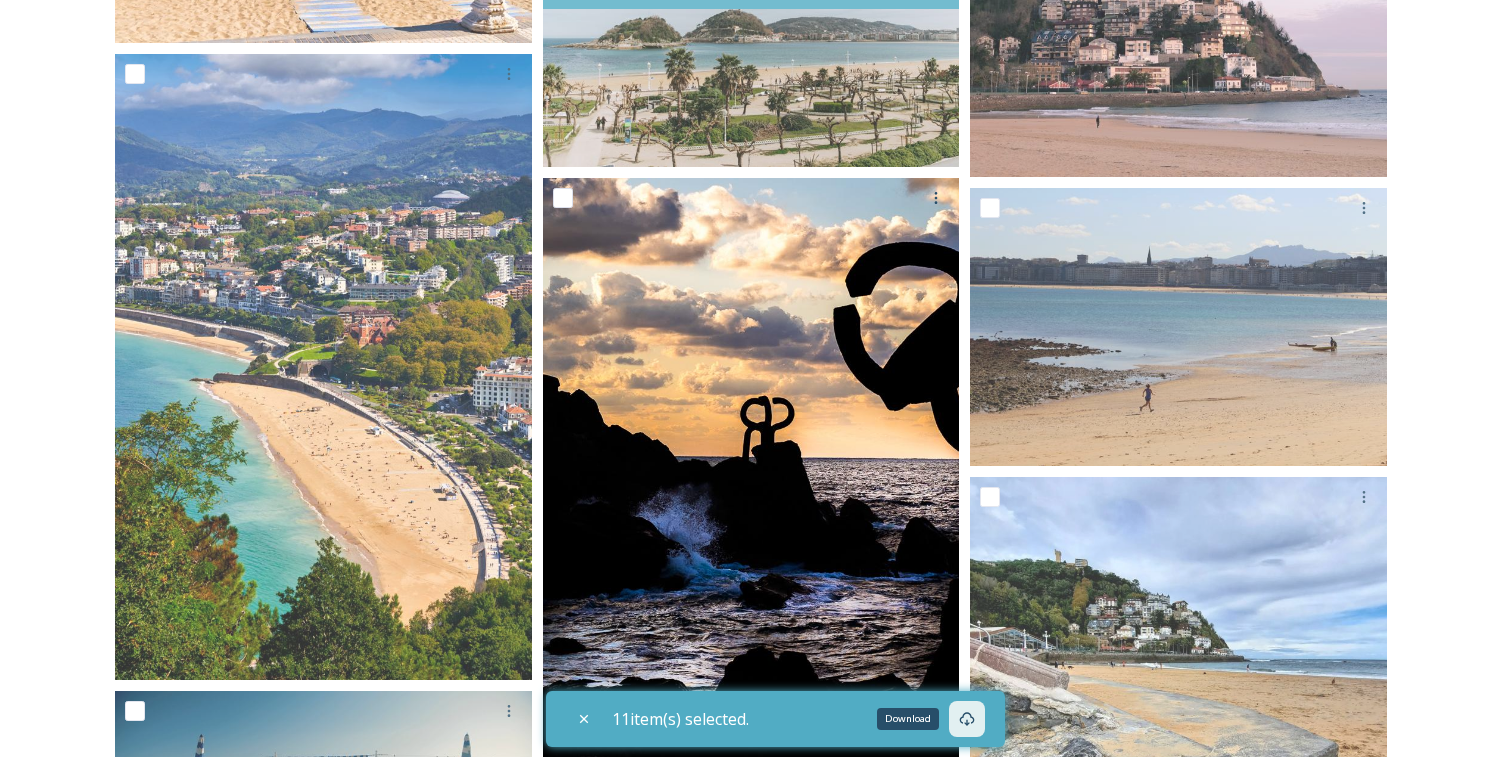 scroll, scrollTop: 2692, scrollLeft: 0, axis: vertical 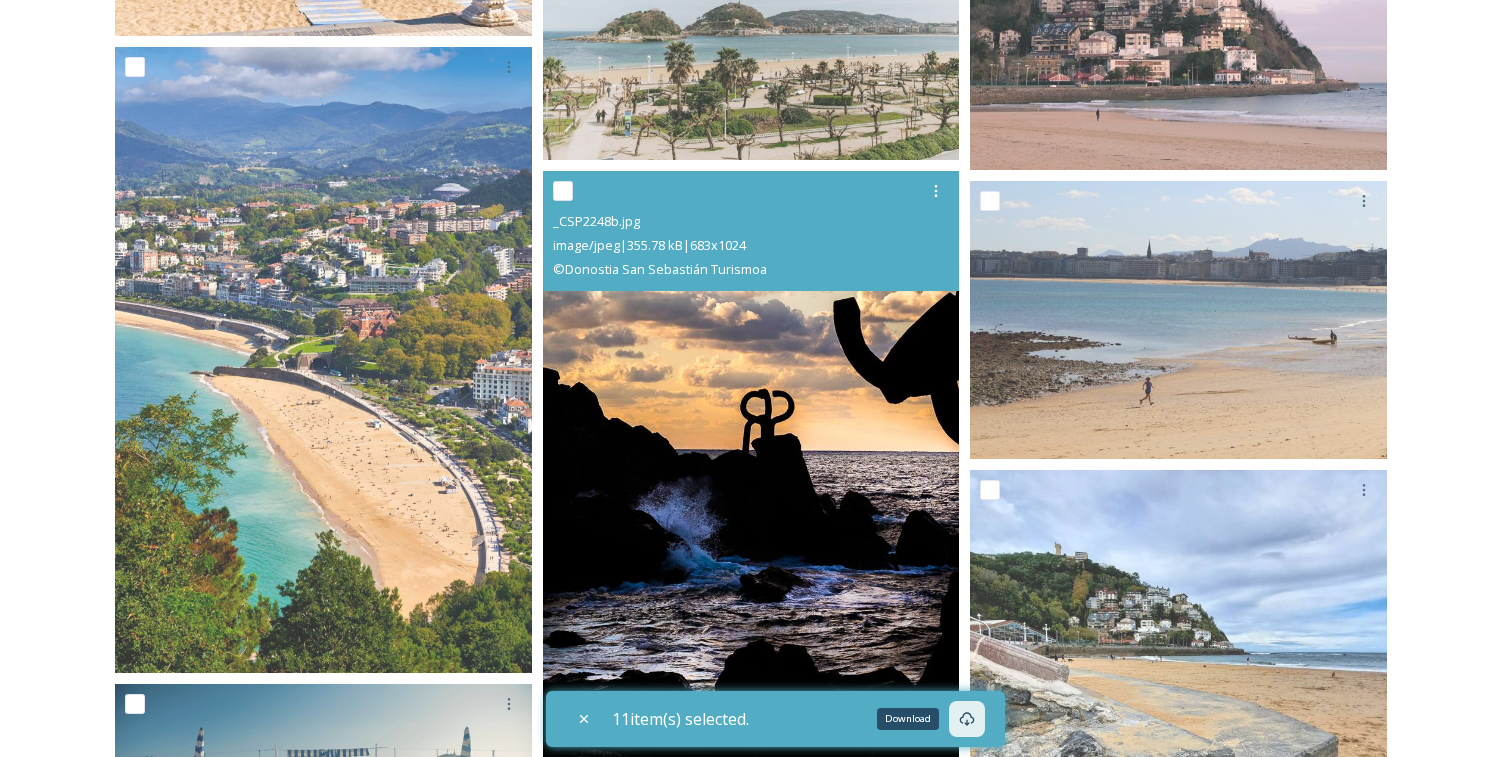 click at bounding box center [563, 191] 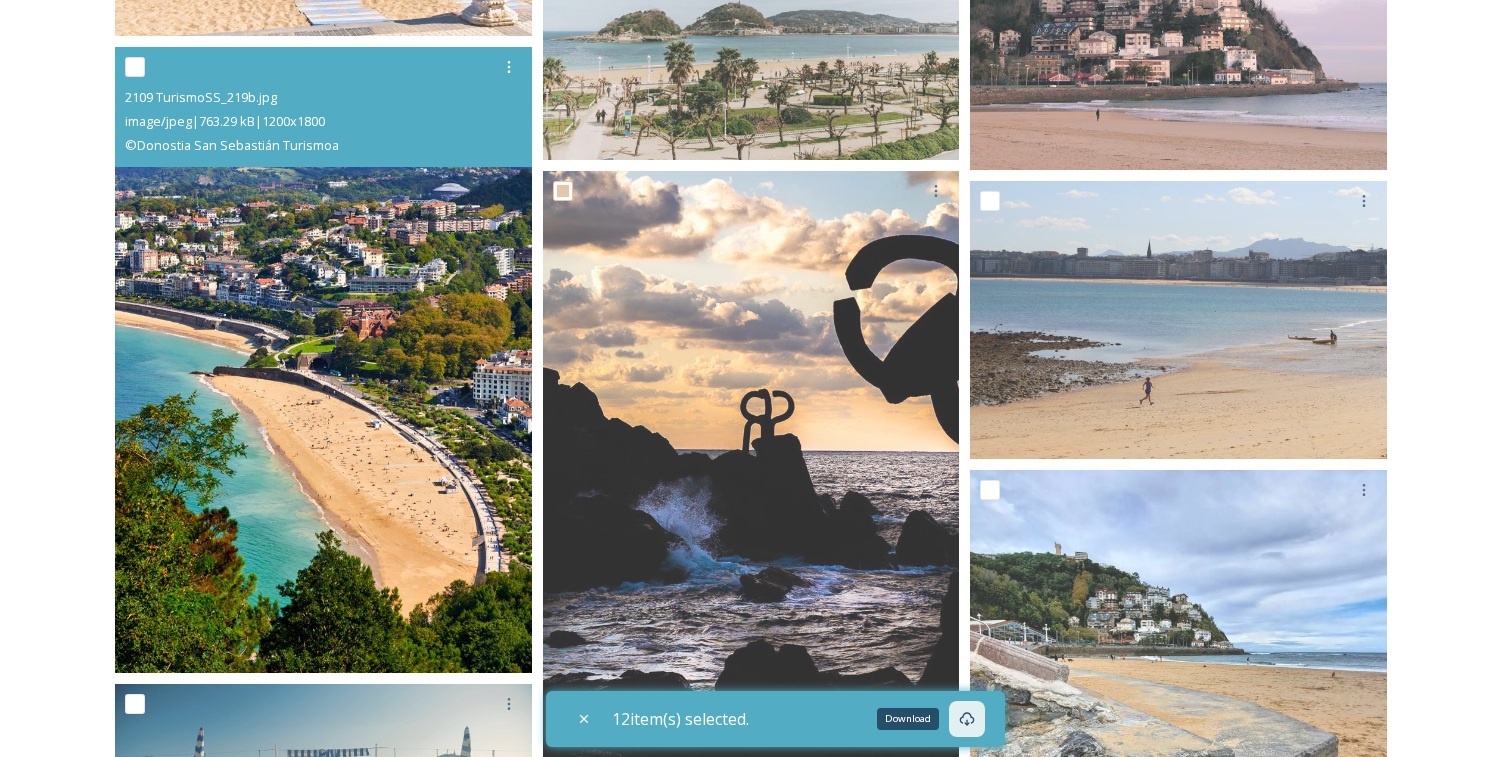click at bounding box center (135, 67) 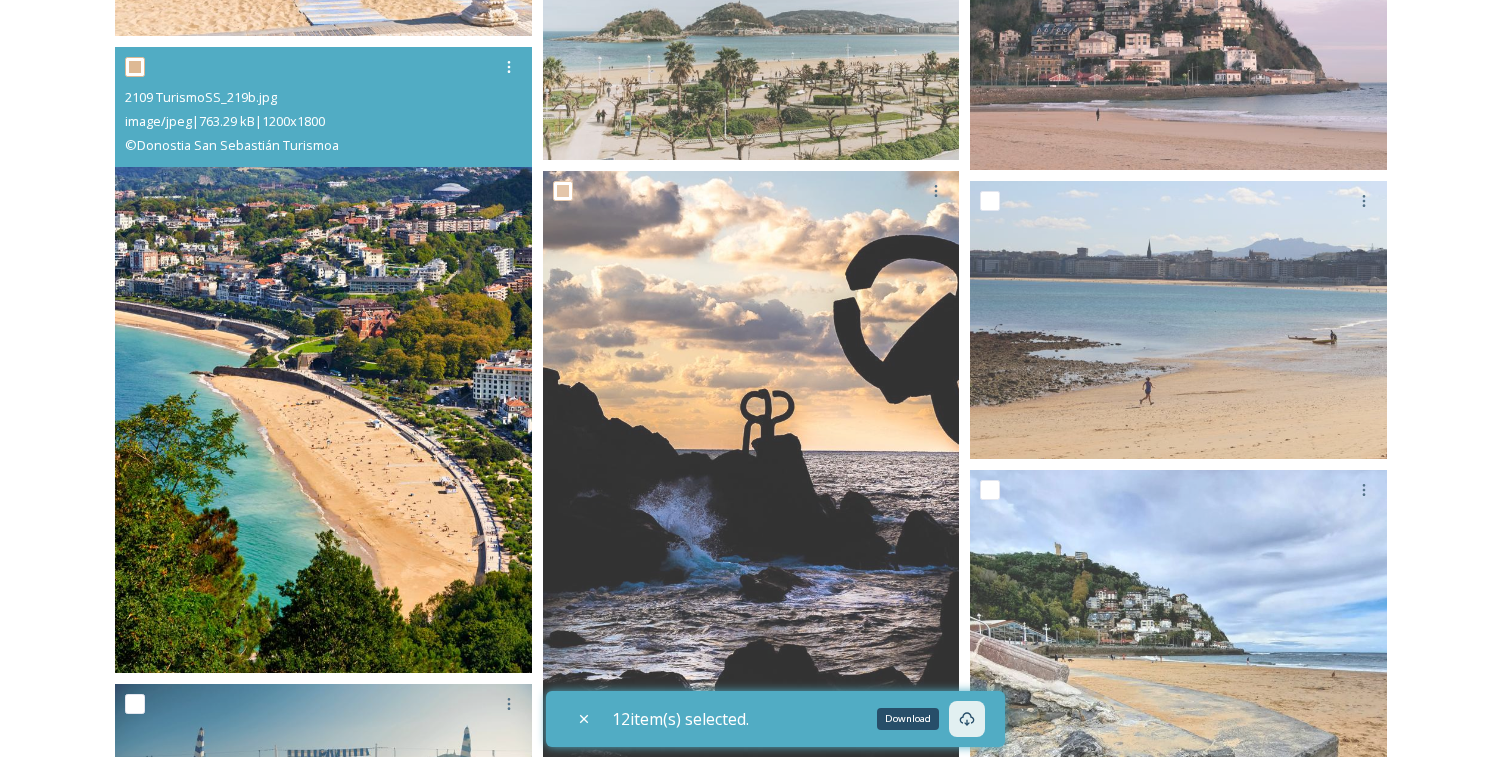 checkbox on "true" 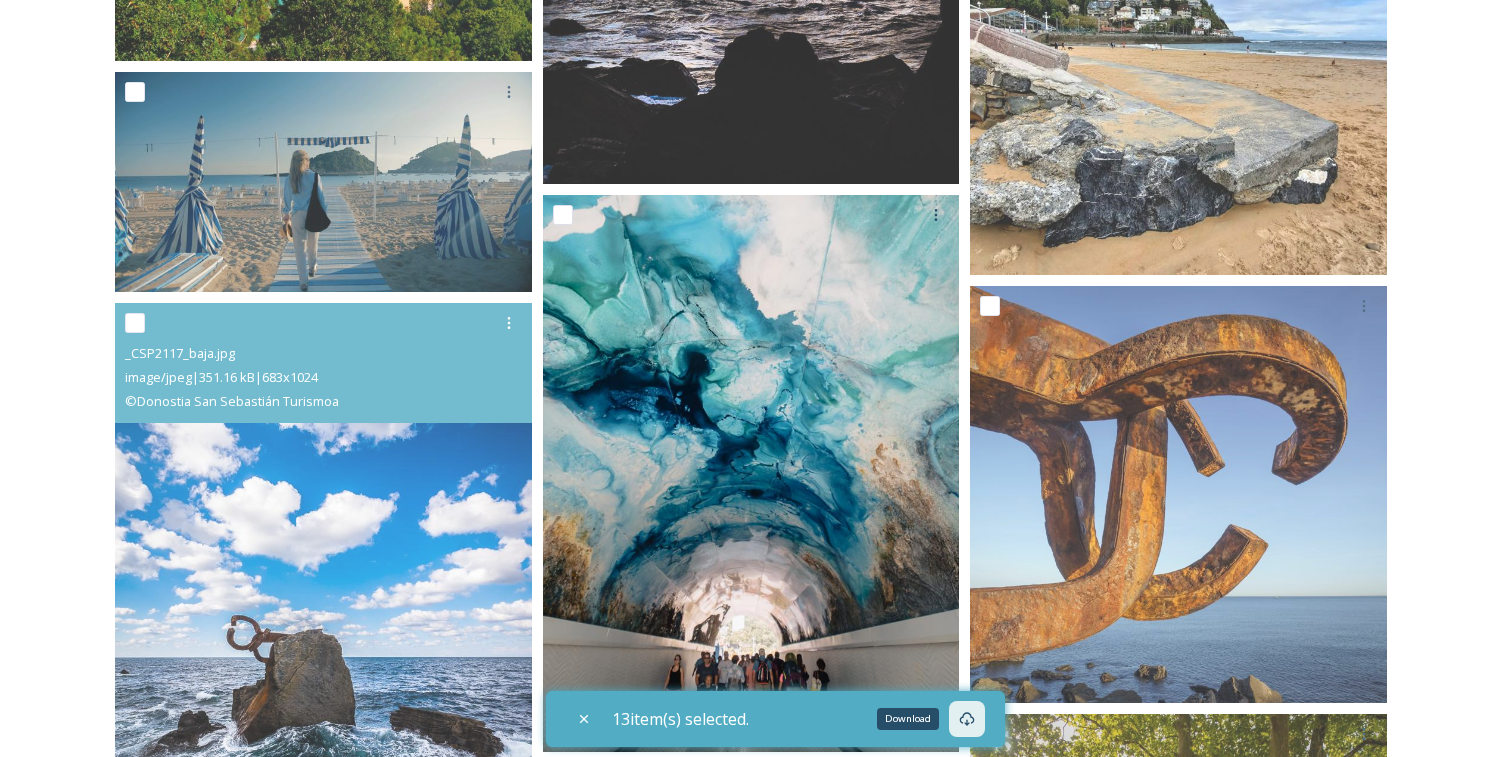 scroll, scrollTop: 3309, scrollLeft: 0, axis: vertical 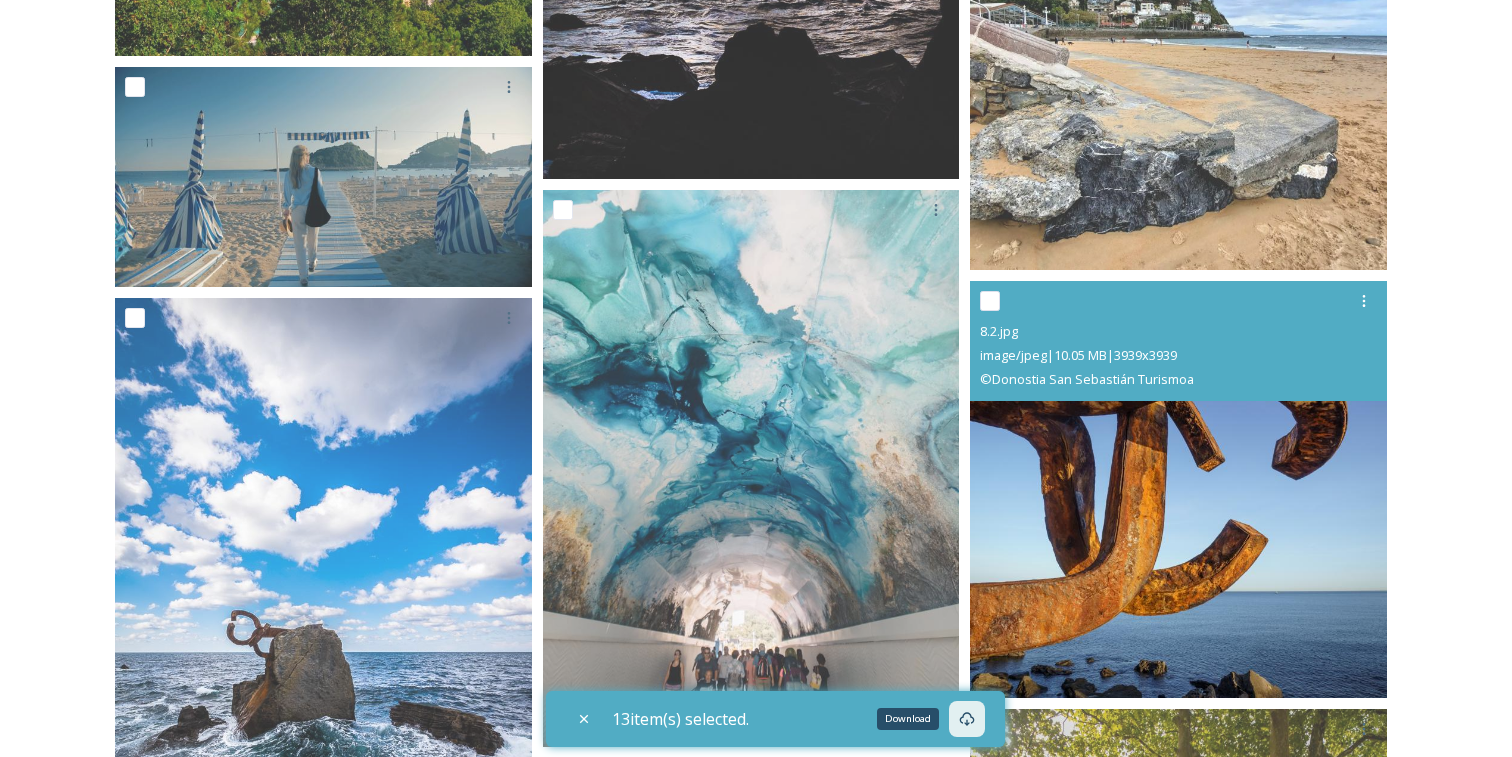 click at bounding box center (990, 301) 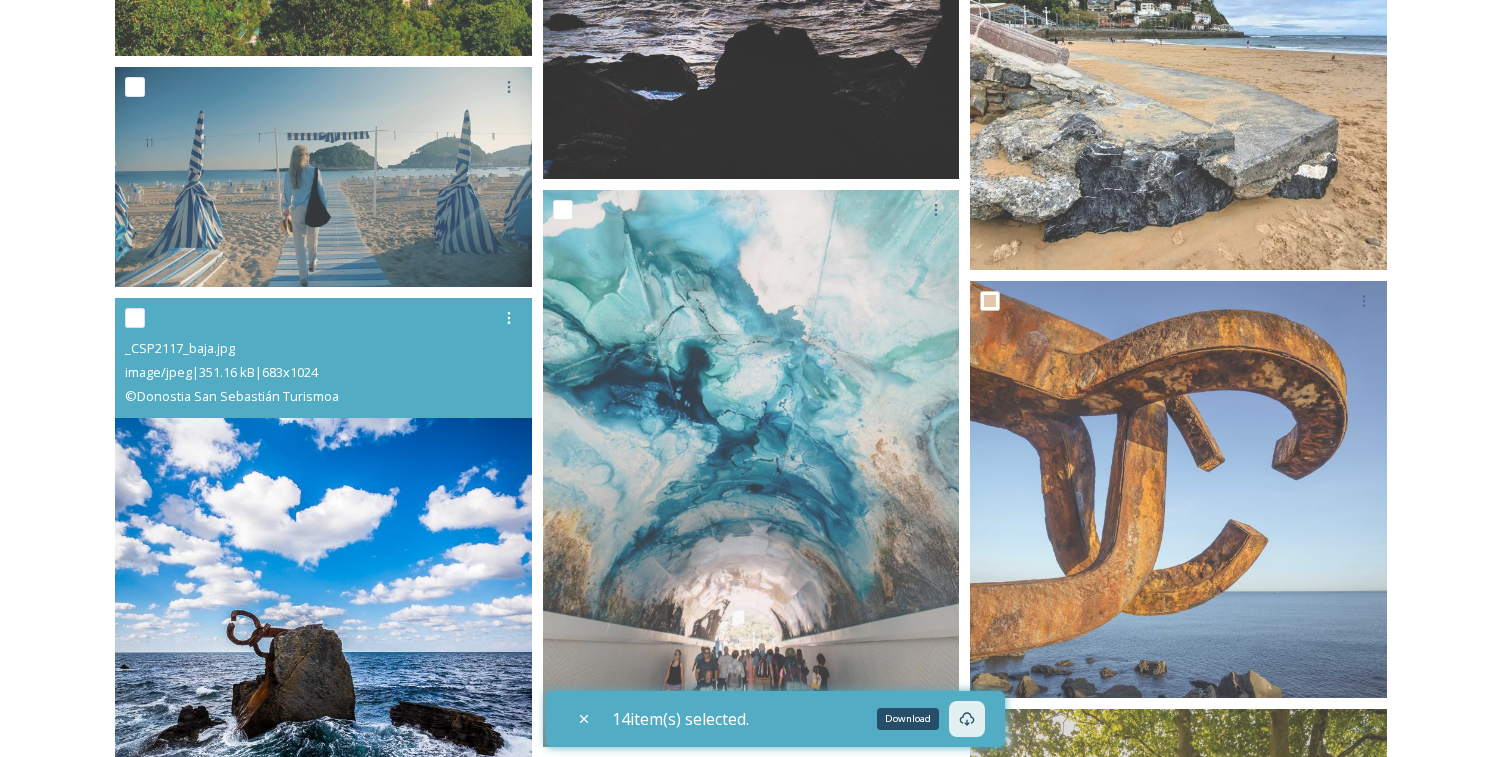 click at bounding box center (135, 318) 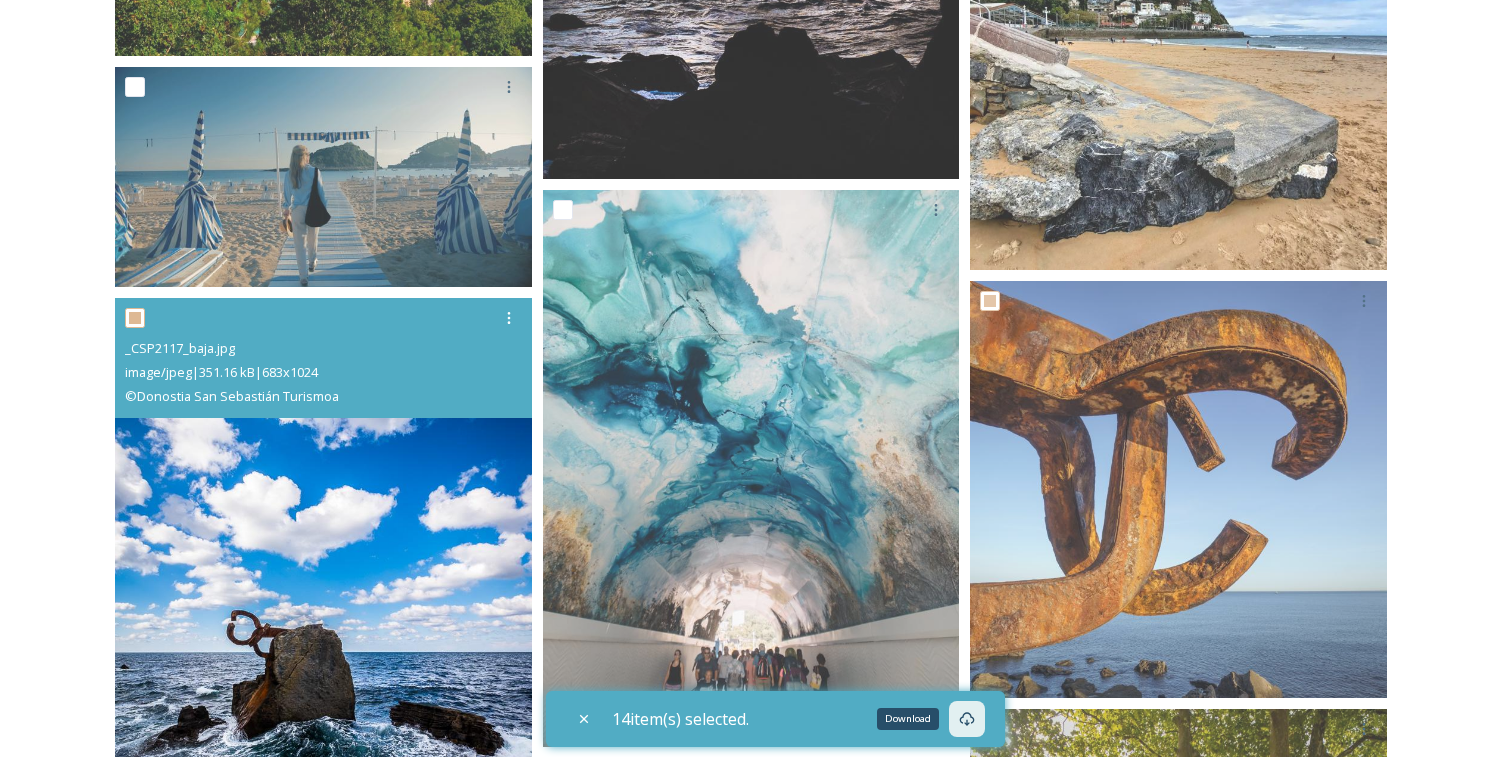 checkbox on "true" 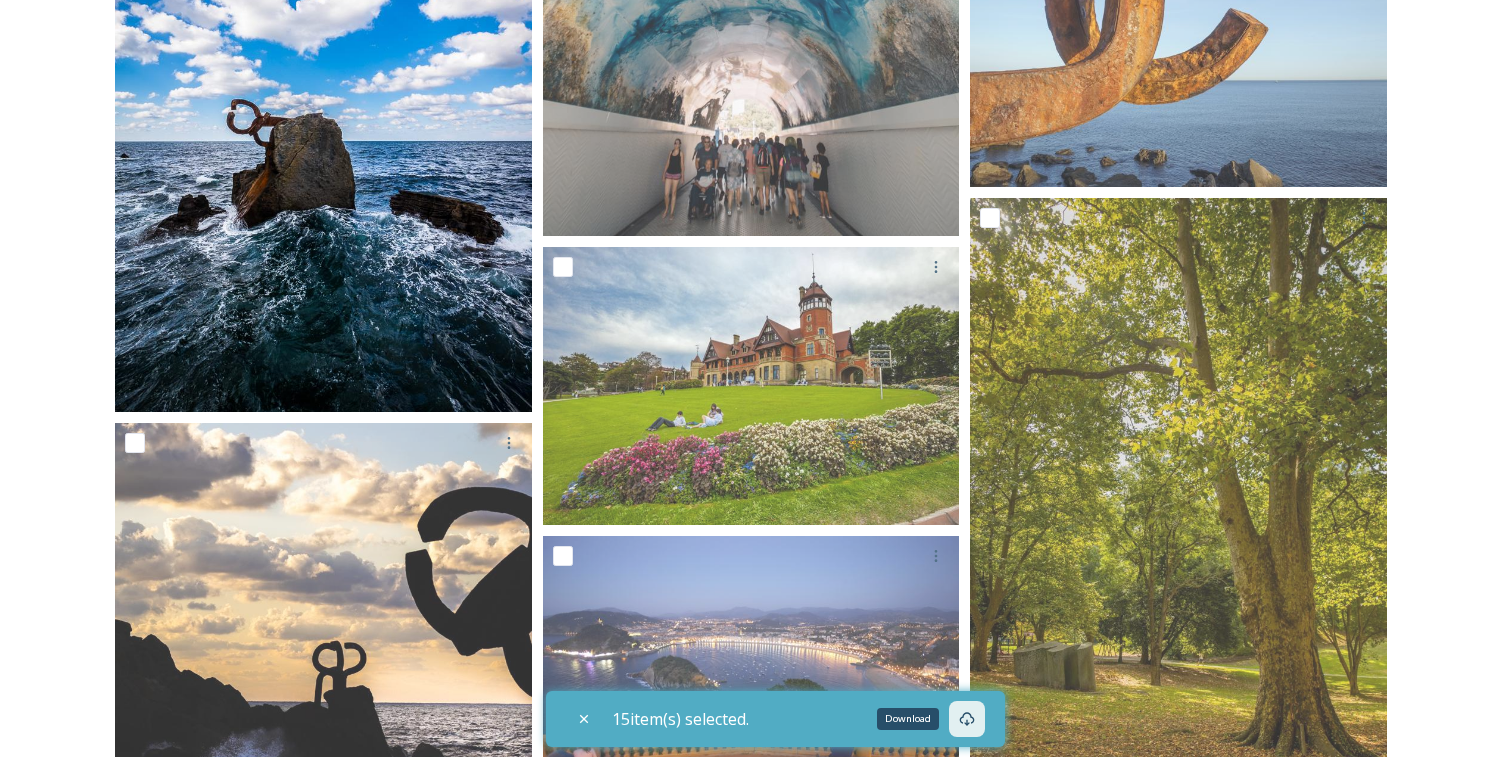 scroll, scrollTop: 3881, scrollLeft: 0, axis: vertical 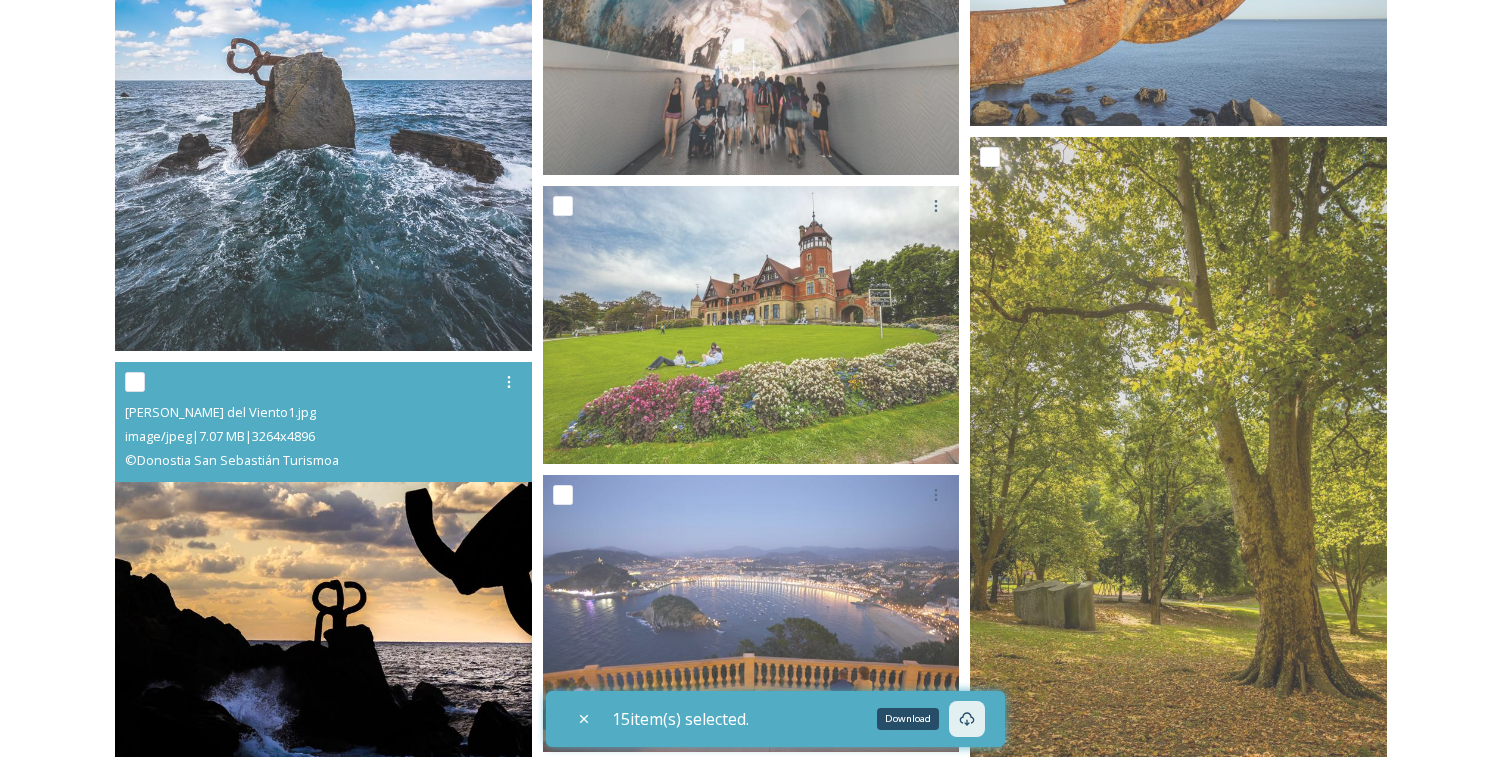 click at bounding box center [135, 382] 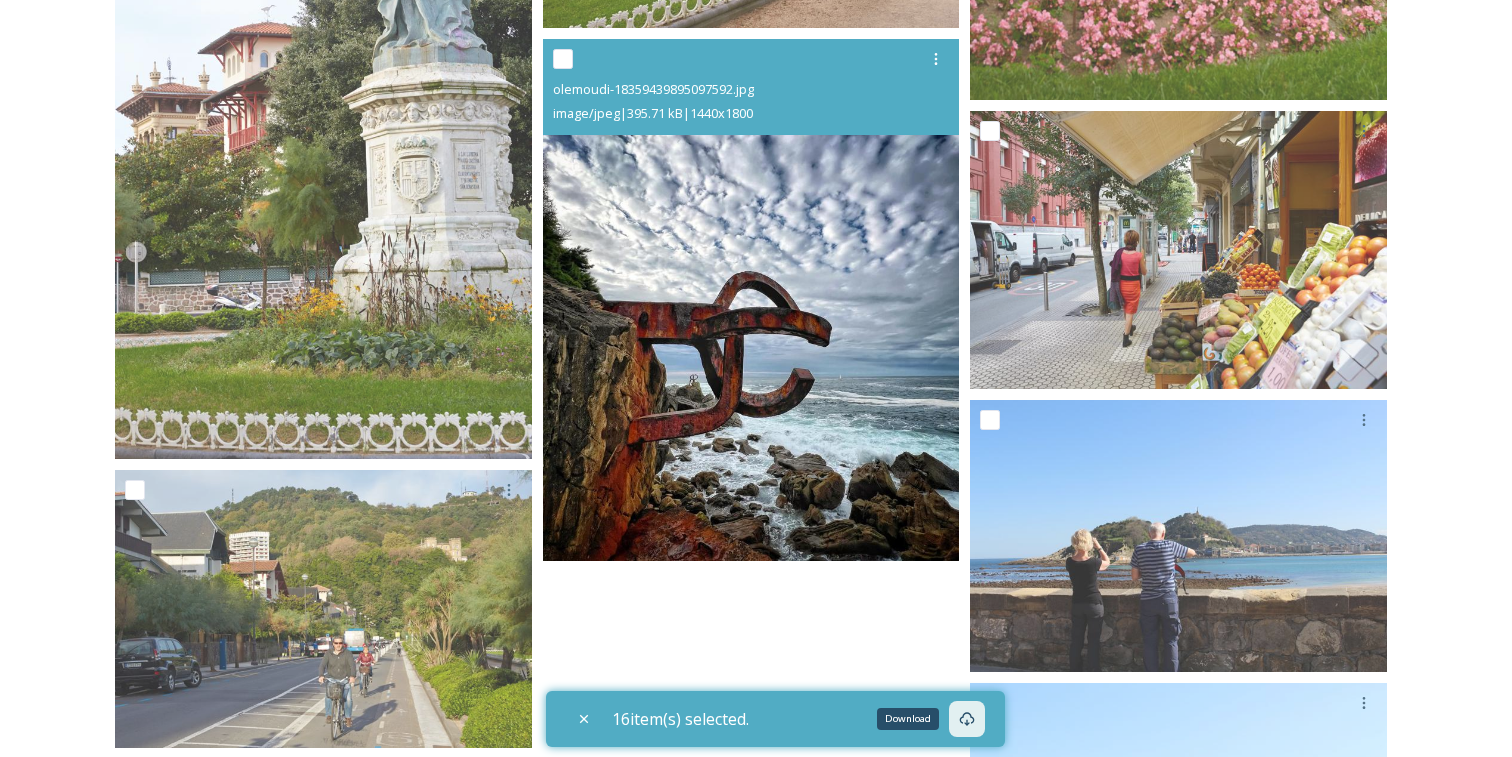 scroll, scrollTop: 9145, scrollLeft: 0, axis: vertical 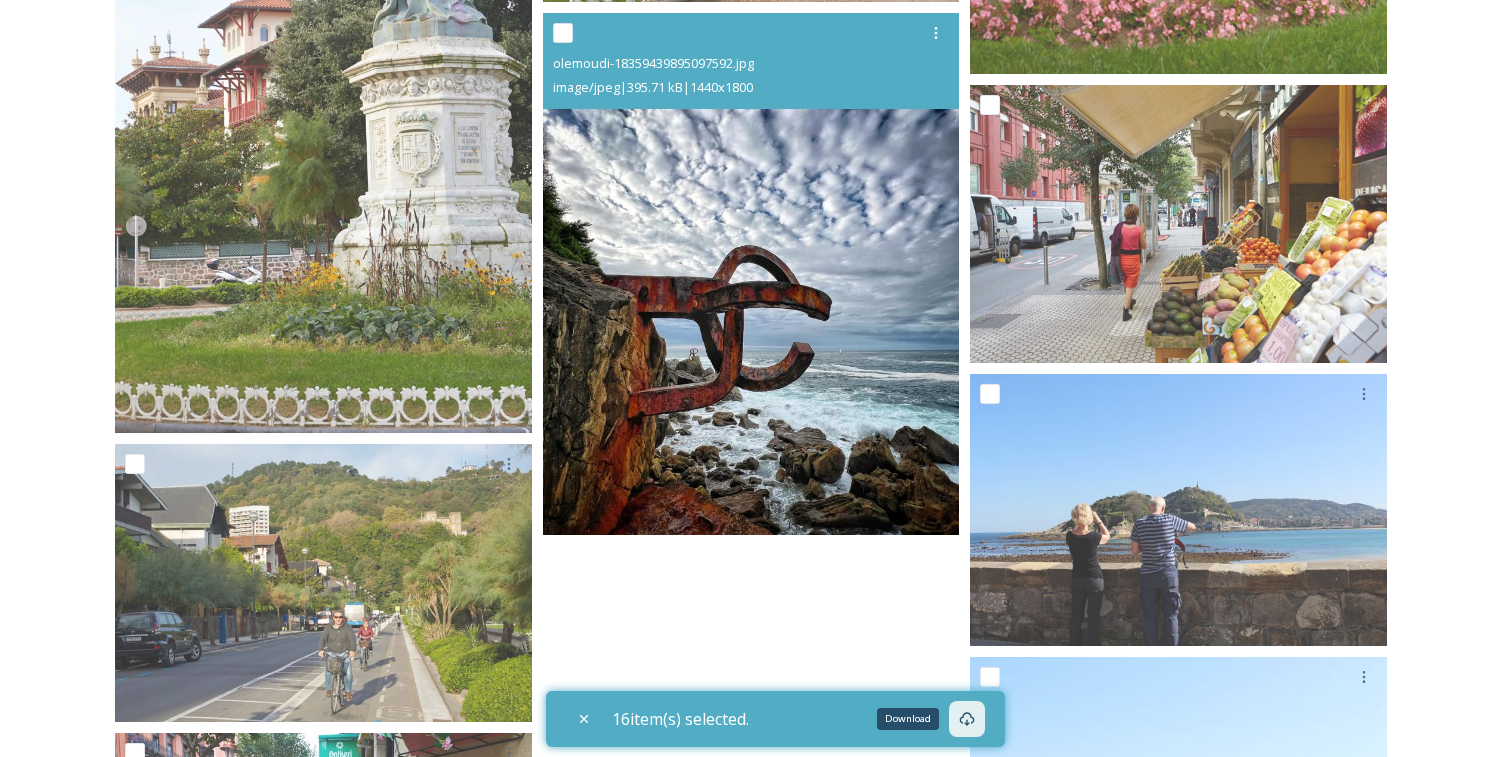 click at bounding box center [563, 33] 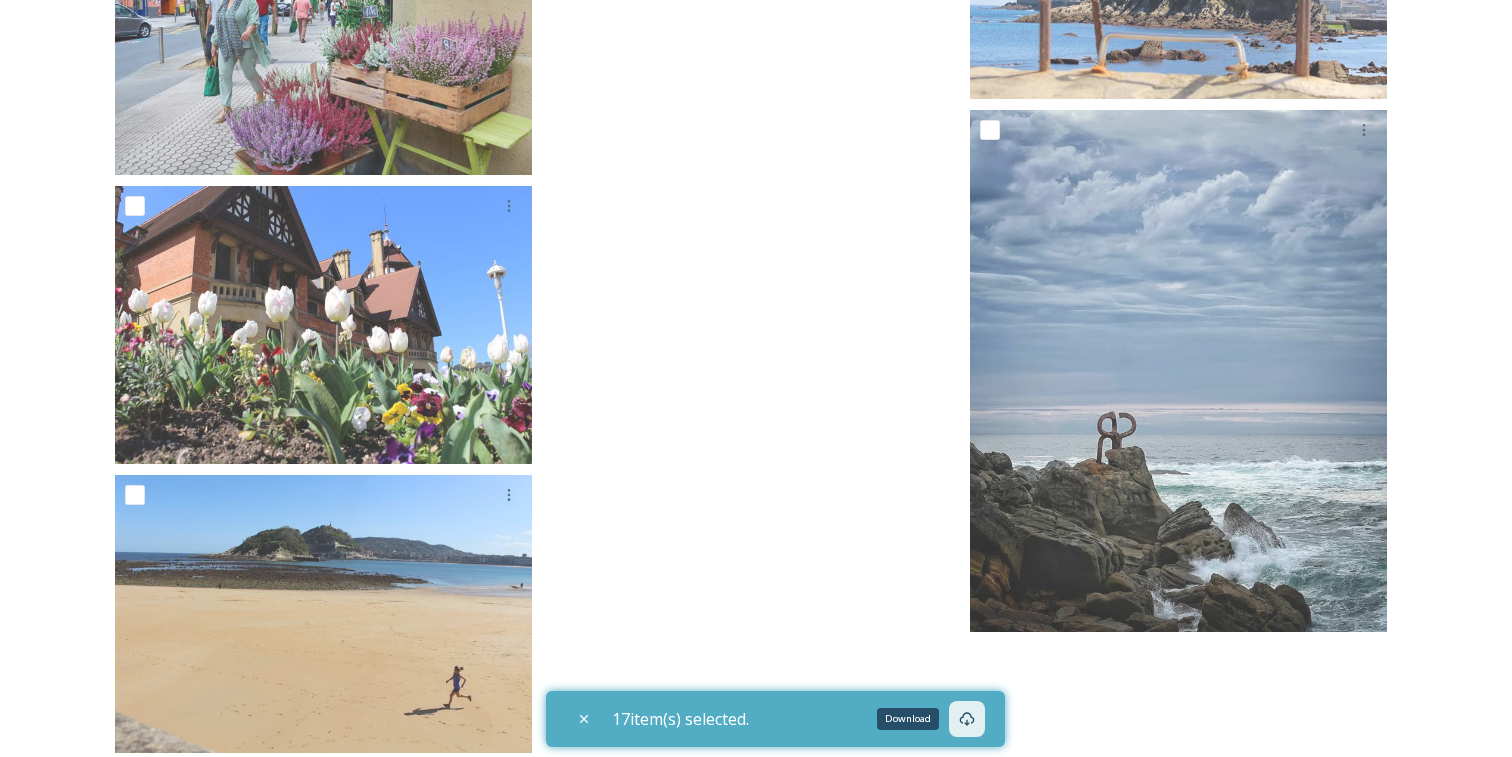 scroll, scrollTop: 9984, scrollLeft: 0, axis: vertical 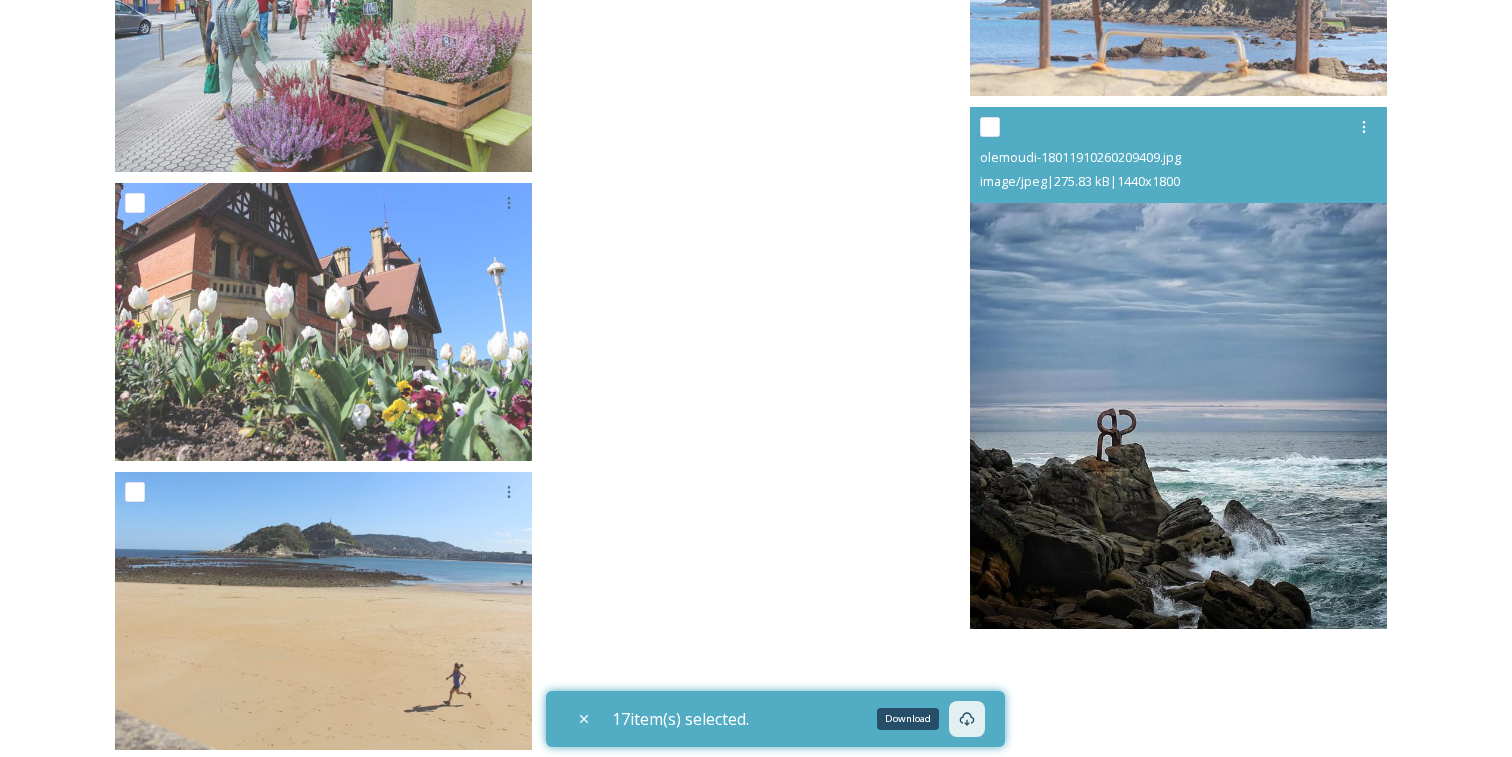 click at bounding box center (990, 127) 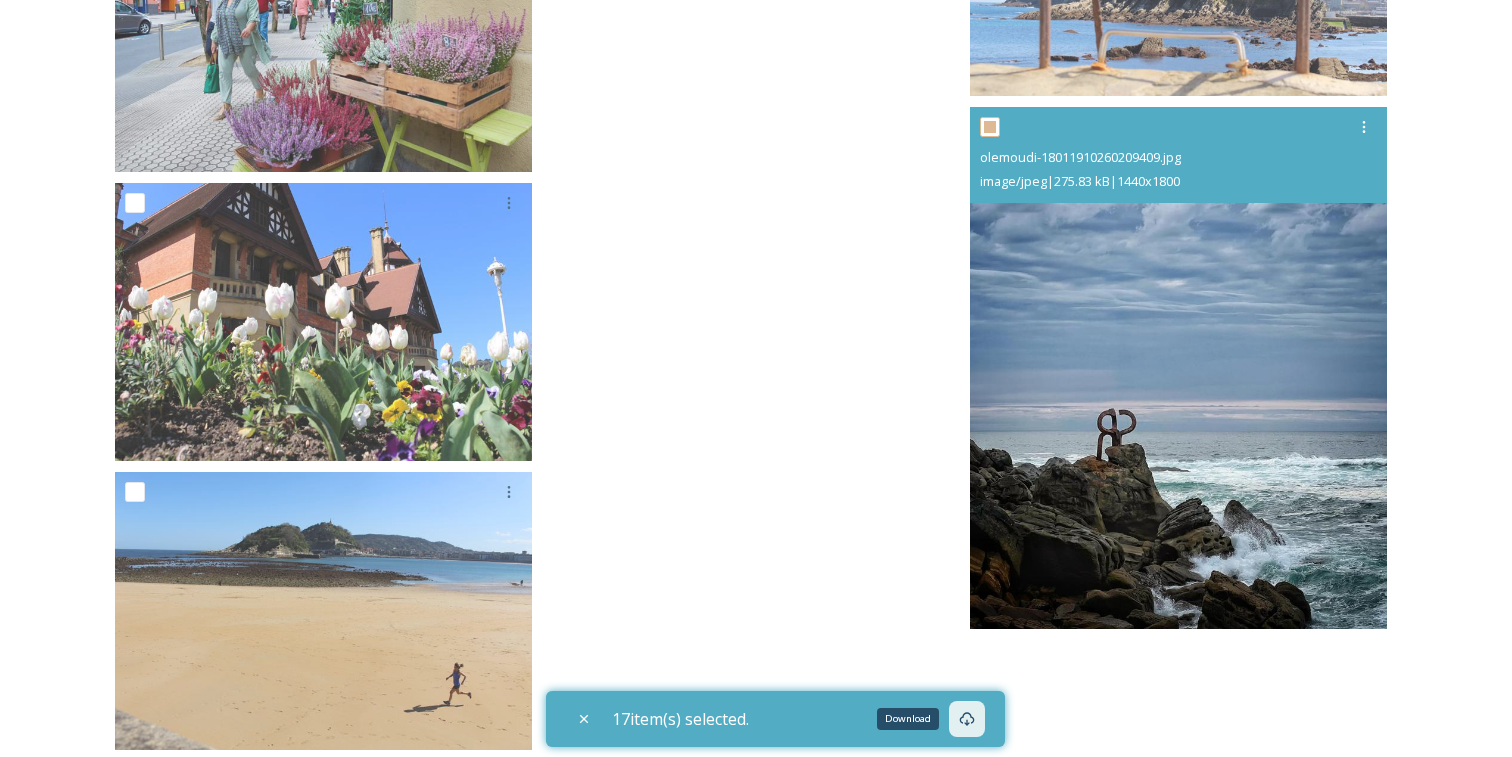 checkbox on "true" 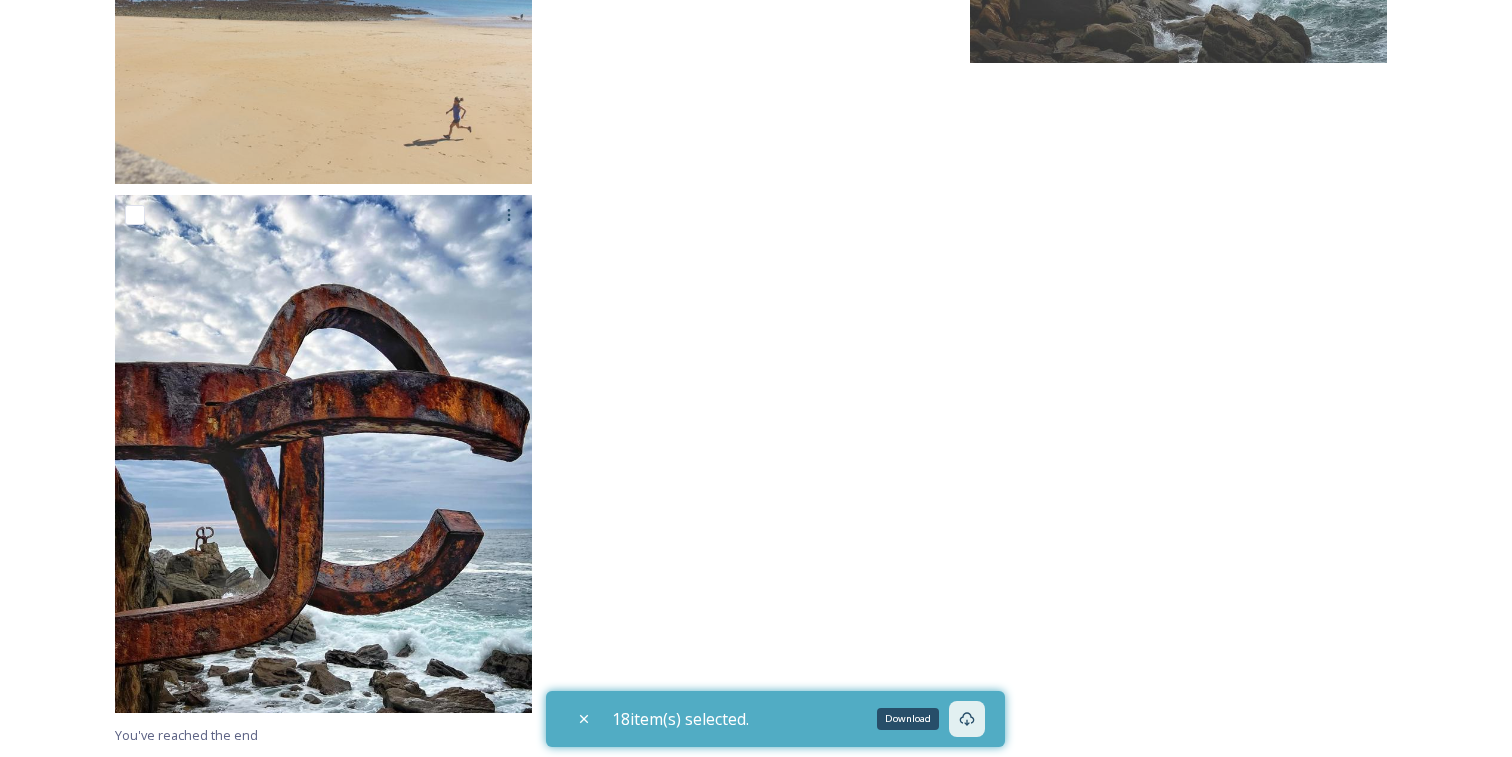 scroll, scrollTop: 10550, scrollLeft: 0, axis: vertical 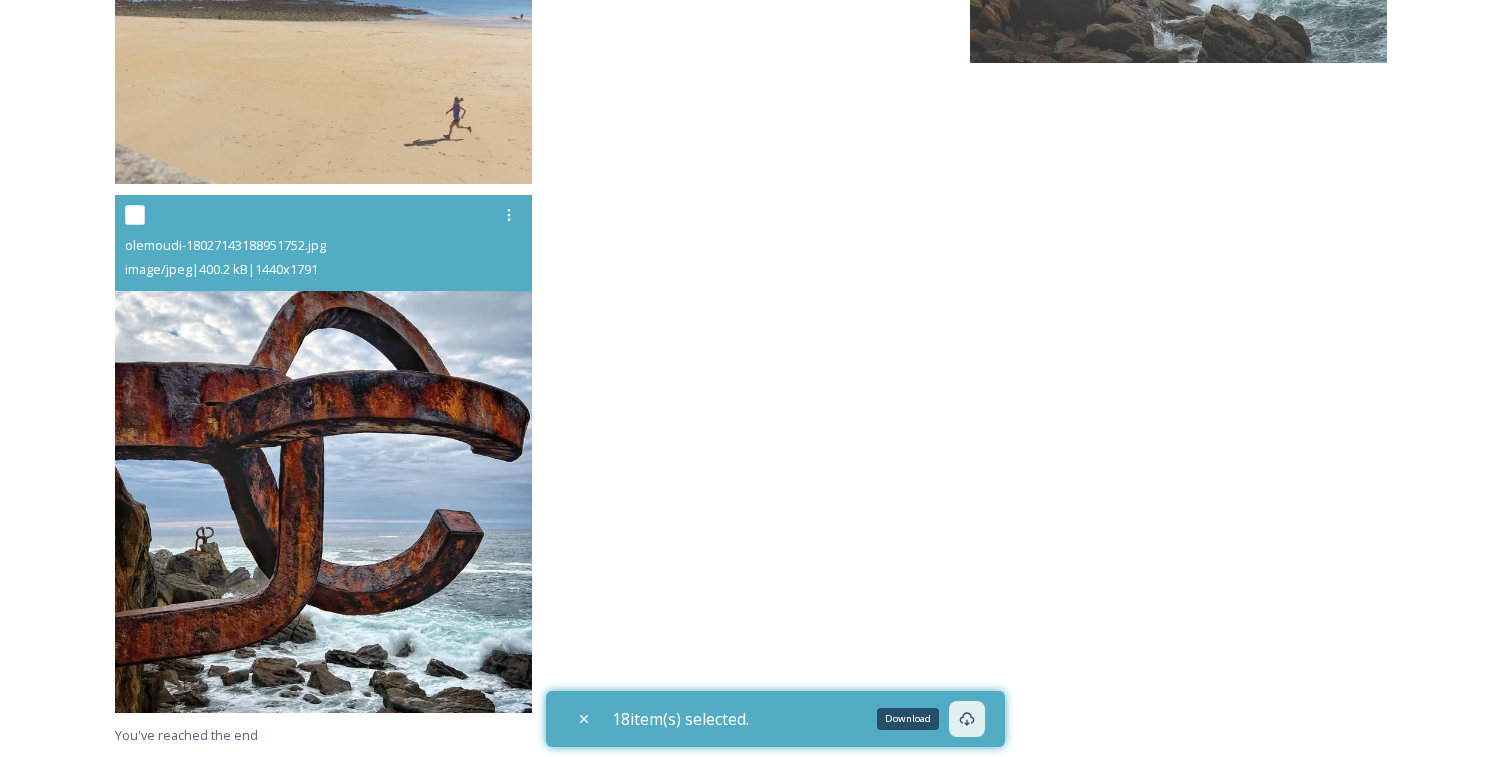 click at bounding box center [135, 215] 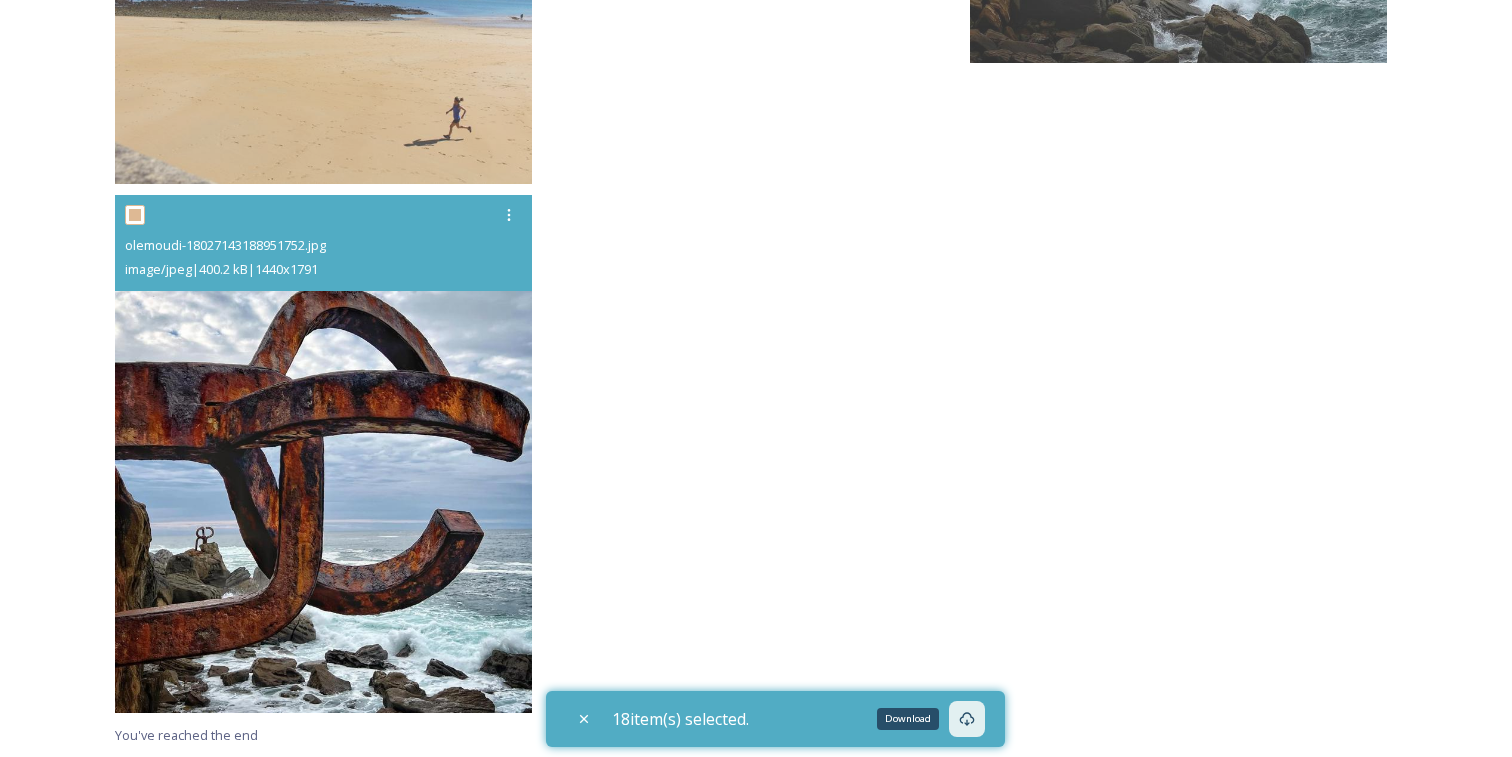 checkbox on "true" 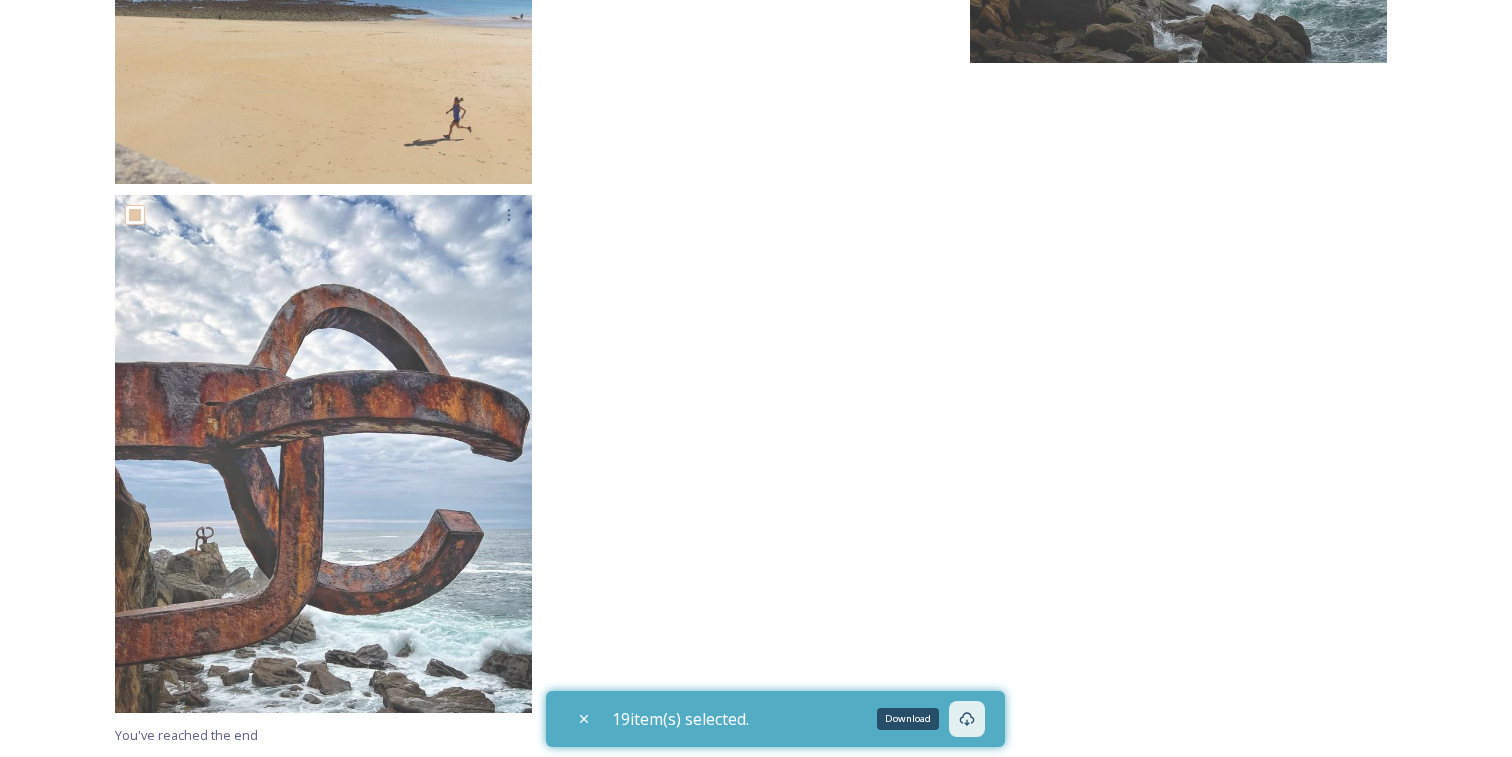 click 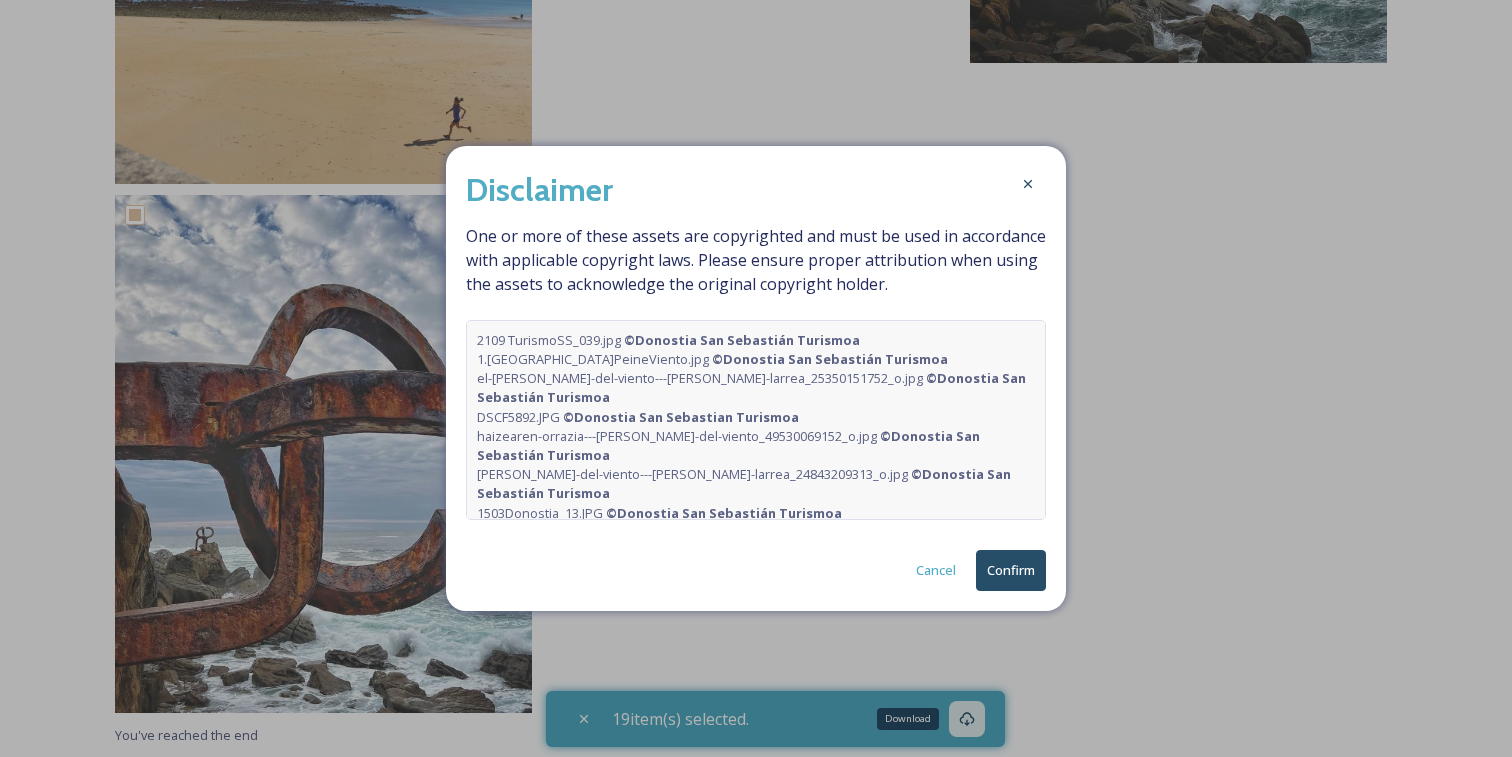 click on "Confirm" at bounding box center (1011, 570) 